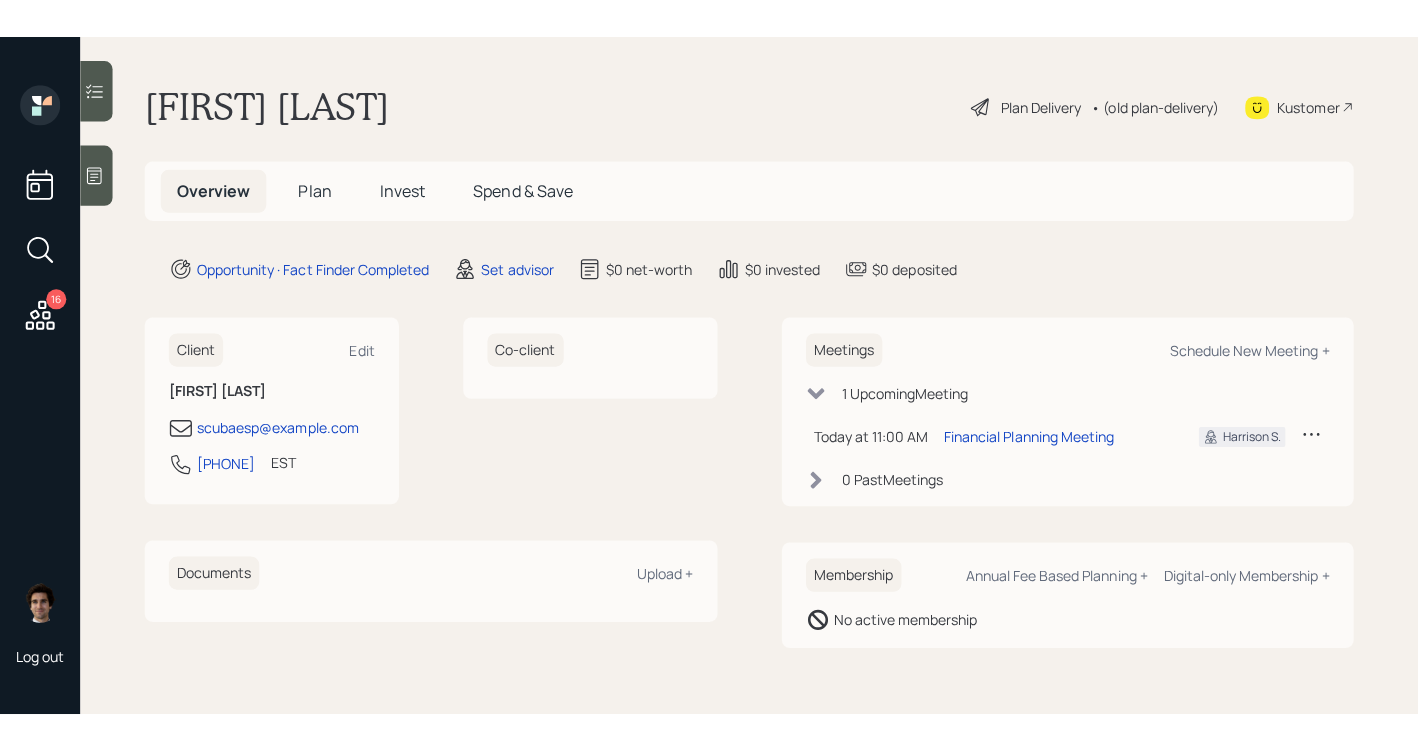 scroll, scrollTop: 0, scrollLeft: 0, axis: both 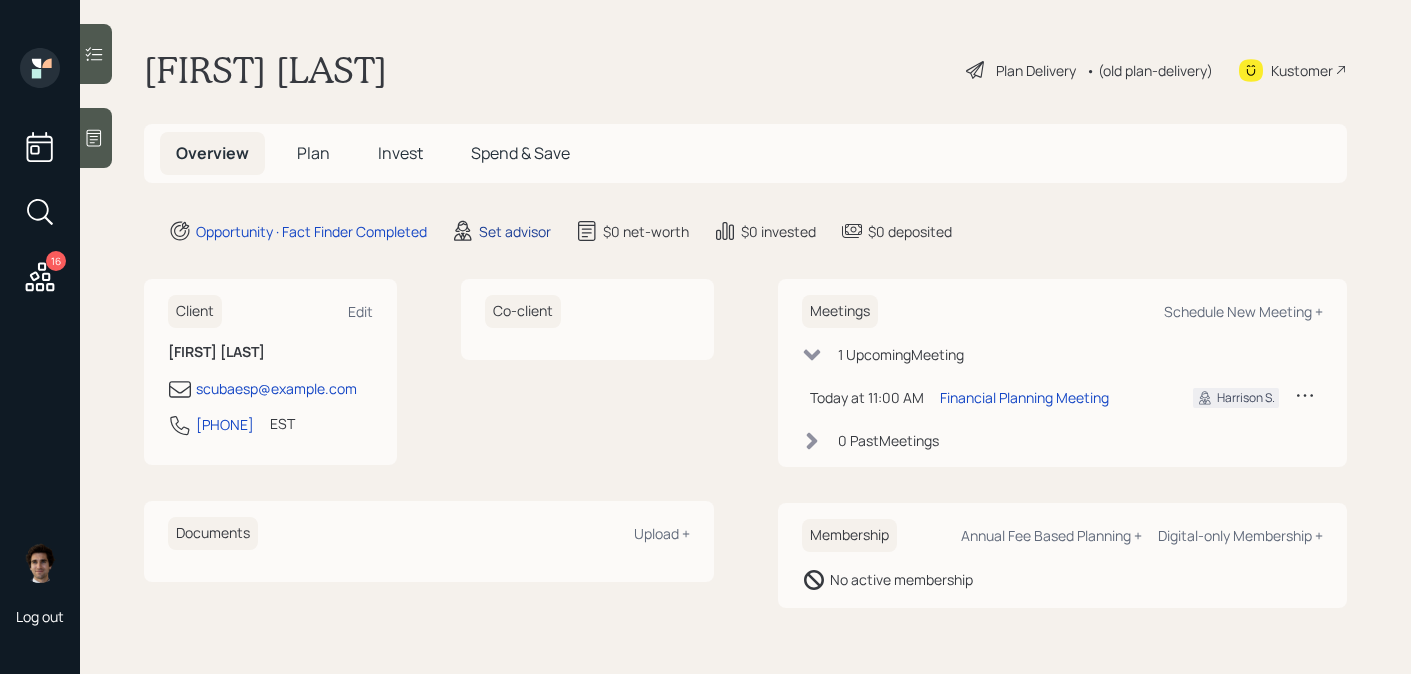 click on "Set advisor" at bounding box center [515, 231] 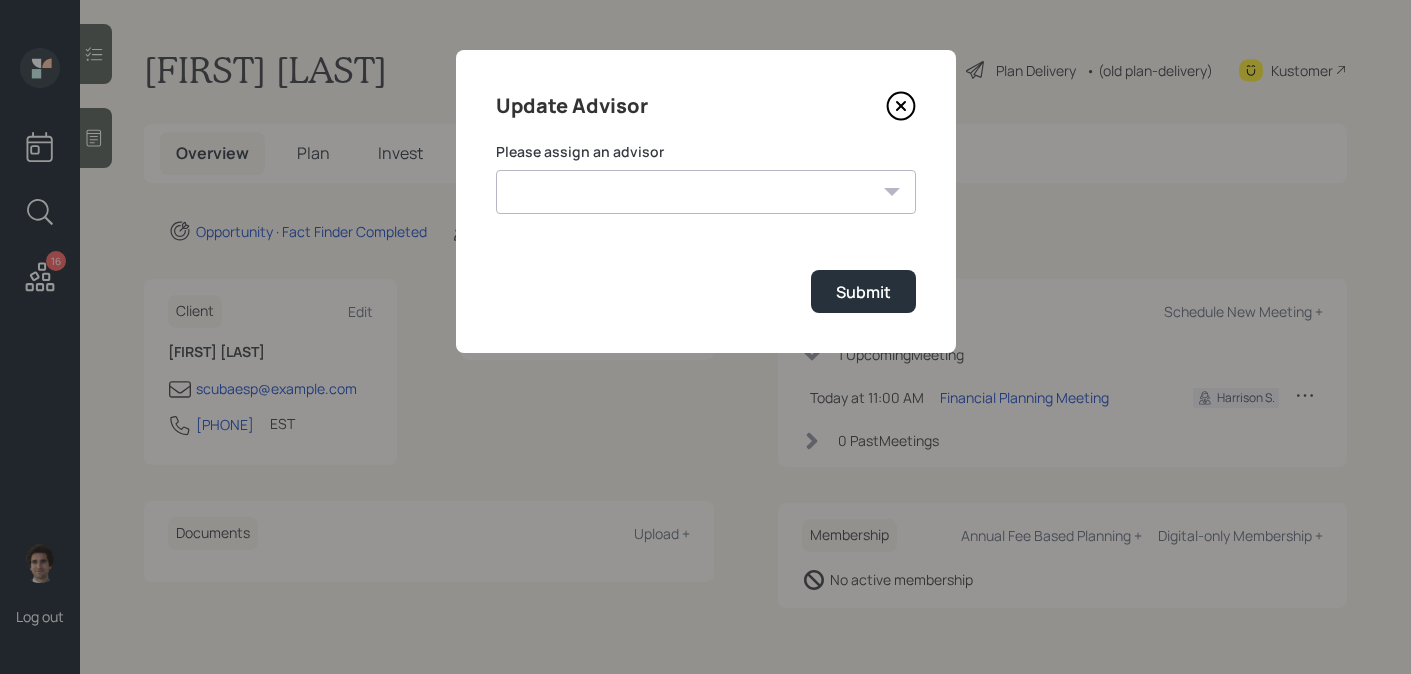click on "Jonah Coleman Tyler End Michael Russo Treva Nostdahl Eric Schwartz James DiStasi Hunter Neumayer Sami Boghos Harrison Schaefer" at bounding box center (706, 192) 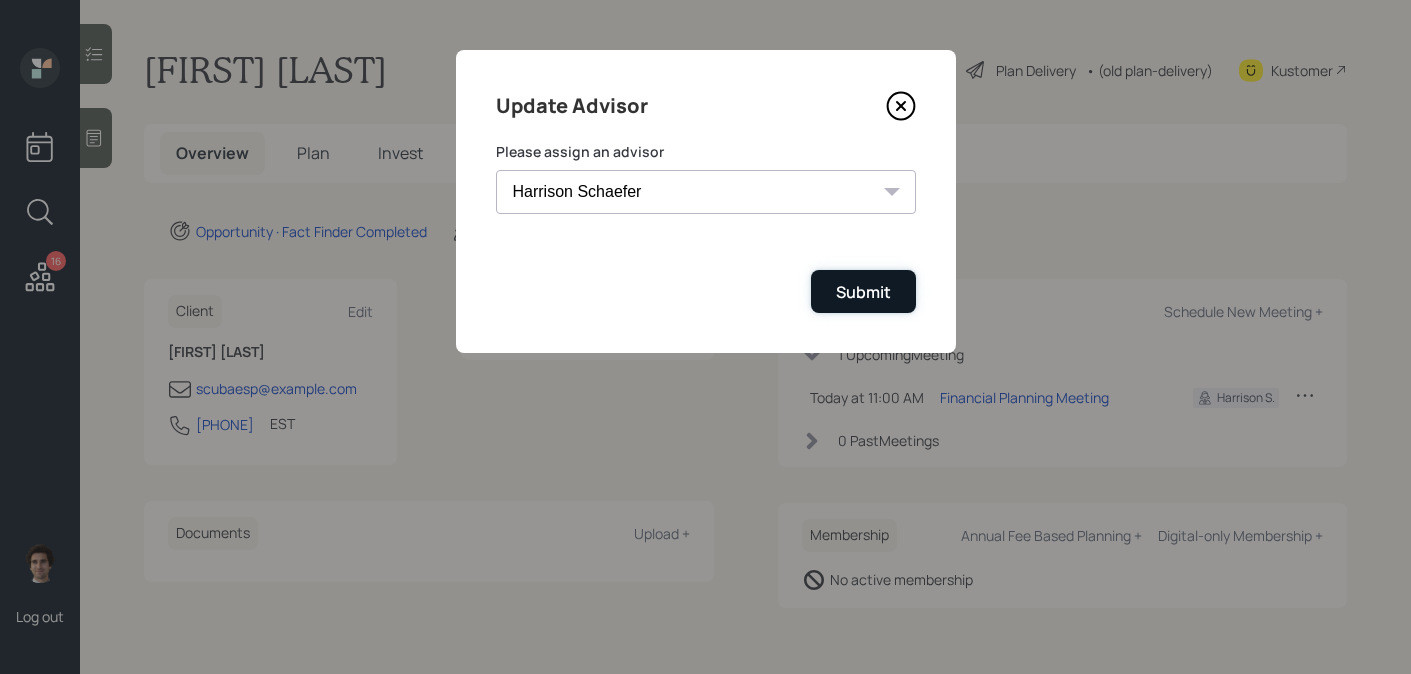 click on "Submit" at bounding box center [863, 291] 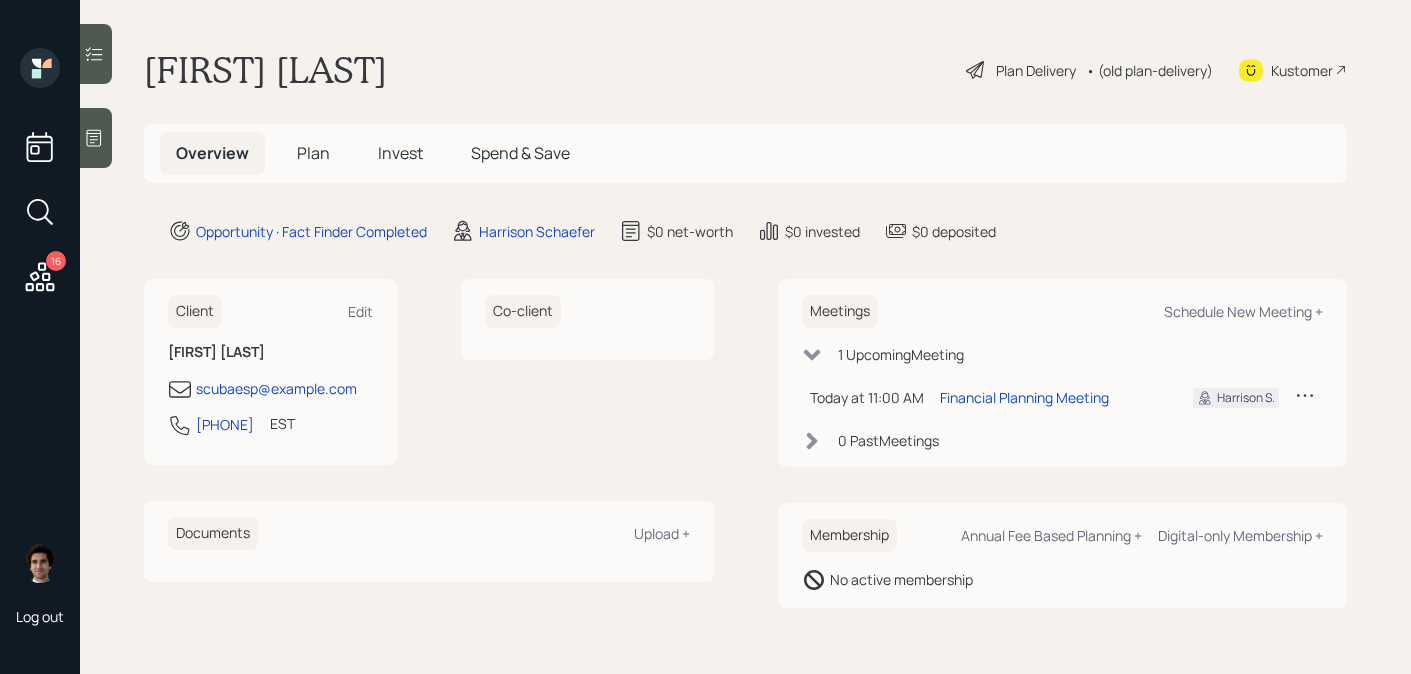 click 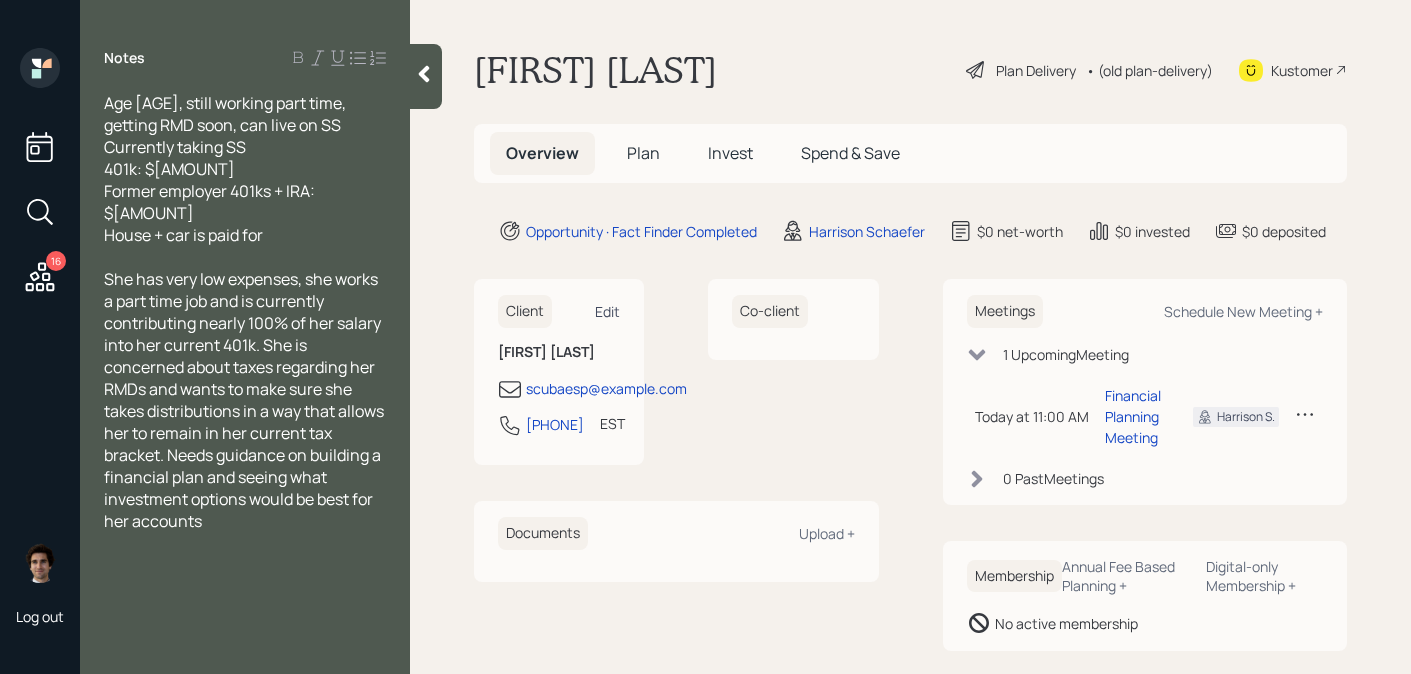 click on "Edit" at bounding box center [607, 311] 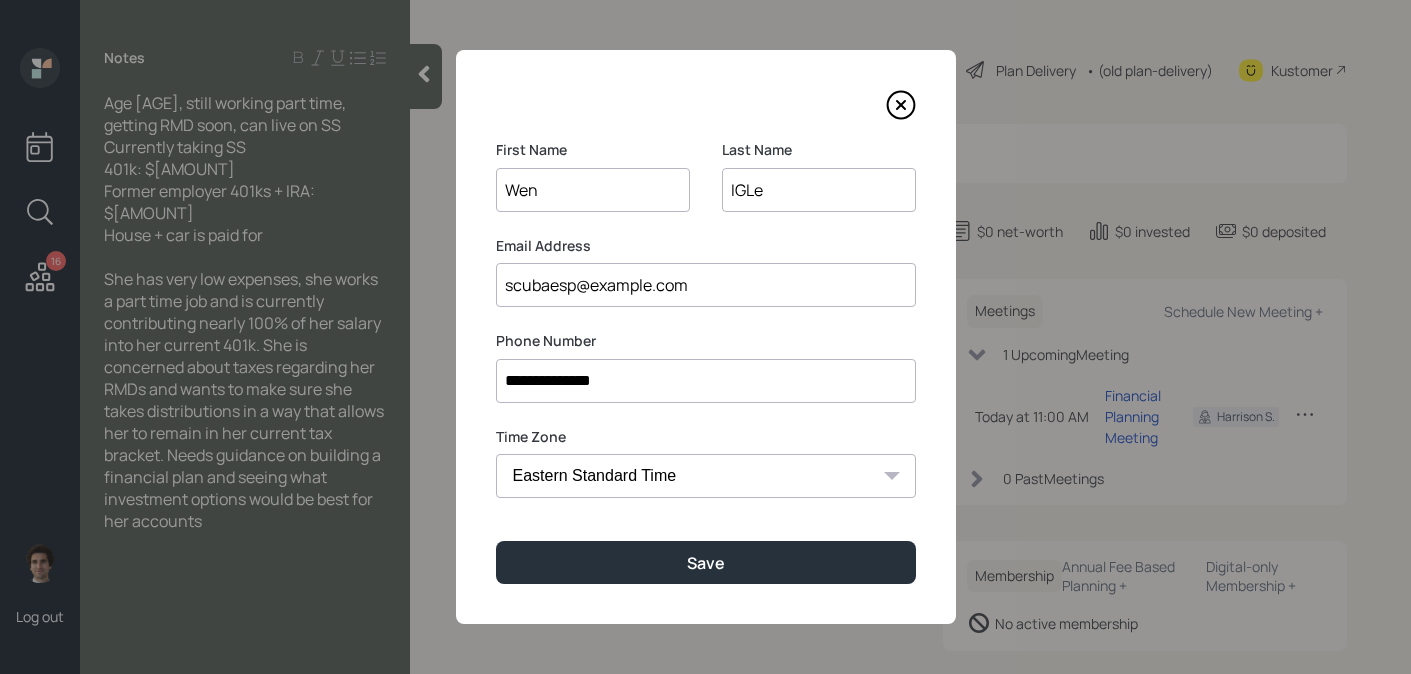 click on "IGLe" at bounding box center (819, 190) 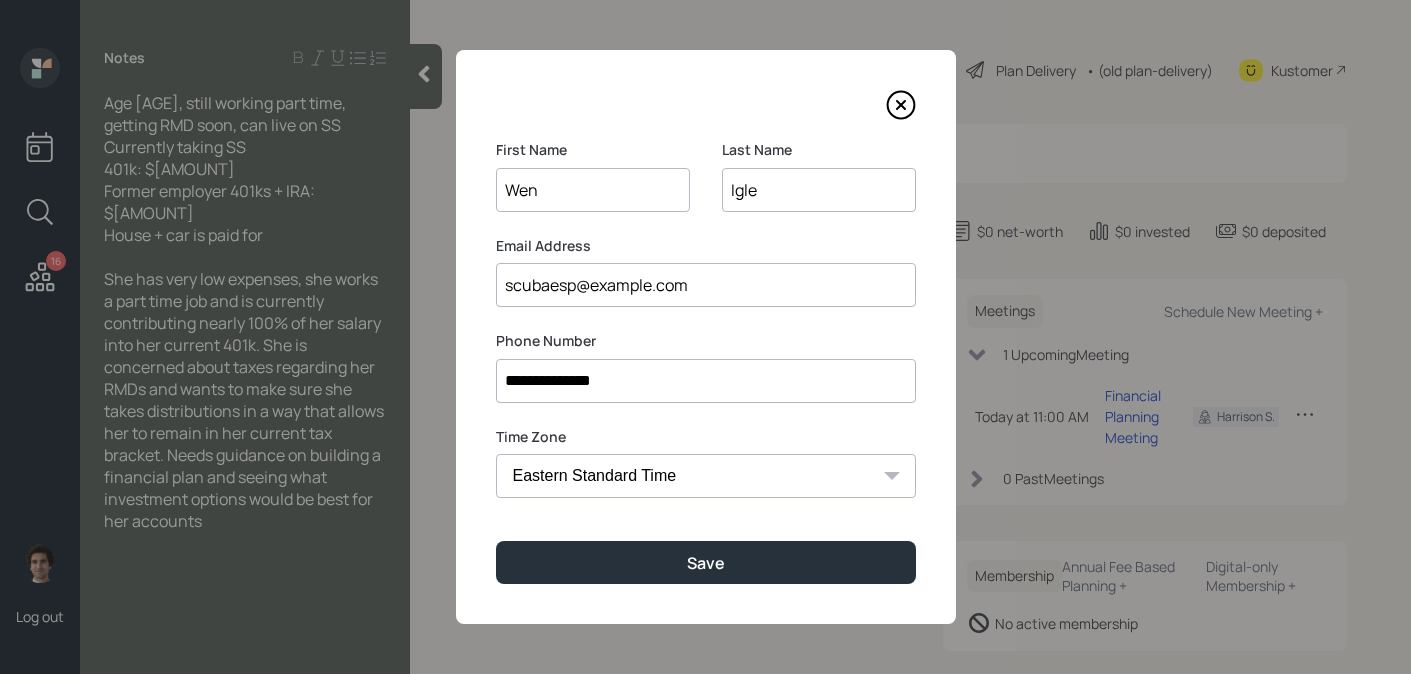 type on "Igle" 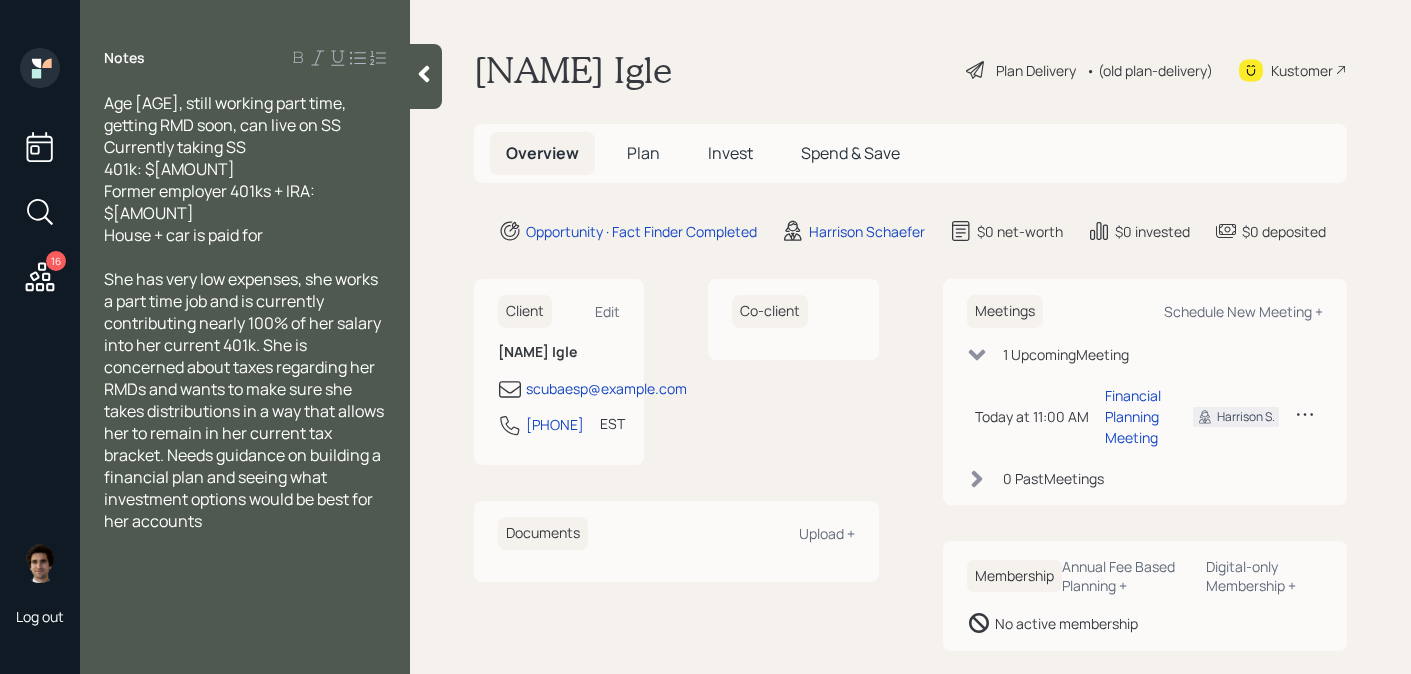 click on "Plan Delivery" at bounding box center [1036, 70] 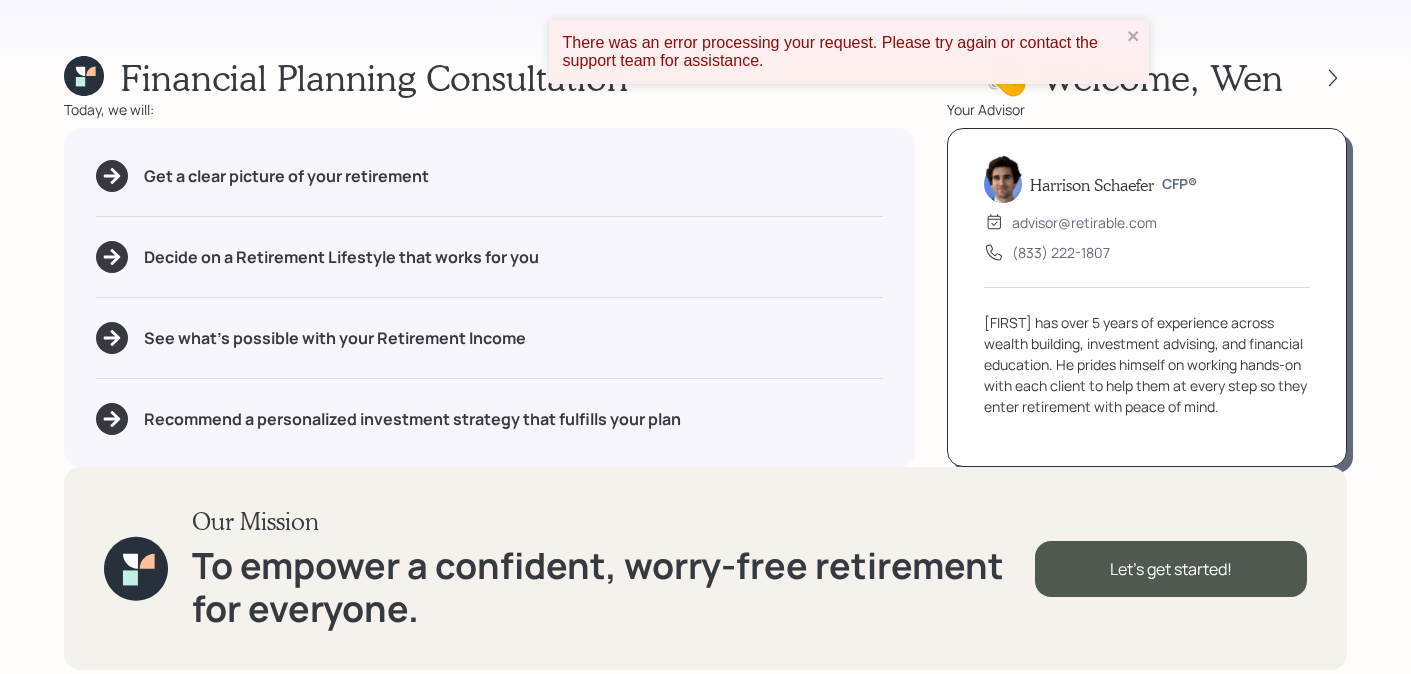 click on "There was an error processing your request. Please try again or contact the support team for assistance." at bounding box center (849, 52) 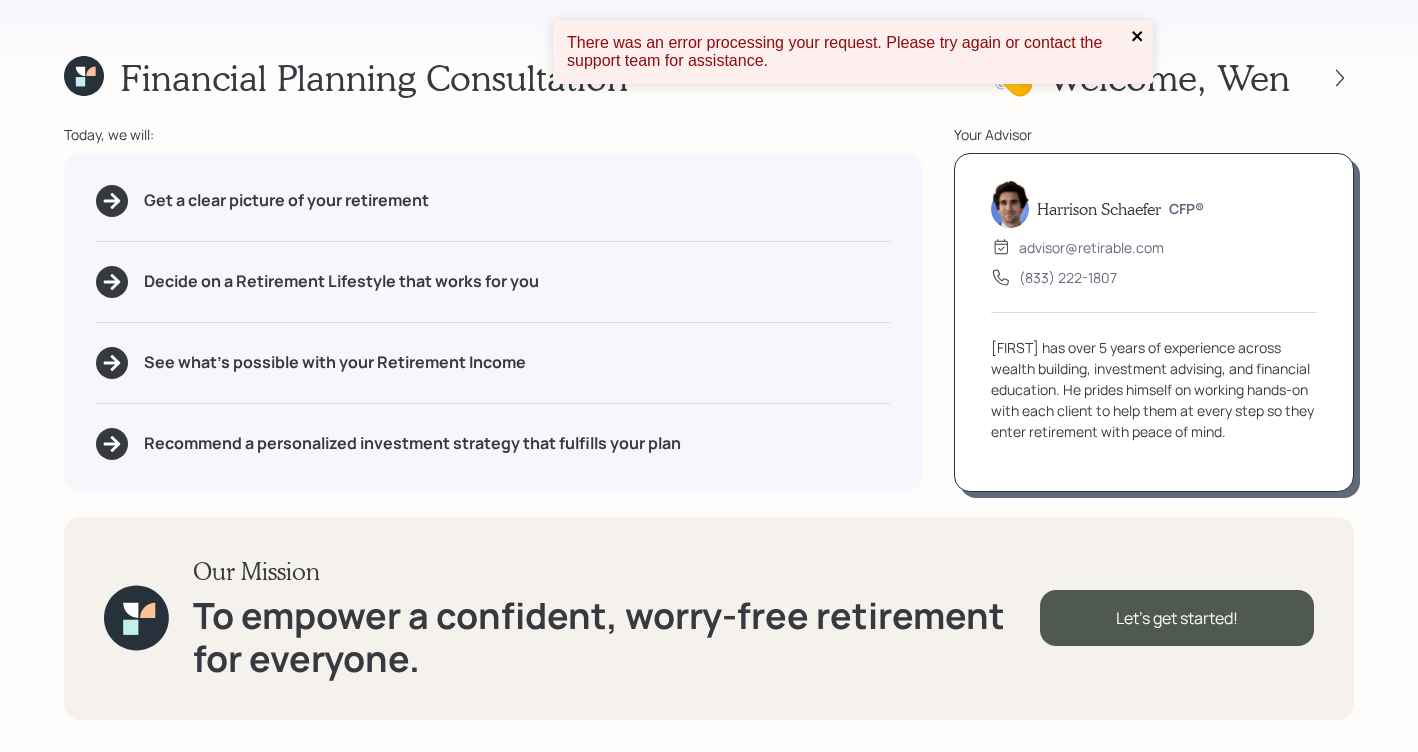 click at bounding box center [1138, 37] 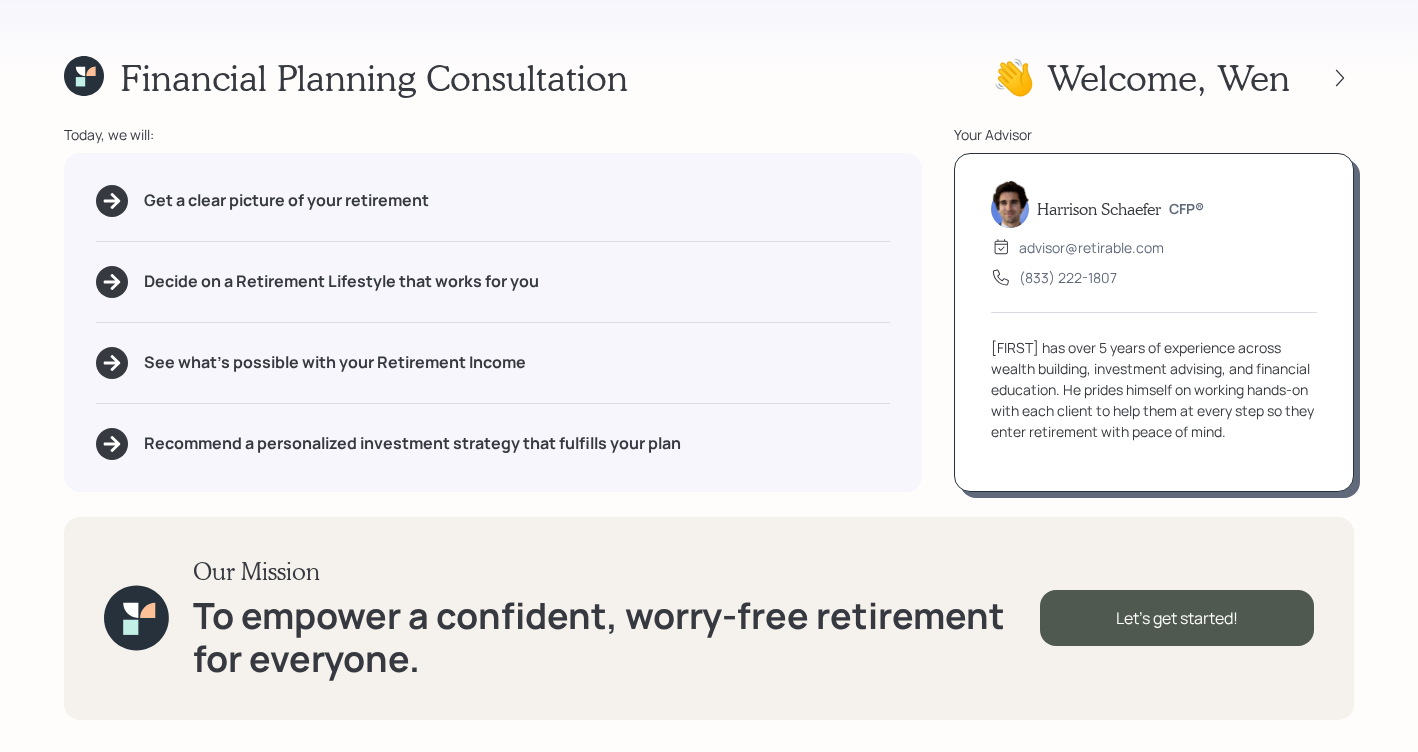 click on "Get a clear picture of your retirement" at bounding box center (493, 201) 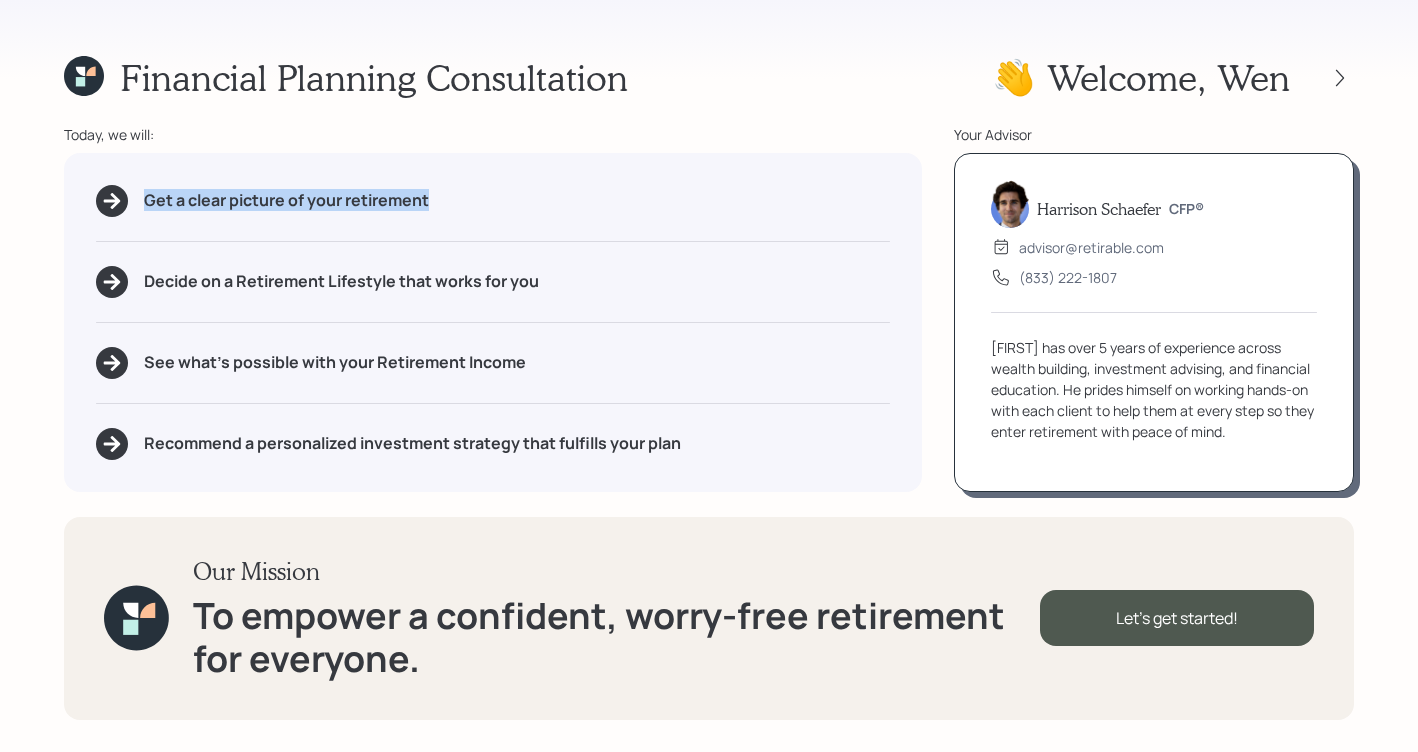 drag, startPoint x: 451, startPoint y: 206, endPoint x: 115, endPoint y: 206, distance: 336 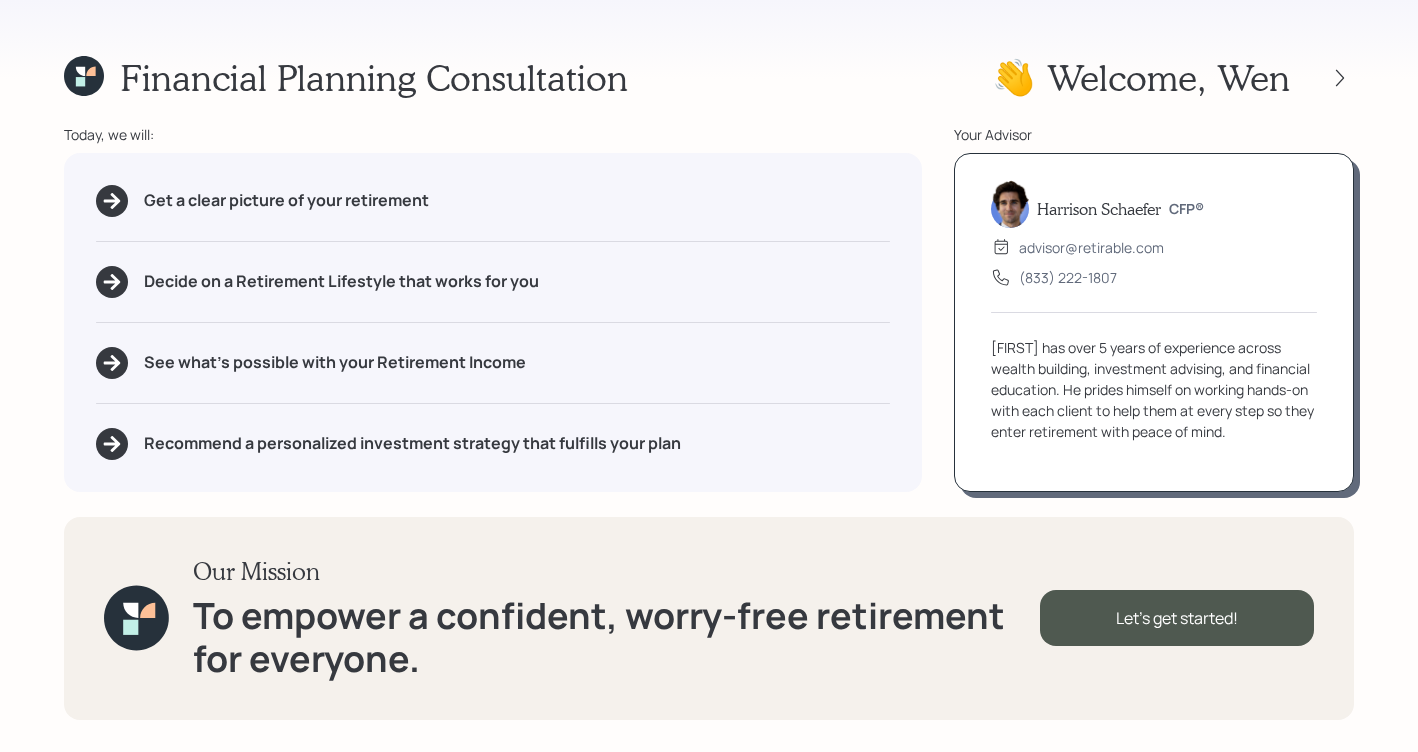 click on "Decide on a Retirement Lifestyle that works for you" at bounding box center [493, 282] 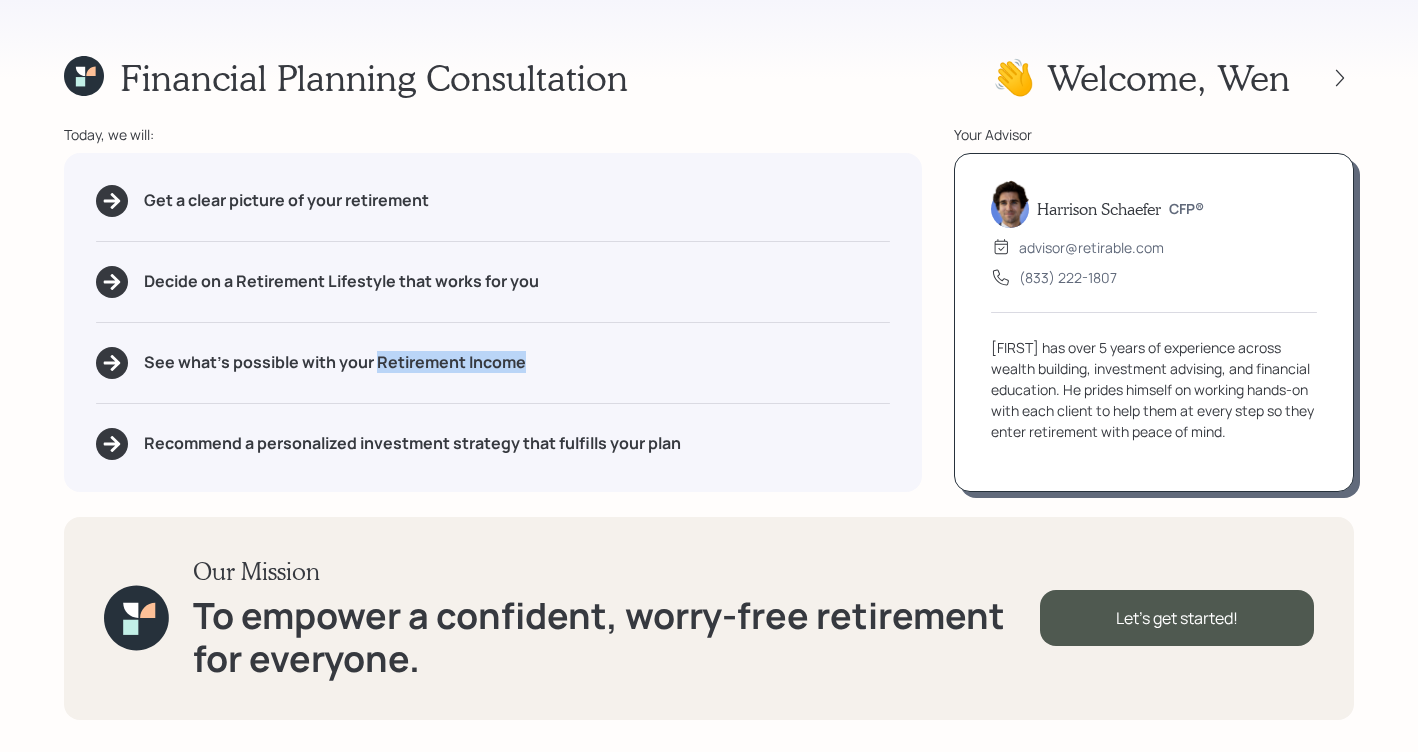 drag, startPoint x: 537, startPoint y: 371, endPoint x: 375, endPoint y: 367, distance: 162.04938 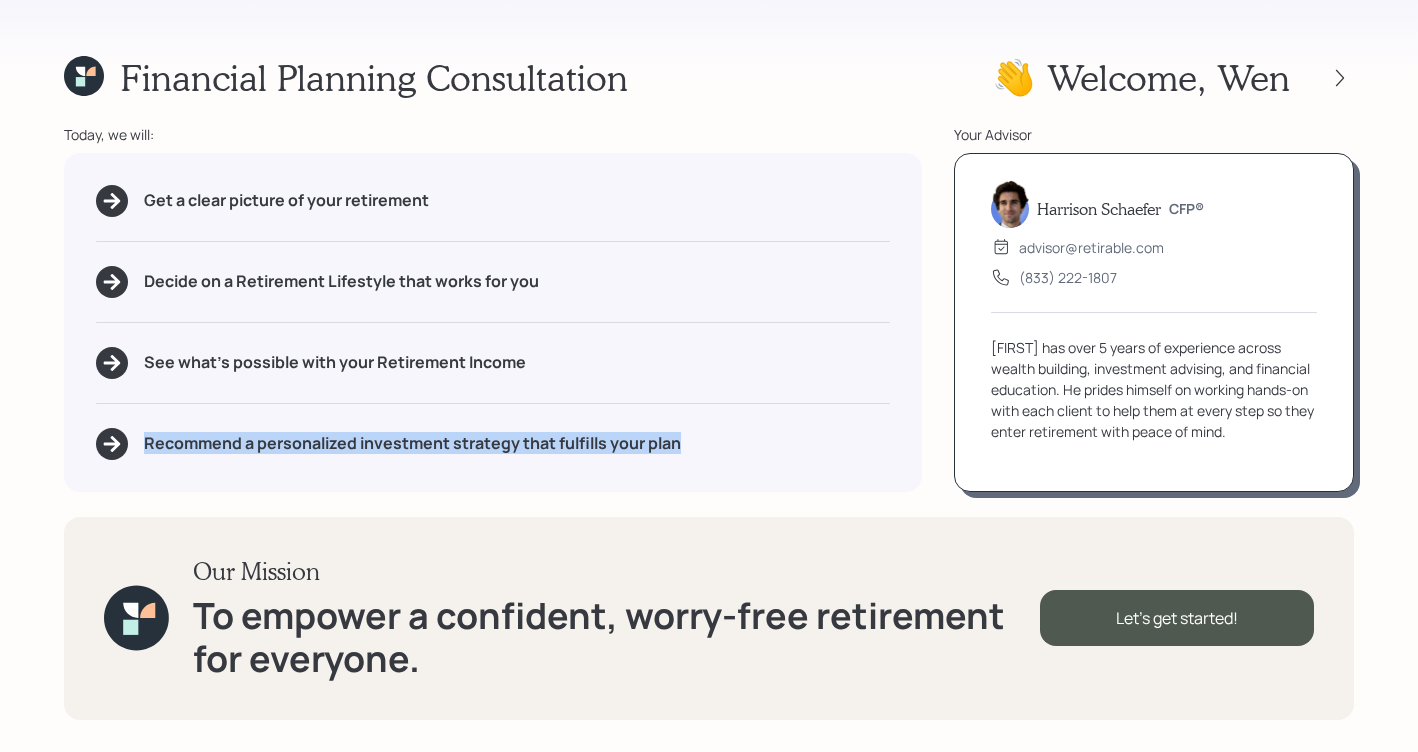 drag, startPoint x: 706, startPoint y: 438, endPoint x: 38, endPoint y: 447, distance: 668.0606 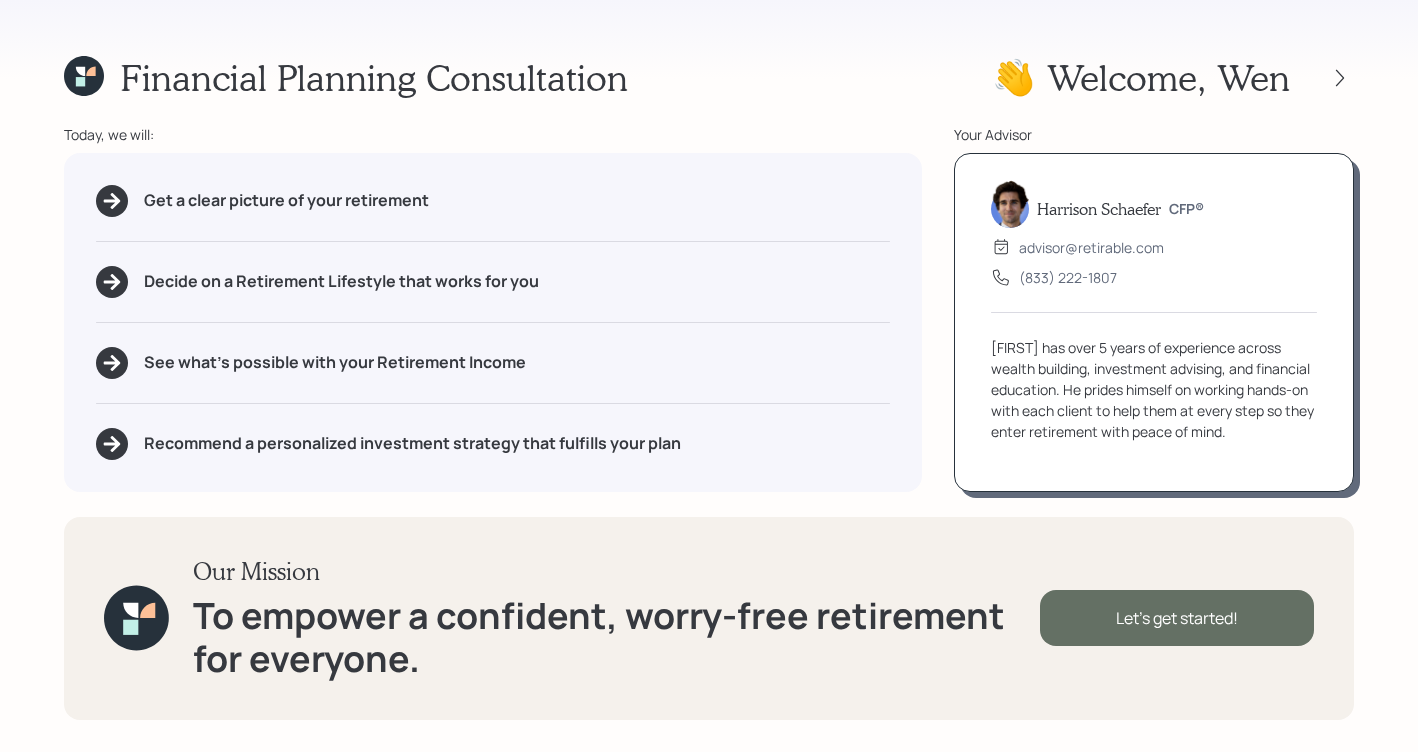 click on "Let's get started!" at bounding box center (1177, 618) 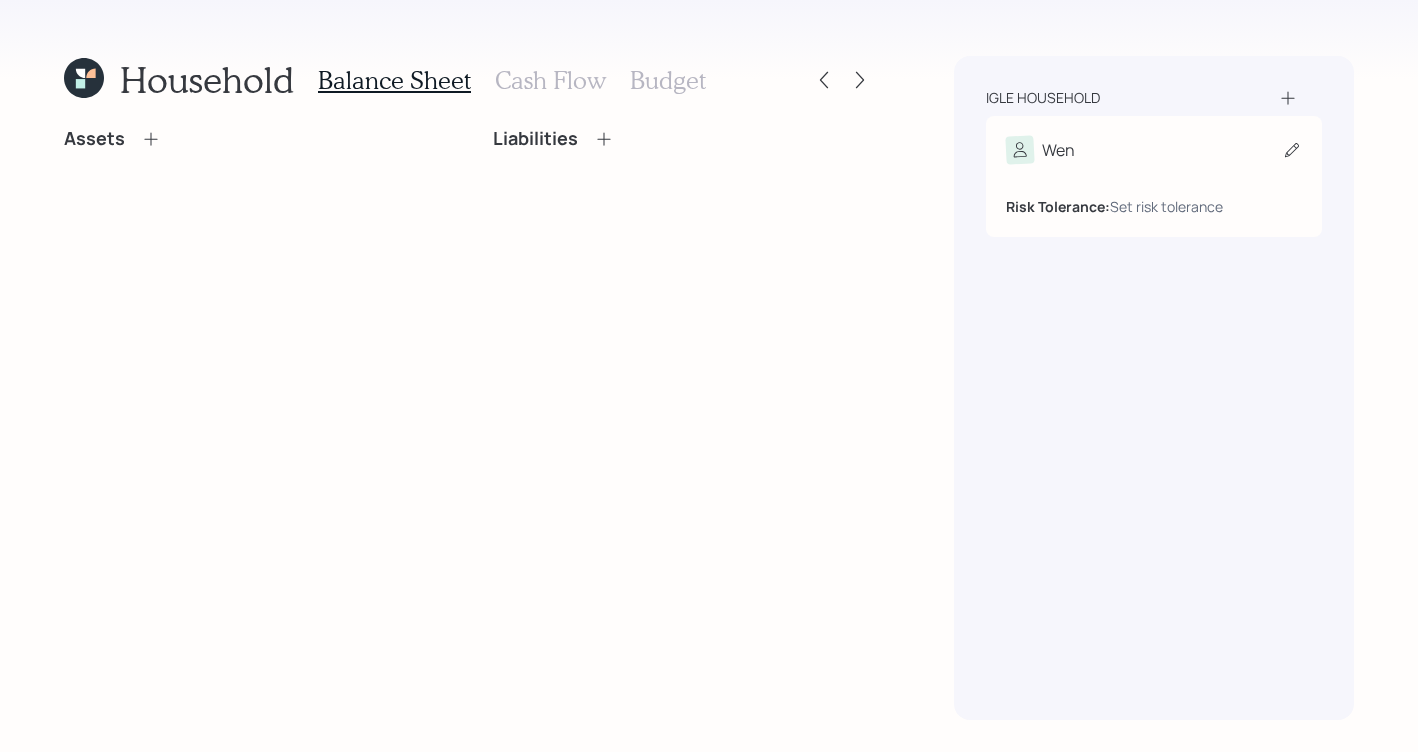 click on "Risk Tolerance:  Set risk tolerance" at bounding box center [1154, 190] 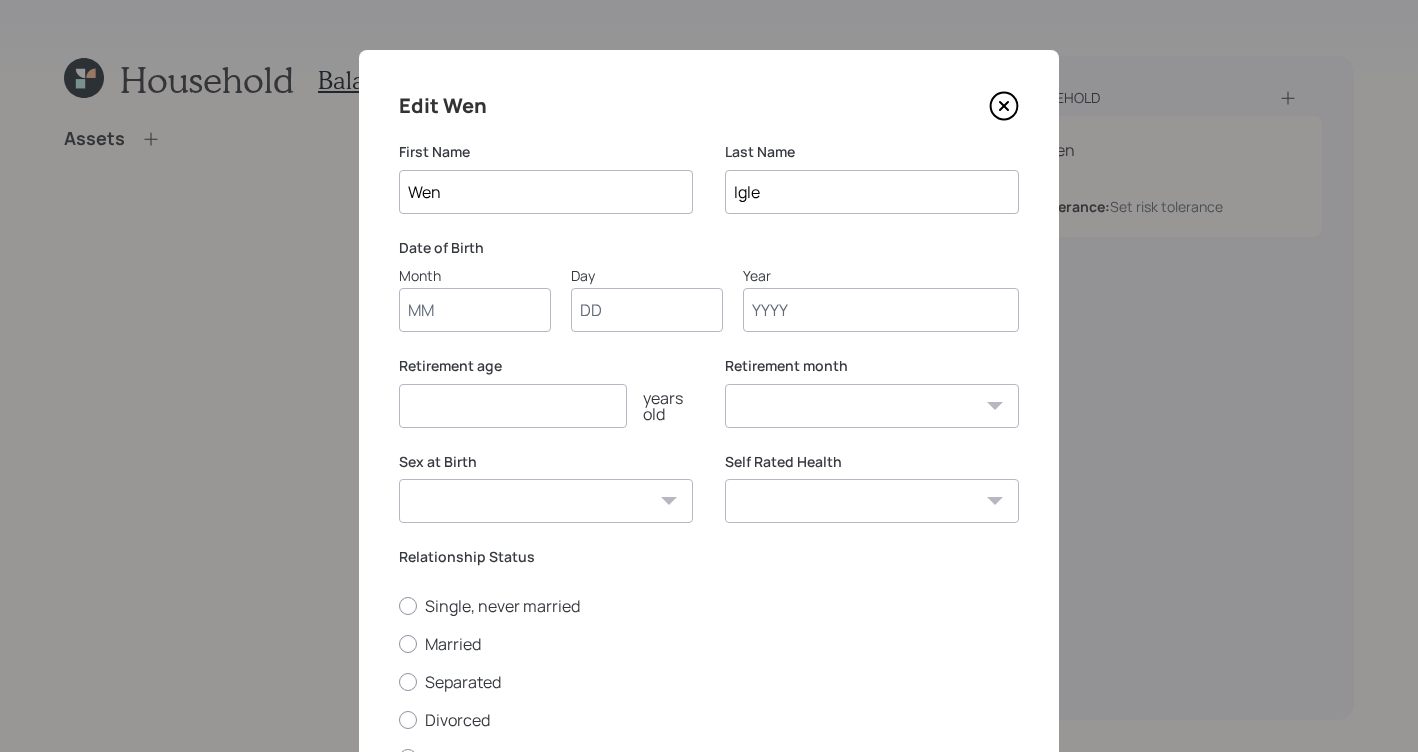 click on "Month" at bounding box center [475, 310] 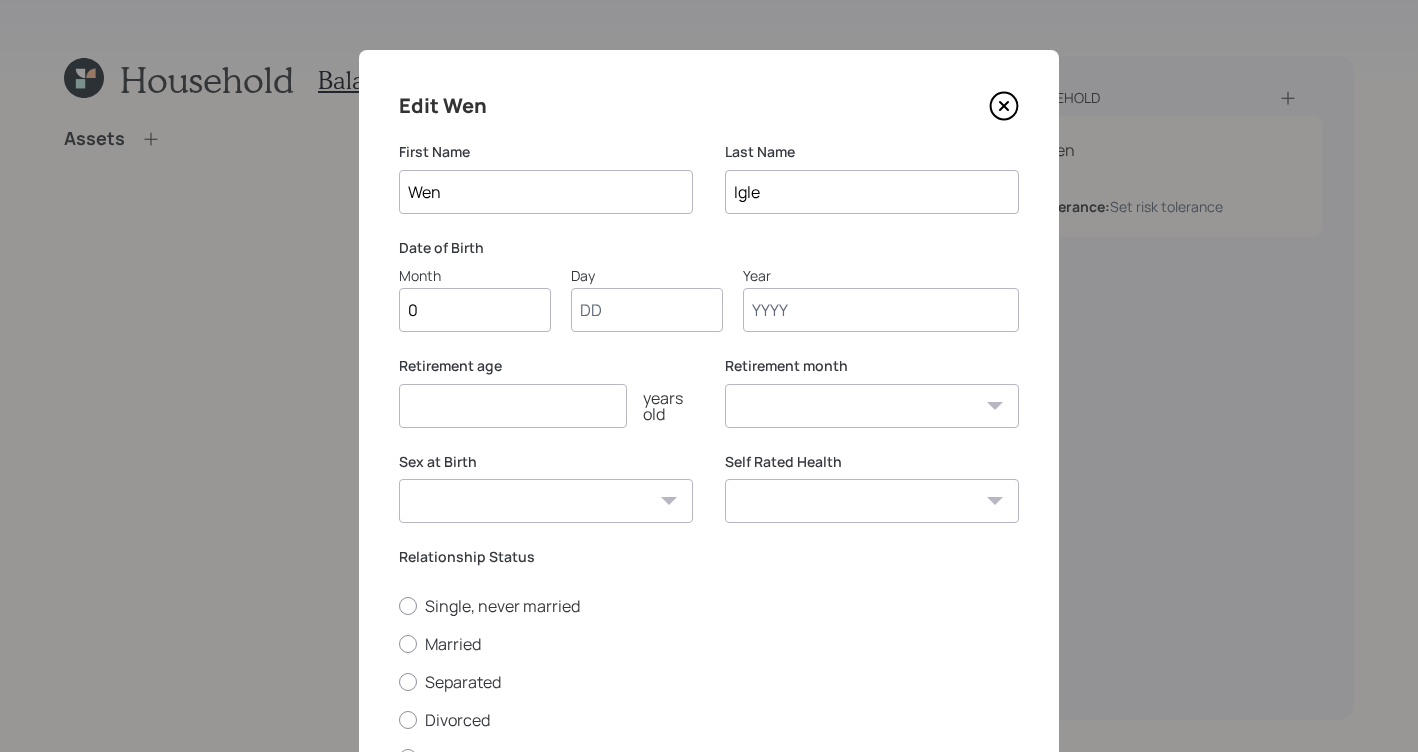 type on "09" 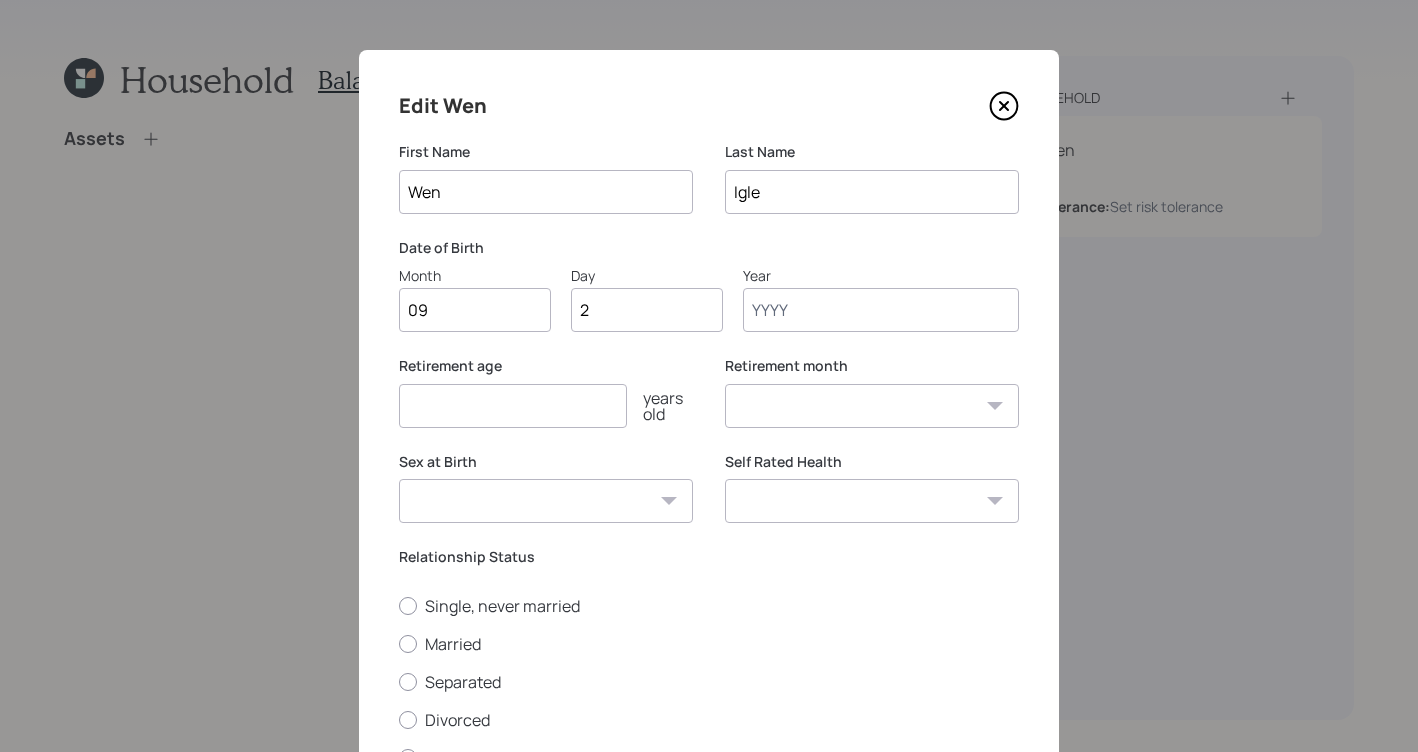 type on "27" 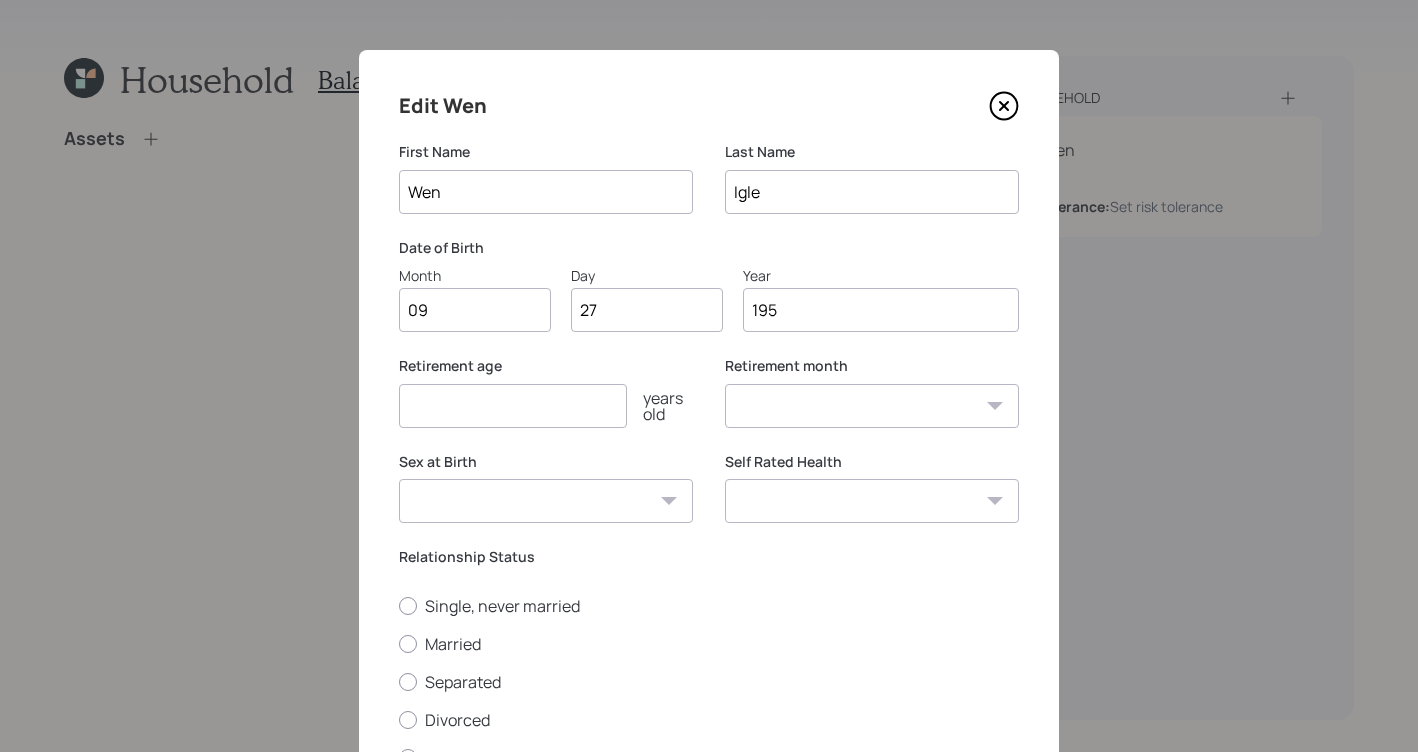 type on "1952" 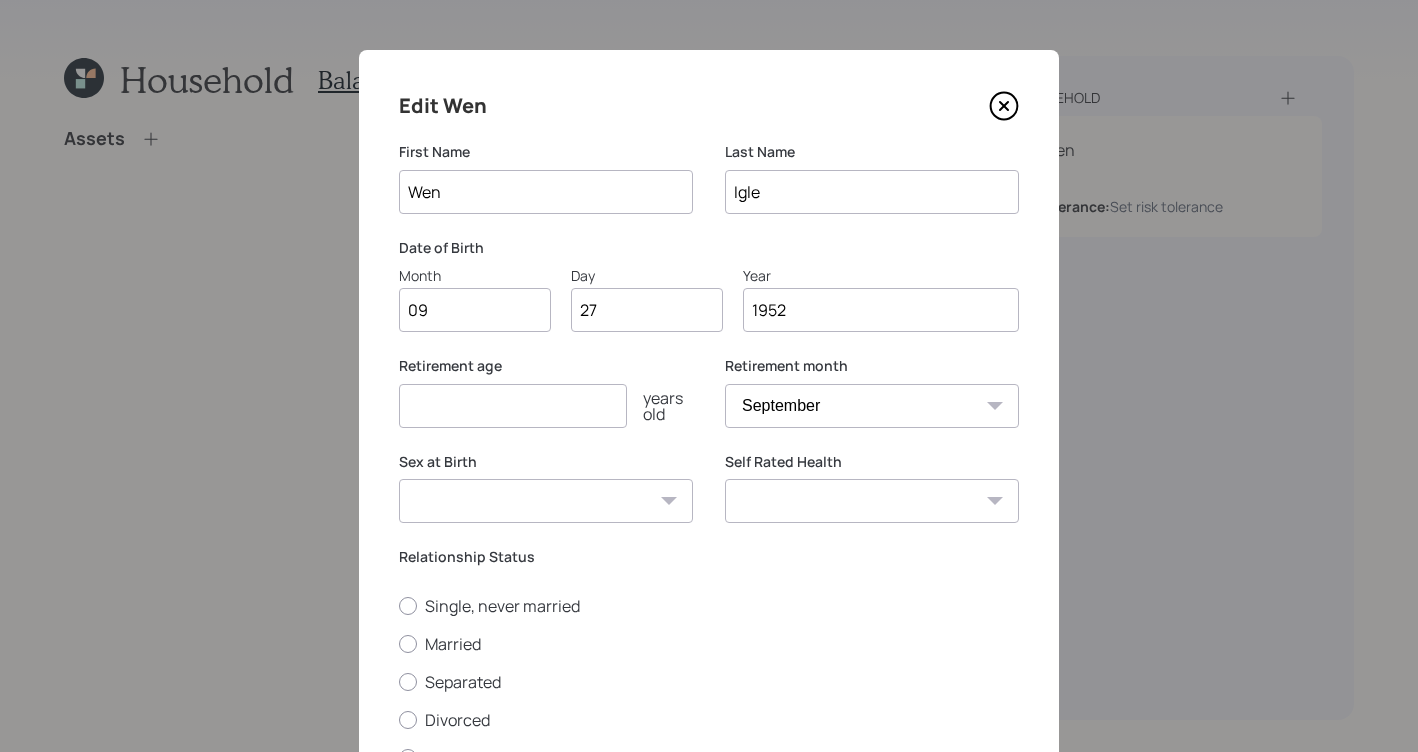 type on "1952" 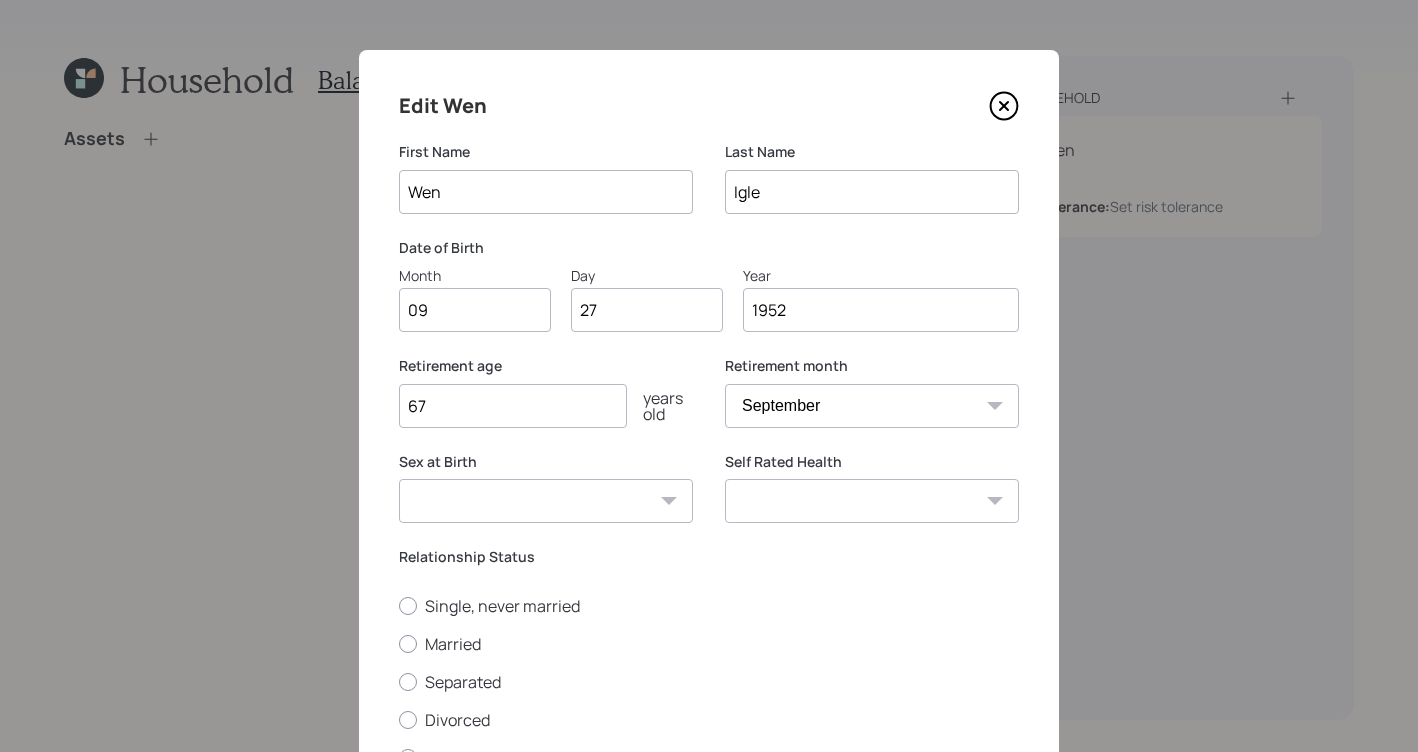 type on "67" 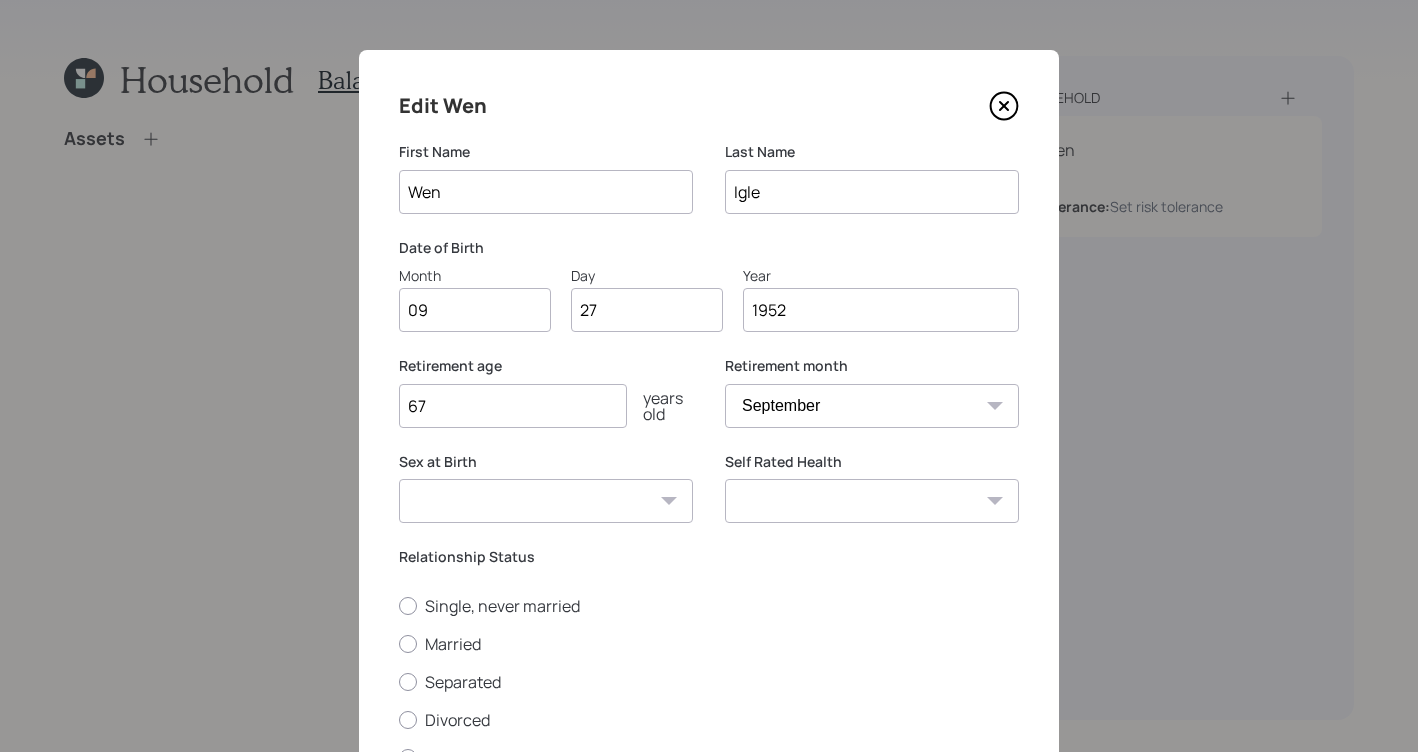 click on "Male Female Other / Prefer not to say" at bounding box center [546, 501] 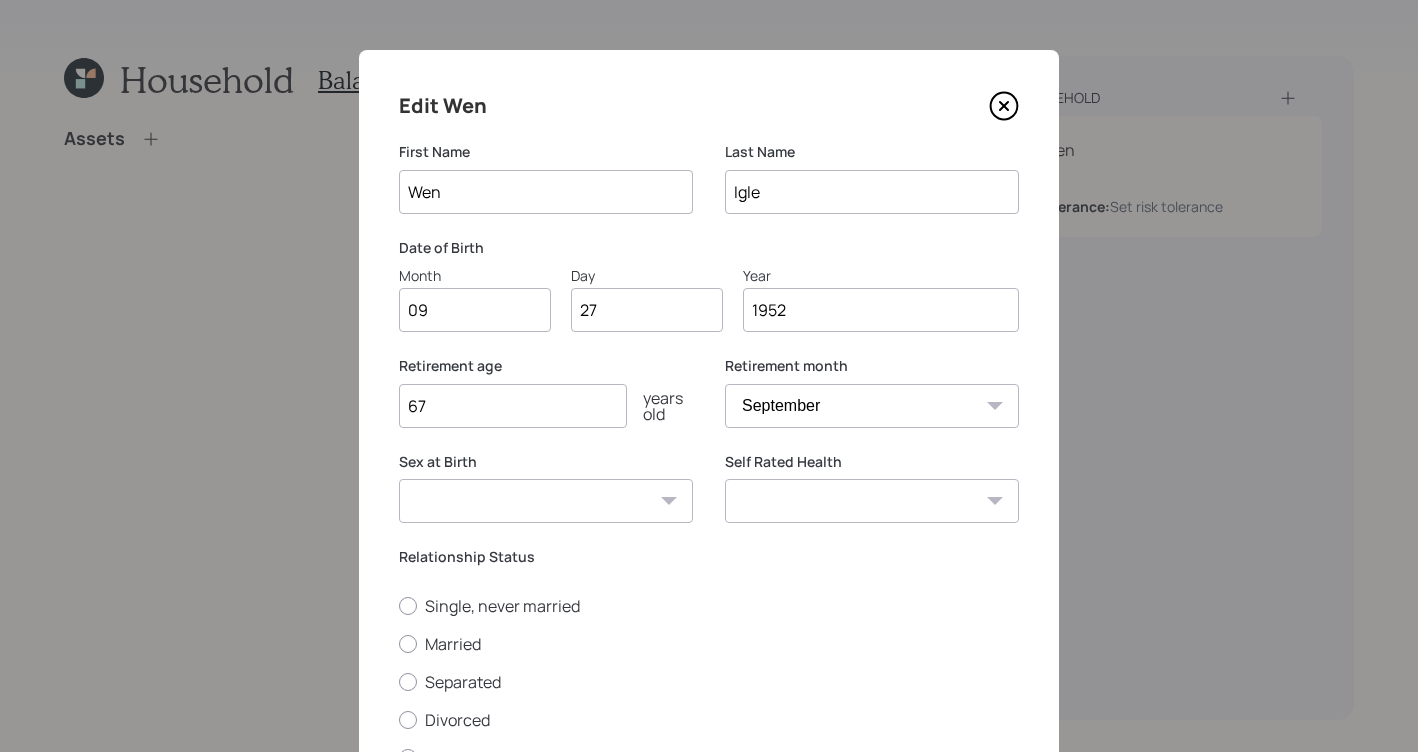 select on "female" 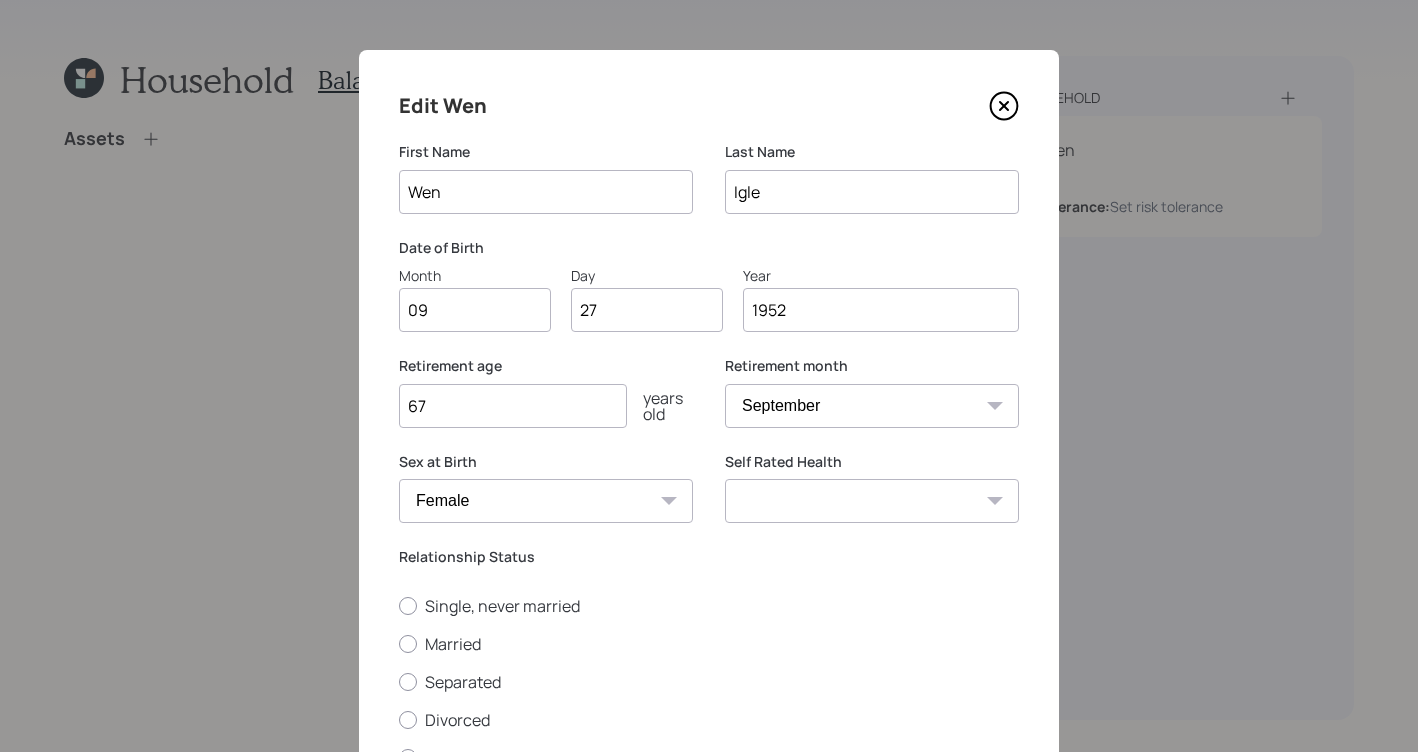 click on "Excellent Very Good Good Fair Poor" at bounding box center (872, 501) 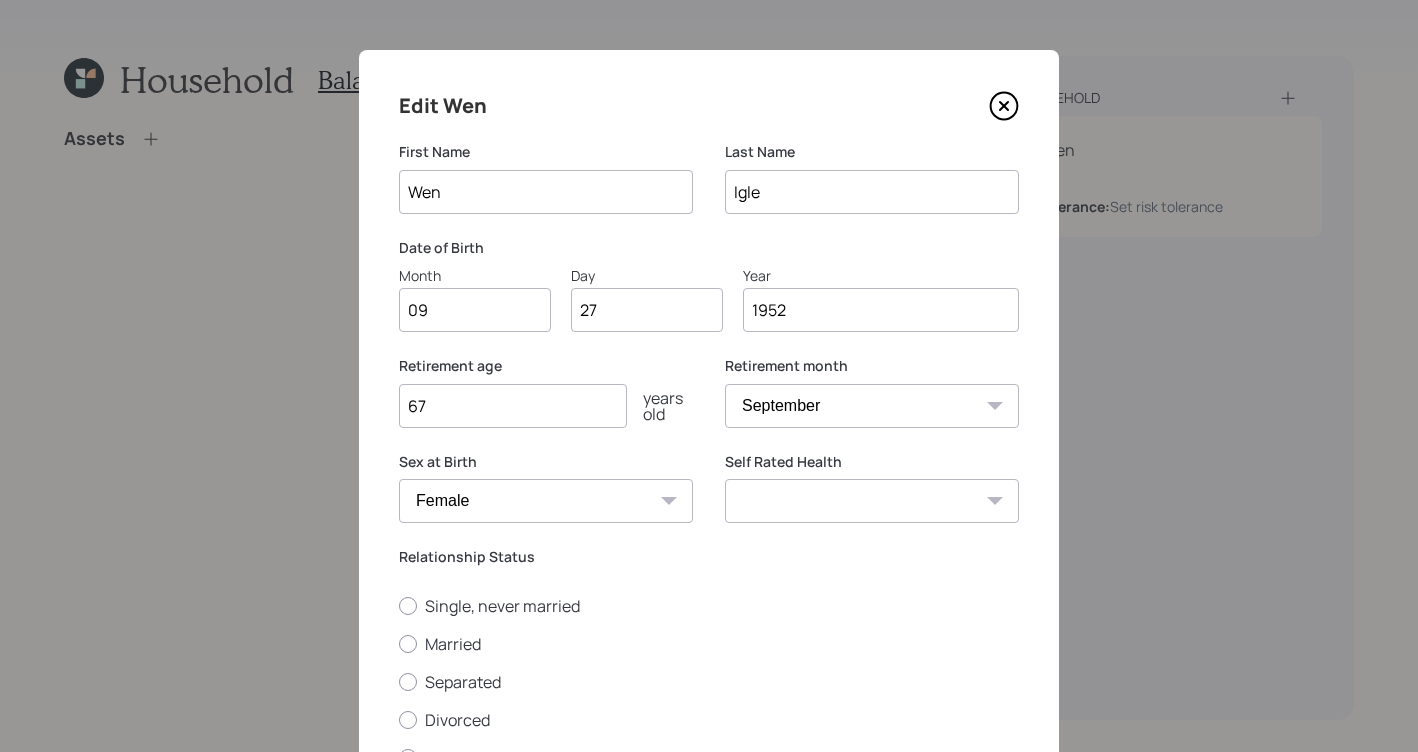 select on "excellent" 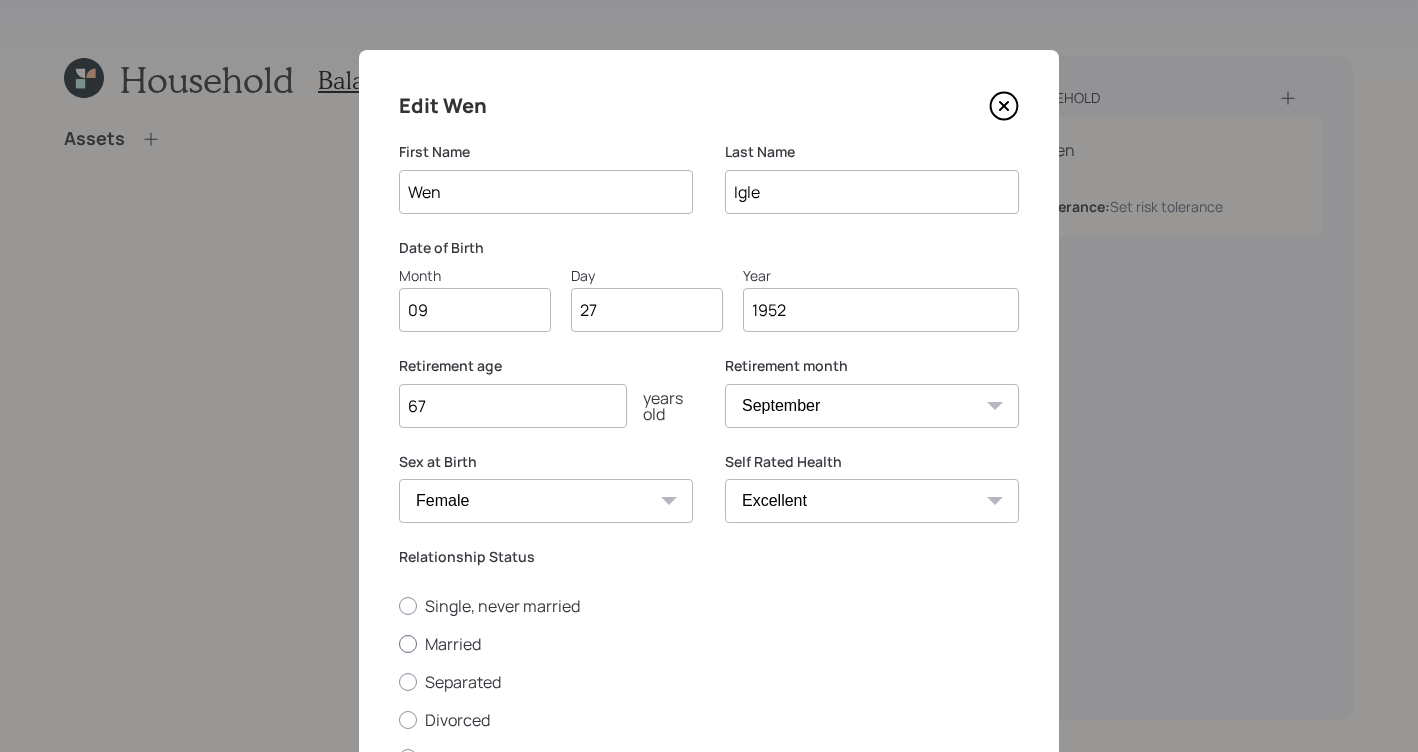 scroll, scrollTop: 175, scrollLeft: 0, axis: vertical 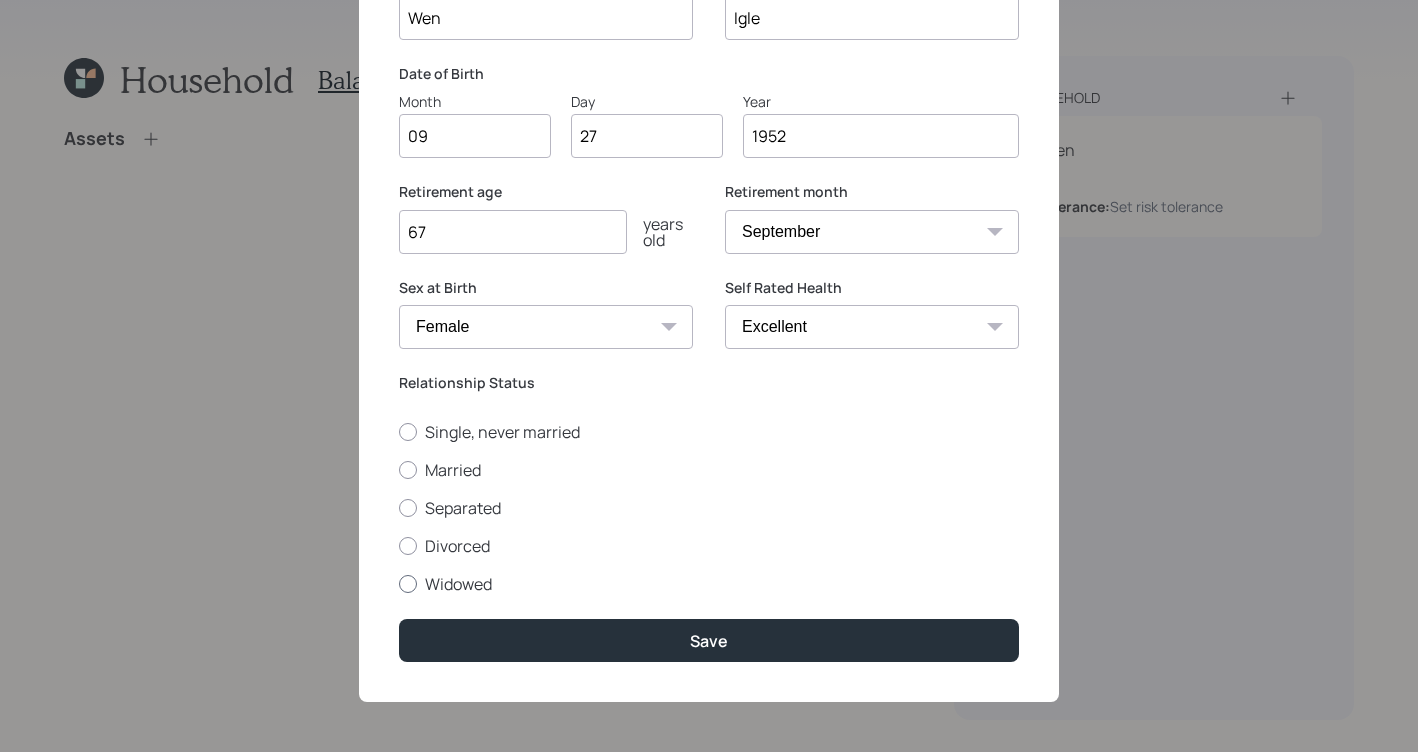 click at bounding box center (408, 584) 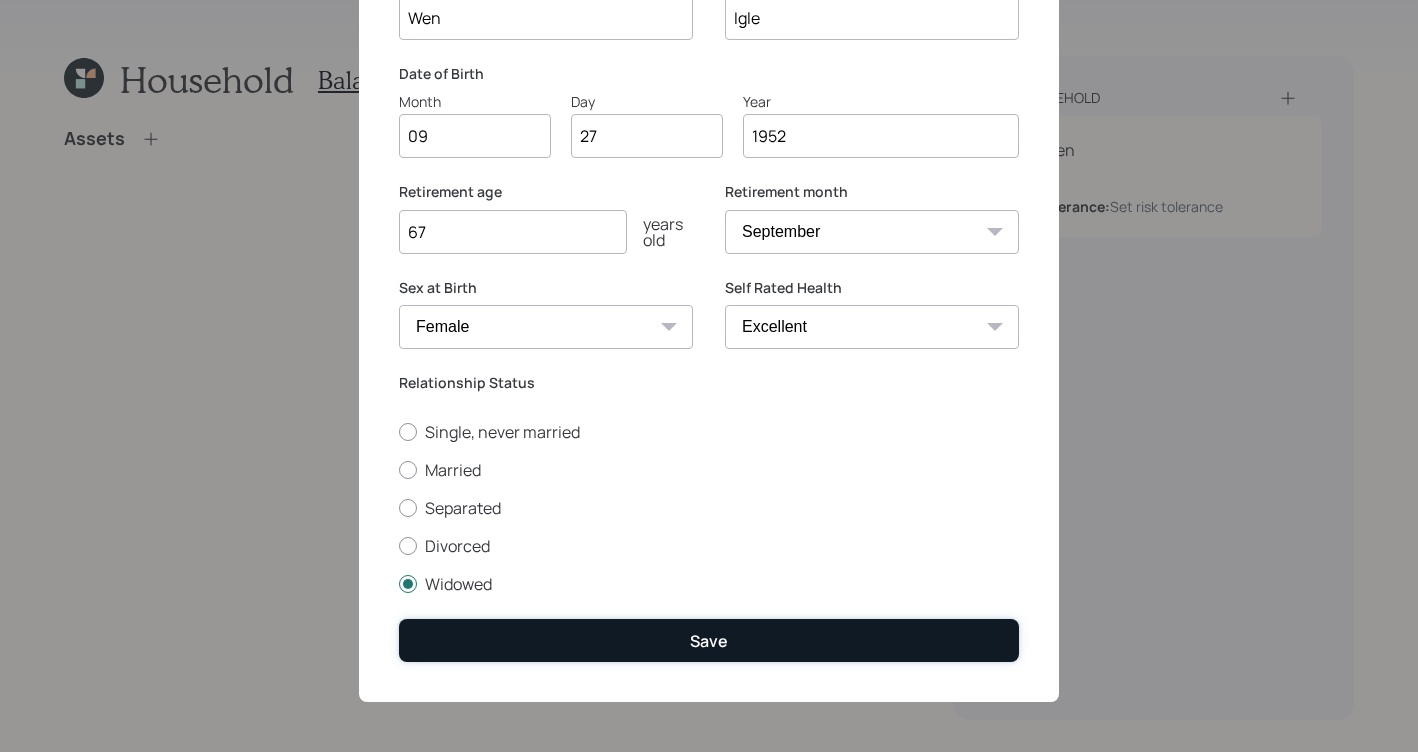 click on "Save" at bounding box center (709, 640) 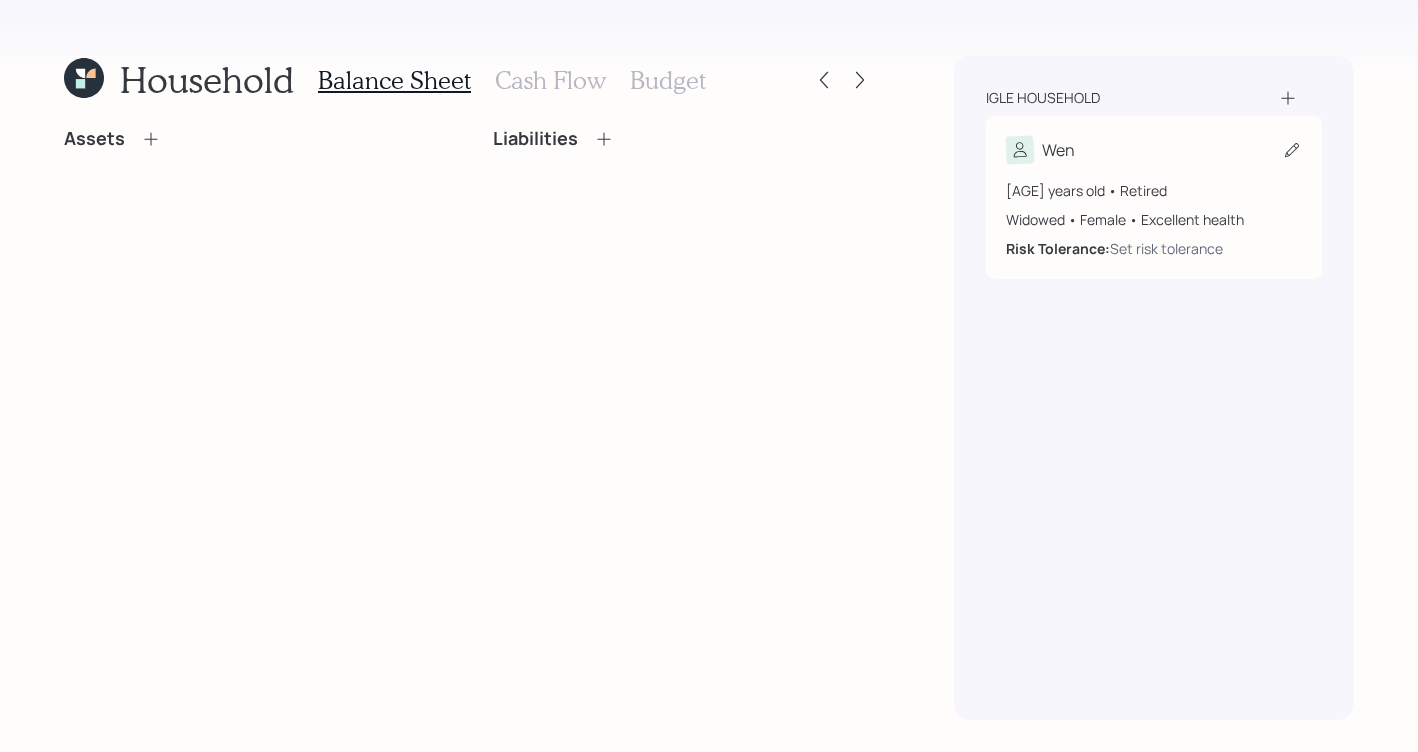 click on "[AGE] years old • Retired Widowed • Female • Excellent health Risk Tolerance: Set risk tolerance" at bounding box center [1154, 211] 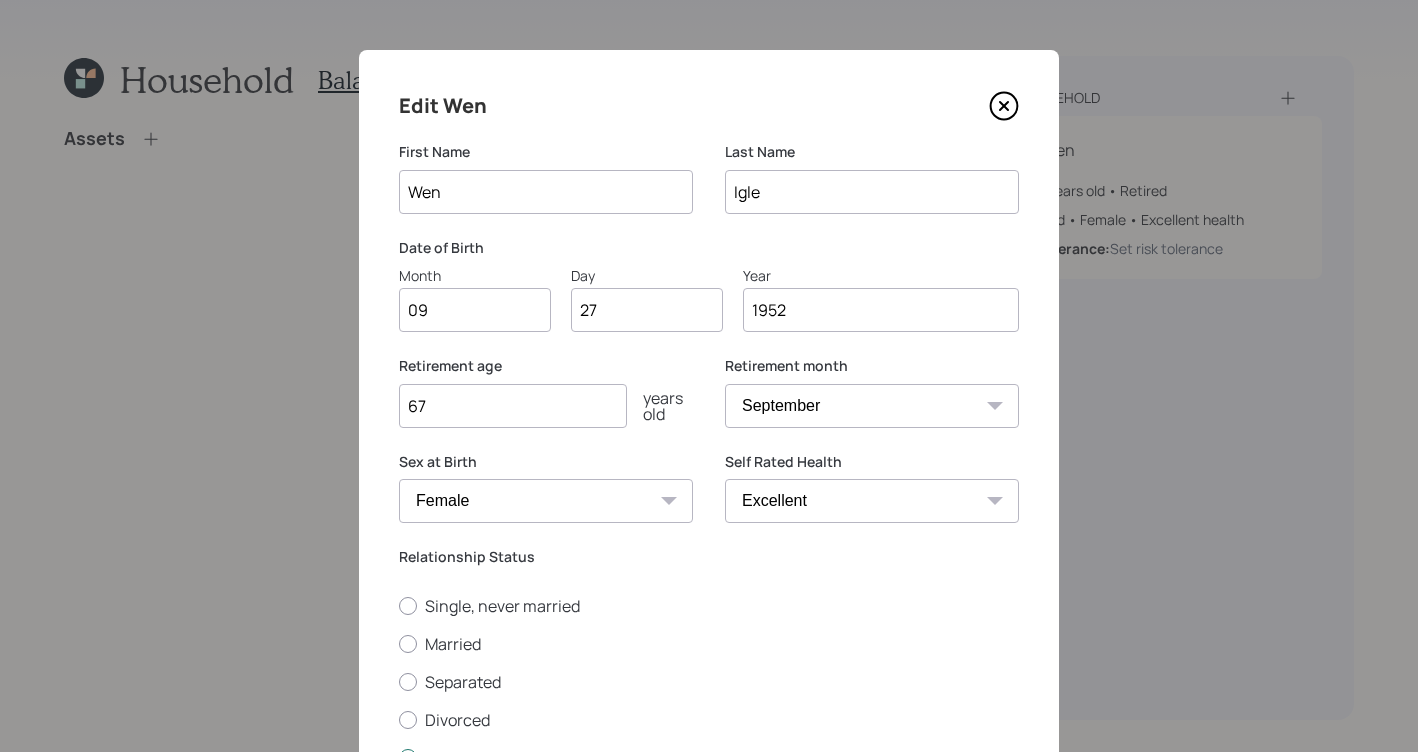 drag, startPoint x: 570, startPoint y: 389, endPoint x: 454, endPoint y: 389, distance: 116 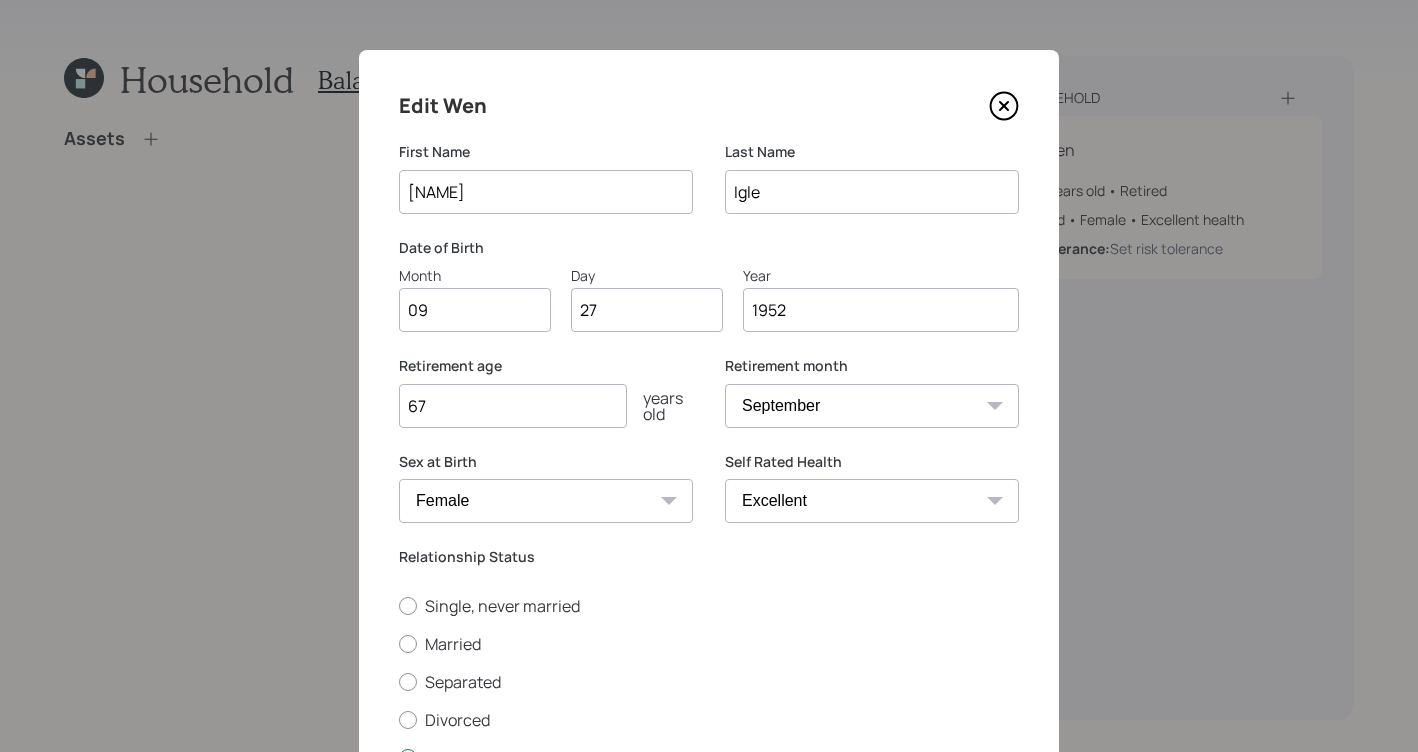type on "[NAME]" 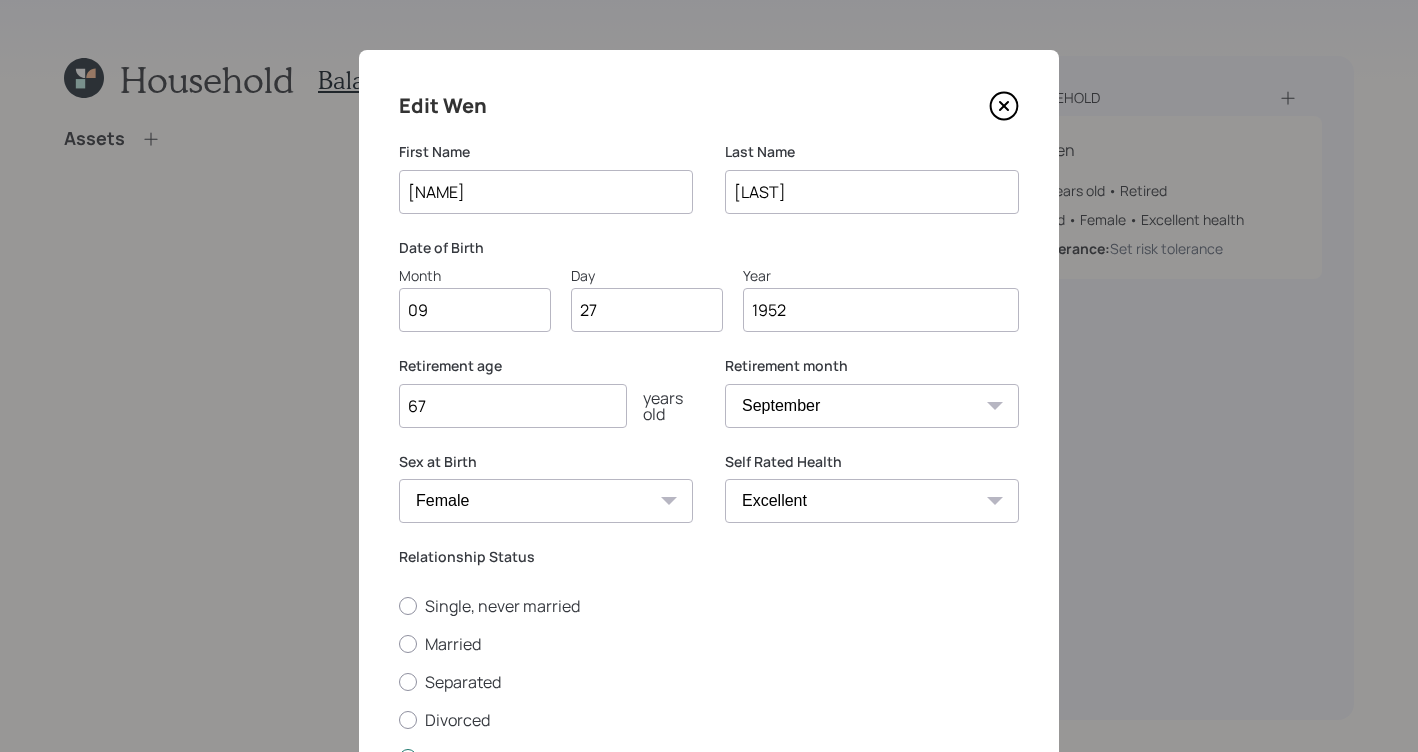 type on "[LAST]" 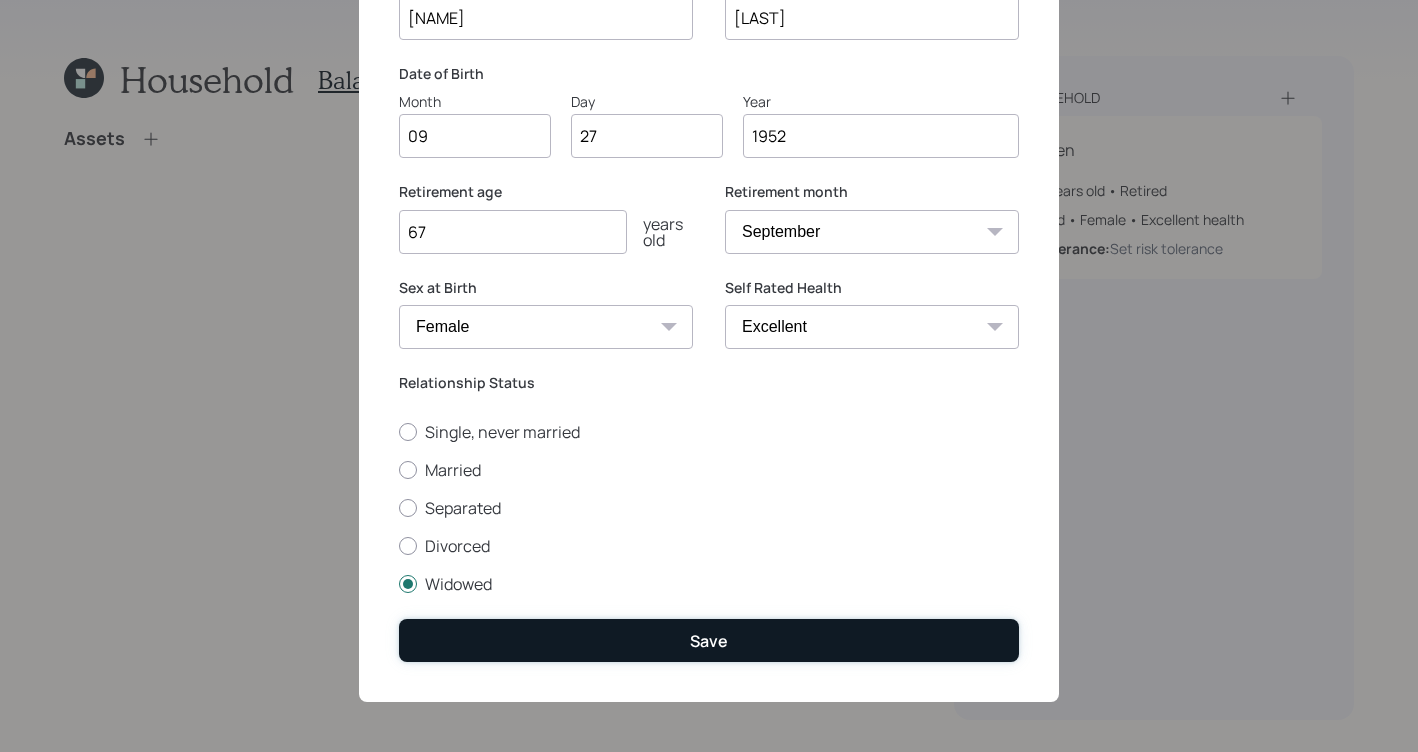 click on "Save" at bounding box center (709, 640) 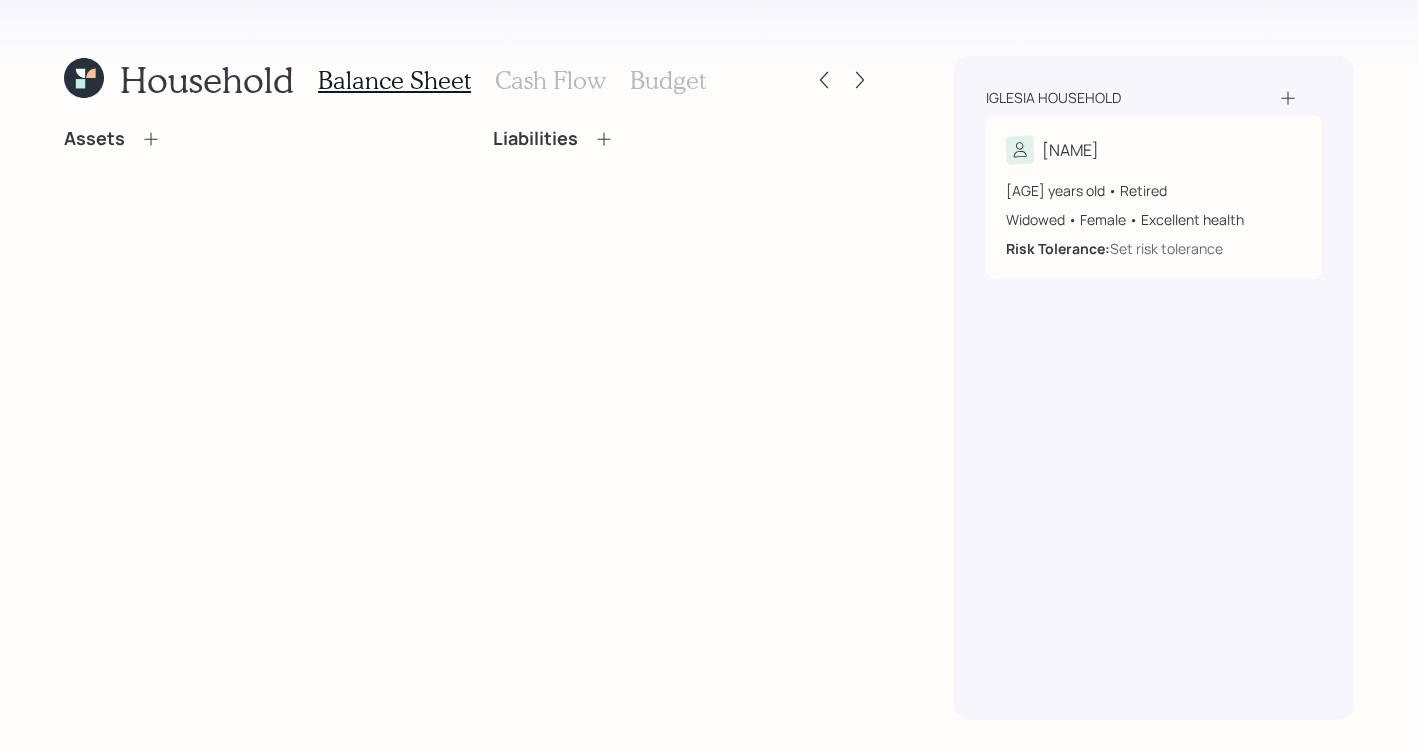 click 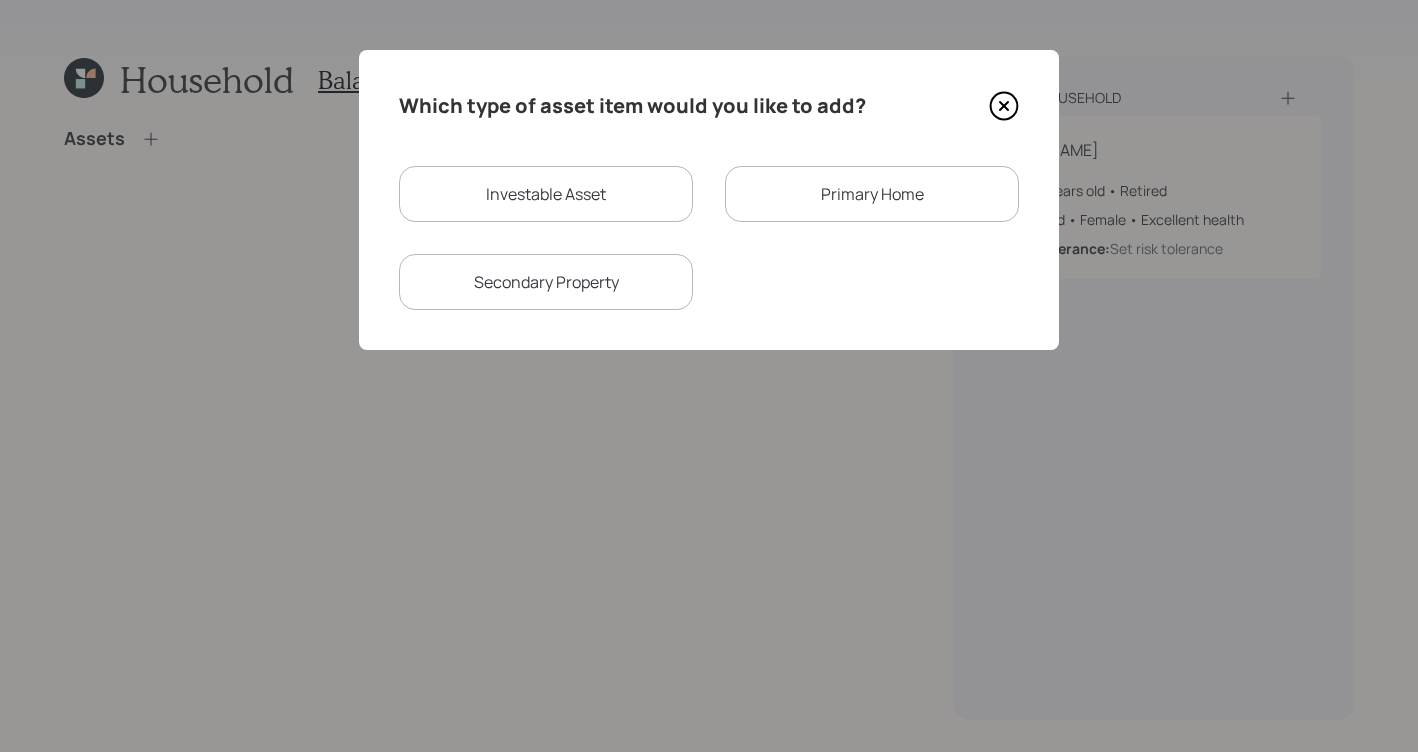 click on "Investable Asset" at bounding box center [546, 194] 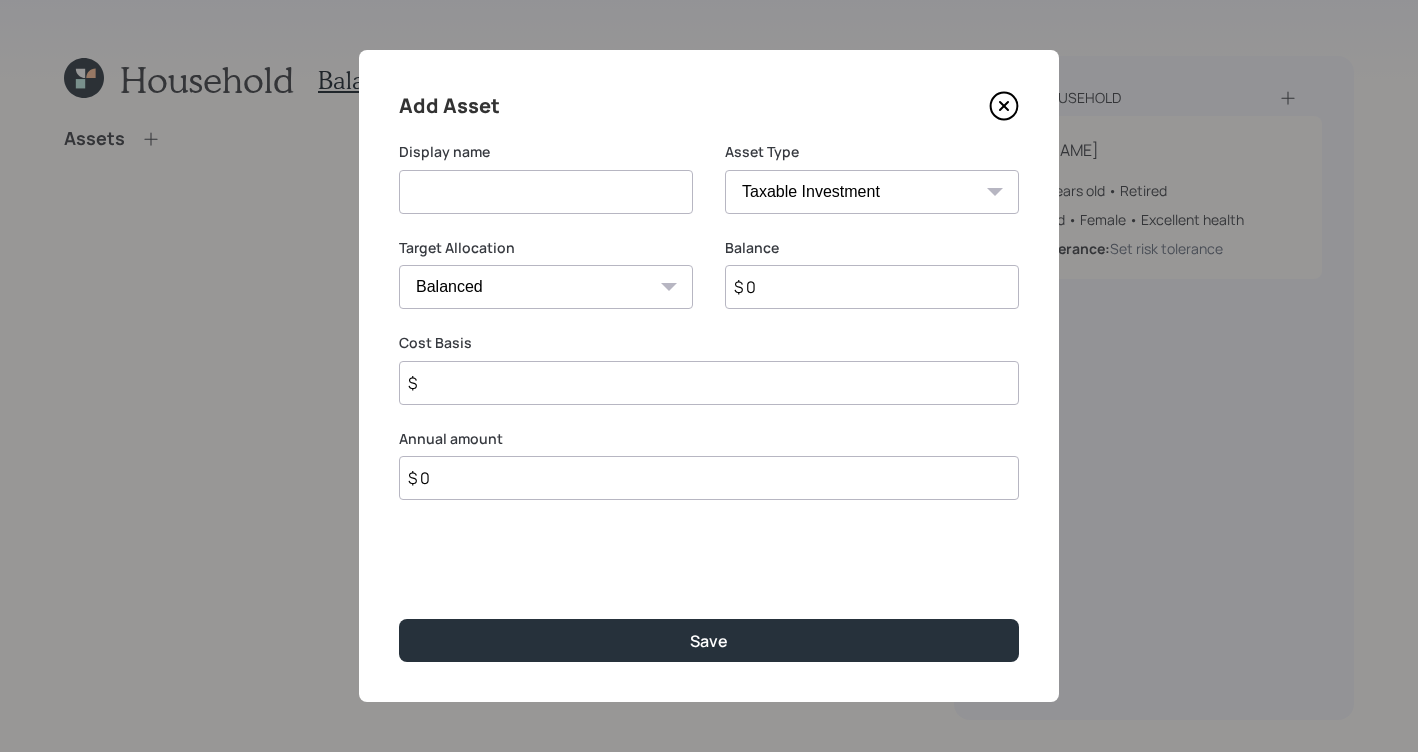 click on "SEP IRA IRA Roth IRA 401(k) Roth 401(k) 403(b) Roth 403(b) 457(b) Roth 457(b) Health Savings Account 529 Taxable Investment Checking / Savings Emergency Fund" at bounding box center (872, 192) 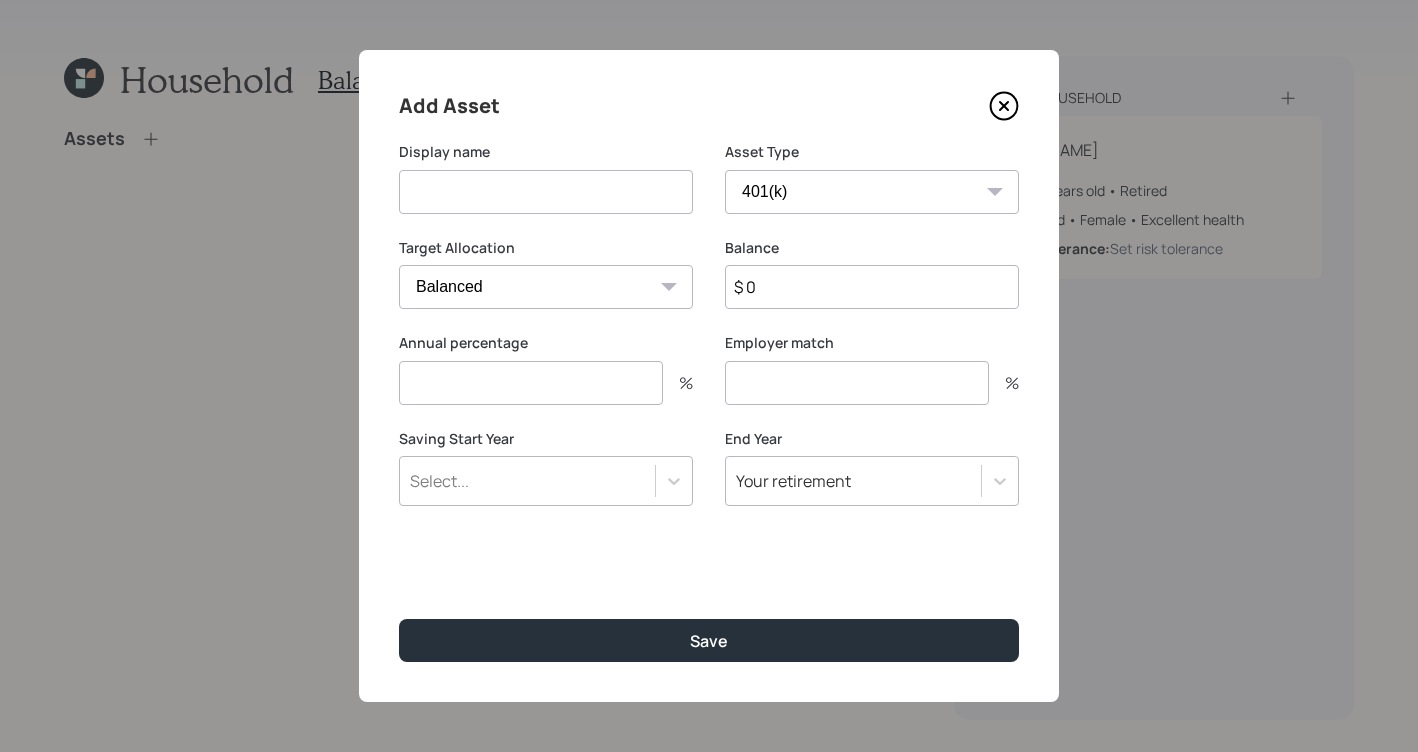 click at bounding box center (546, 192) 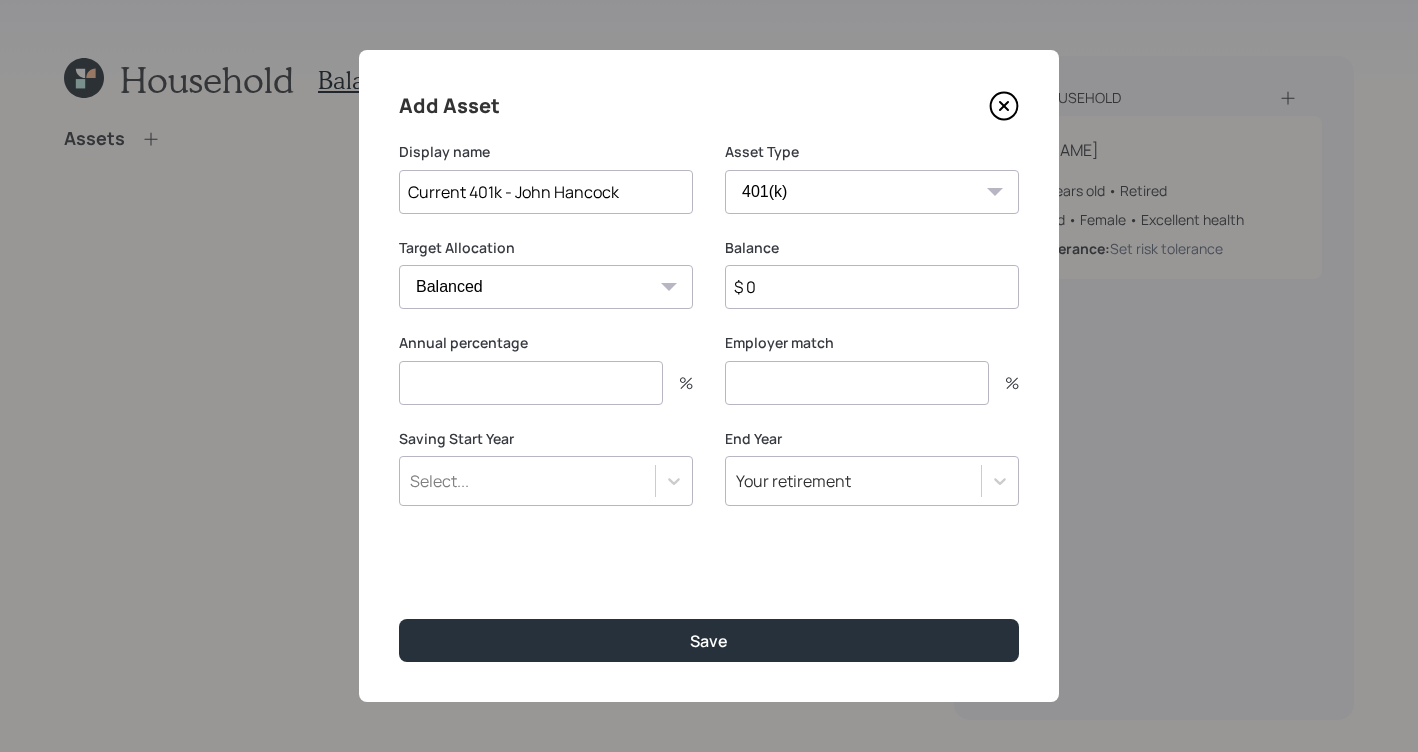 type on "Current 401k - John Hancock" 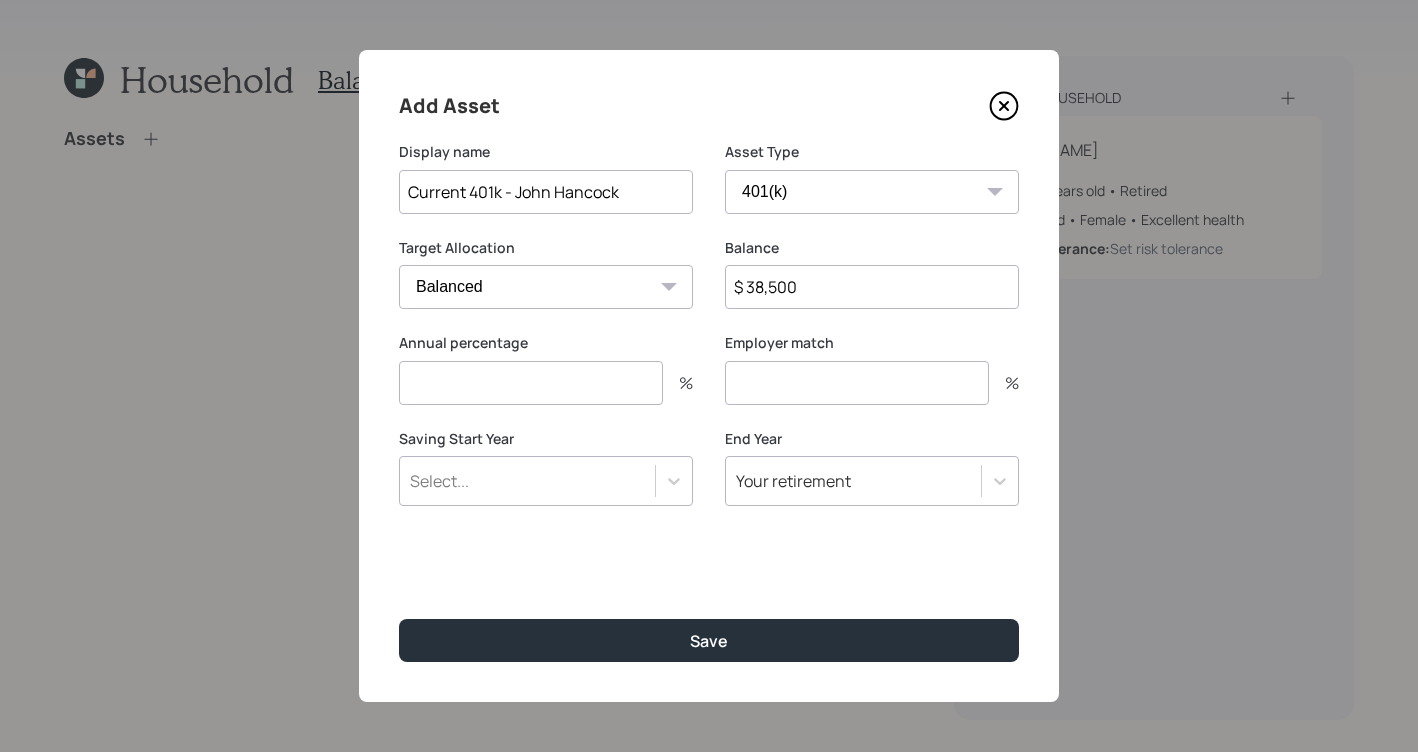 type on "$ 38,500" 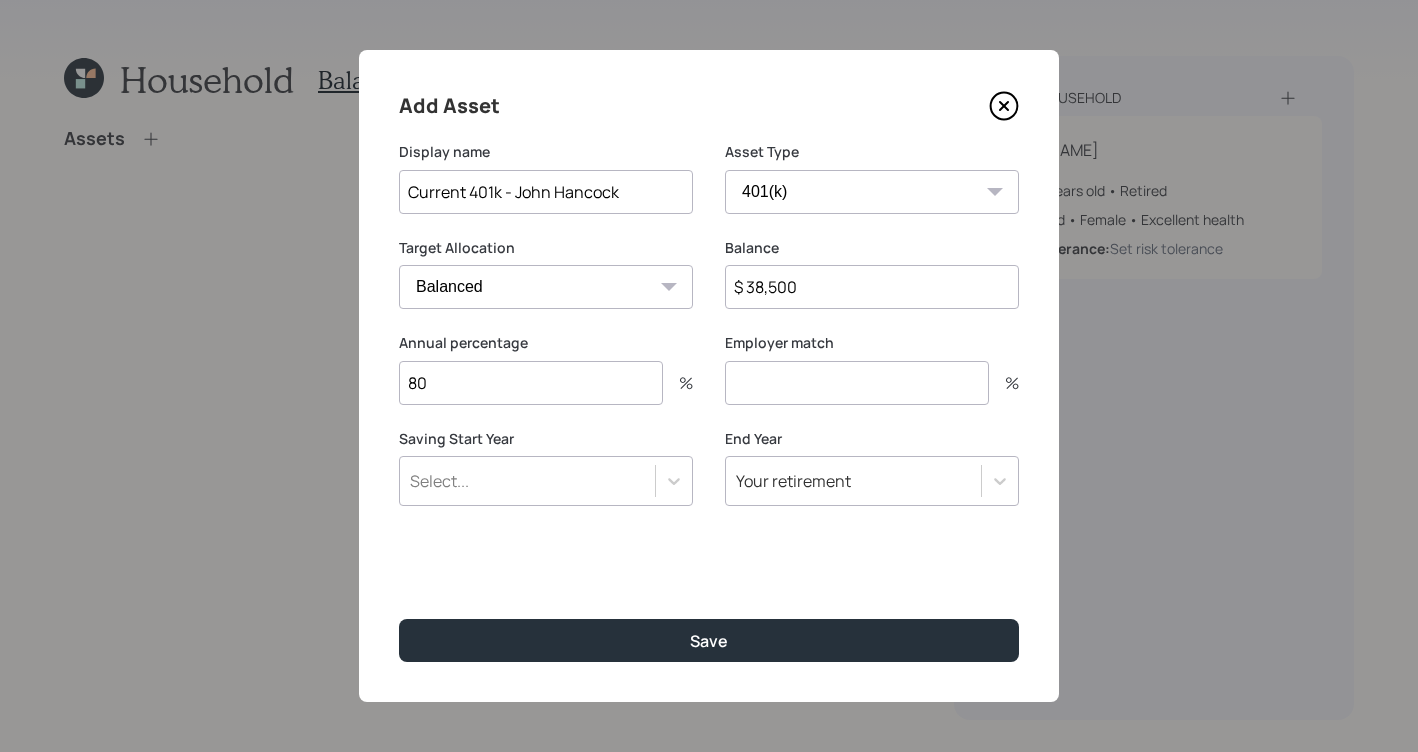 type on "80" 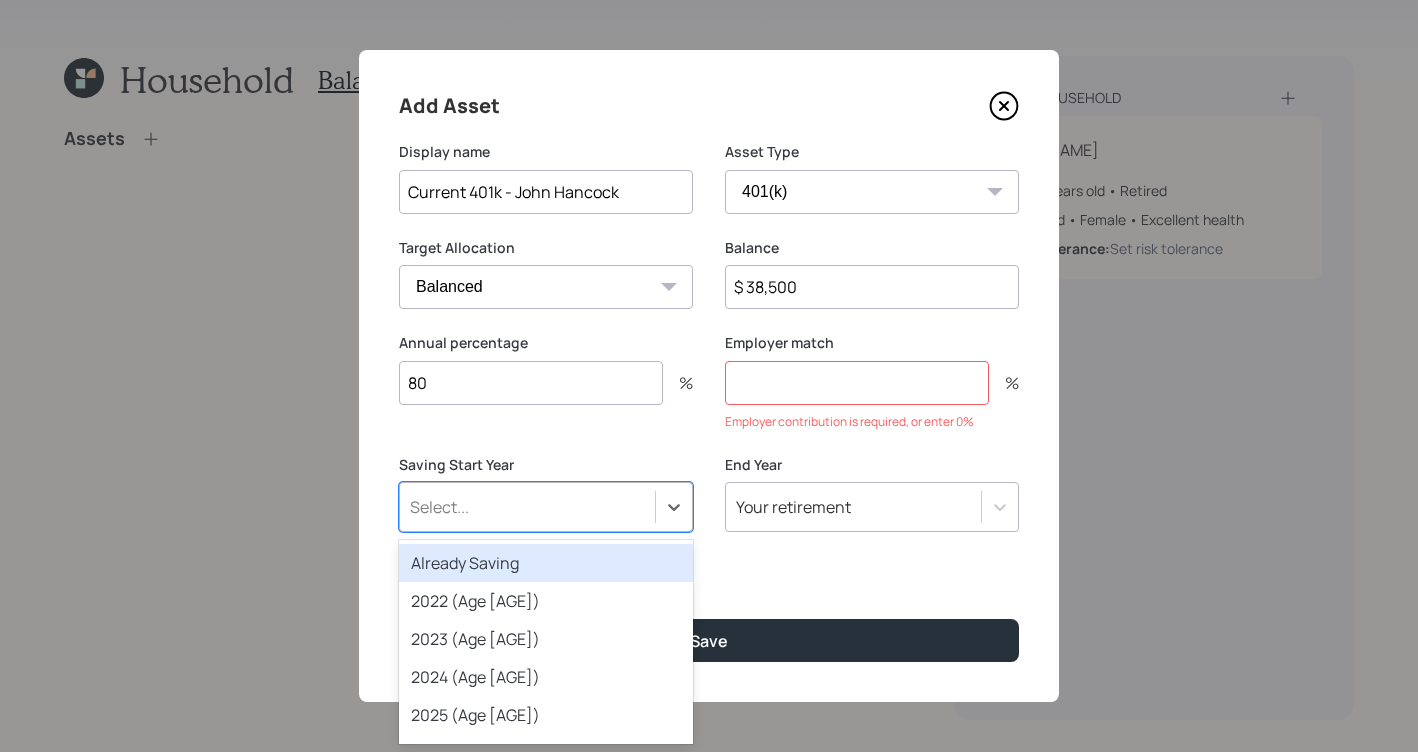 click on "Already Saving 2022 (Age [AGE]) 2023 (Age [AGE]) 2024 (Age [AGE]) 2025 (Age [AGE]) 2026 (Age [AGE]) 2027 (Age [AGE]) 2028 (Age [AGE]) 2029 (Age [AGE]) 2030 (Age [AGE]) 2031 (Age [AGE]) 2032 (Age [AGE]) 2033 (Age [AGE]) 2034 (Age [AGE]) 2035 (Age [AGE]) 2036 (Age [AGE]) 2037 (Age [AGE]) 2038 (Age [AGE]) 2039 (Age [AGE]) 2040 (Age [AGE]) 2041 (Age [AGE]) 2042 (Age [AGE]) 2043 (Age [AGE]) 2044 (Age [AGE]) 2045 (Age [AGE]) 2046 (Age [AGE]) 2047 (Age [AGE]) 2048 (Age [AGE]) 2049 (Age [AGE]) 2050 (Age [AGE]) 2051 (Age [AGE]) 2052 (Age [AGE]) 2053 (Age [AGE]) 2054 (Age [AGE]) 2055 (Age [AGE]) 2056 (Age [AGE]) 2057 (Age [AGE]) 2058 (Age [AGE]) 2059 (Age [AGE]) 2060 (Age [AGE]) 2061 (Age [AGE]) 2062 (Age [AGE]) 2063 (Age [AGE]) 2064 (Age [AGE]) 2065 (Age [AGE]) 2066 (Age [AGE]) 2067 (Age [AGE]) 2068 (Age [AGE]) 2069 (Age [AGE]) 2070 (Age [AGE]) 2071 (Age [AGE]) 2072 (Age [AGE]) 2073 (Age [AGE]) 2074 (Age [AGE]) 2075 (Age [AGE]) 2076 (Age [AGE]) 2077 (Age [AGE]) 2078 (Age [AGE]) 2079 (Age [AGE]) 2080 (Age [AGE]) 2081 (Age [AGE]) 2082 (Age [AGE]) 2083 (Age [AGE]) 2084 (Age [AGE]) 2085 (Age [AGE]) 2086 (Age [AGE]) 2087 (Age [AGE]) 2088 (Age [AGE]) 2089 (Age [AGE]) 2090 (Age [AGE])" at bounding box center (546, 642) 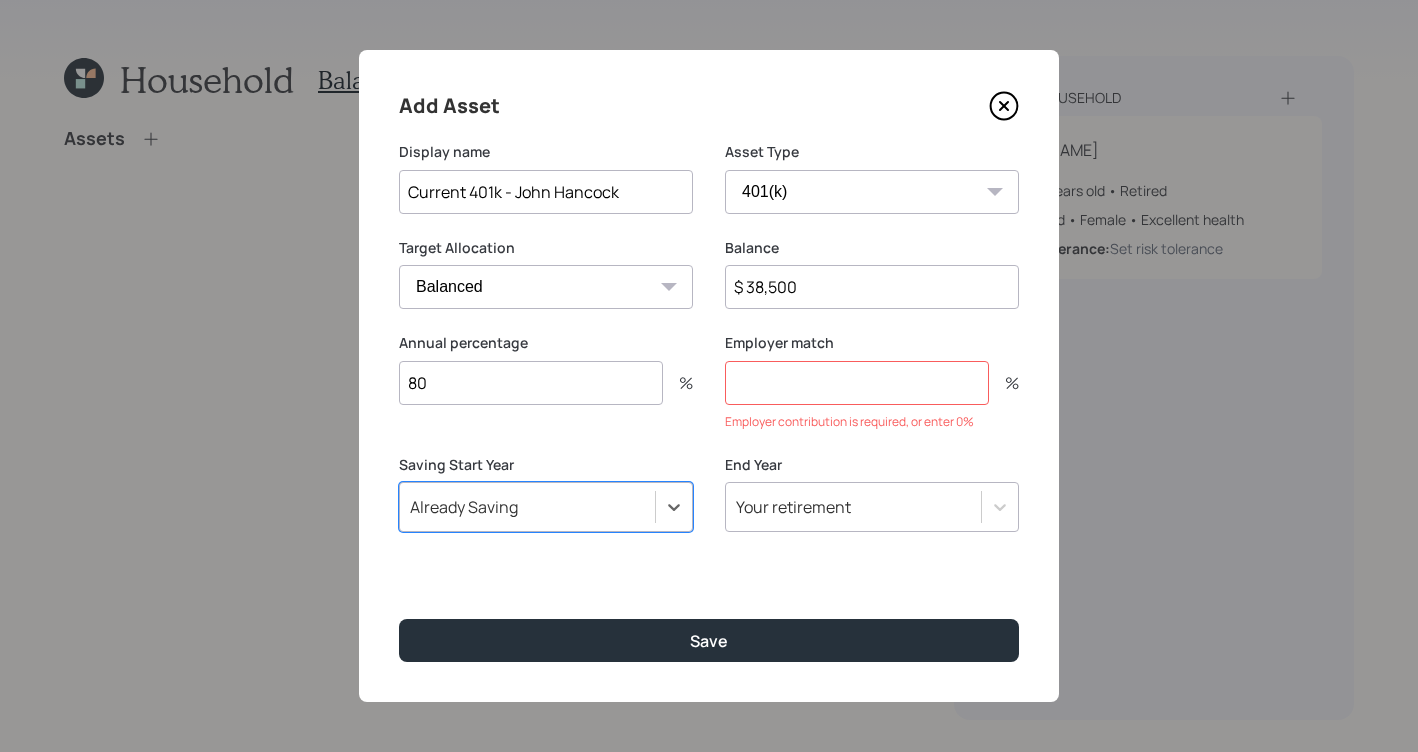 click at bounding box center [857, 383] 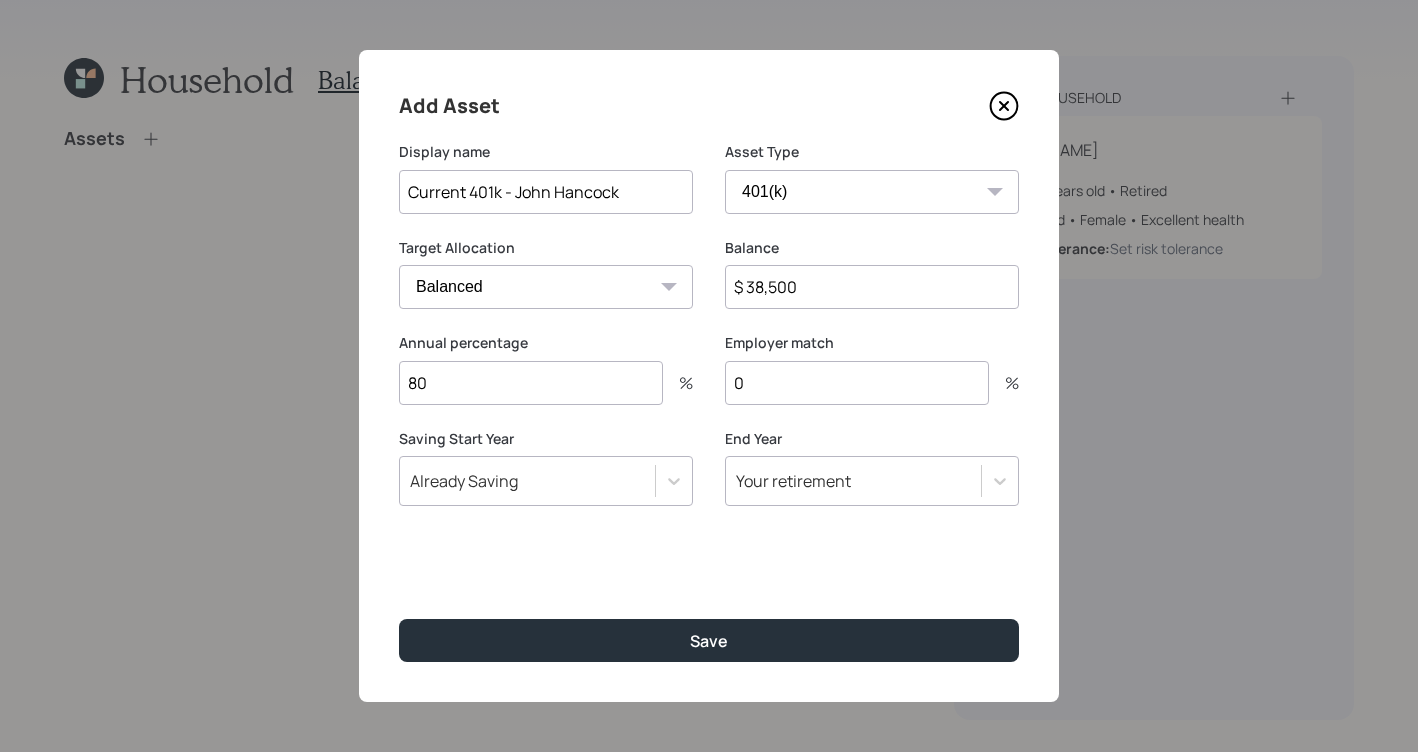 type on "0" 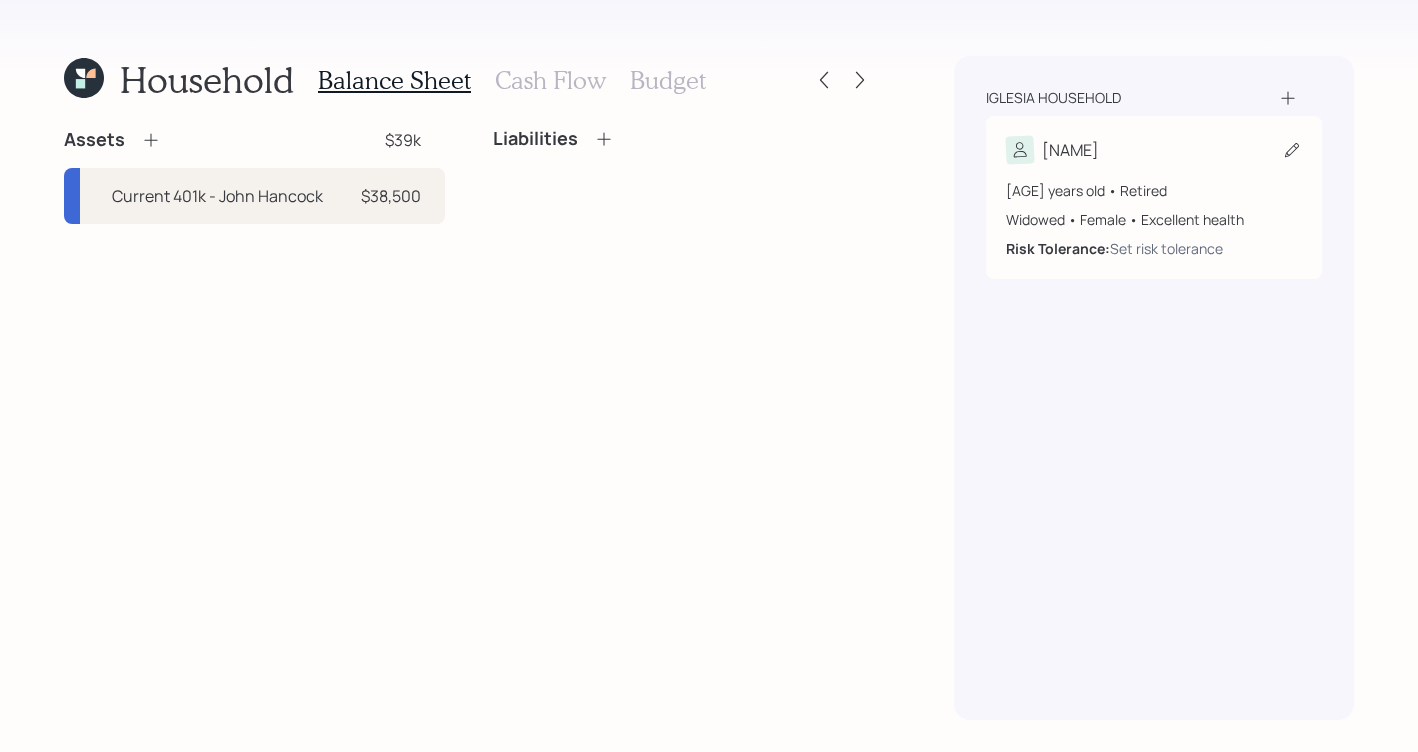 click on "[NAME]" at bounding box center [1154, 150] 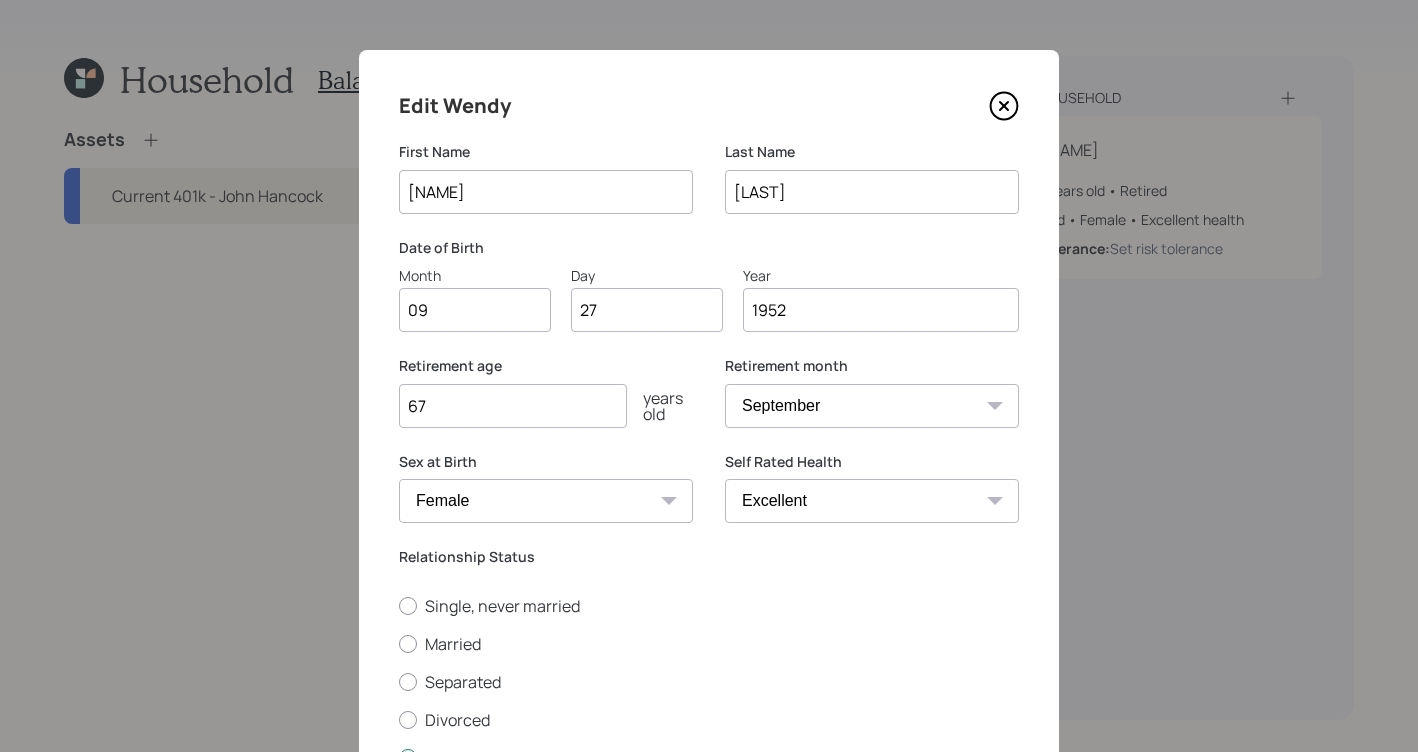 drag, startPoint x: 595, startPoint y: 413, endPoint x: 473, endPoint y: 412, distance: 122.0041 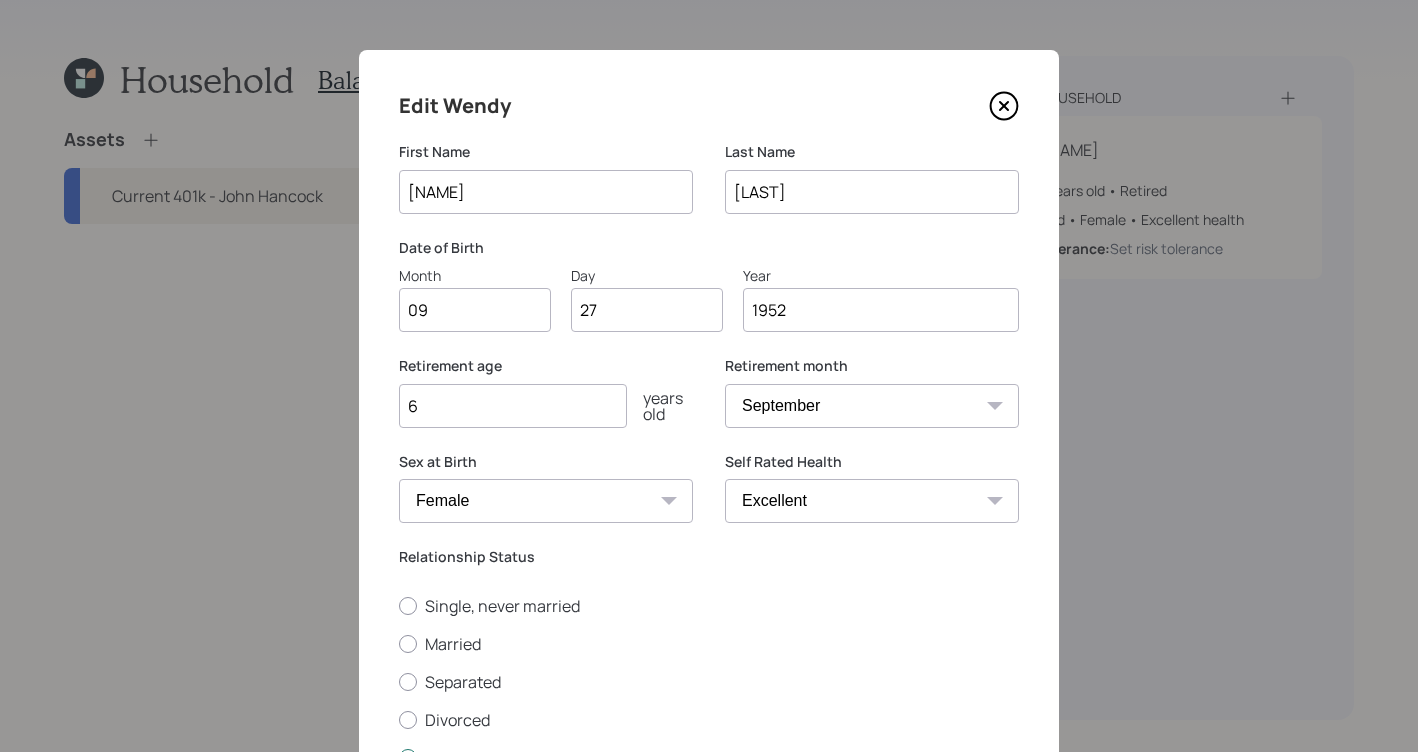 type on "67" 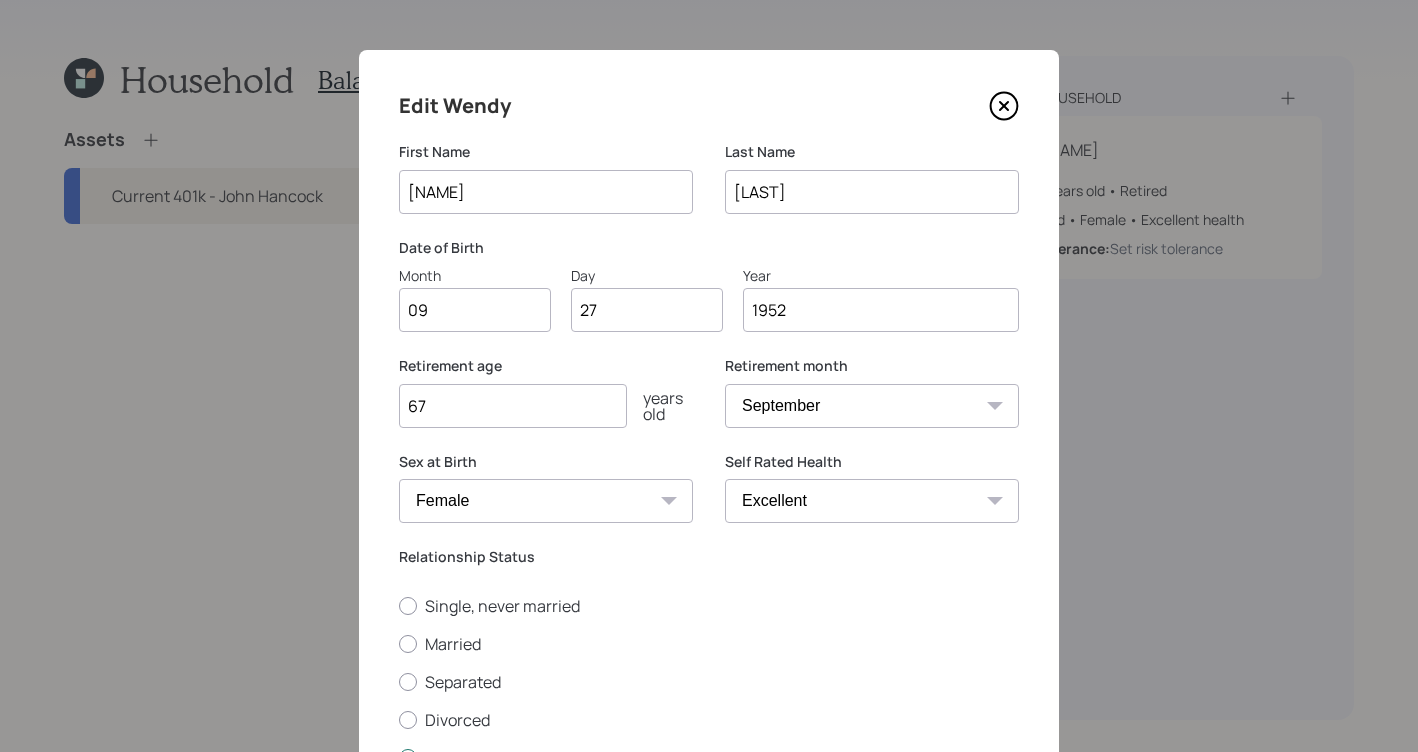 click on "Save" at bounding box center (709, 814) 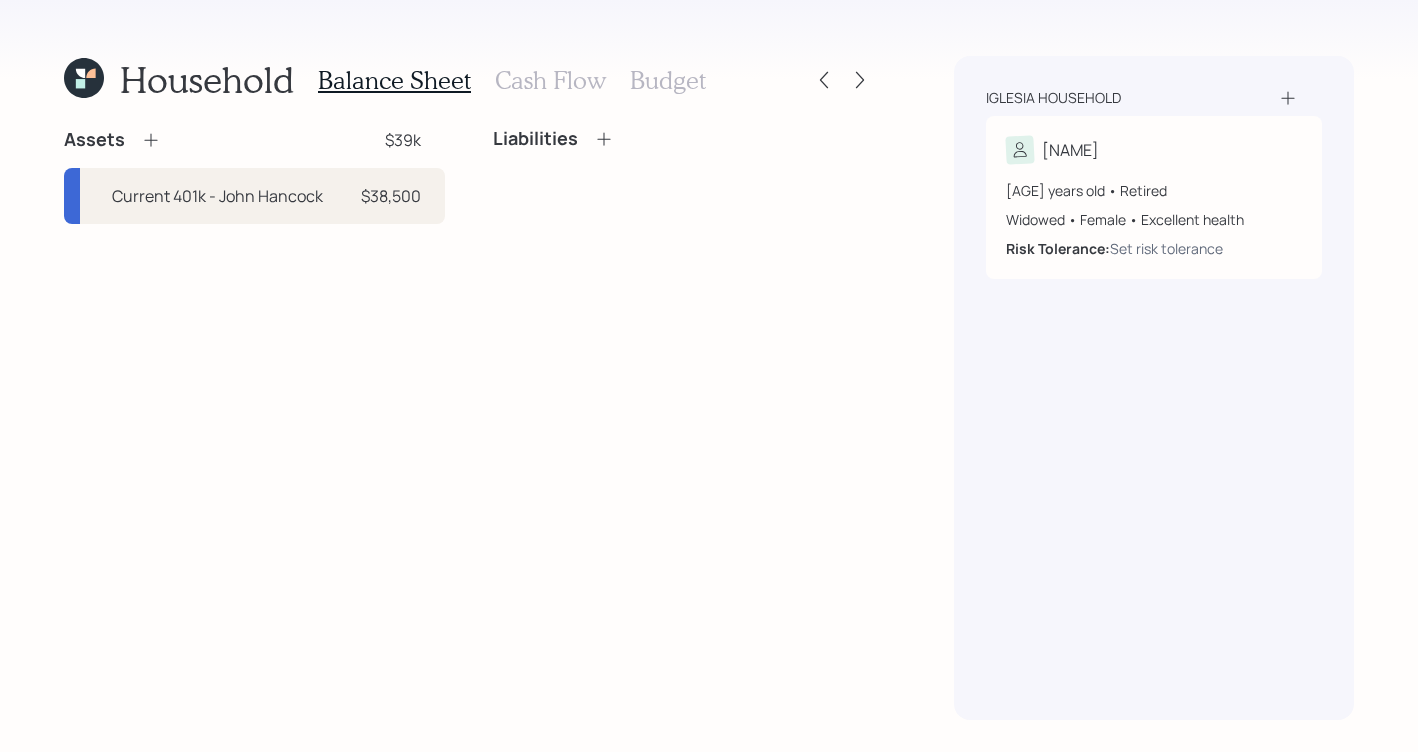 click 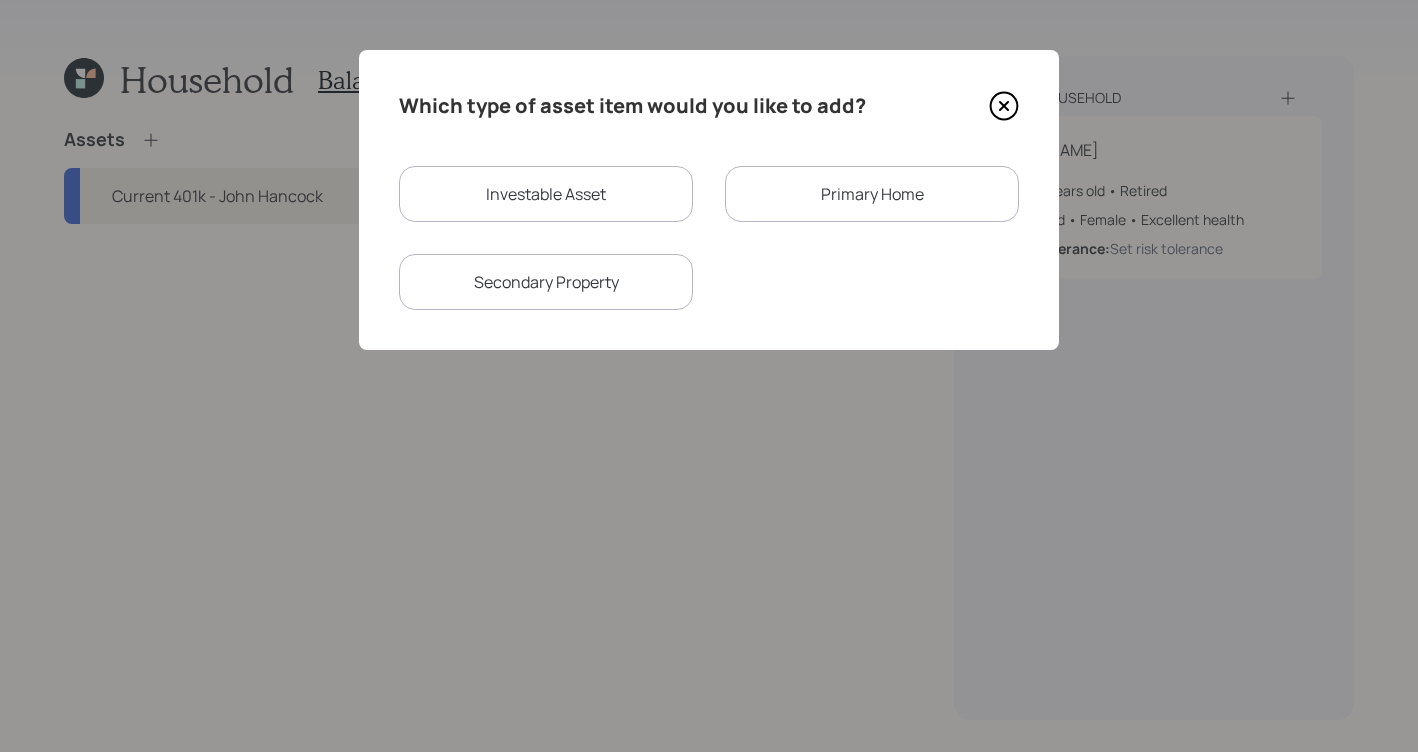 click on "Investable Asset" at bounding box center (546, 194) 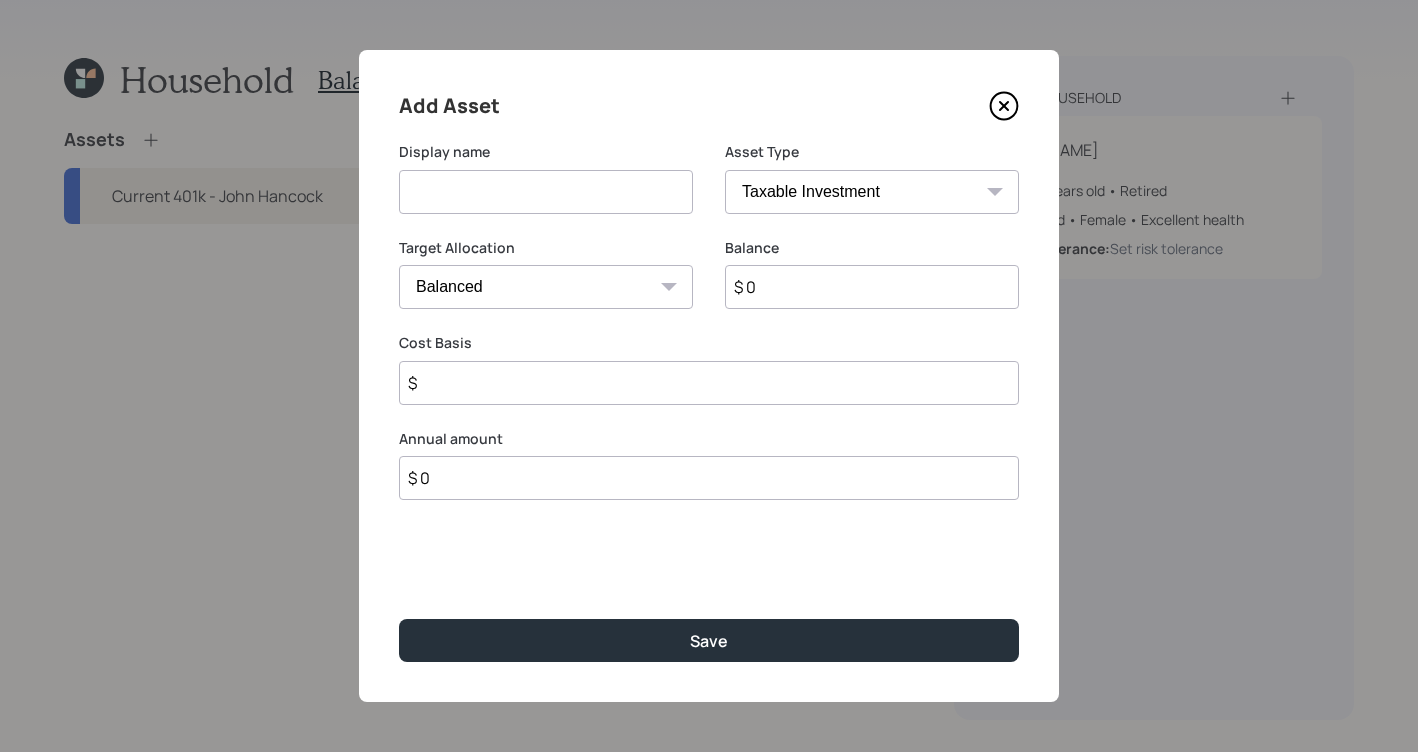 click on "SEP IRA IRA Roth IRA 401(k) Roth 401(k) 403(b) Roth 403(b) 457(b) Roth 457(b) Health Savings Account 529 Taxable Investment Checking / Savings Emergency Fund" at bounding box center [872, 192] 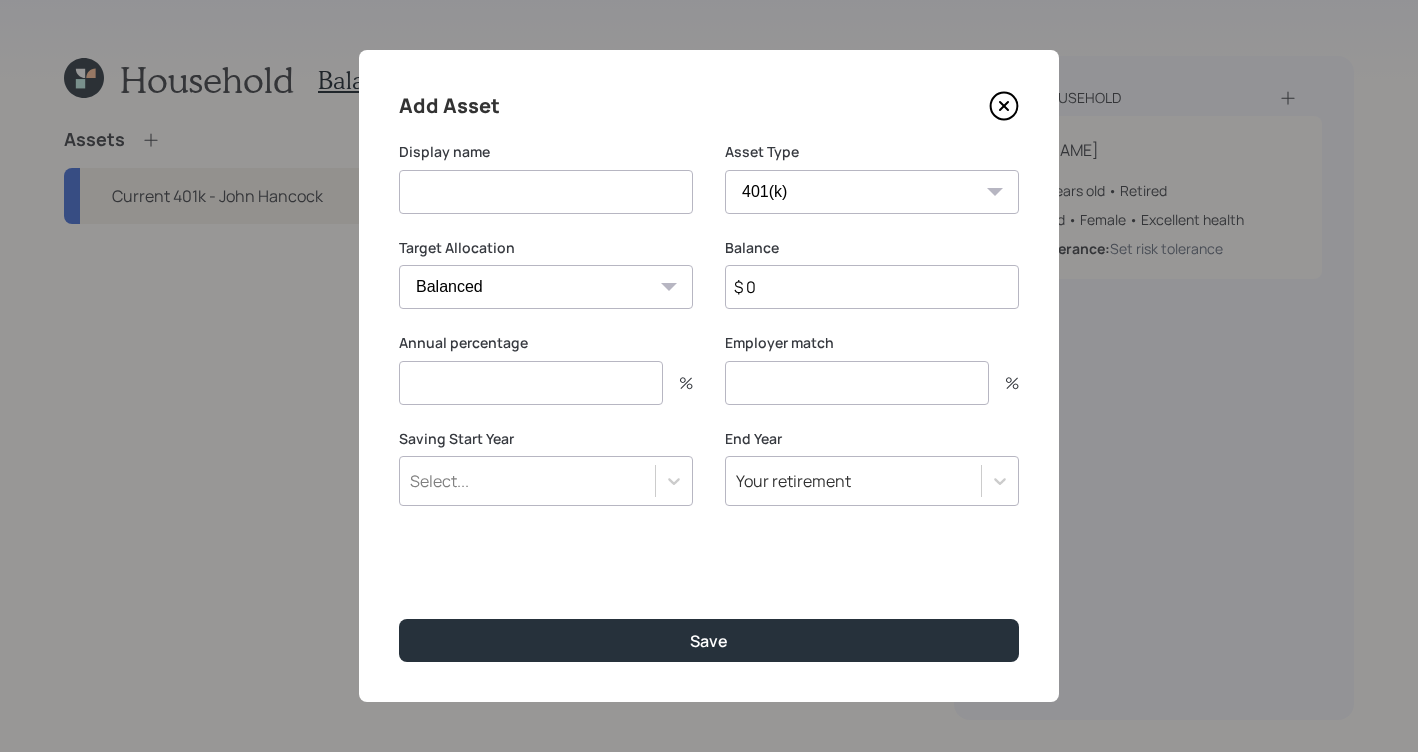 click at bounding box center (546, 192) 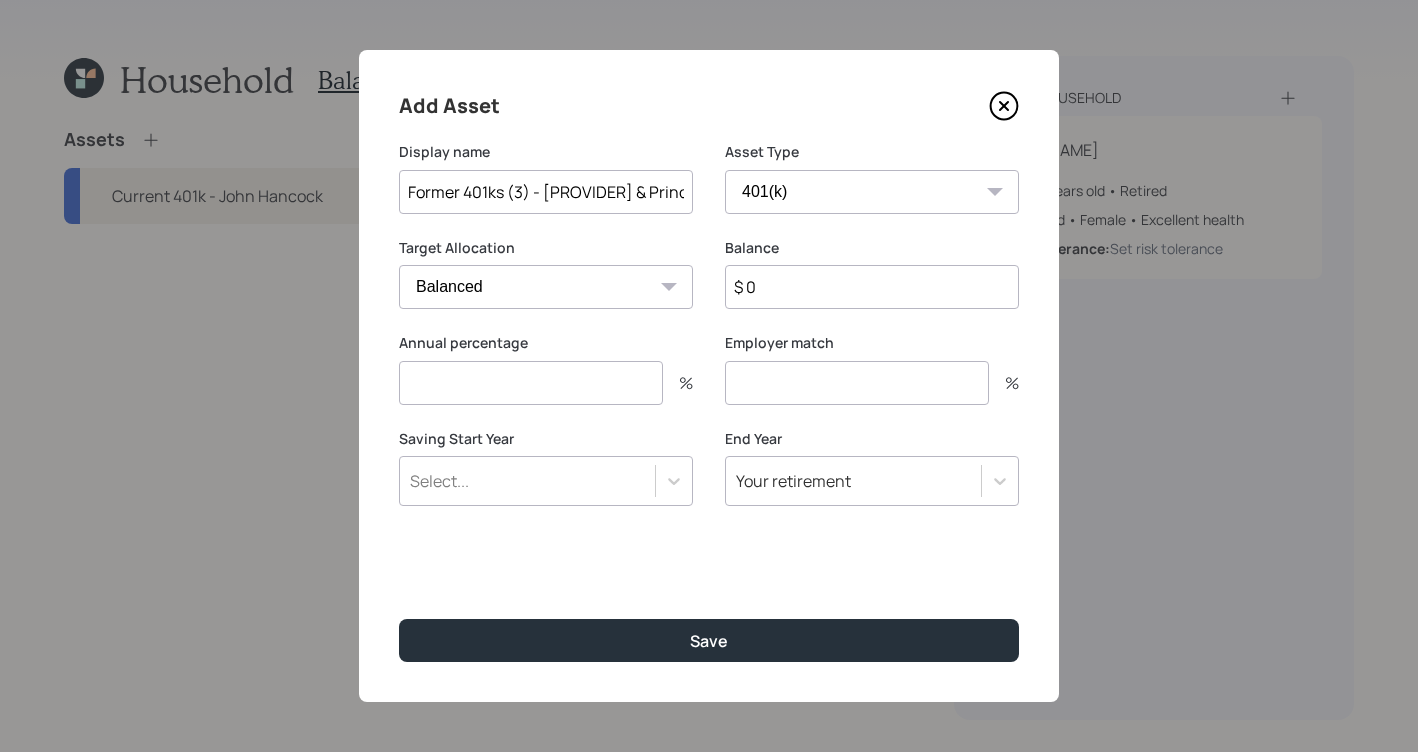 type on "Former 401ks (3) - [PROVIDER] & Principal" 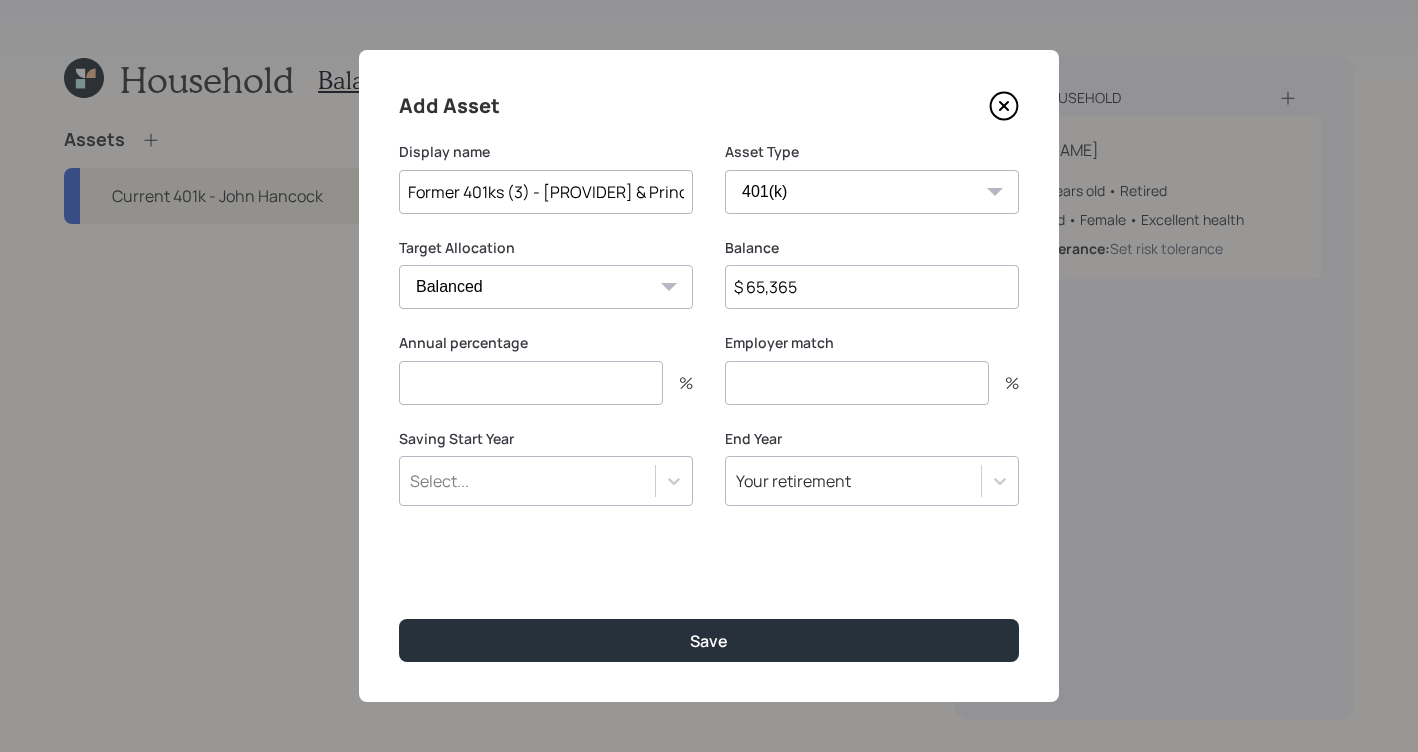 type on "$ 65,365" 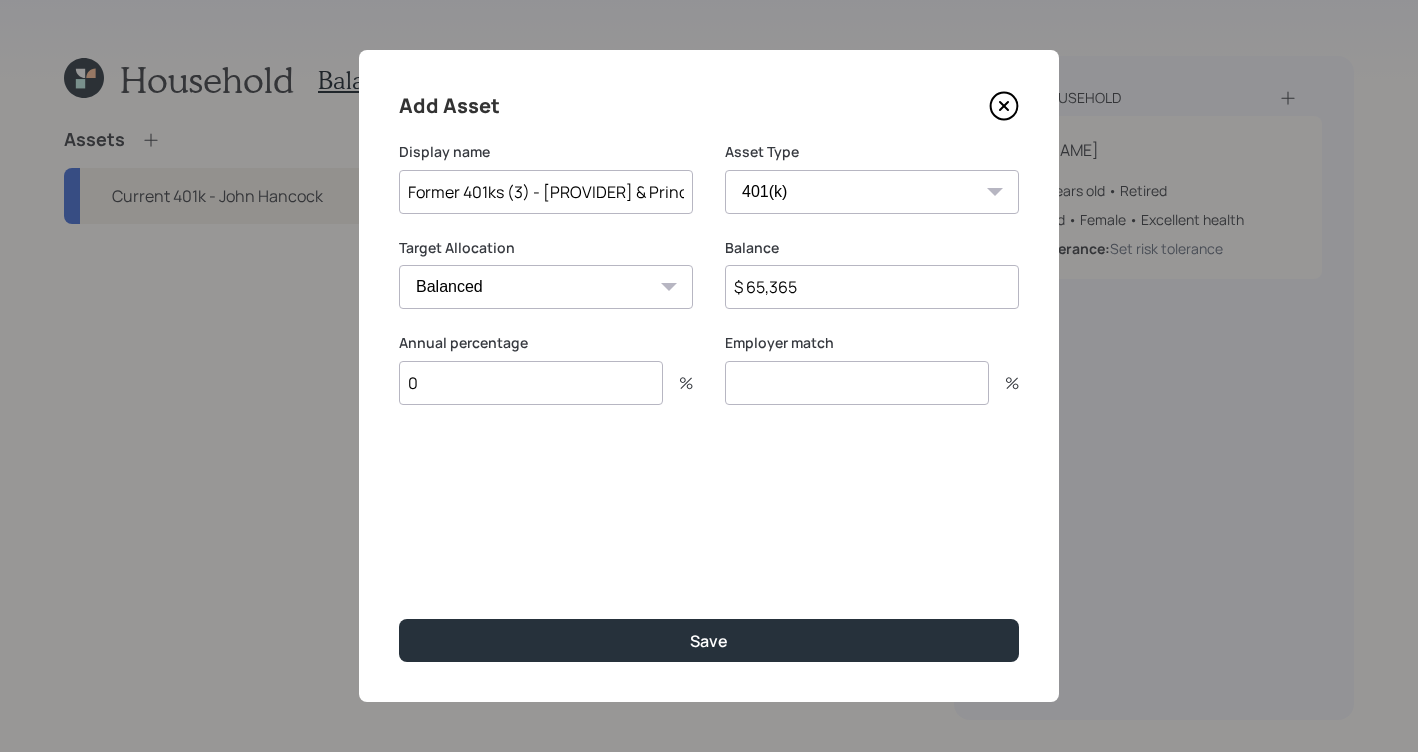 type on "0" 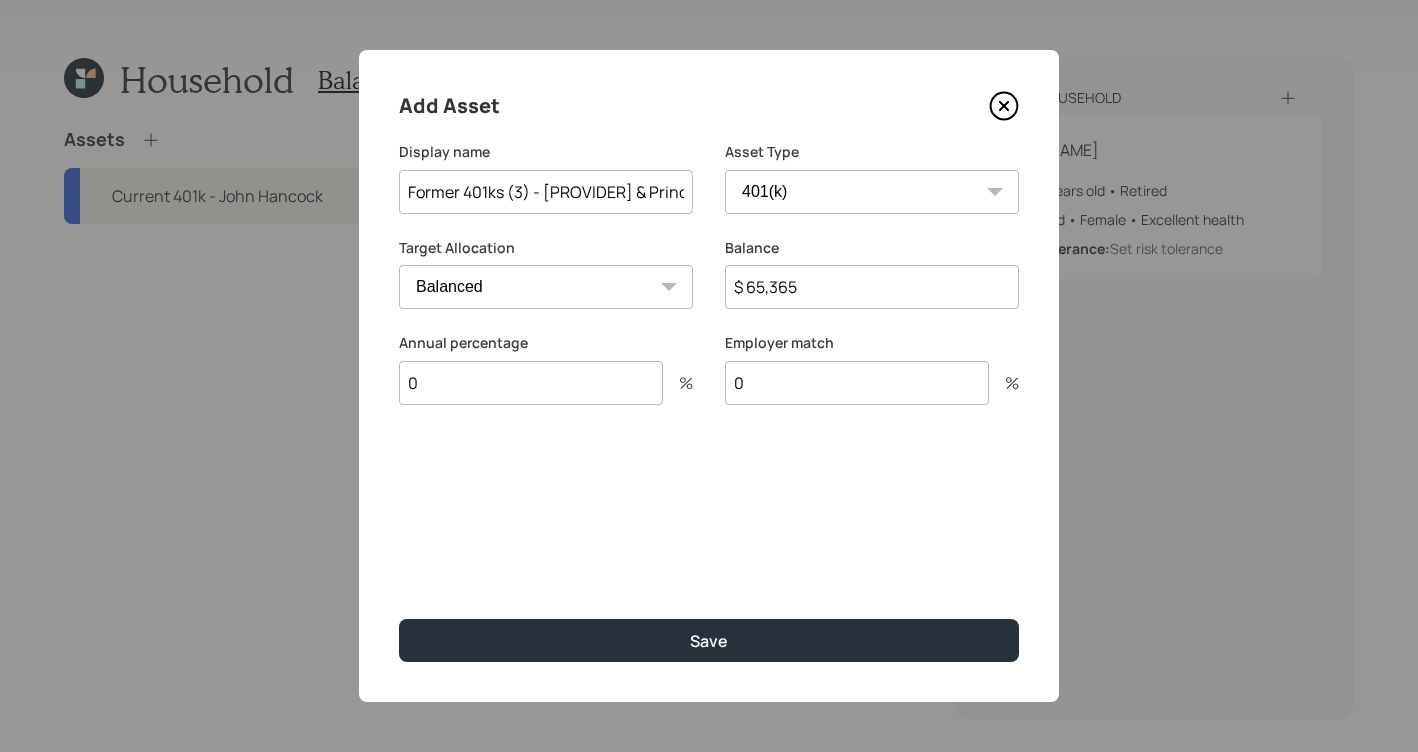 type on "0" 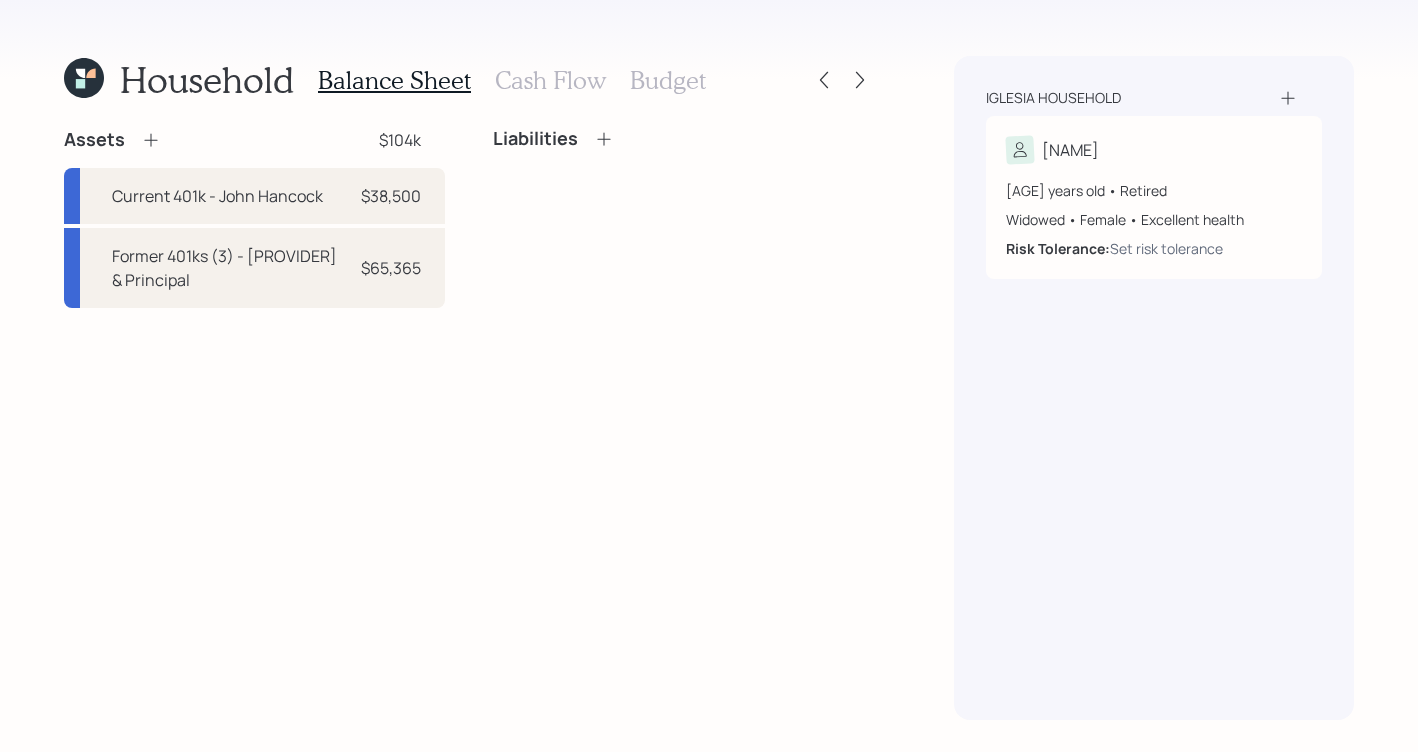 click on "Assets $[AMOUNT]k" at bounding box center (254, 140) 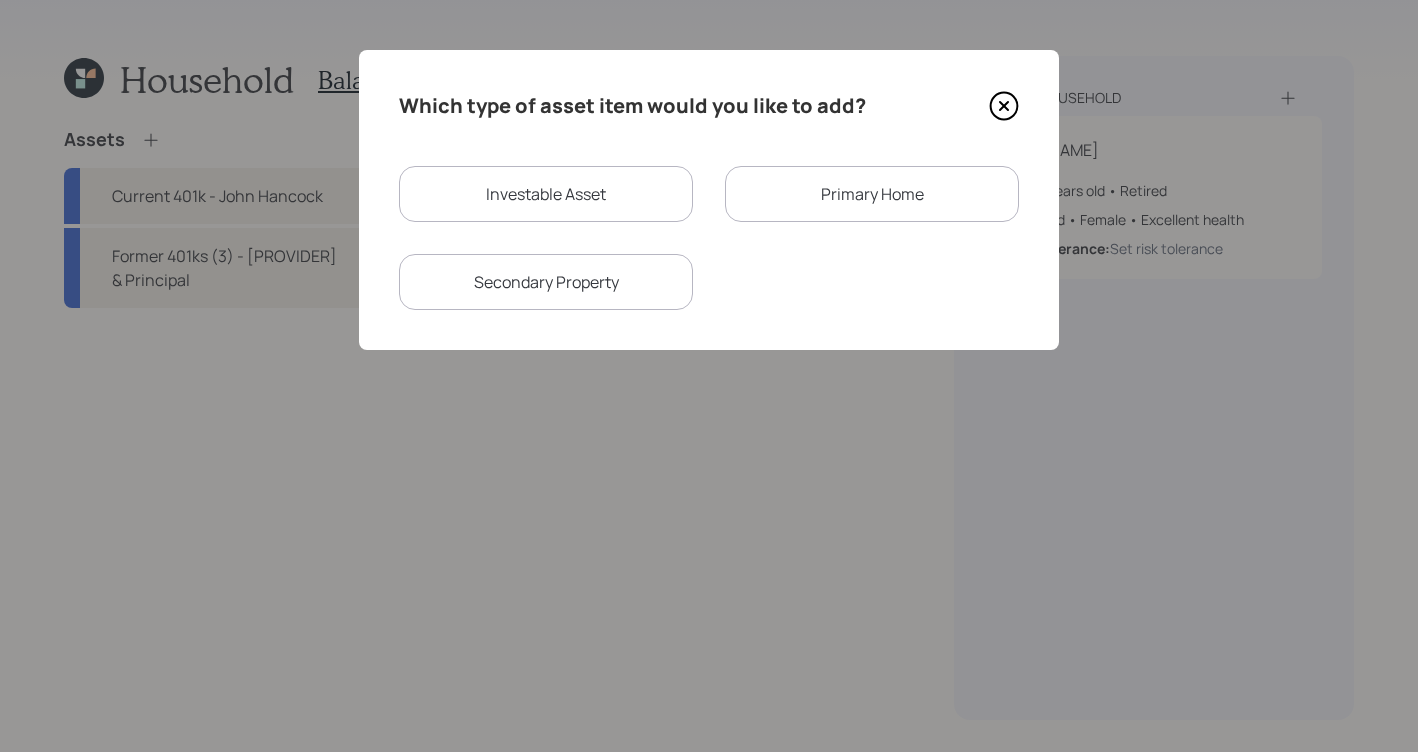 click on "Investable Asset" at bounding box center [546, 194] 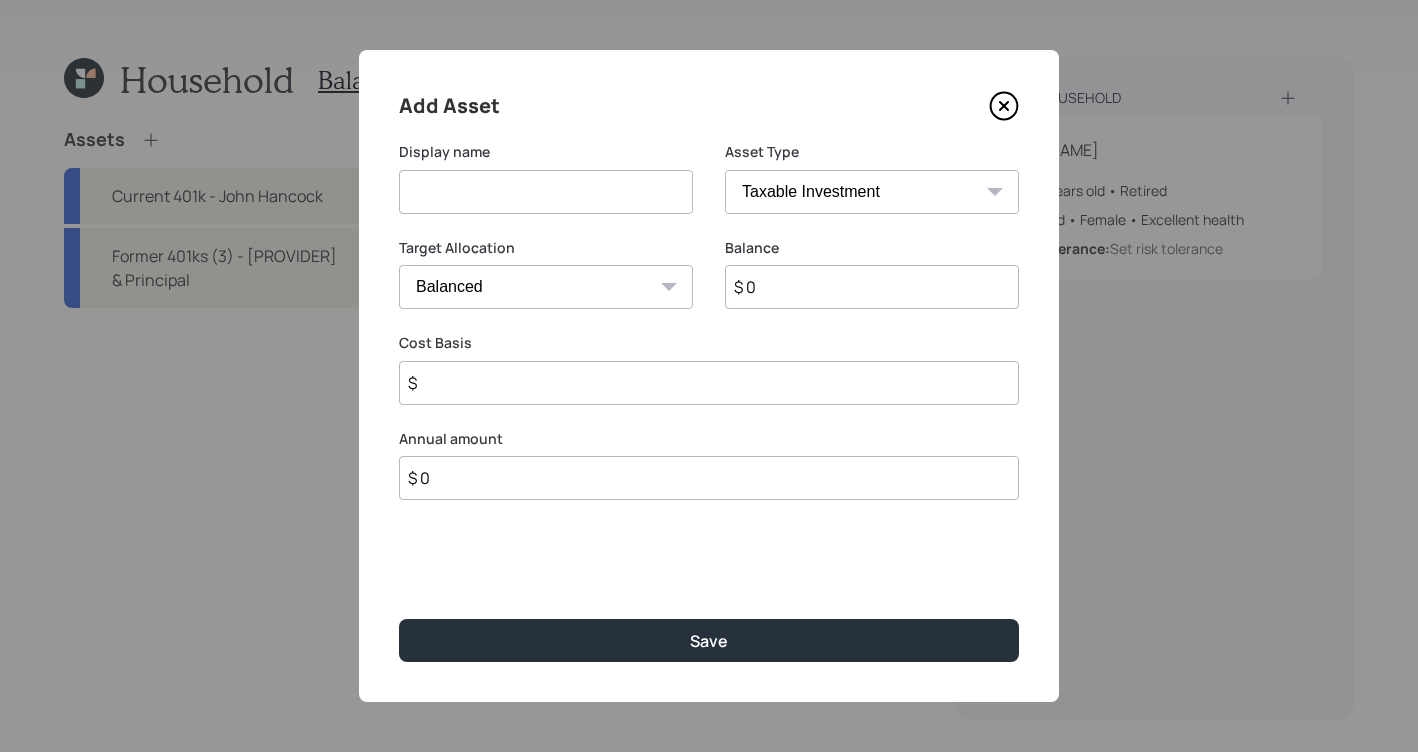 click on "SEP IRA IRA Roth IRA 401(k) Roth 401(k) 403(b) Roth 403(b) 457(b) Roth 457(b) Health Savings Account 529 Taxable Investment Checking / Savings Emergency Fund" at bounding box center (872, 192) 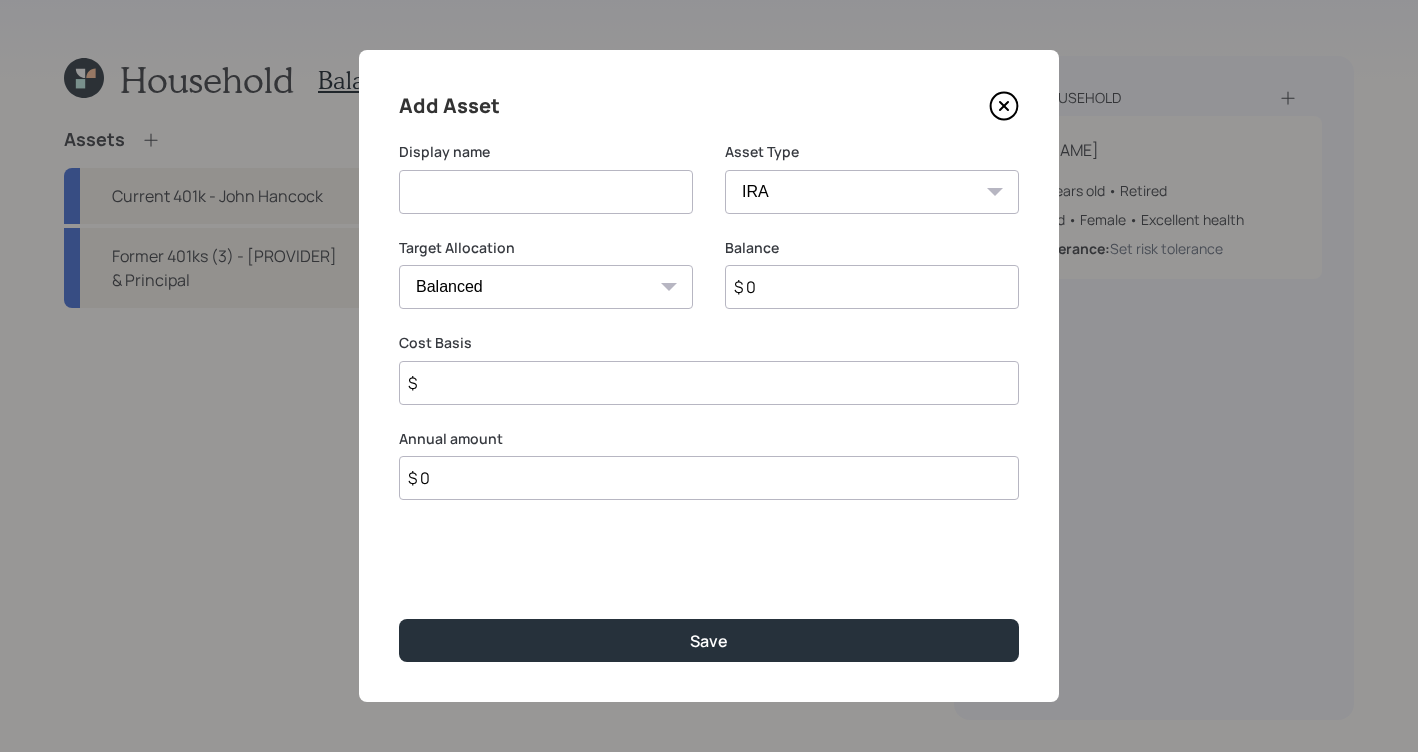type on "$" 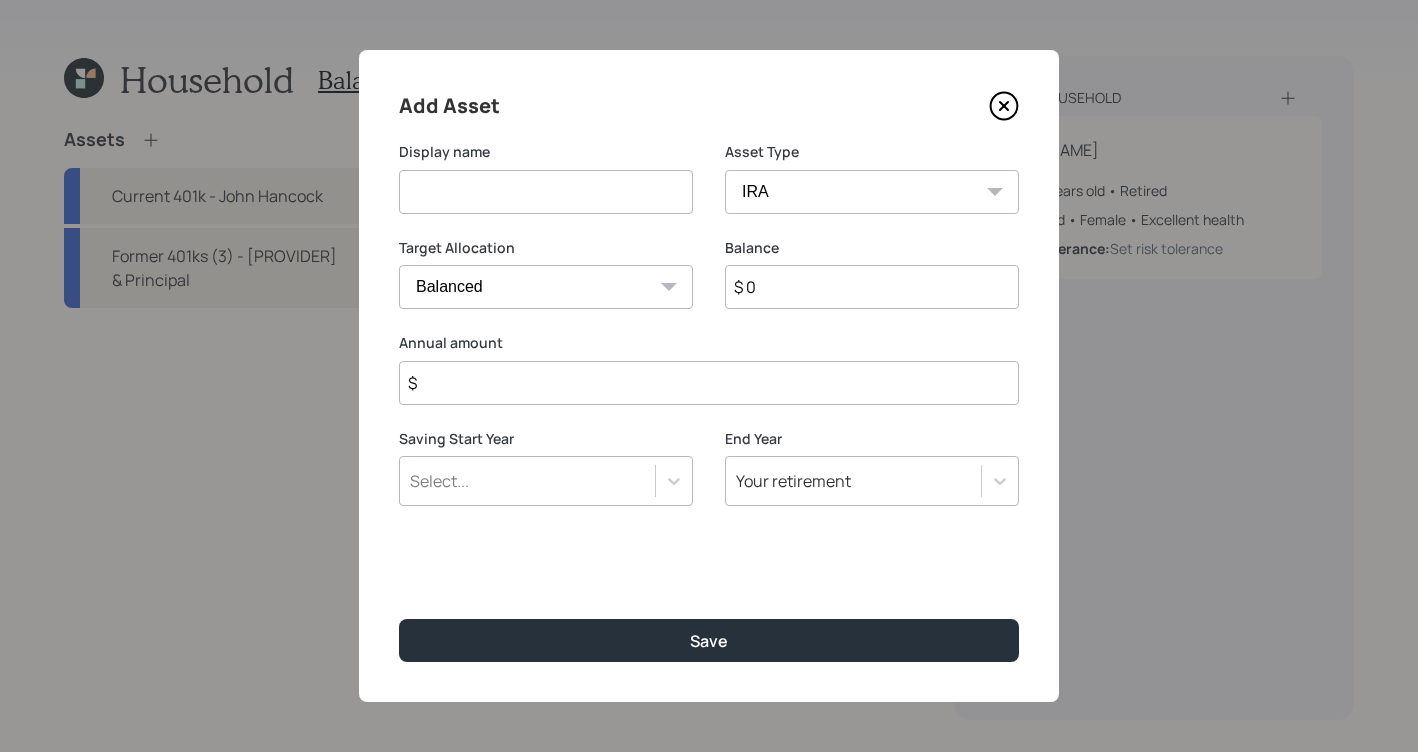 drag, startPoint x: 574, startPoint y: 199, endPoint x: 545, endPoint y: 231, distance: 43.185646 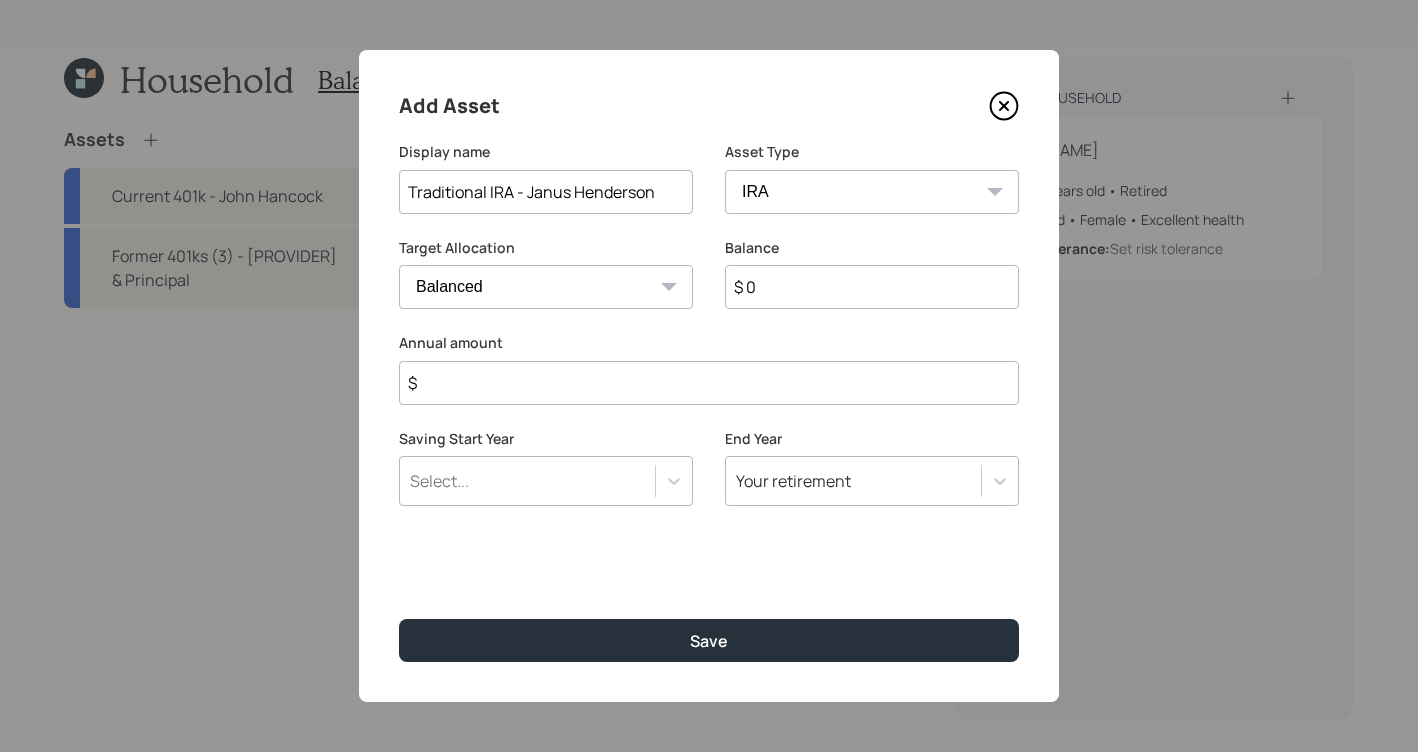 type on "Traditional IRA - Janus Henderson" 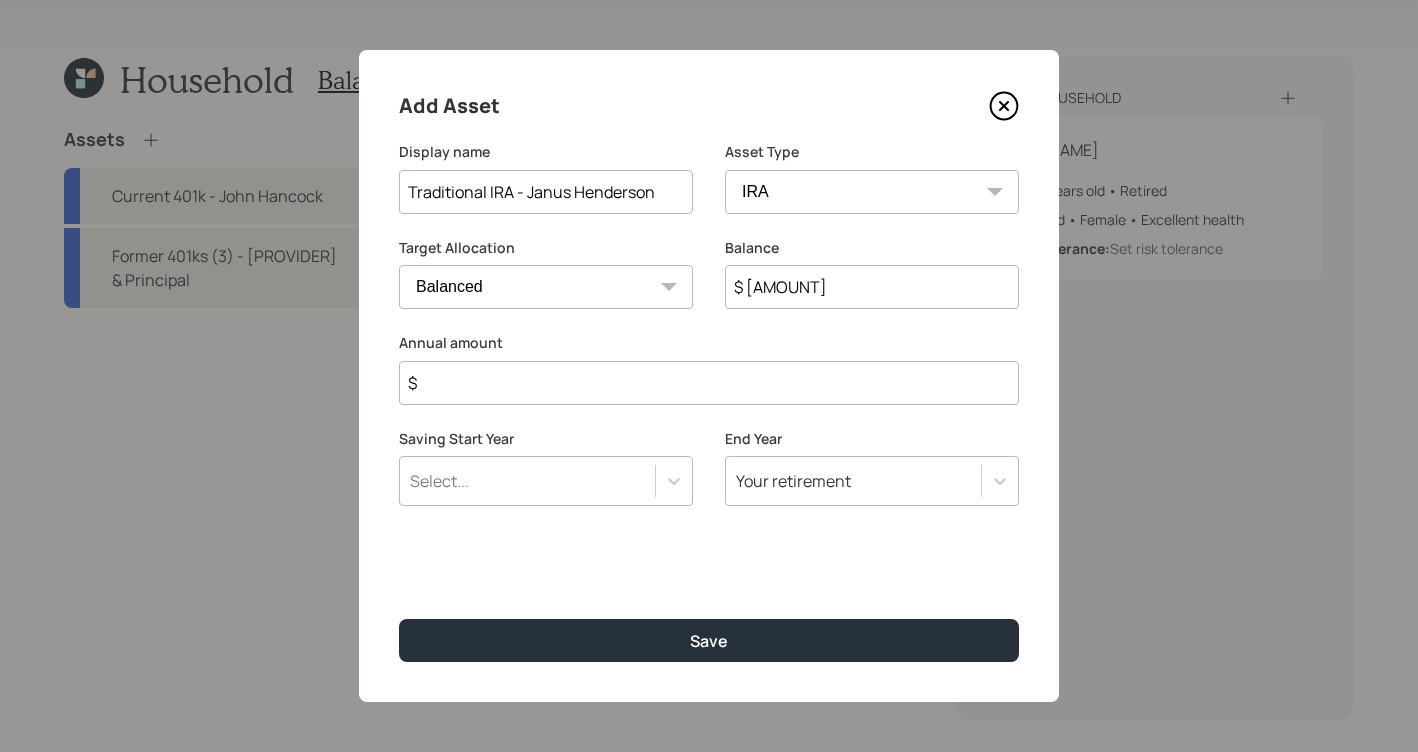 type on "$ [AMOUNT]" 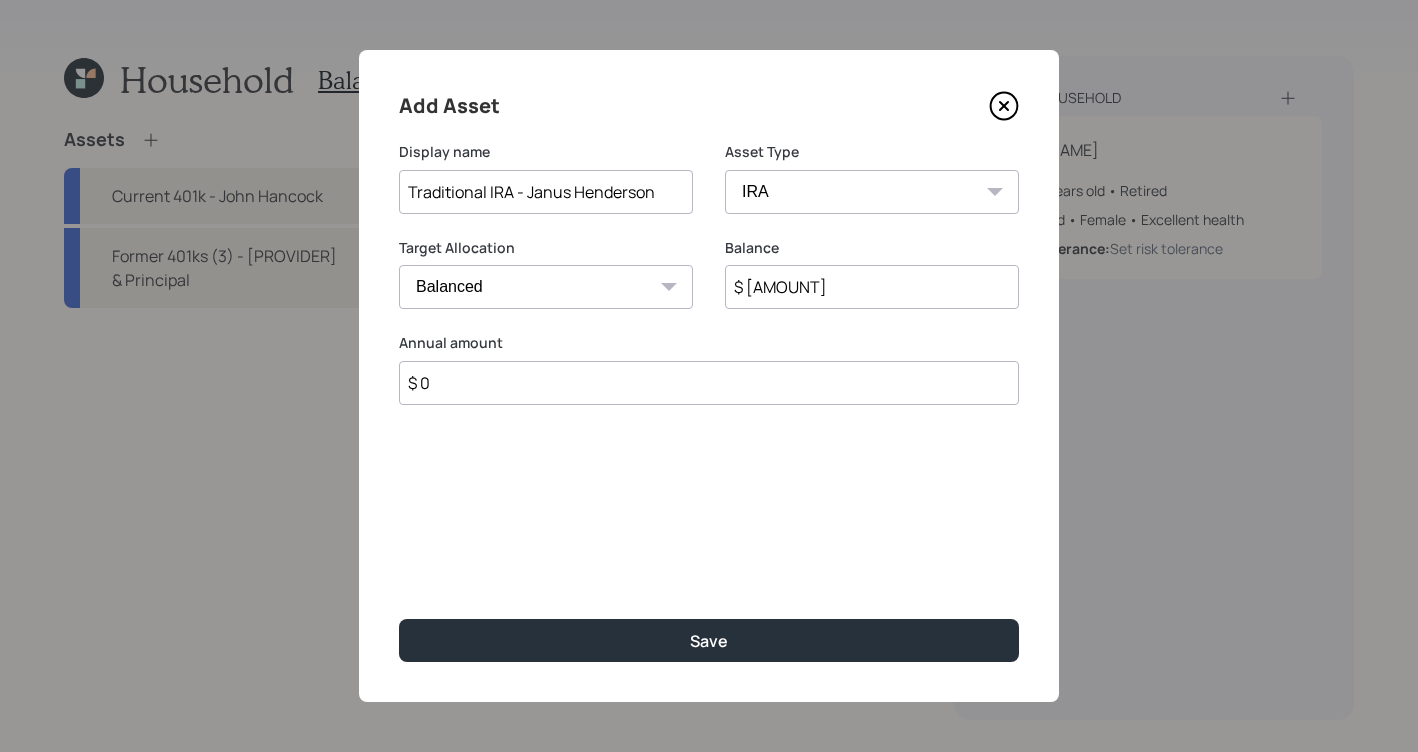 type on "$ 0" 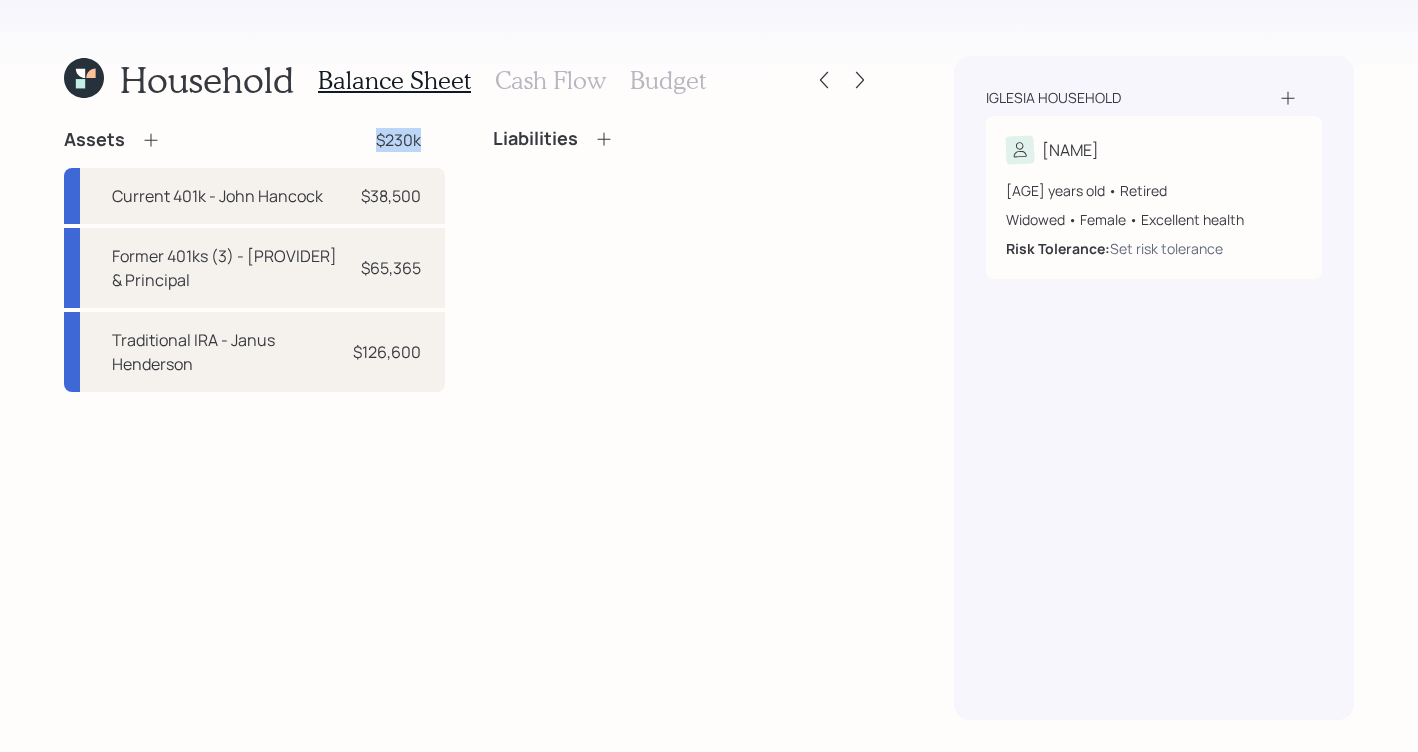 drag, startPoint x: 435, startPoint y: 149, endPoint x: 353, endPoint y: 149, distance: 82 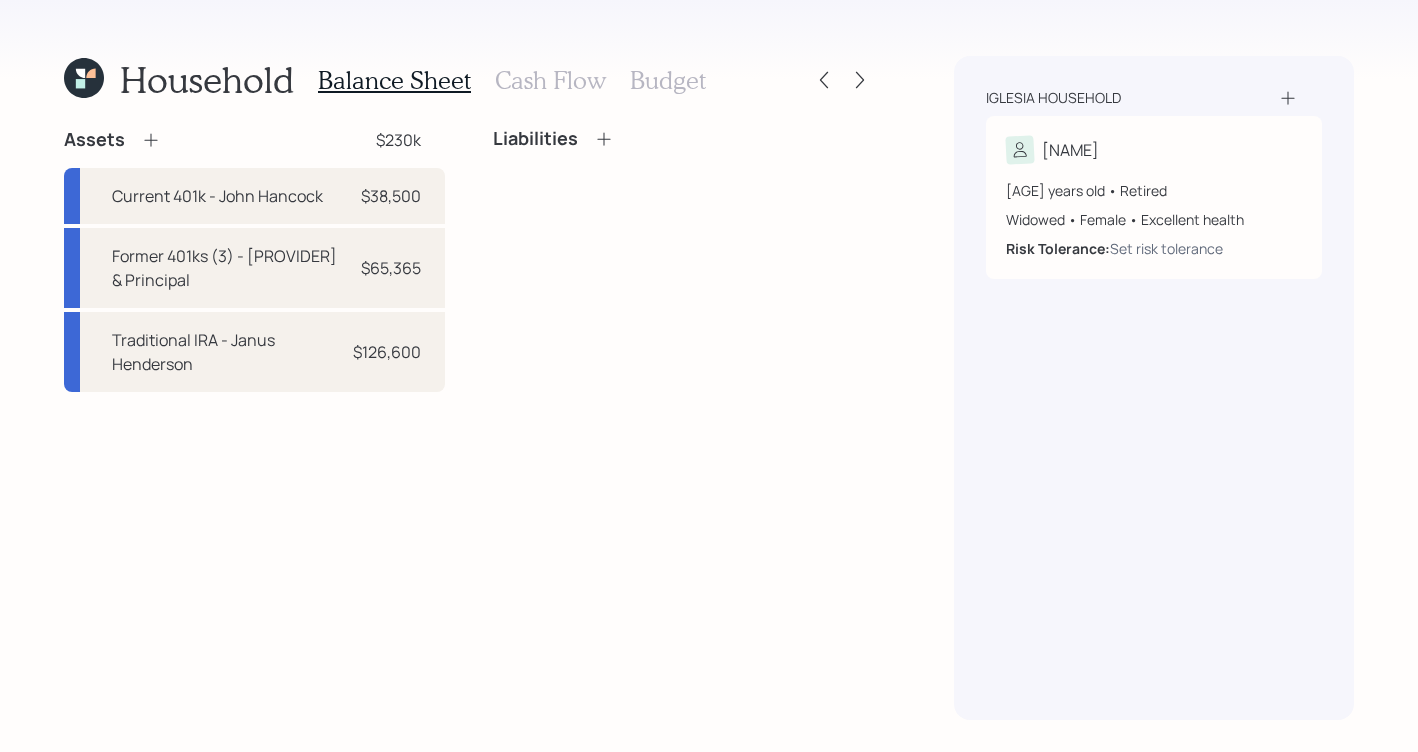 click on "Assets" at bounding box center (112, 140) 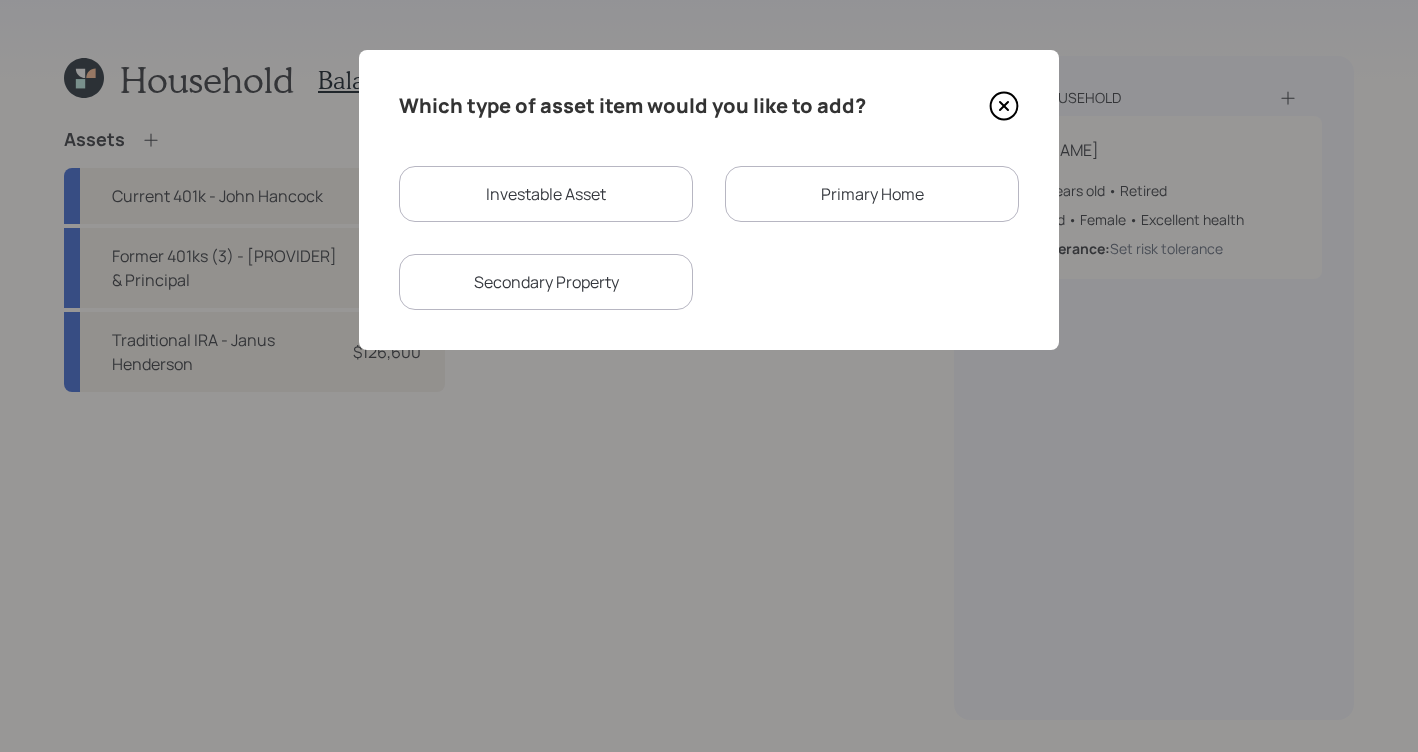 click on "Investable Asset" at bounding box center (546, 194) 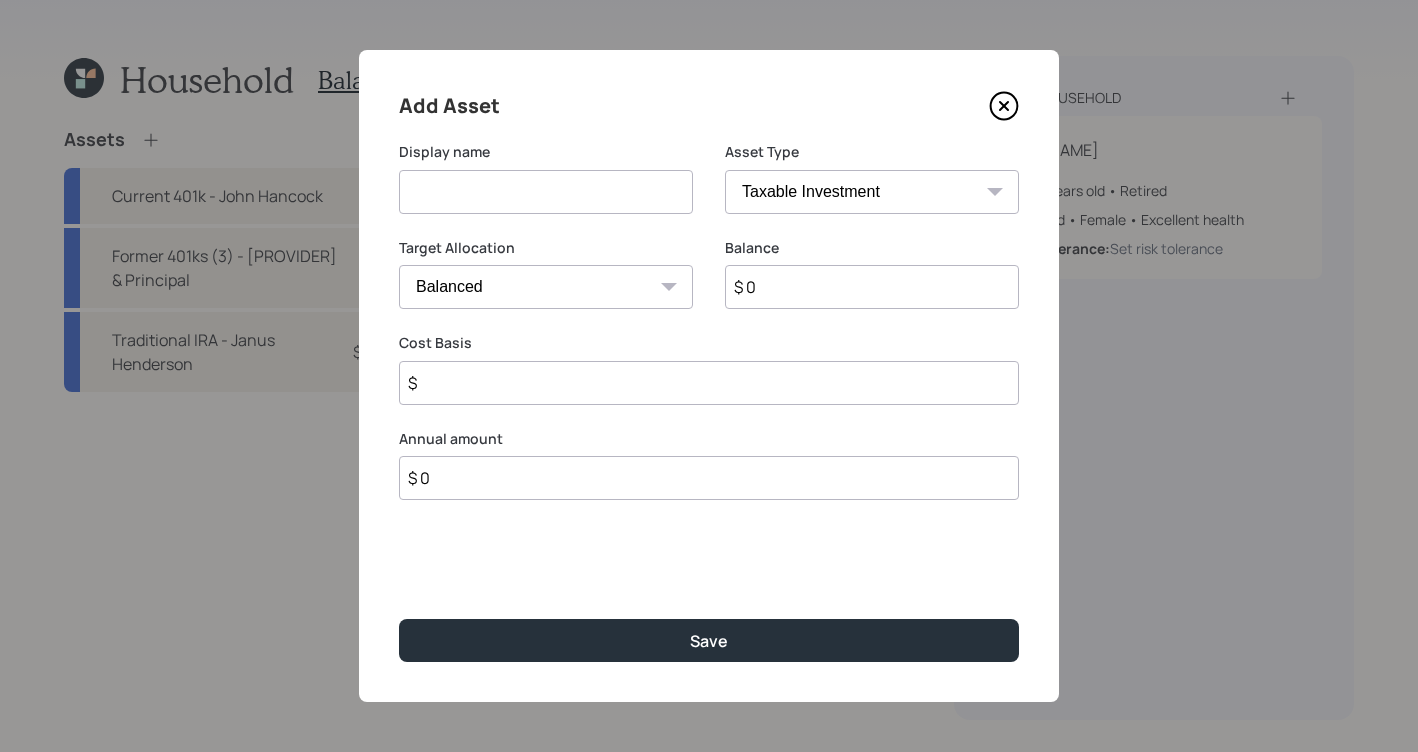 click on "SEP IRA IRA Roth IRA 401(k) Roth 401(k) 403(b) Roth 403(b) 457(b) Roth 457(b) Health Savings Account 529 Taxable Investment Checking / Savings Emergency Fund" at bounding box center [872, 192] 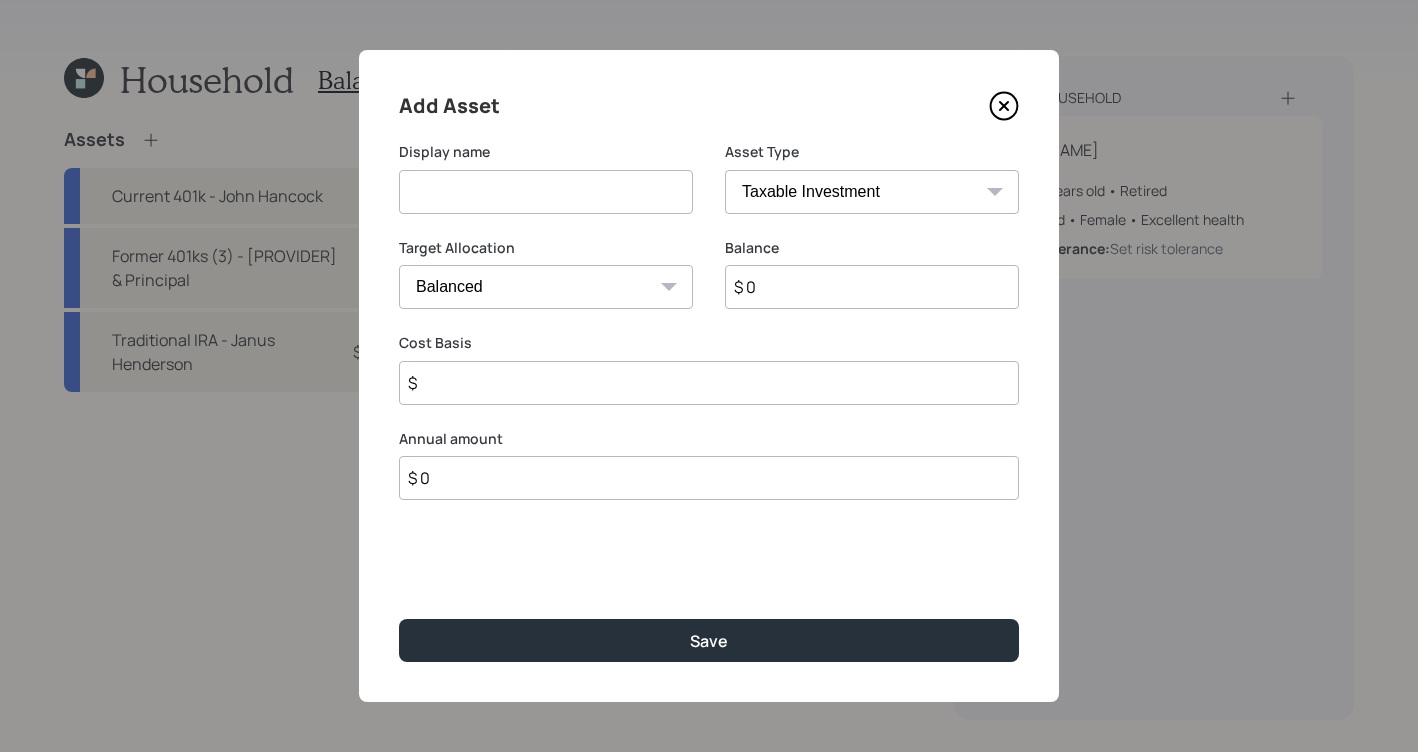 click on "Cash Conservative Balanced Aggressive" at bounding box center (546, 287) 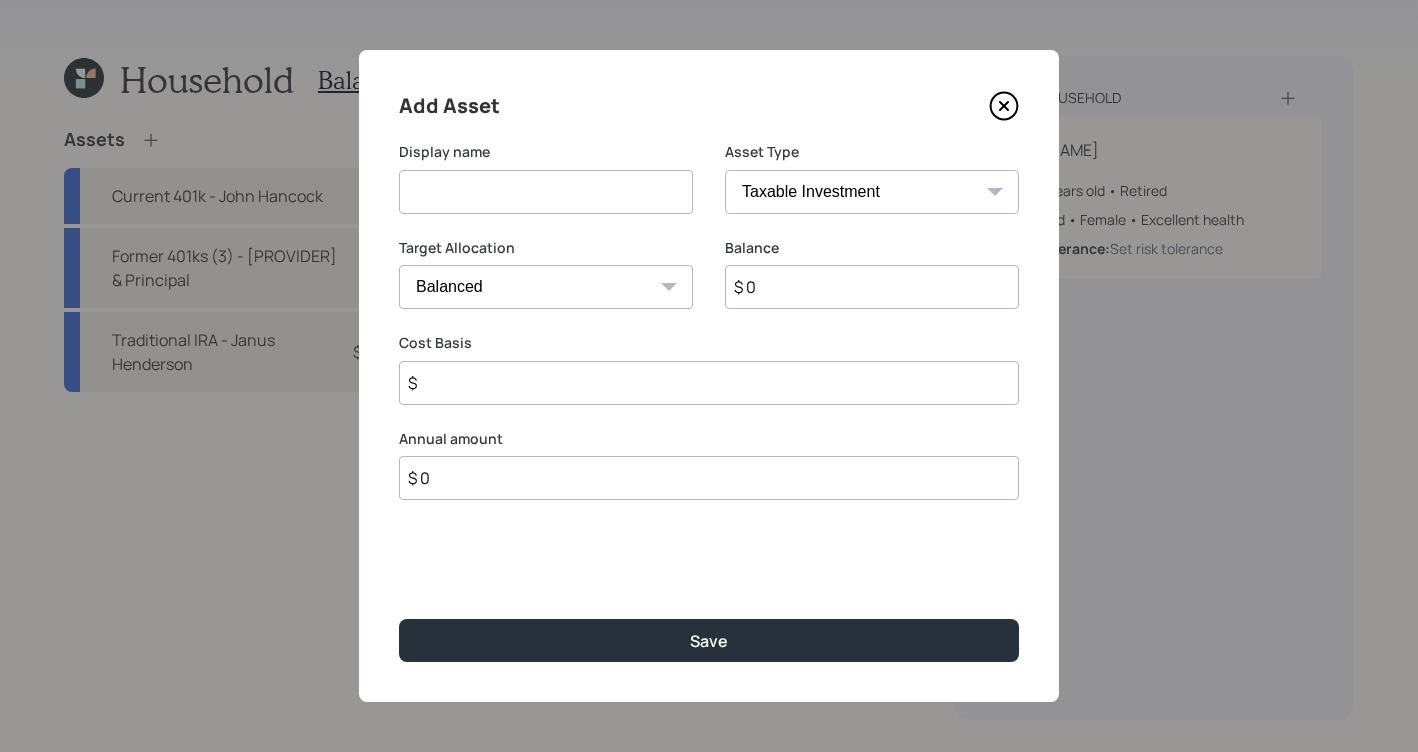 select on "conservative" 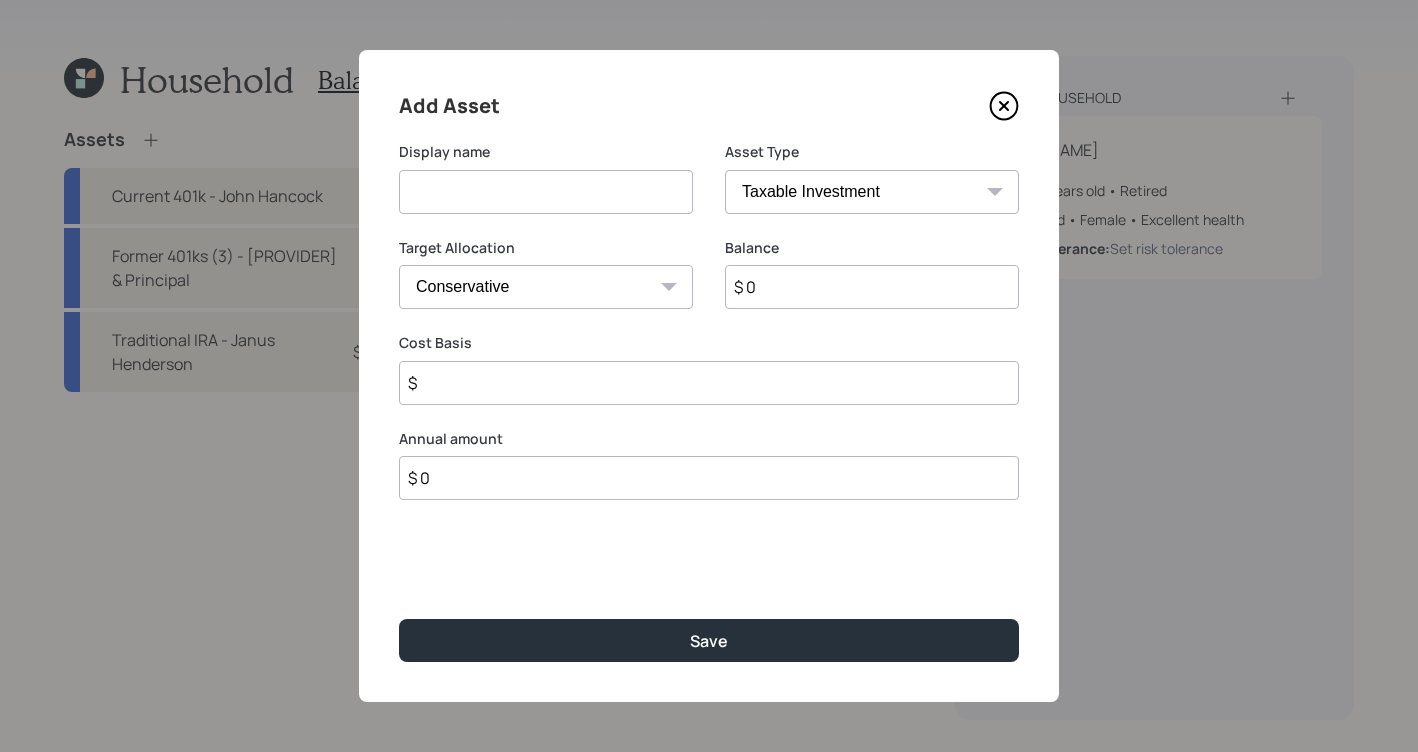 click at bounding box center (546, 192) 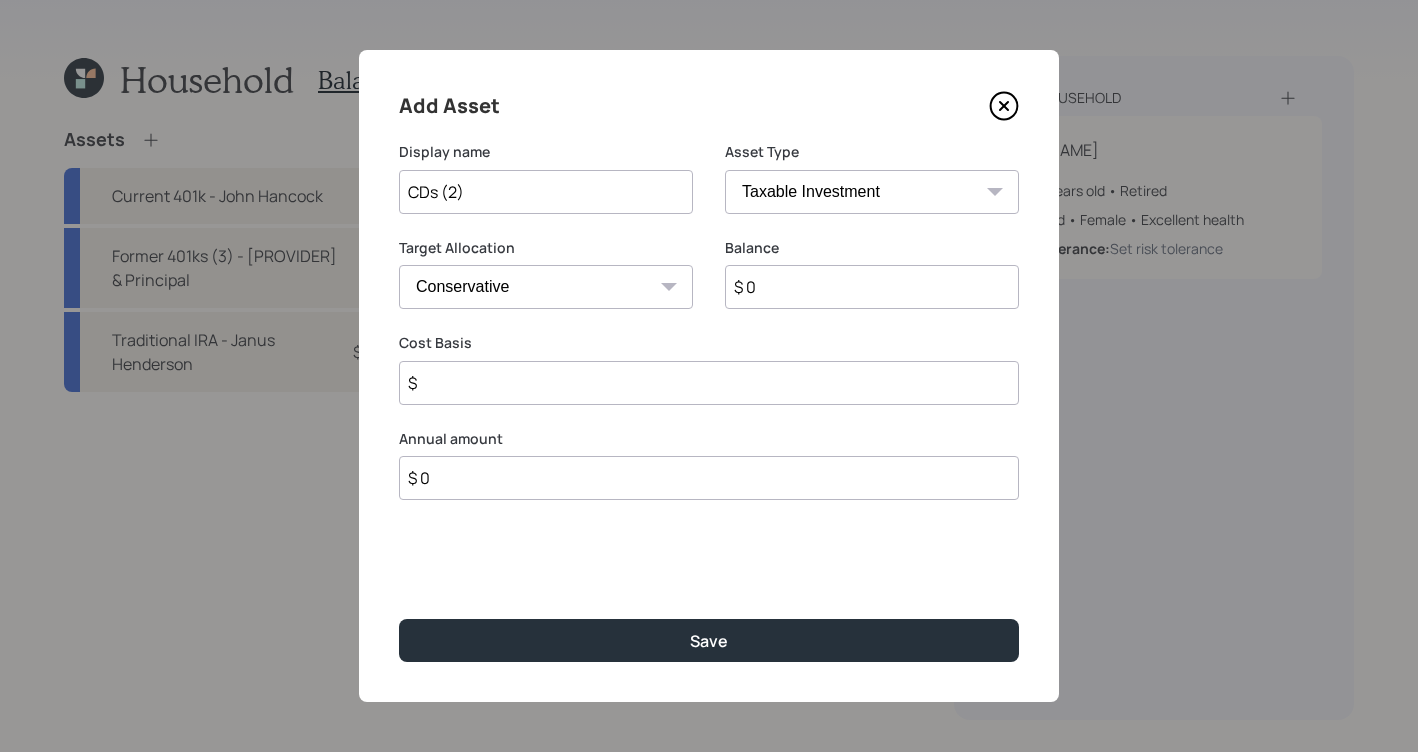 click on "$ 0" at bounding box center [872, 287] 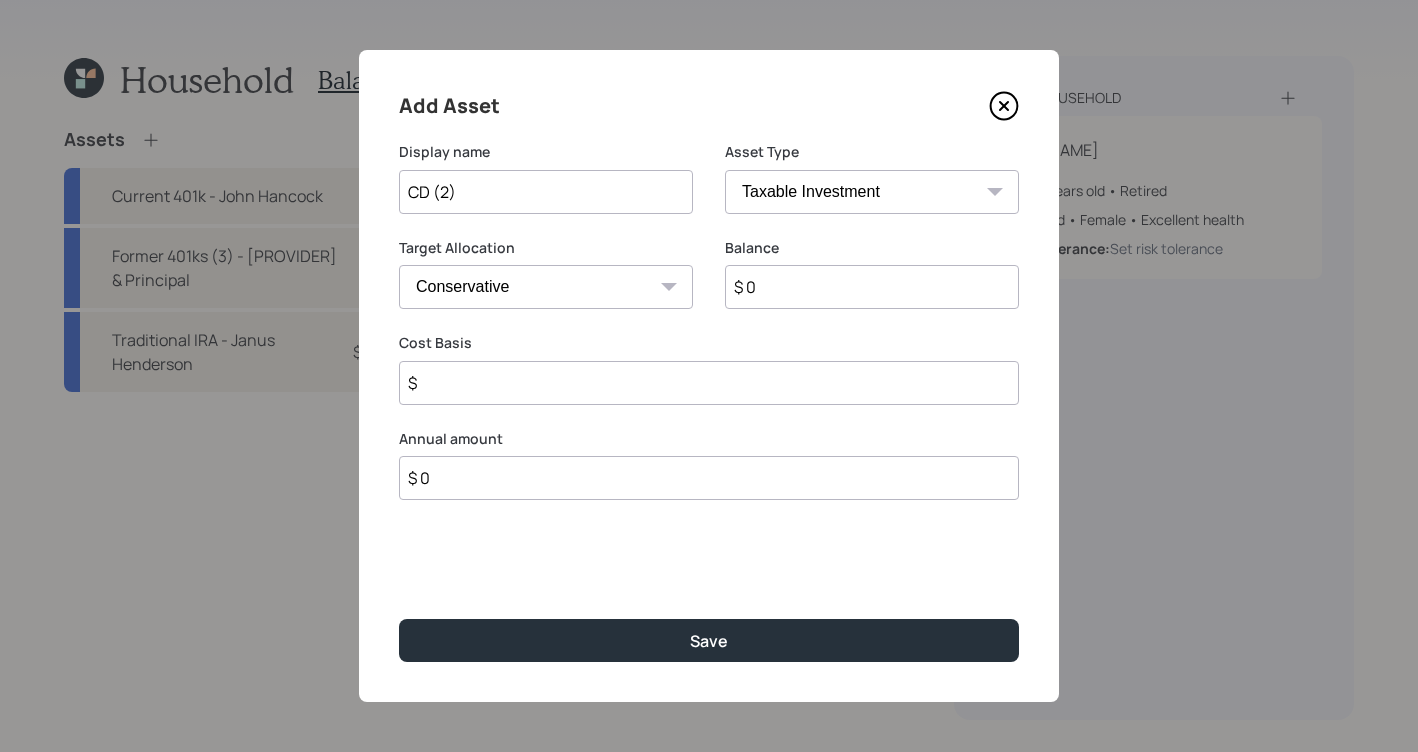 type on "CD (2)" 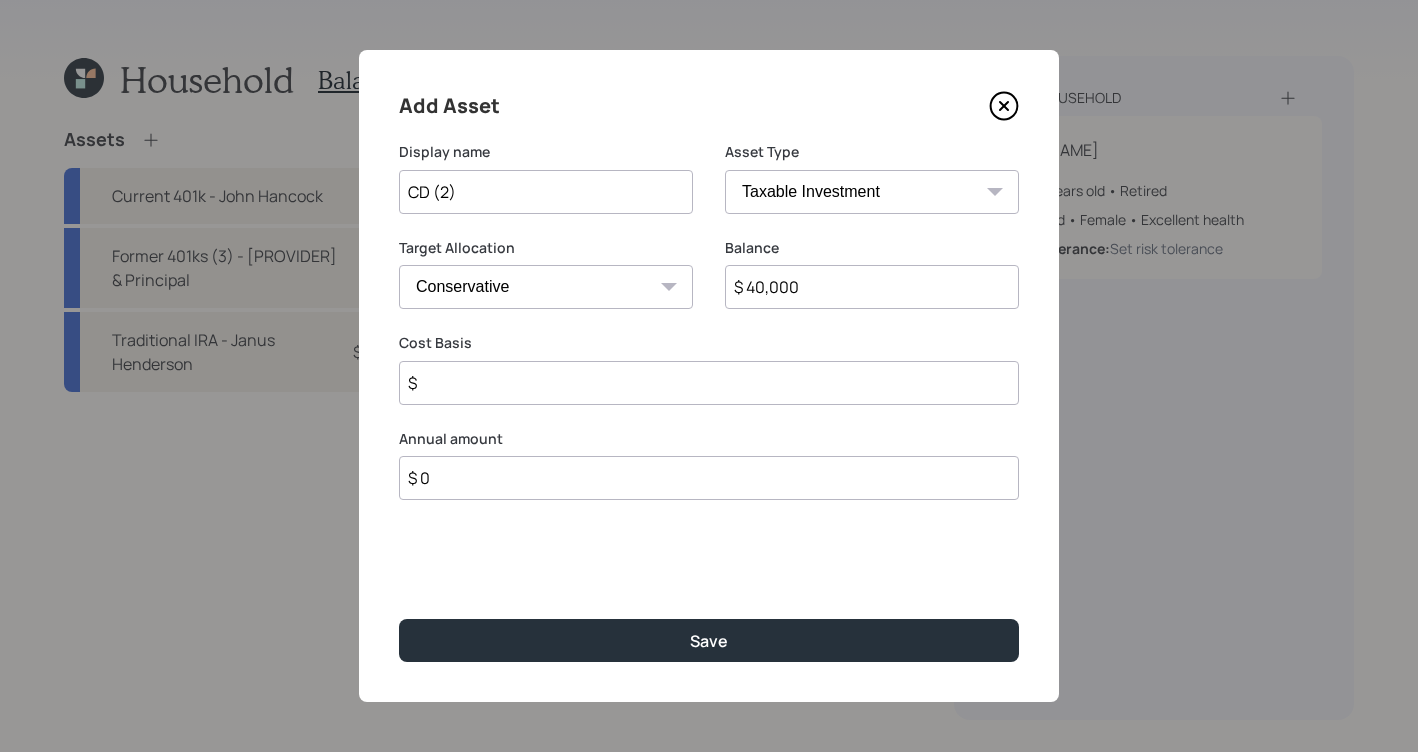 type on "$ 40,000" 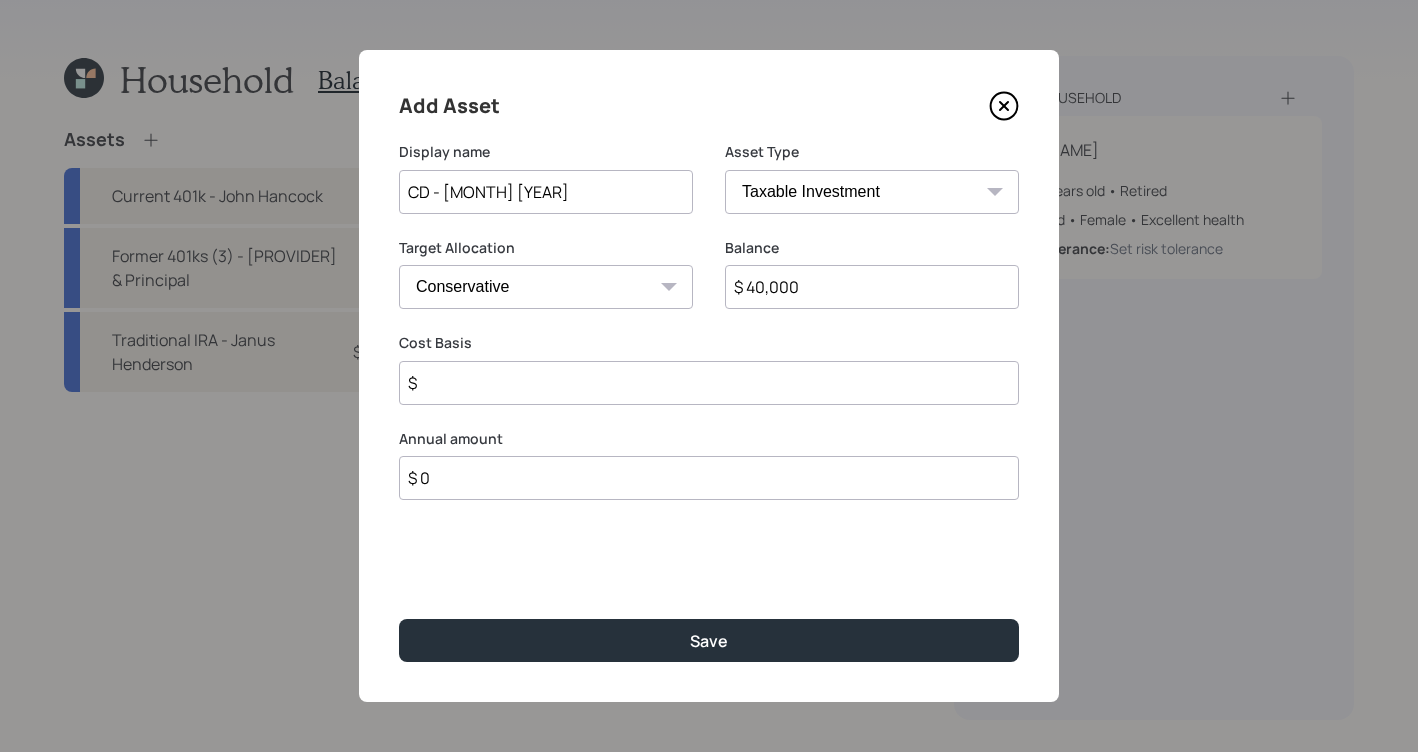 type on "CD - [MONTH] [YEAR]" 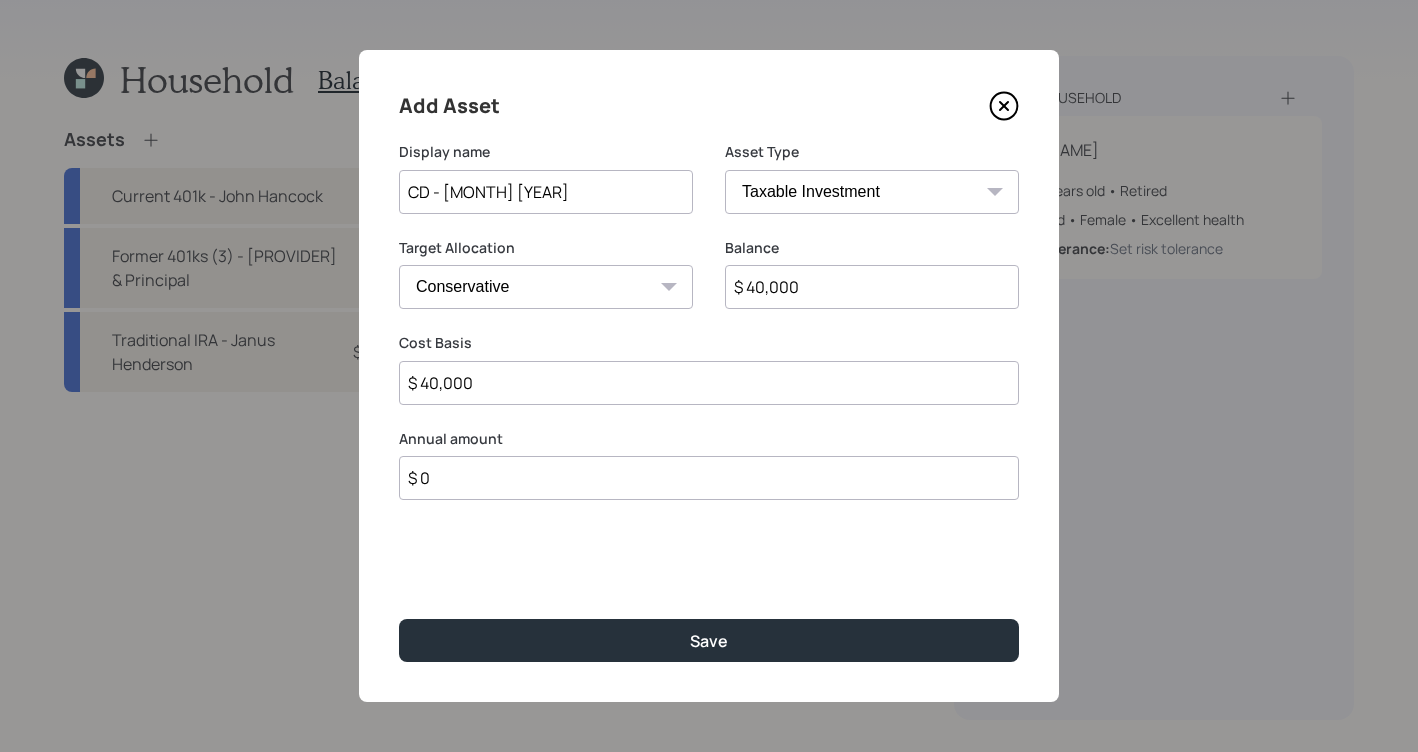 type on "$ 40,000" 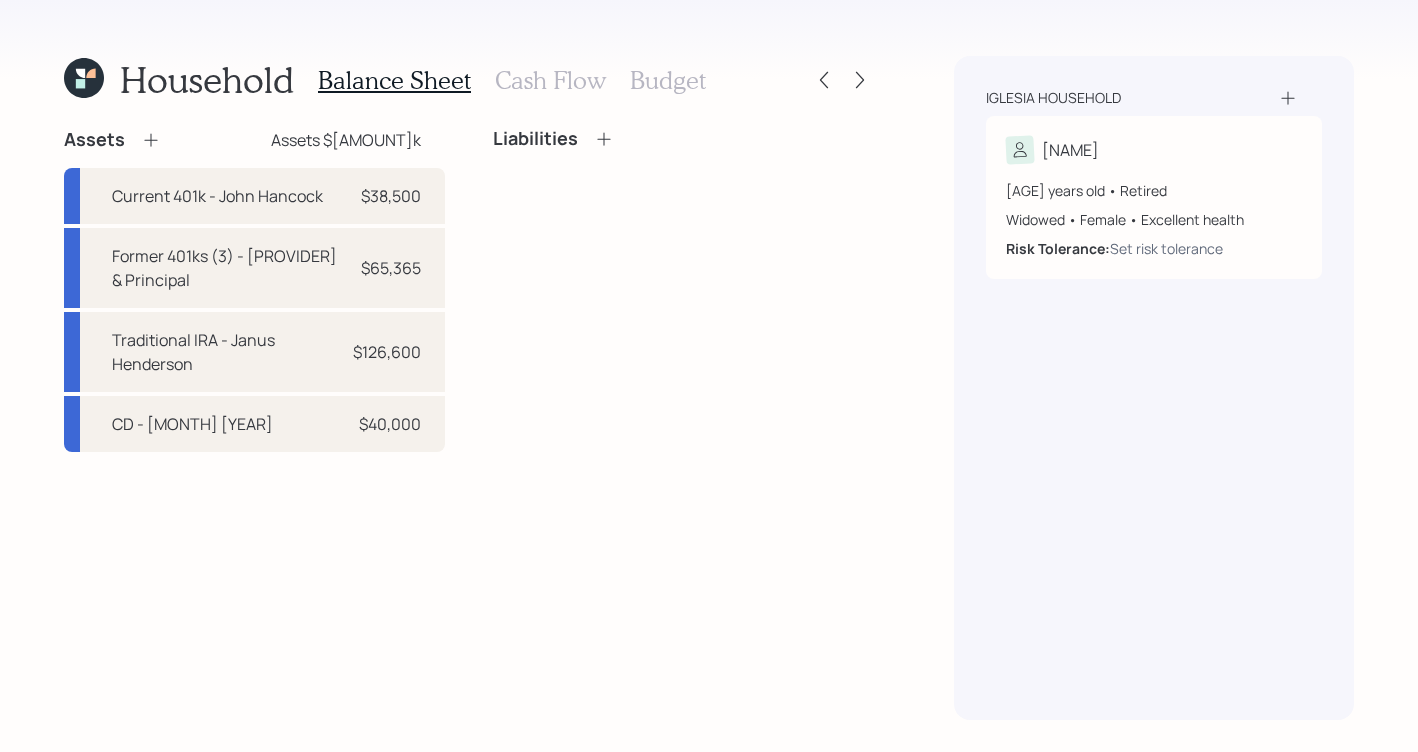 click 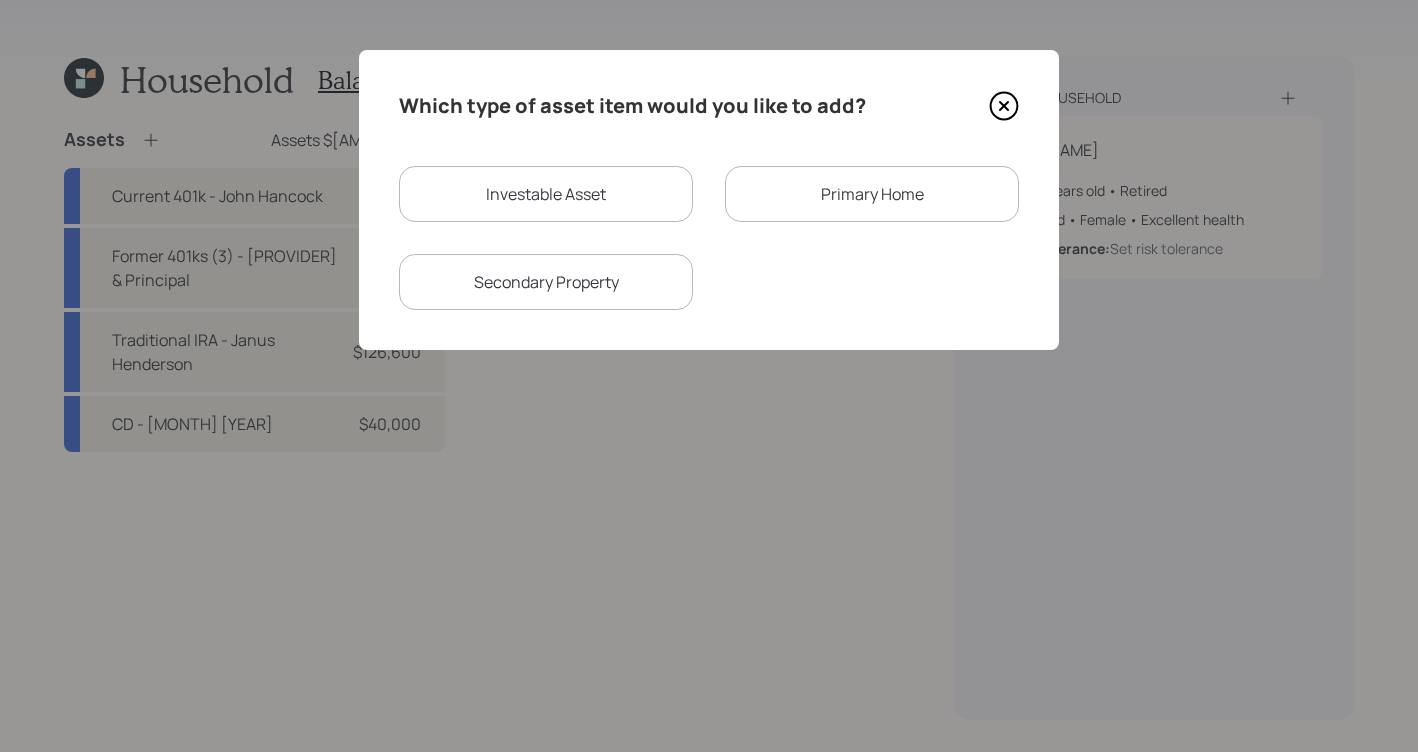 click on "Investable Asset" at bounding box center (546, 194) 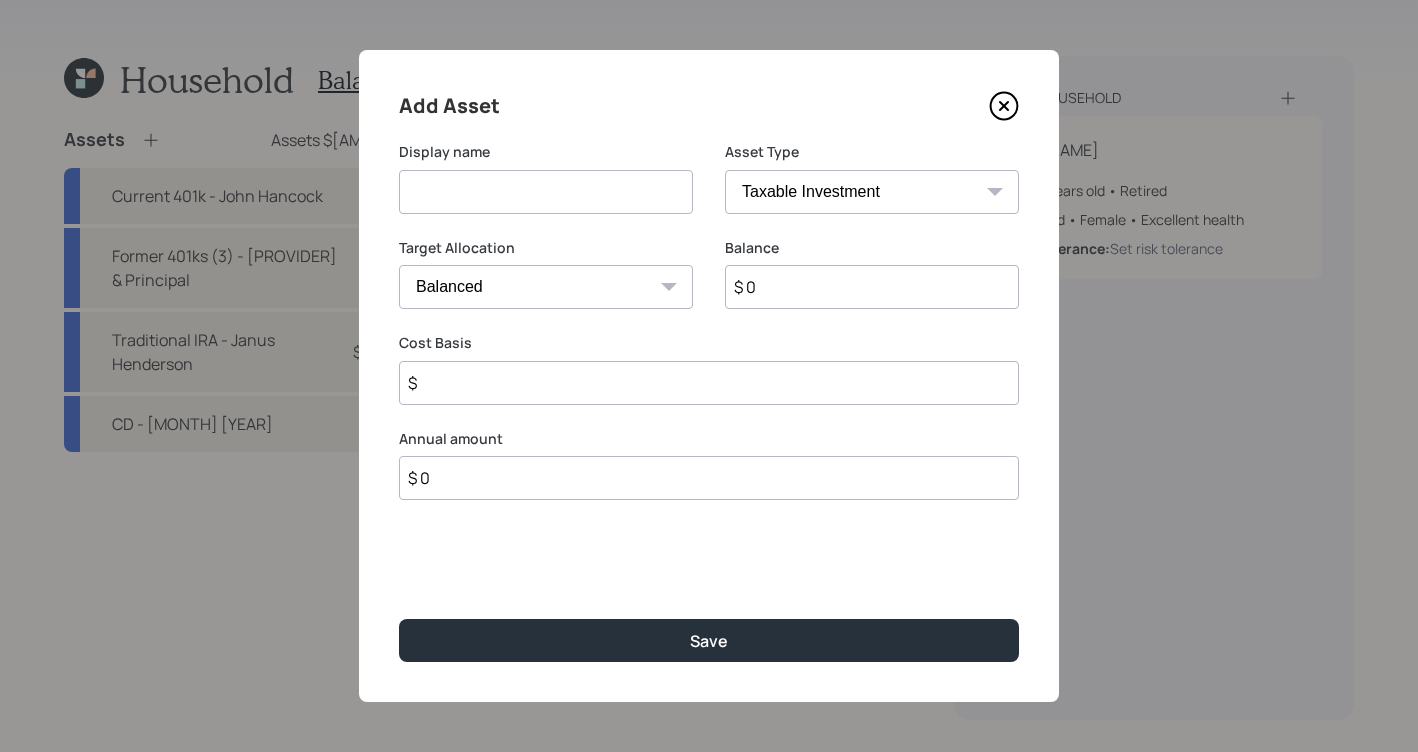 click on "SEP IRA IRA Roth IRA 401(k) Roth 401(k) 403(b) Roth 403(b) 457(b) Roth 457(b) Health Savings Account 529 Taxable Investment Checking / Savings Emergency Fund" at bounding box center (872, 192) 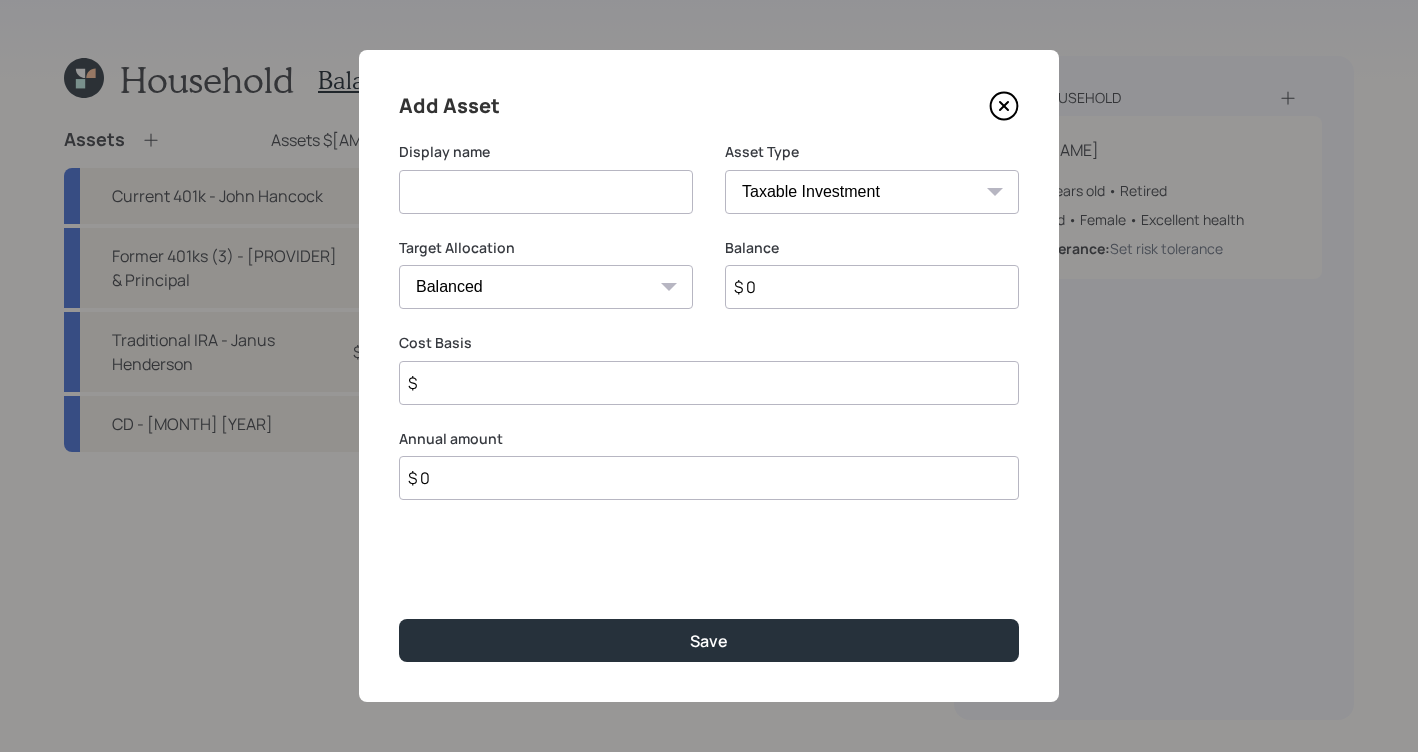 click on "Cash Conservative Balanced Aggressive" at bounding box center (546, 287) 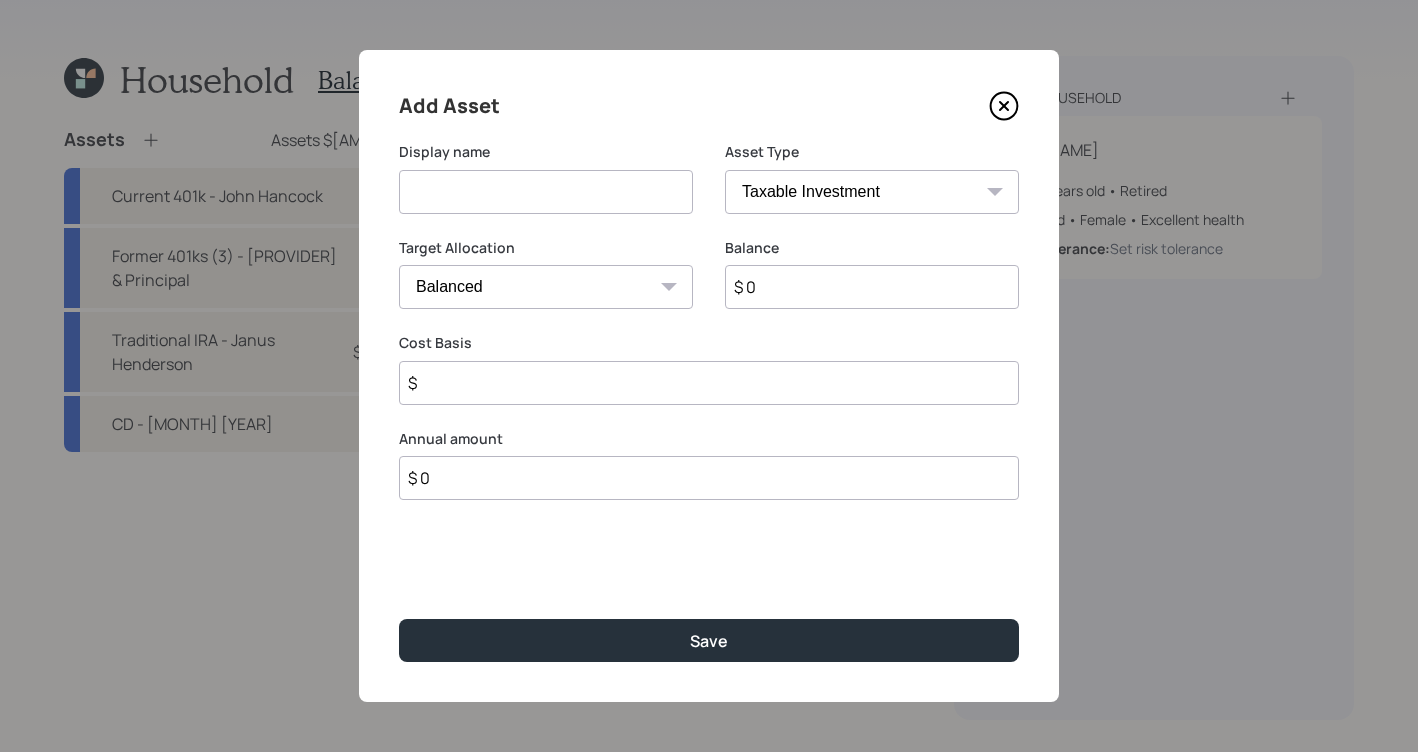 select on "uninvested" 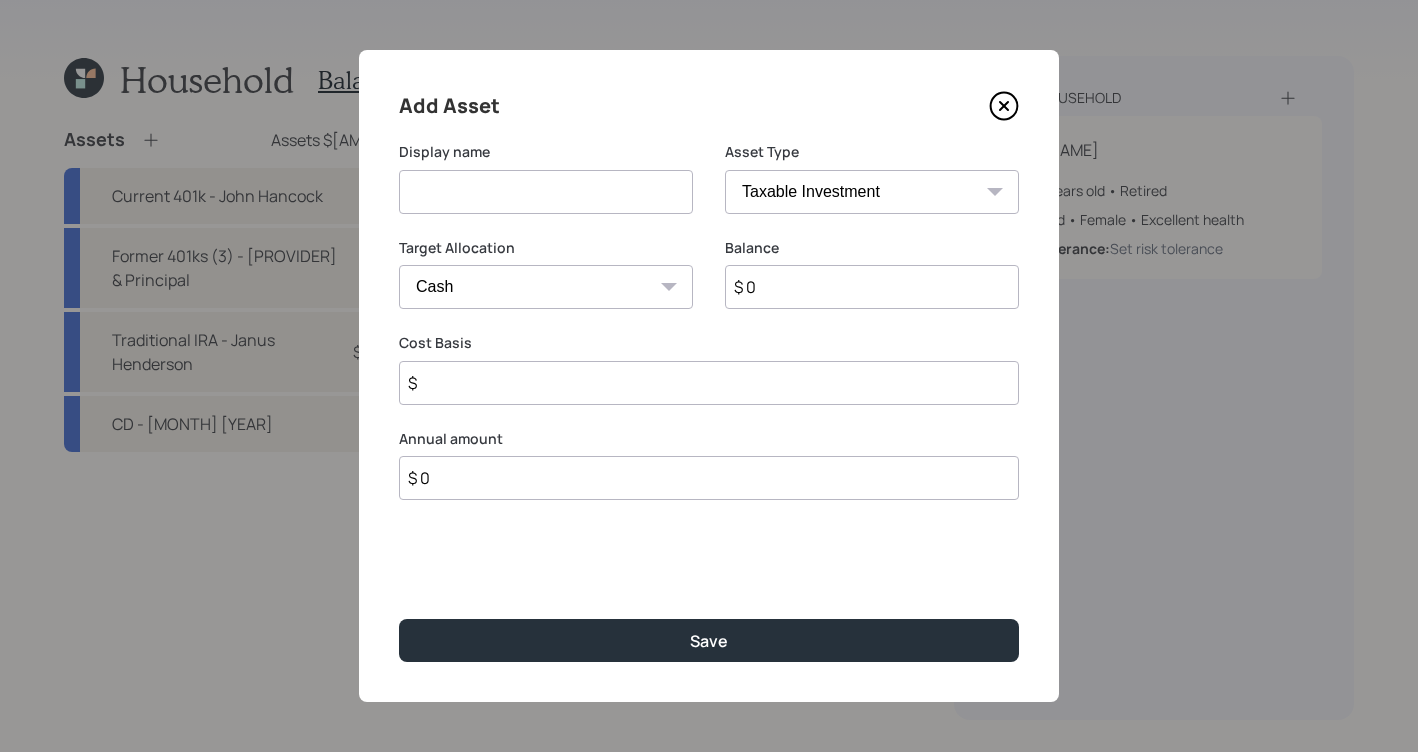click on "$ 0" at bounding box center [872, 287] 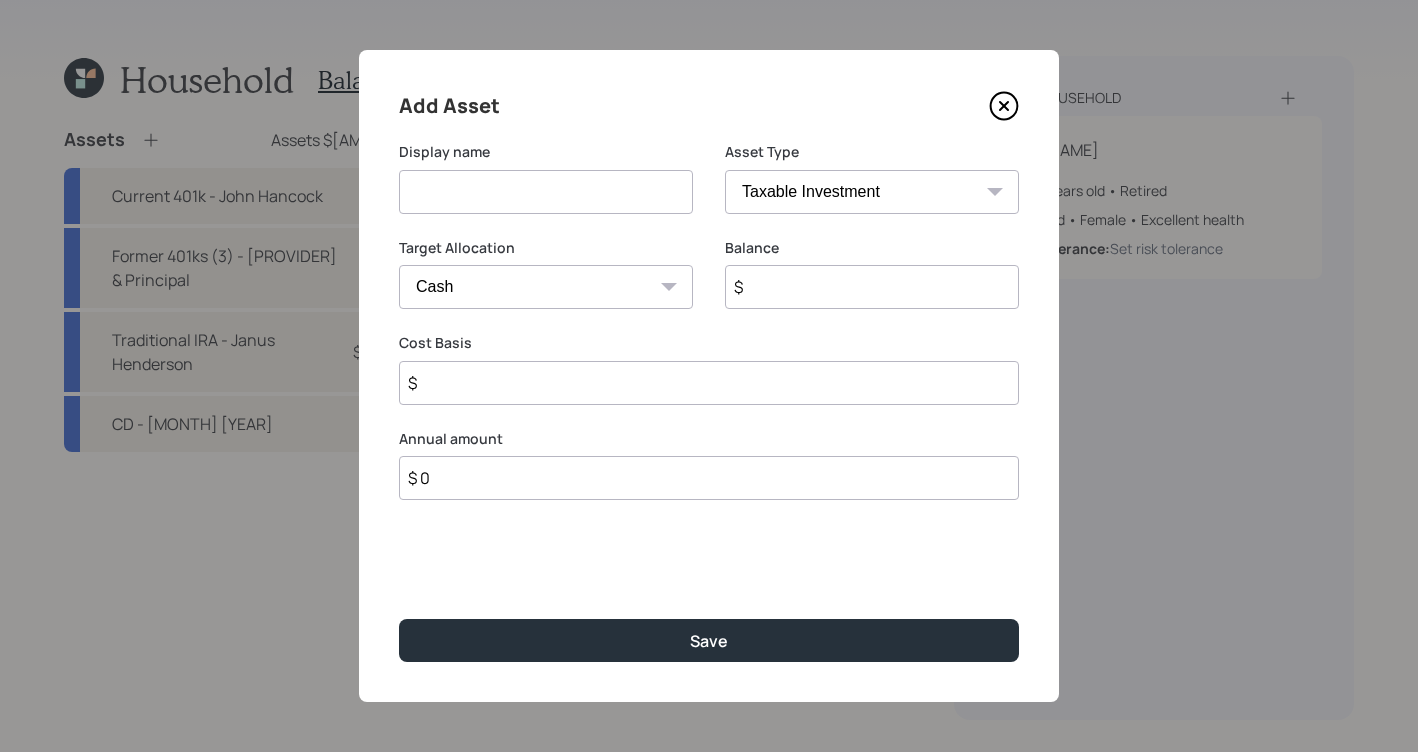 type on "$ 1" 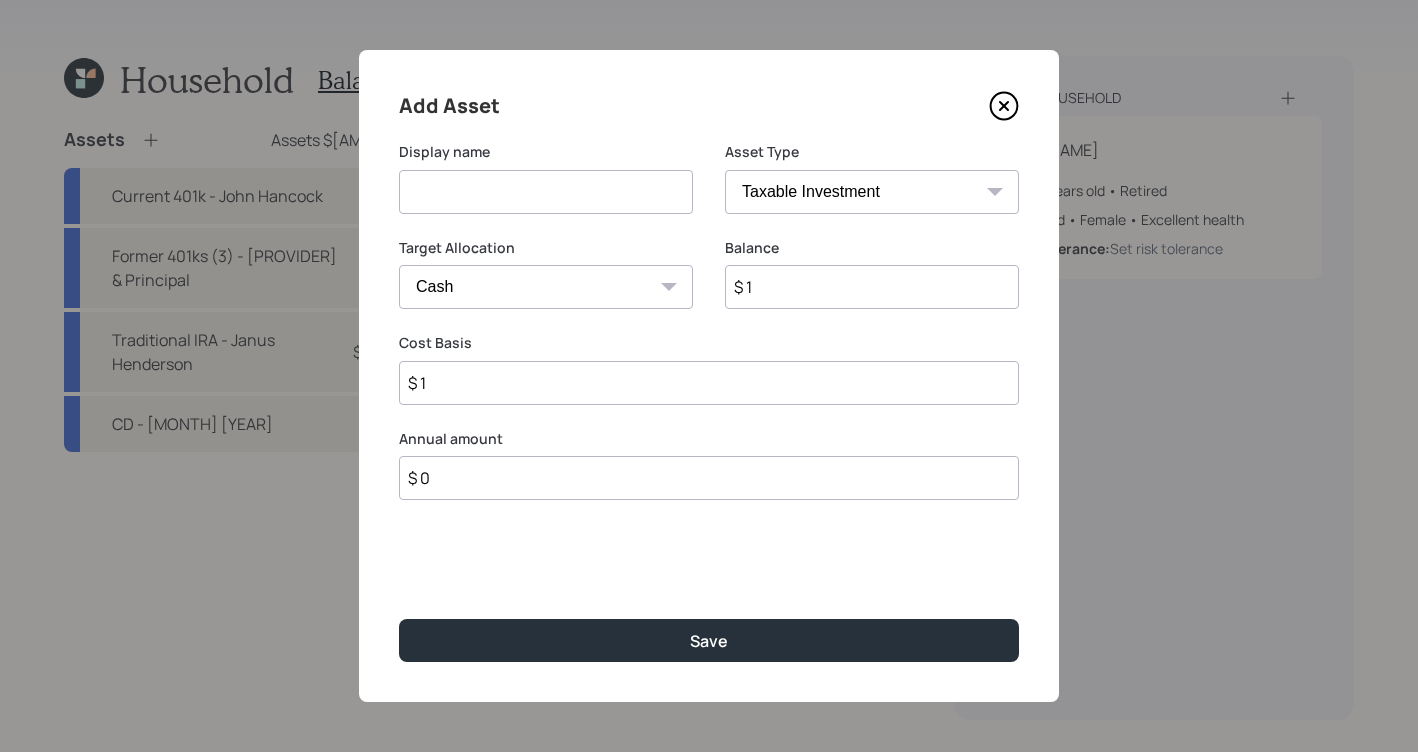type on "$ 16" 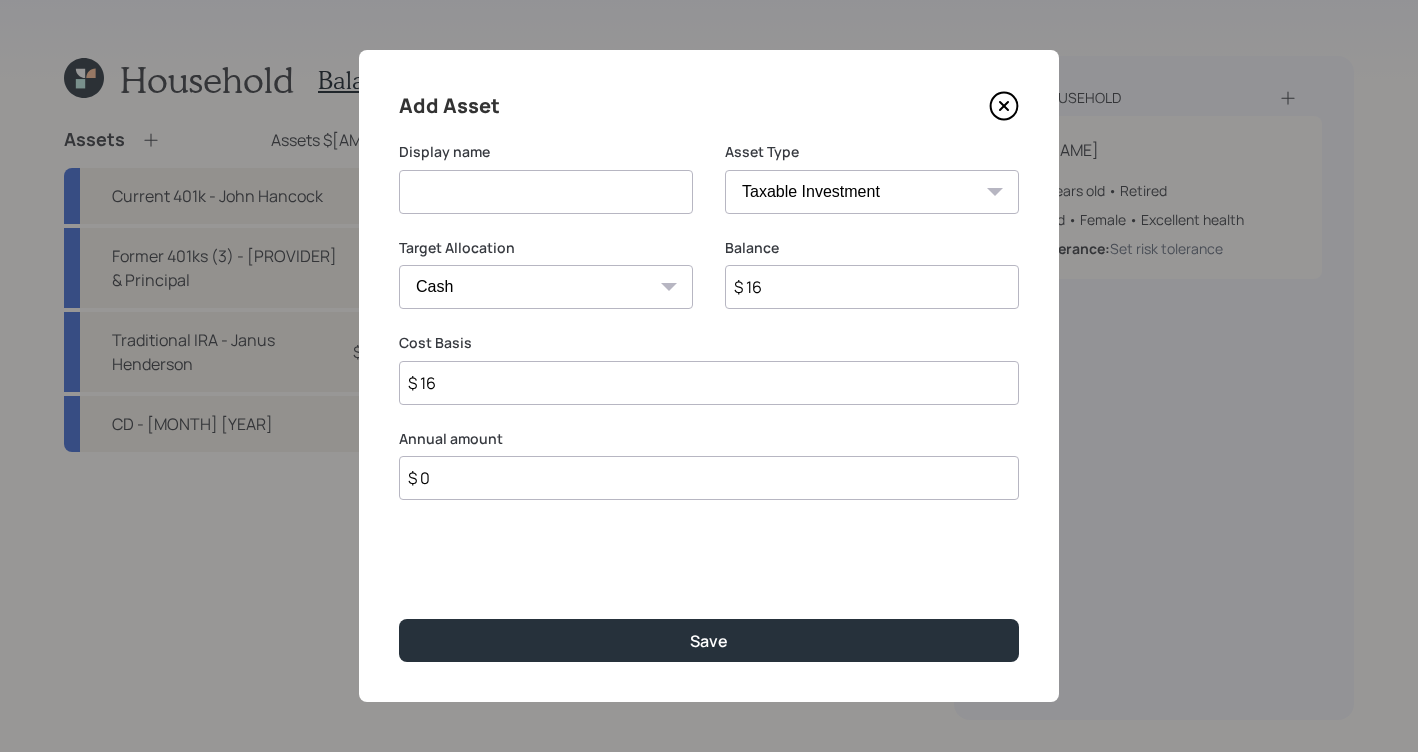 type on "$ 160" 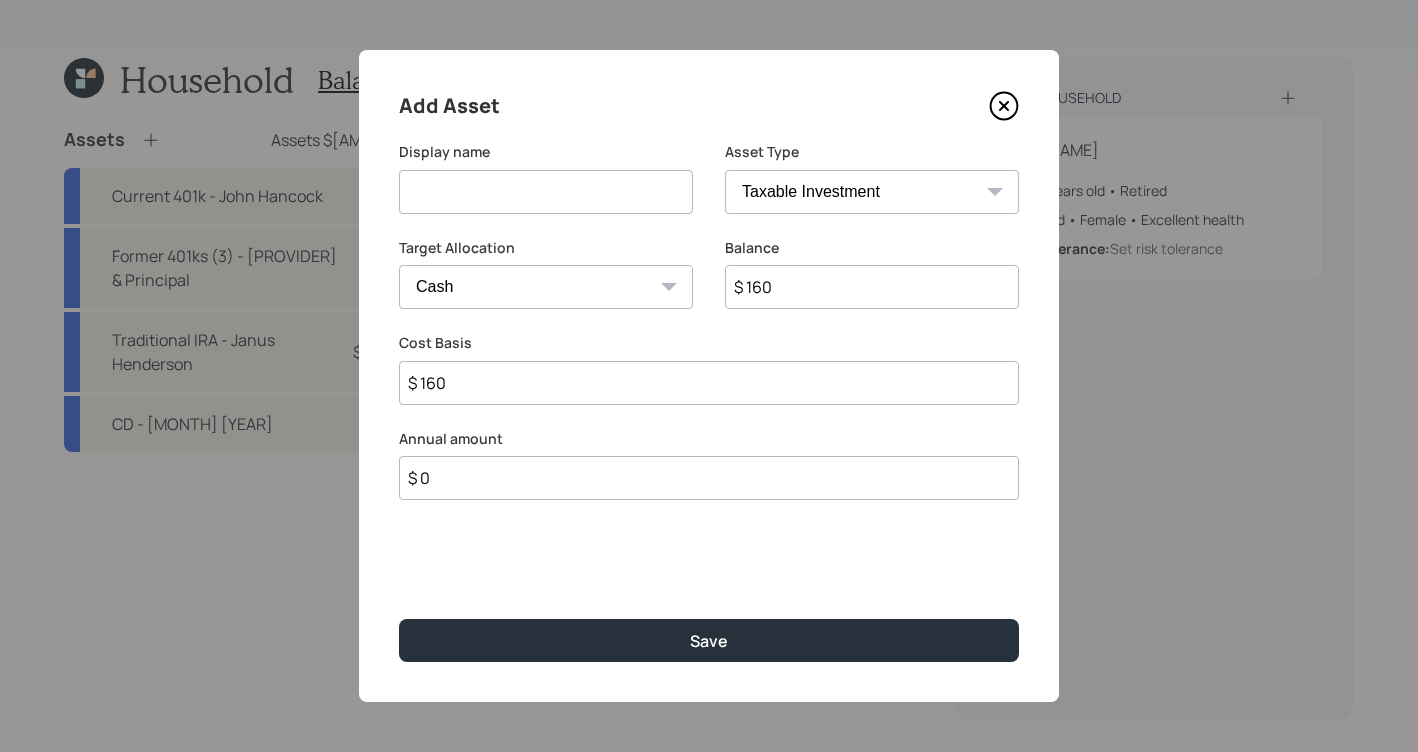 type on "$ 1,600" 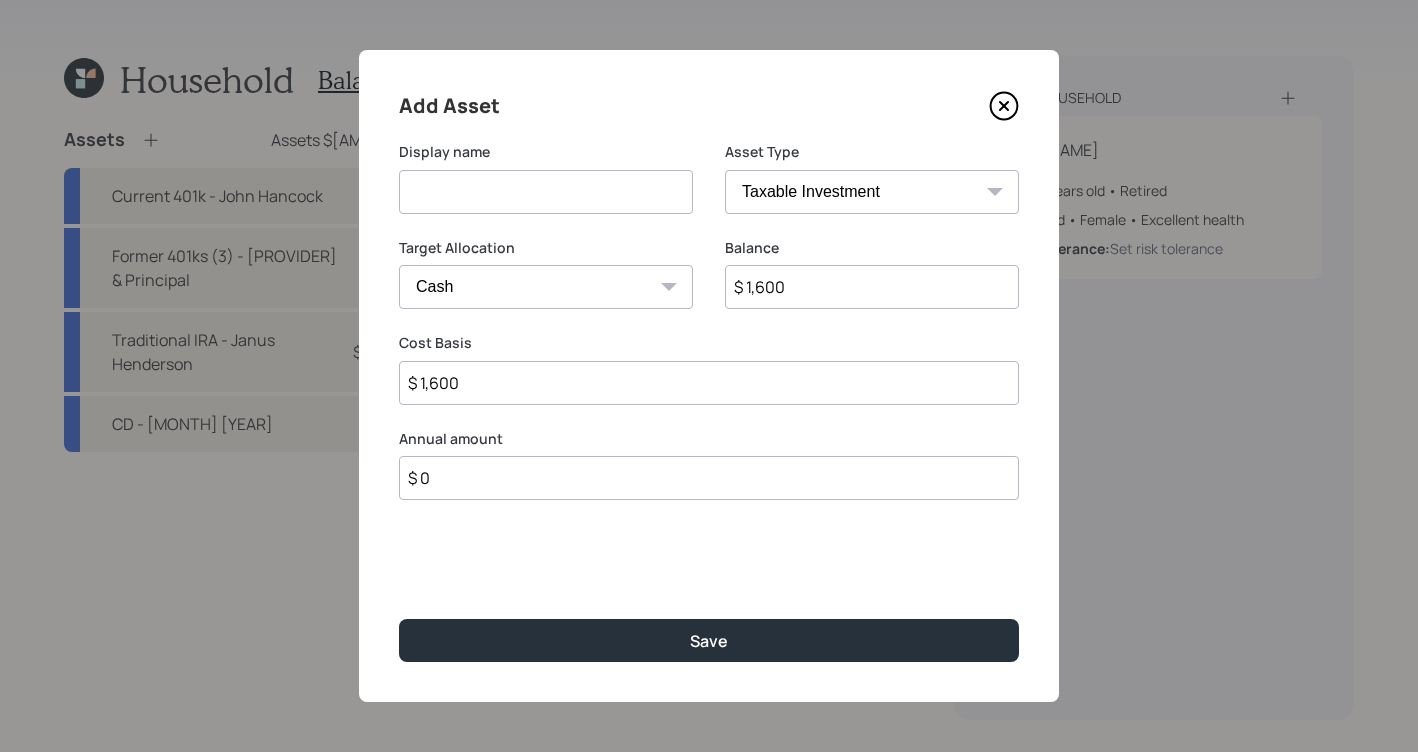 type on "$ 16,000" 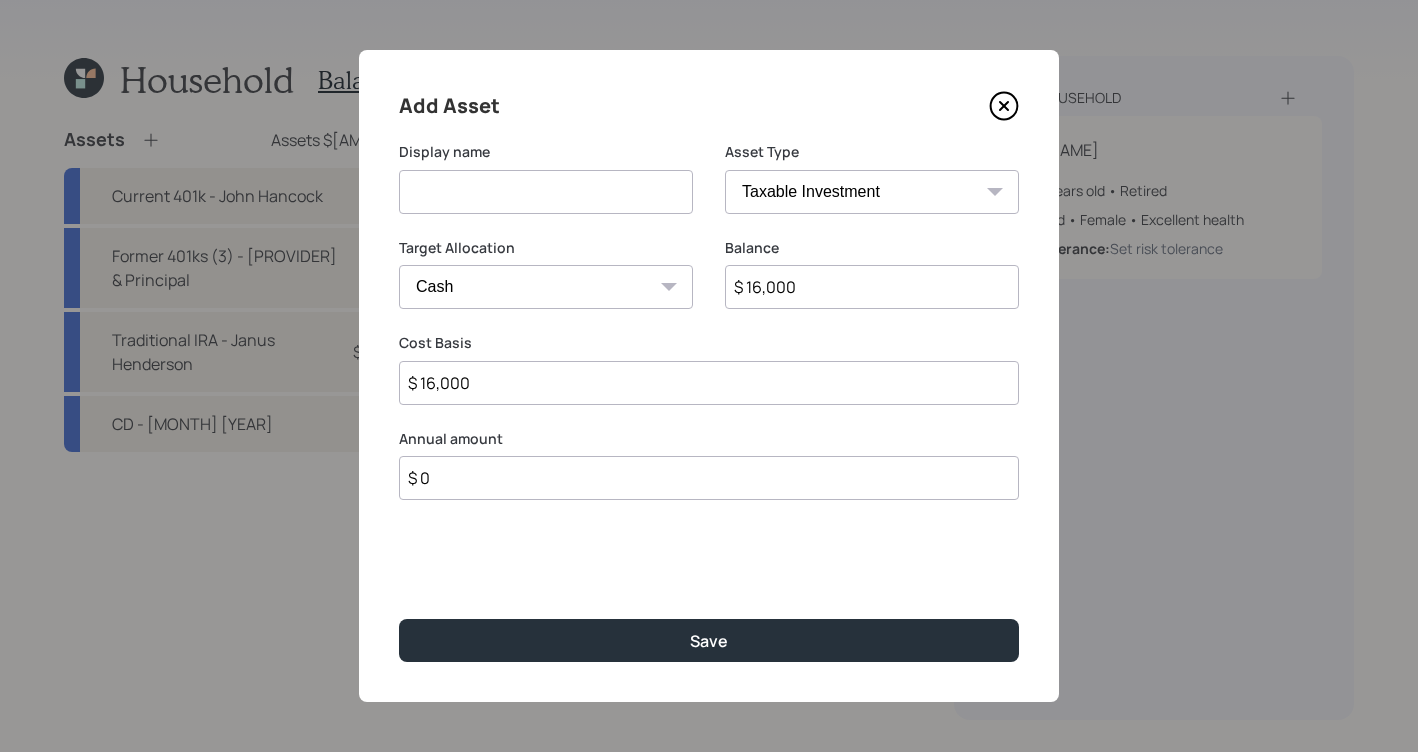 type on "$ 160,000" 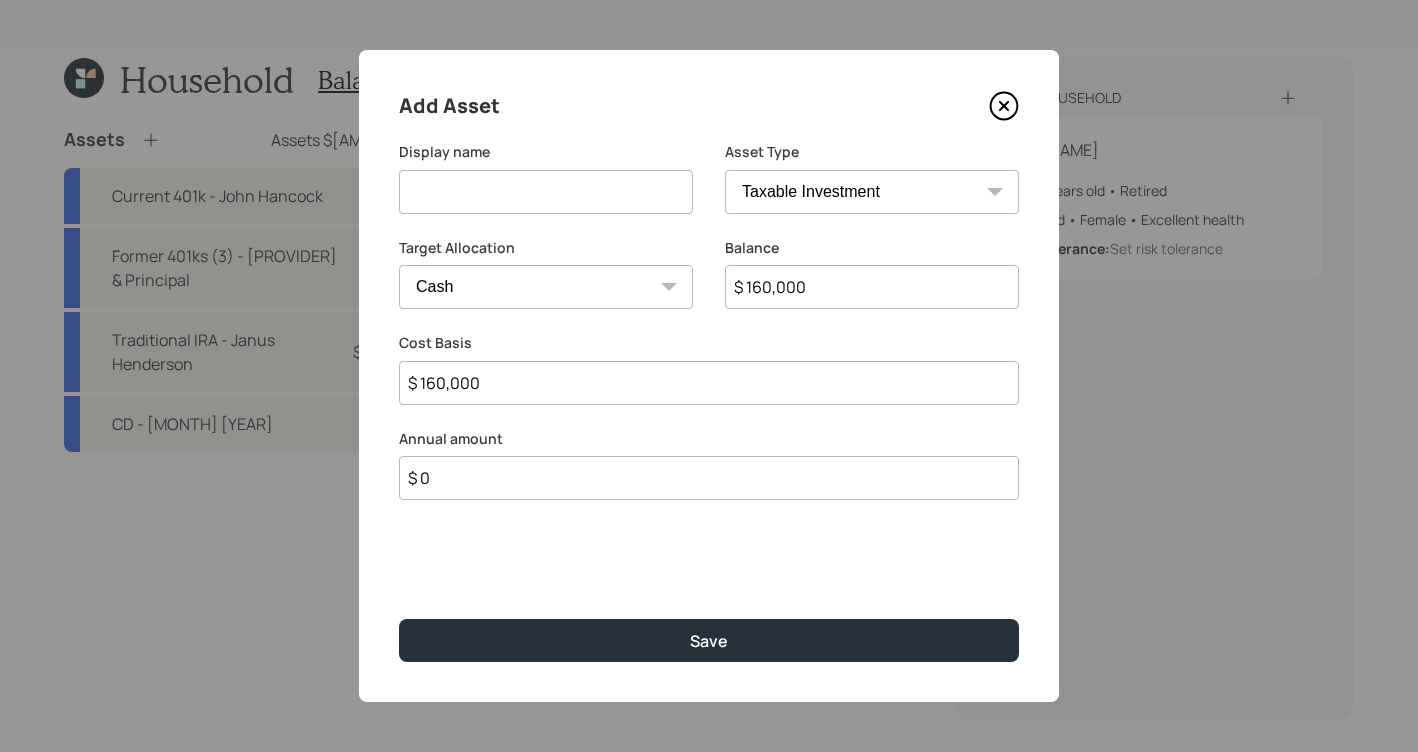 type on "$ 160,000" 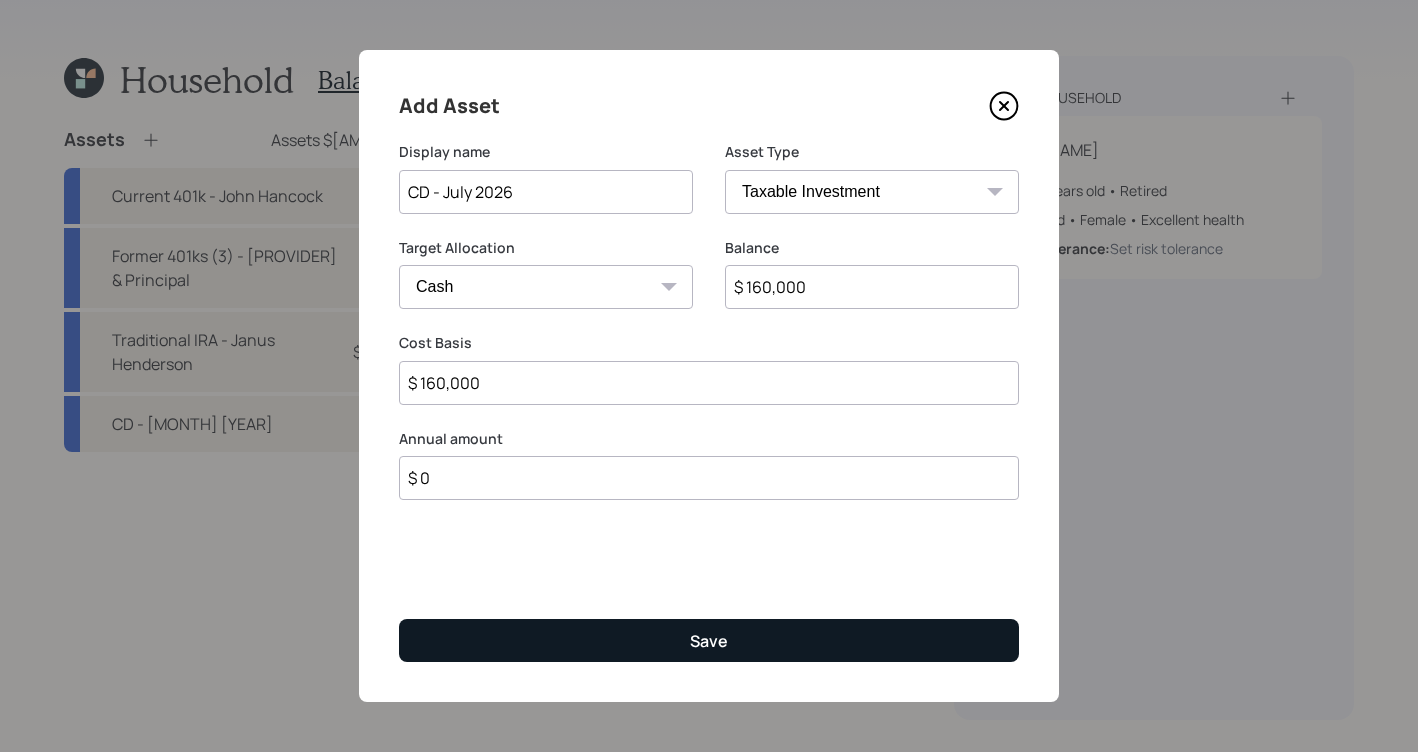 type on "CD - July 2026" 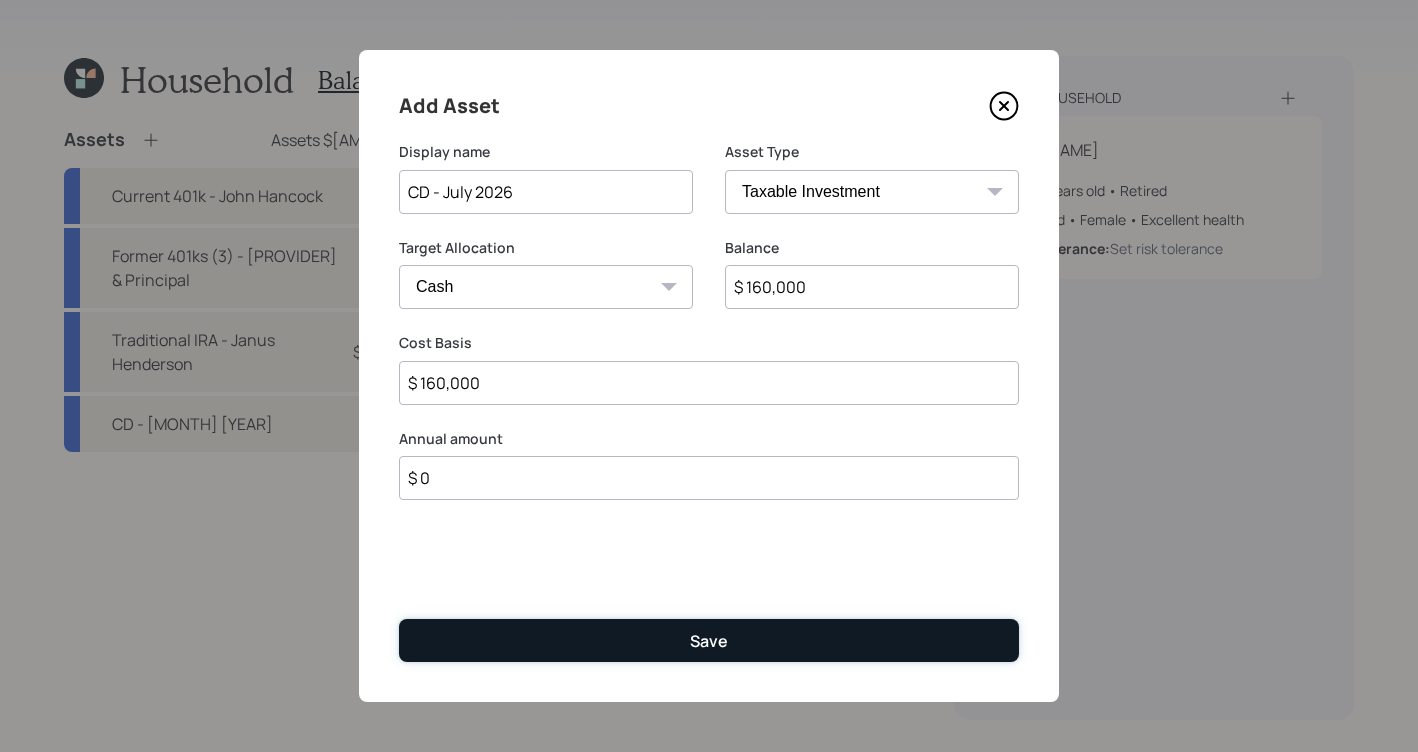 click on "Save" at bounding box center [709, 640] 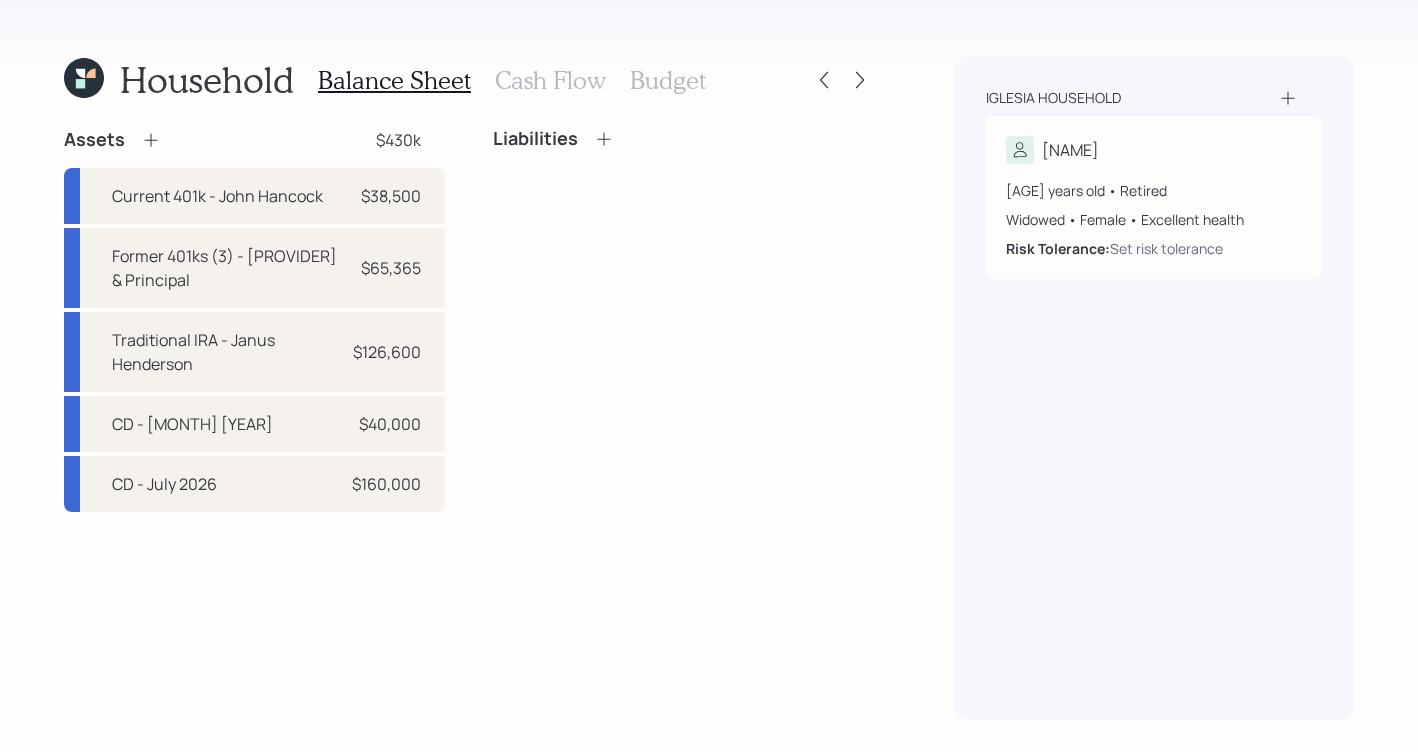 click 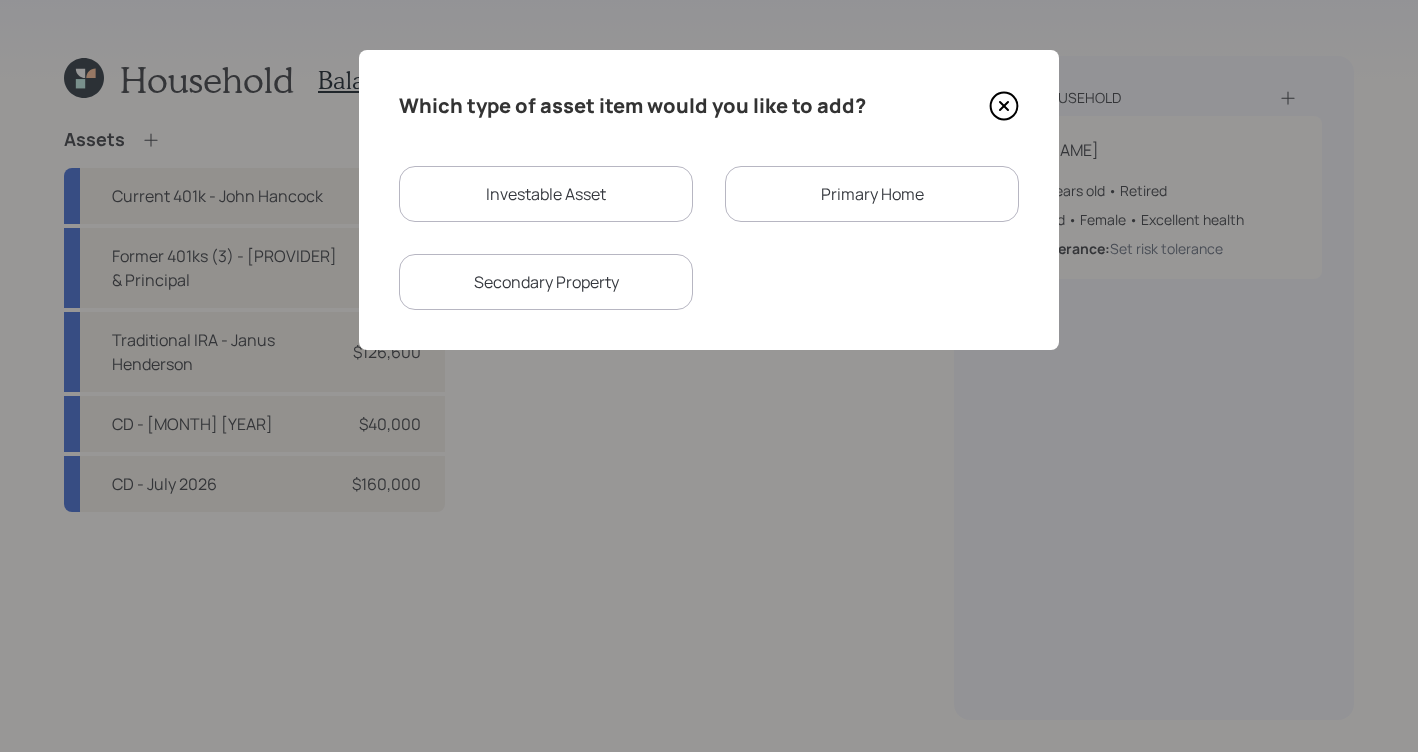click 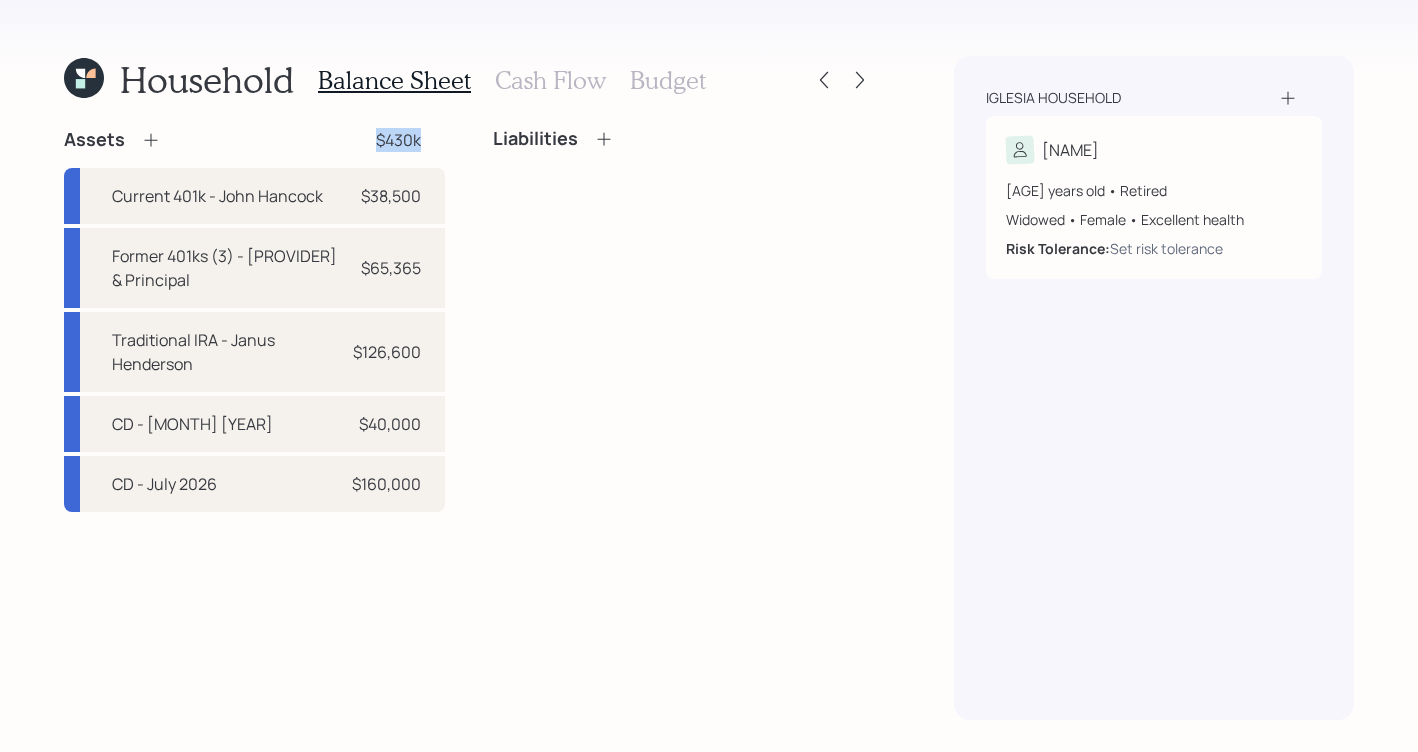 drag, startPoint x: 422, startPoint y: 144, endPoint x: 357, endPoint y: 144, distance: 65 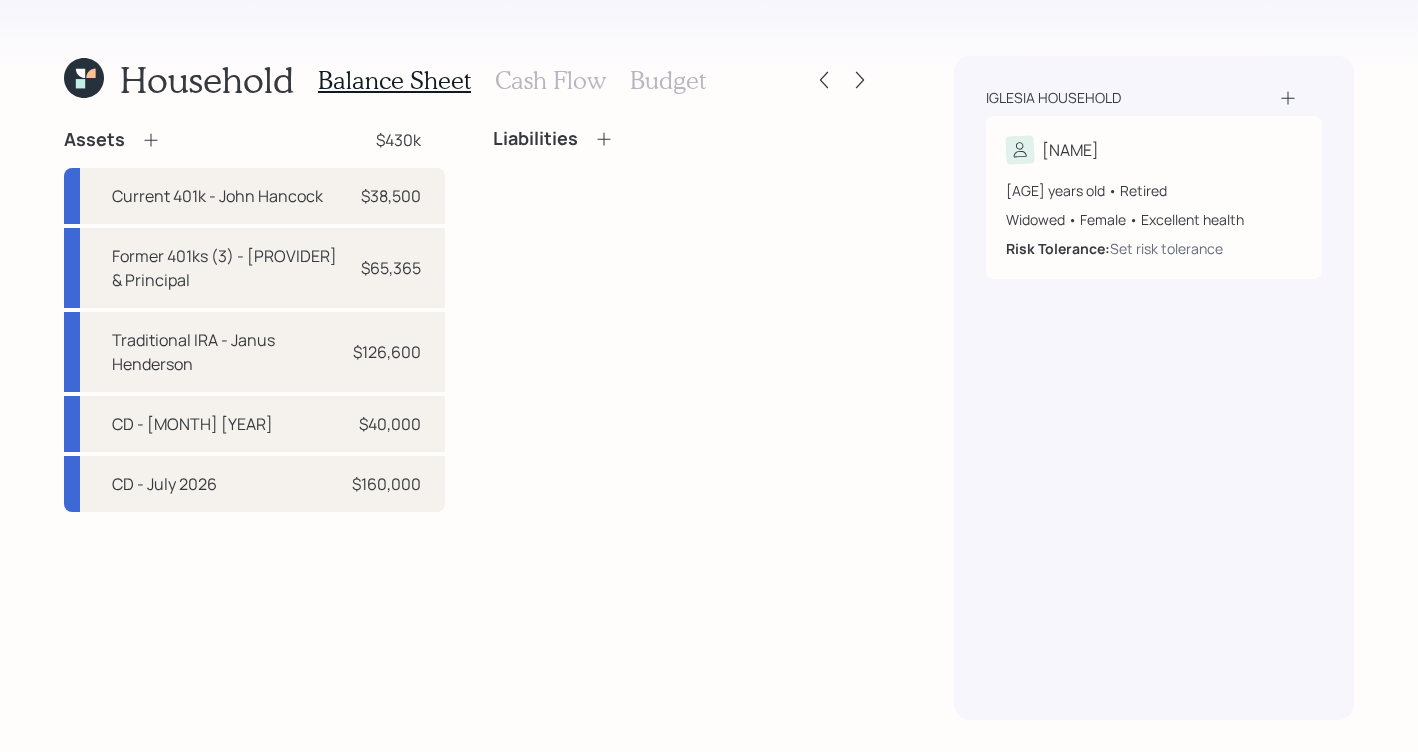 click 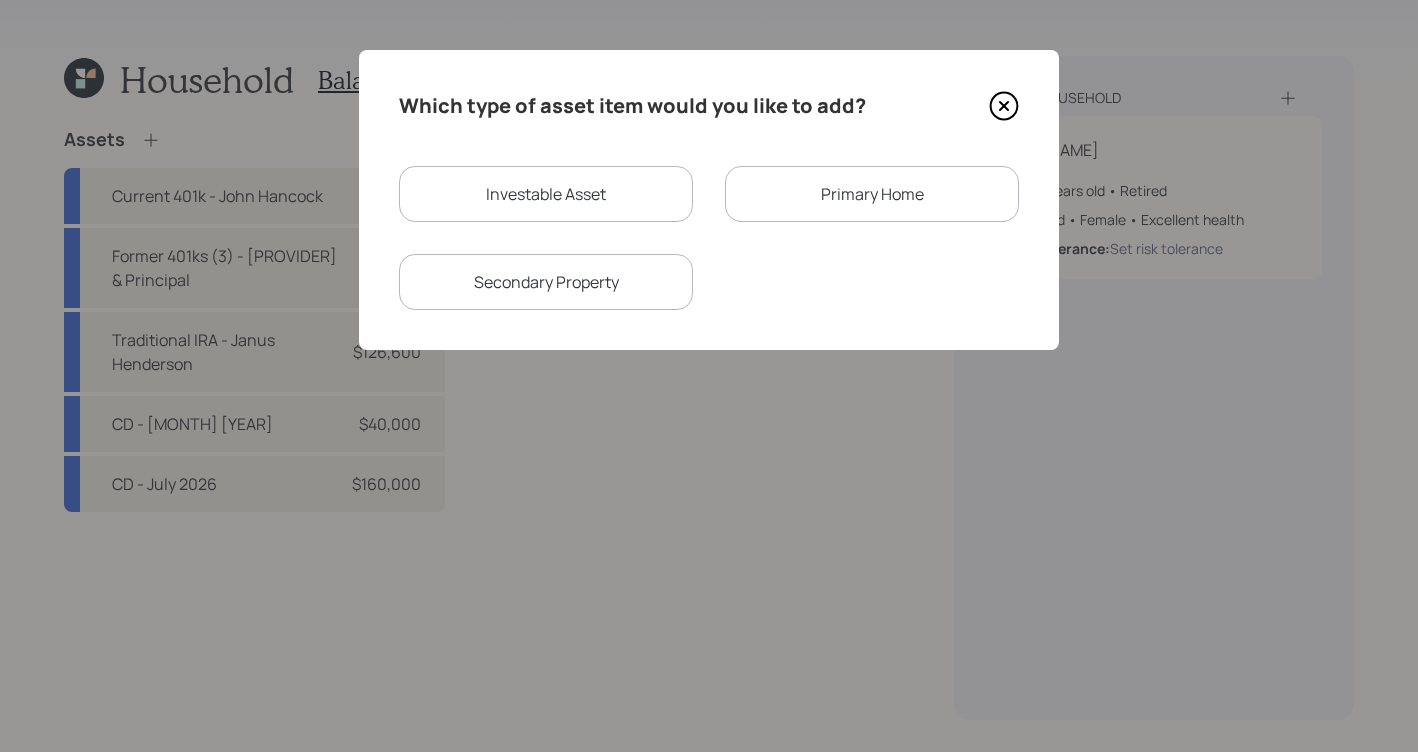 click on "Primary Home" at bounding box center (872, 194) 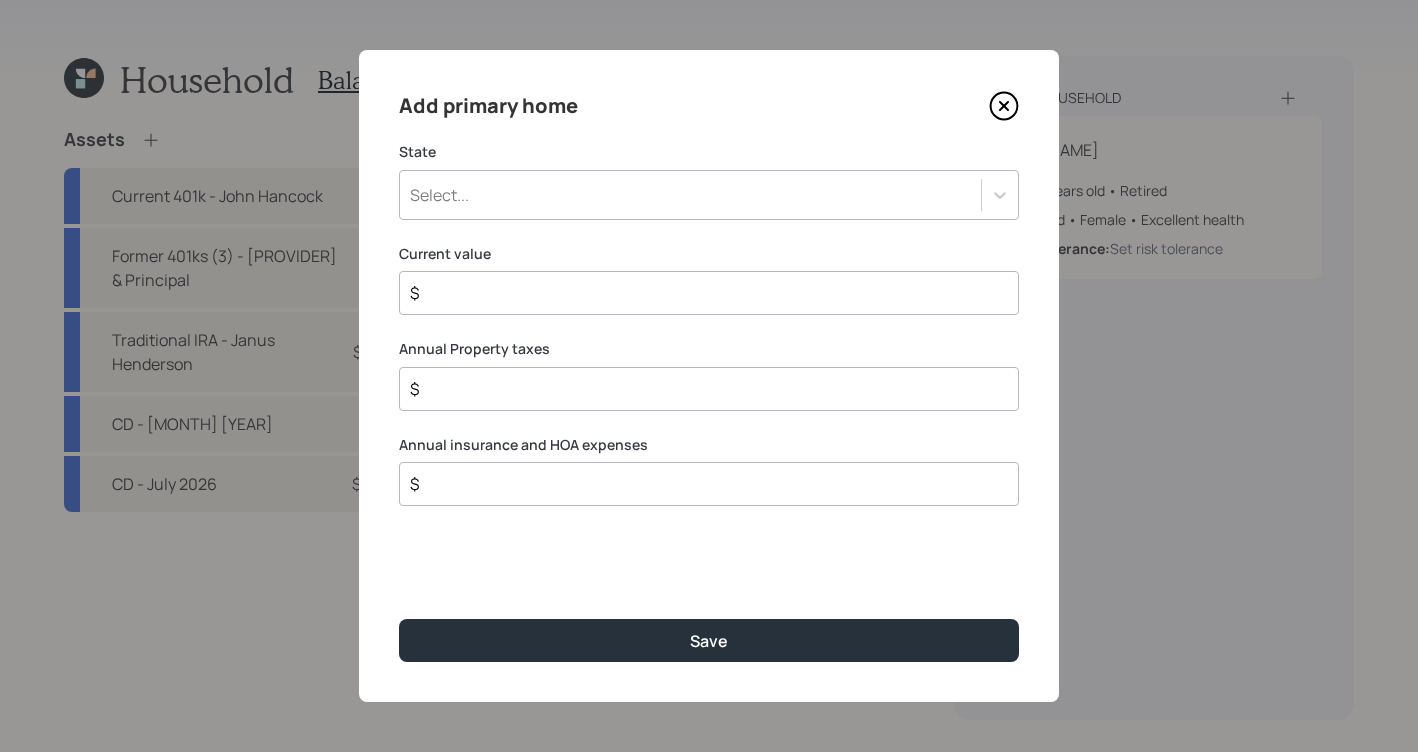 click on "Select..." at bounding box center [690, 195] 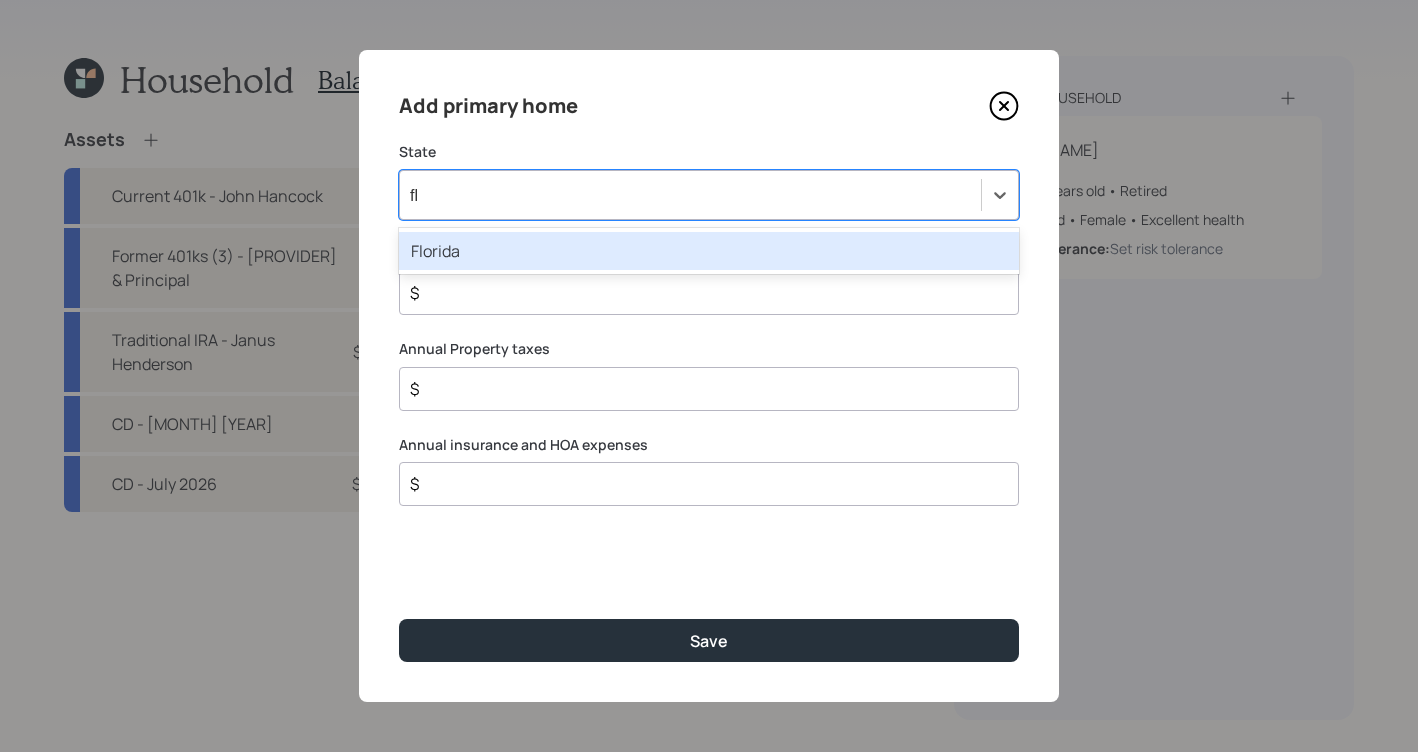 type on "[STATE]" 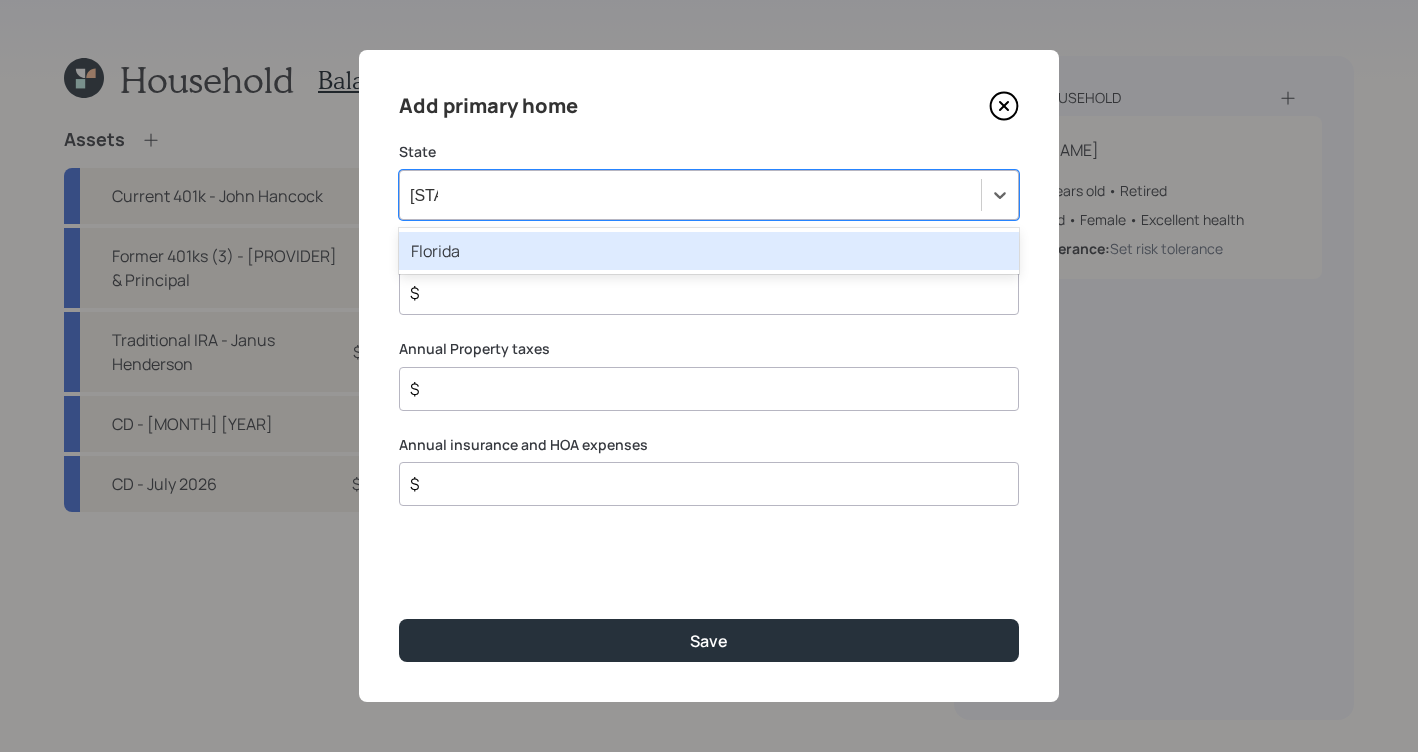 click on "Florida" at bounding box center [709, 251] 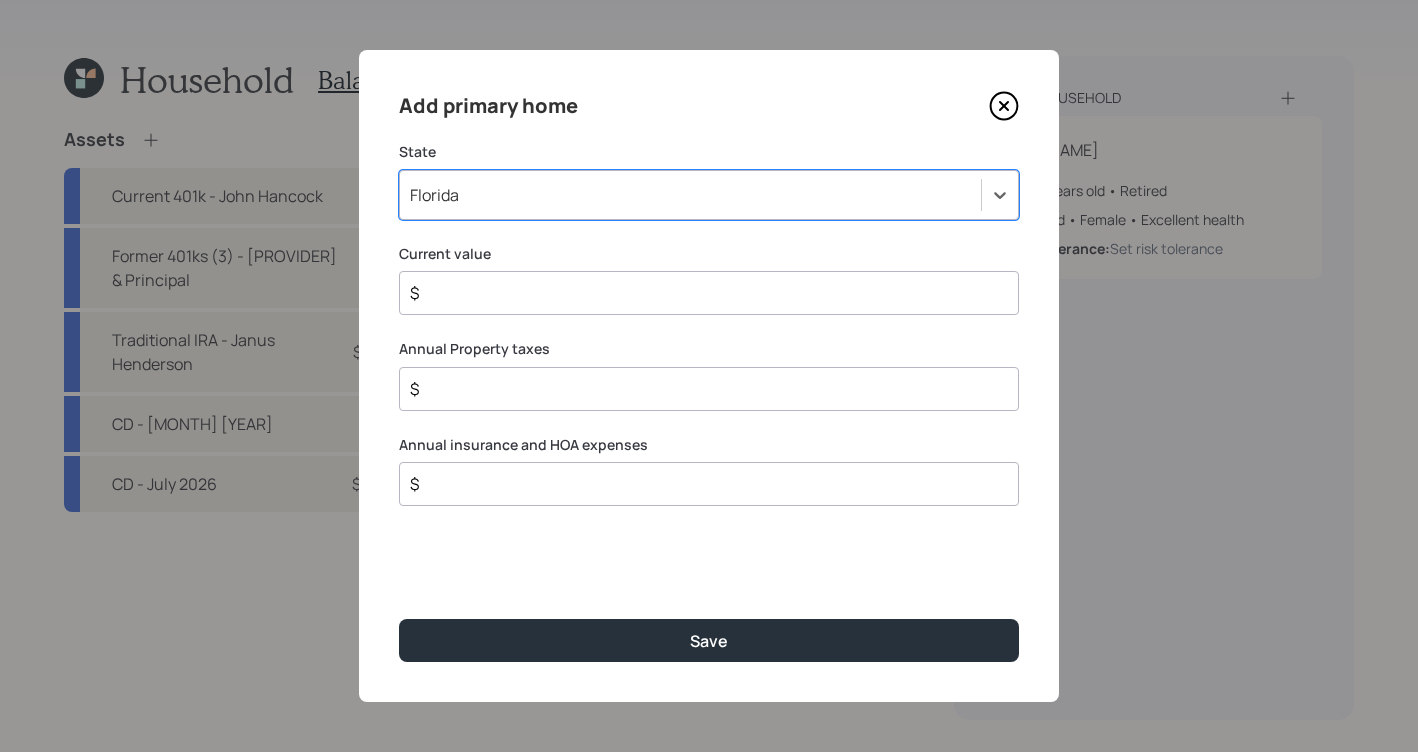 click on "$" at bounding box center [701, 293] 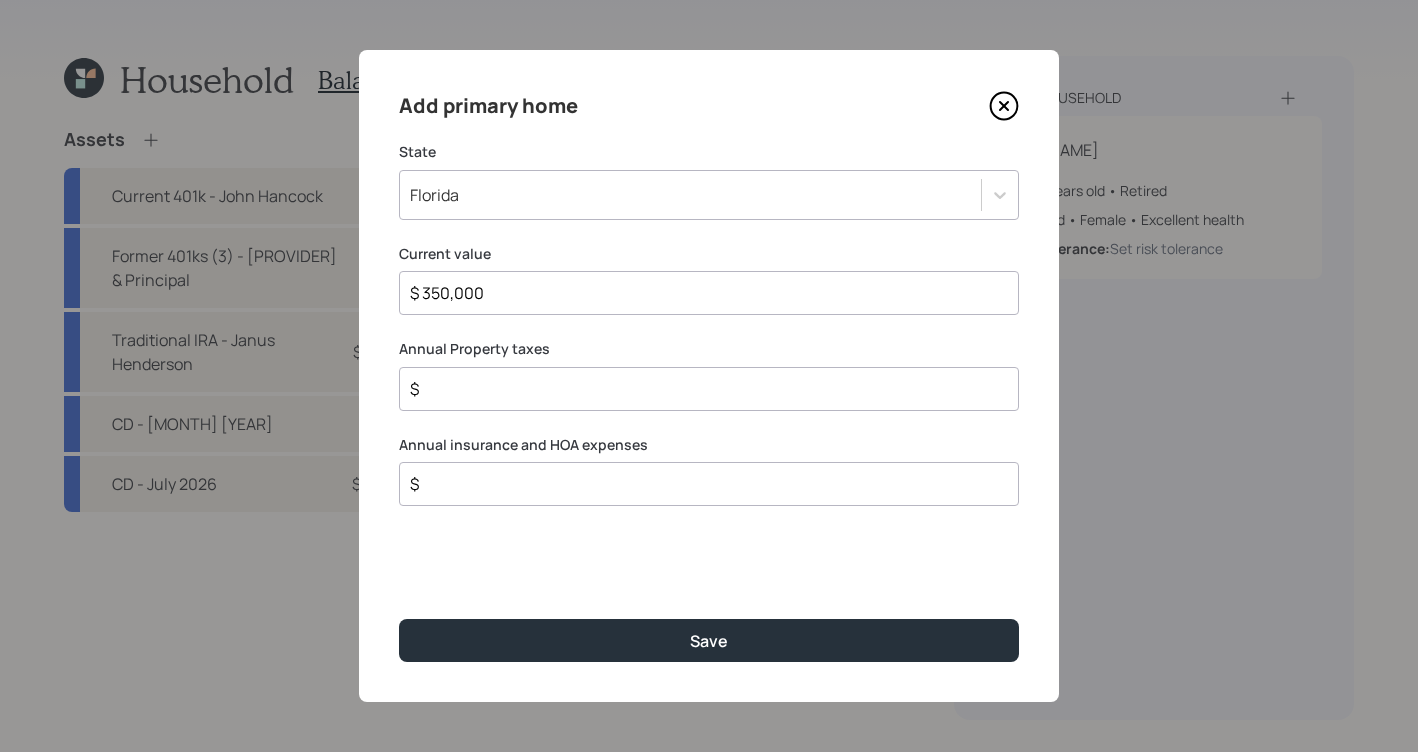 type on "$ 350,000" 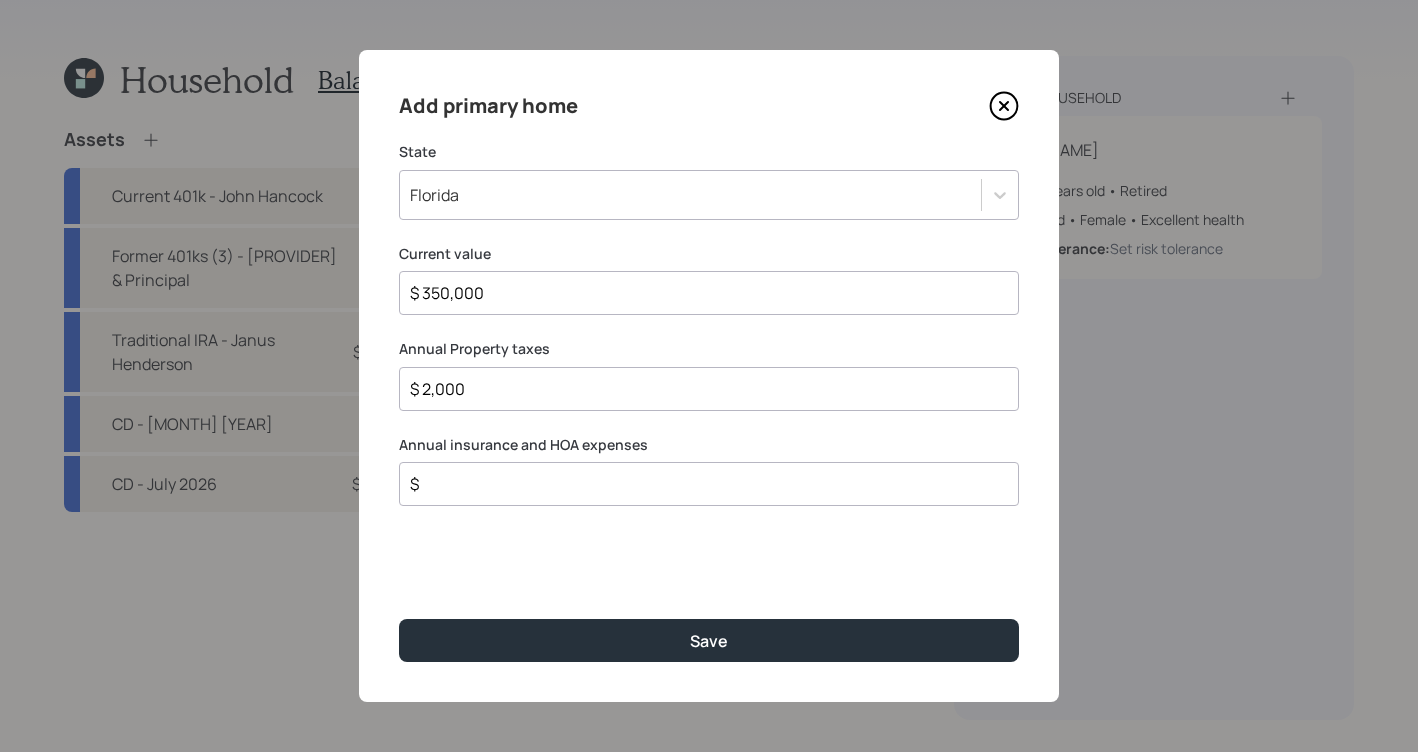 type on "$ 2,000" 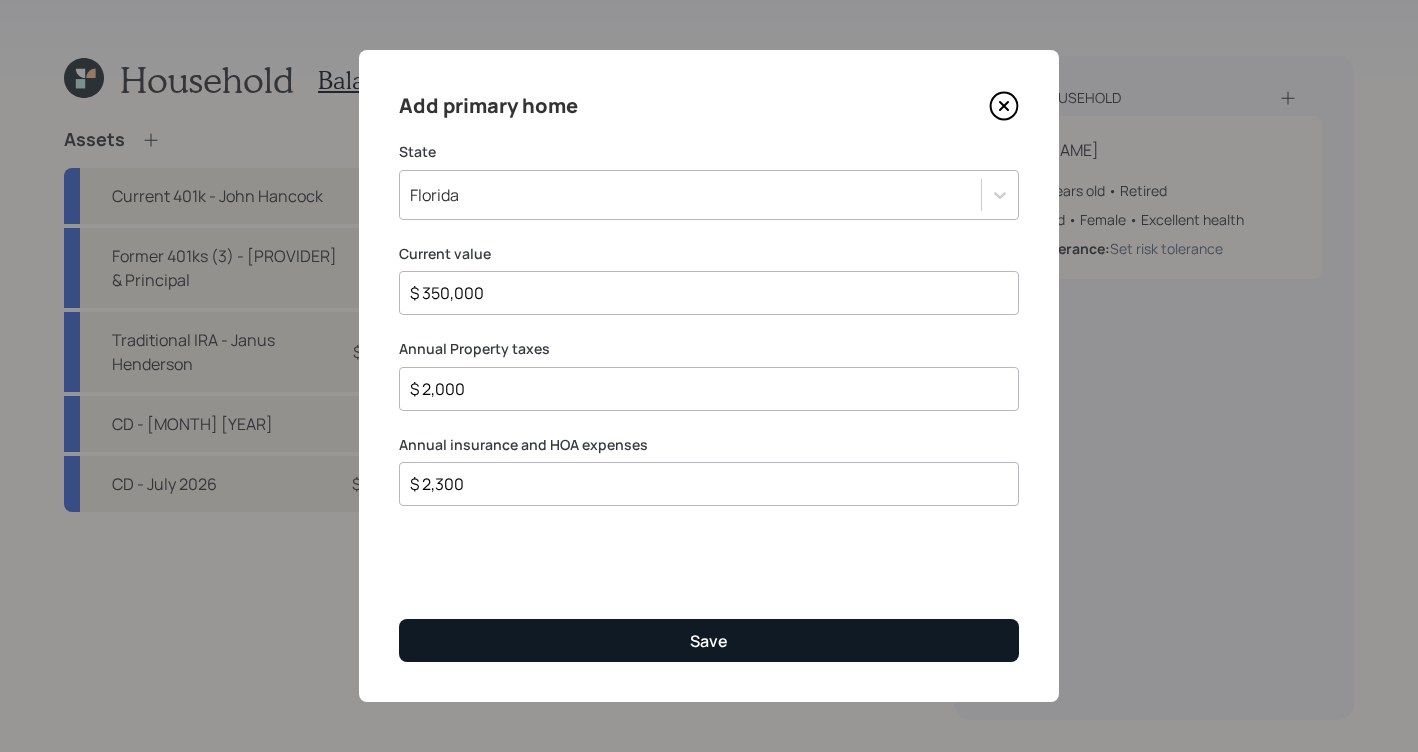 type on "$ 2,300" 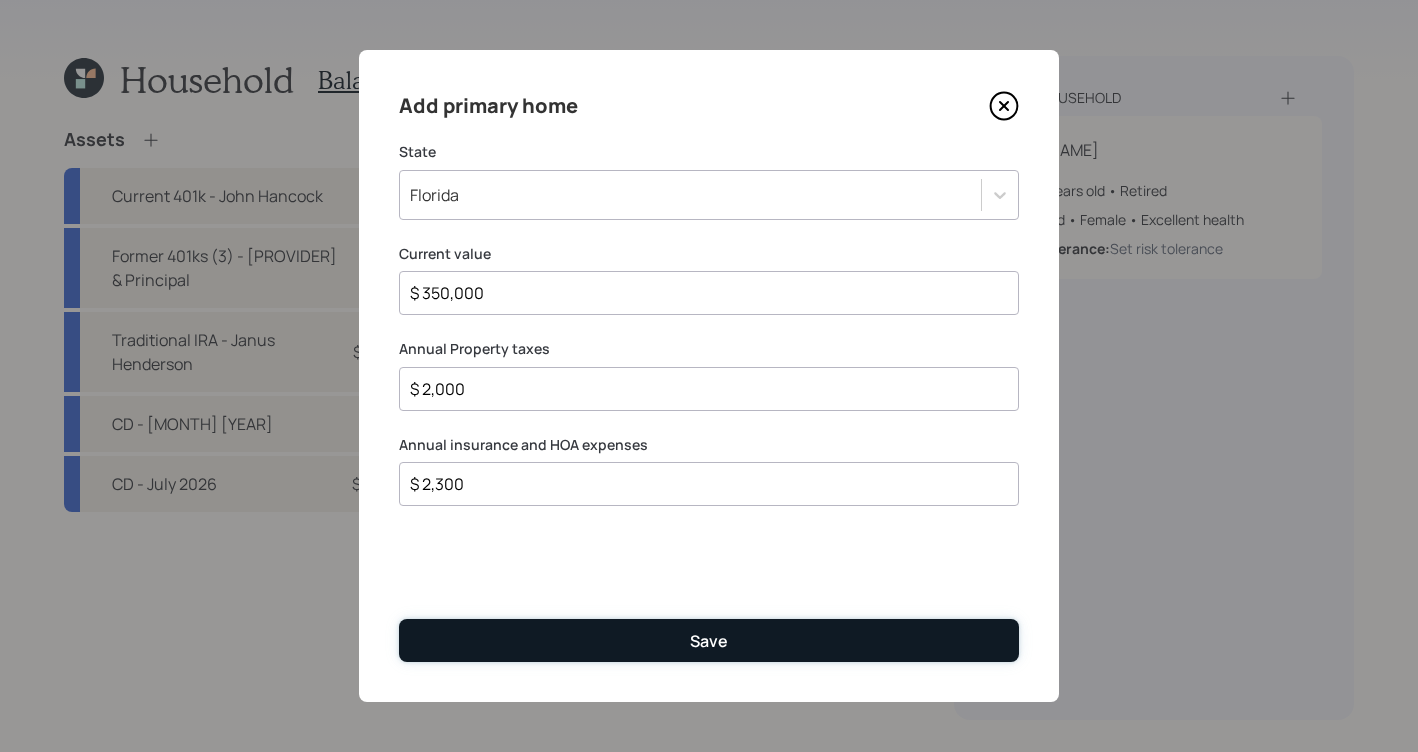 click on "Save" at bounding box center [709, 641] 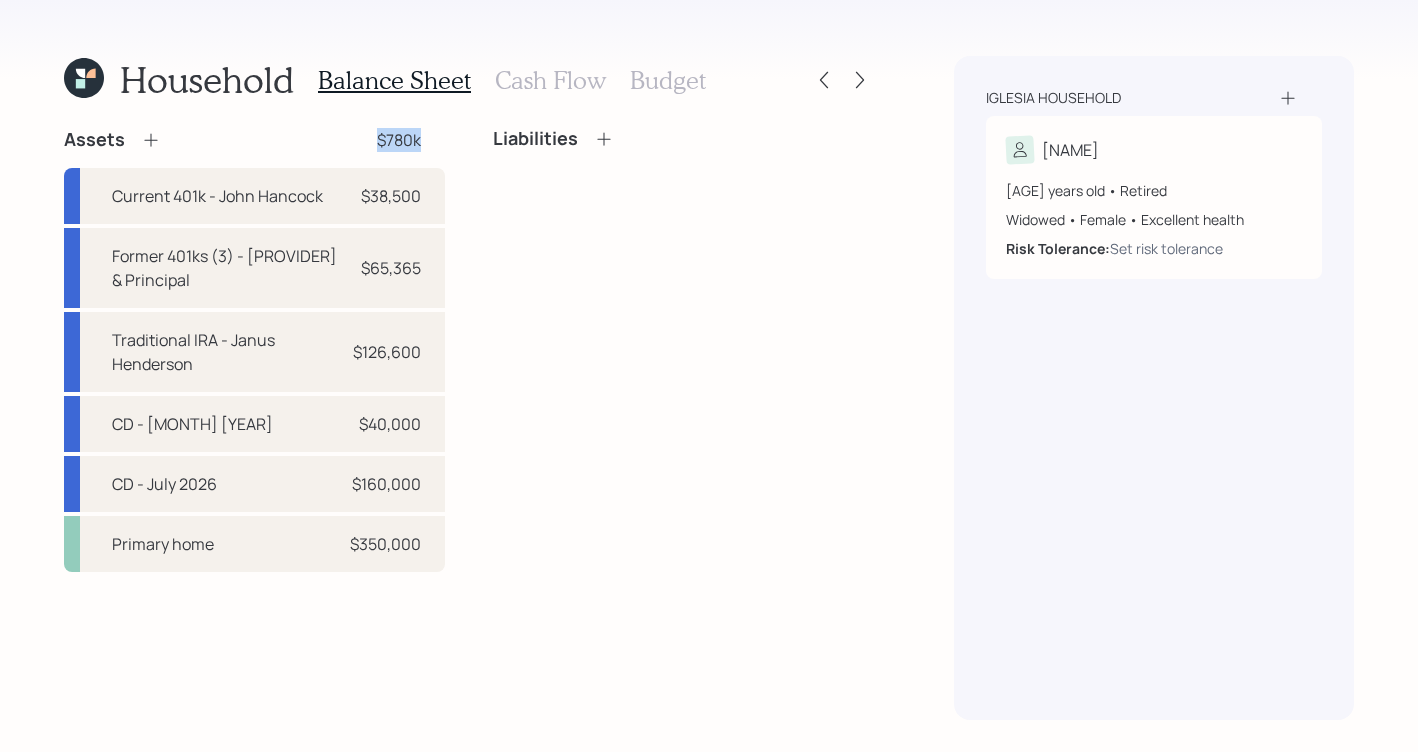 drag, startPoint x: 425, startPoint y: 132, endPoint x: 357, endPoint y: 132, distance: 68 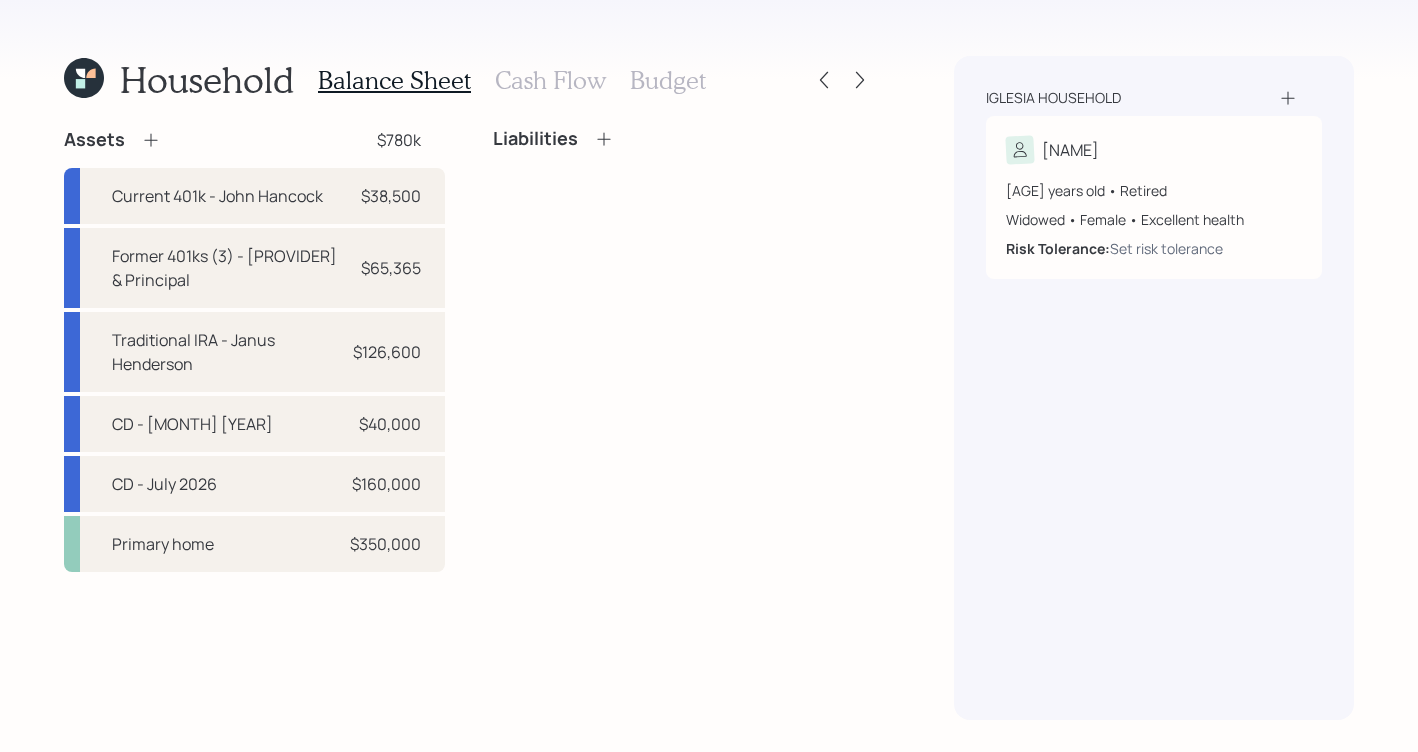 click on "Household Balance Sheet Cash Flow Budget Assets $780k Current 401k - [PROVIDER] $[AMOUNT] Former 401ks (3) - [PROVIDER] $[AMOUNT] Traditional IRA - [PROVIDER] $[AMOUNT] CD - [DATE] $[AMOUNT] CD - [DATE] $[AMOUNT] Primary home $[AMOUNT] Liabilities" at bounding box center [469, 388] 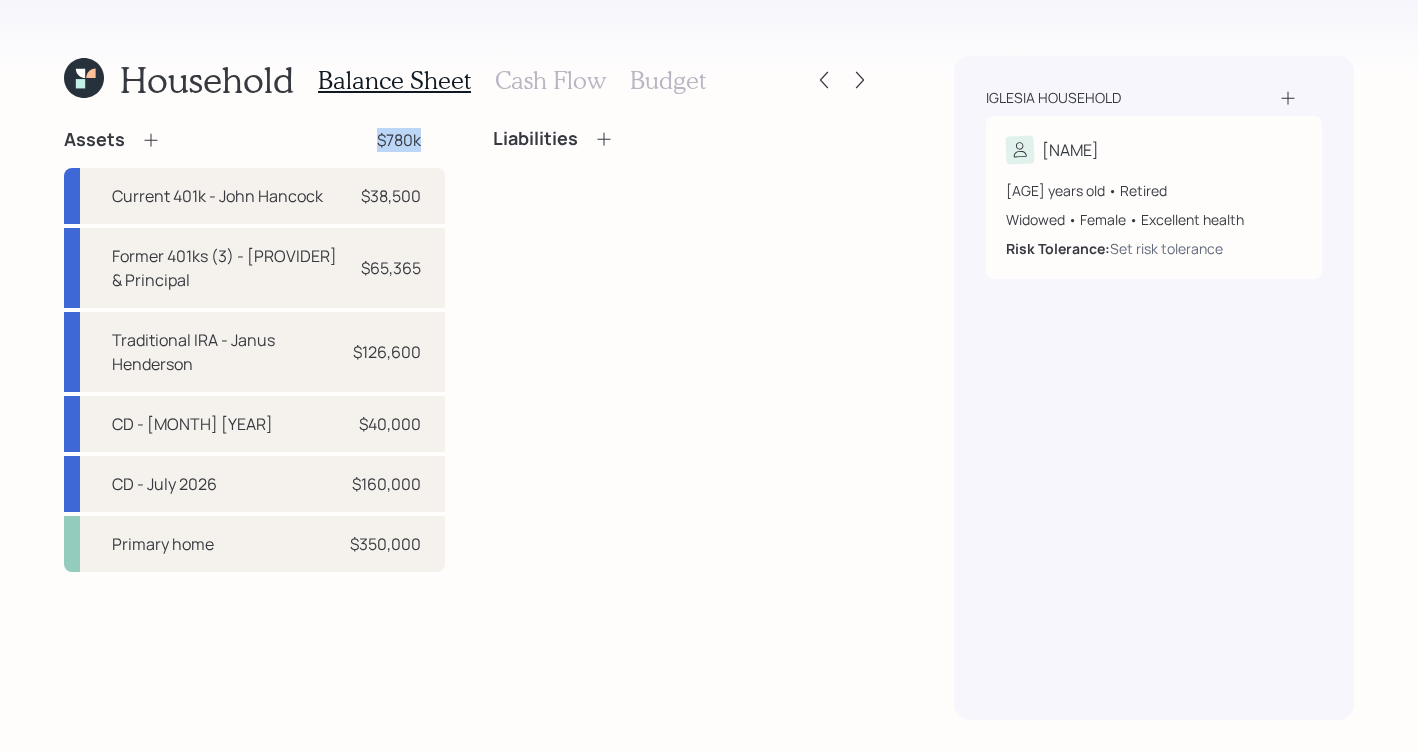 drag, startPoint x: 421, startPoint y: 142, endPoint x: 350, endPoint y: 144, distance: 71.02816 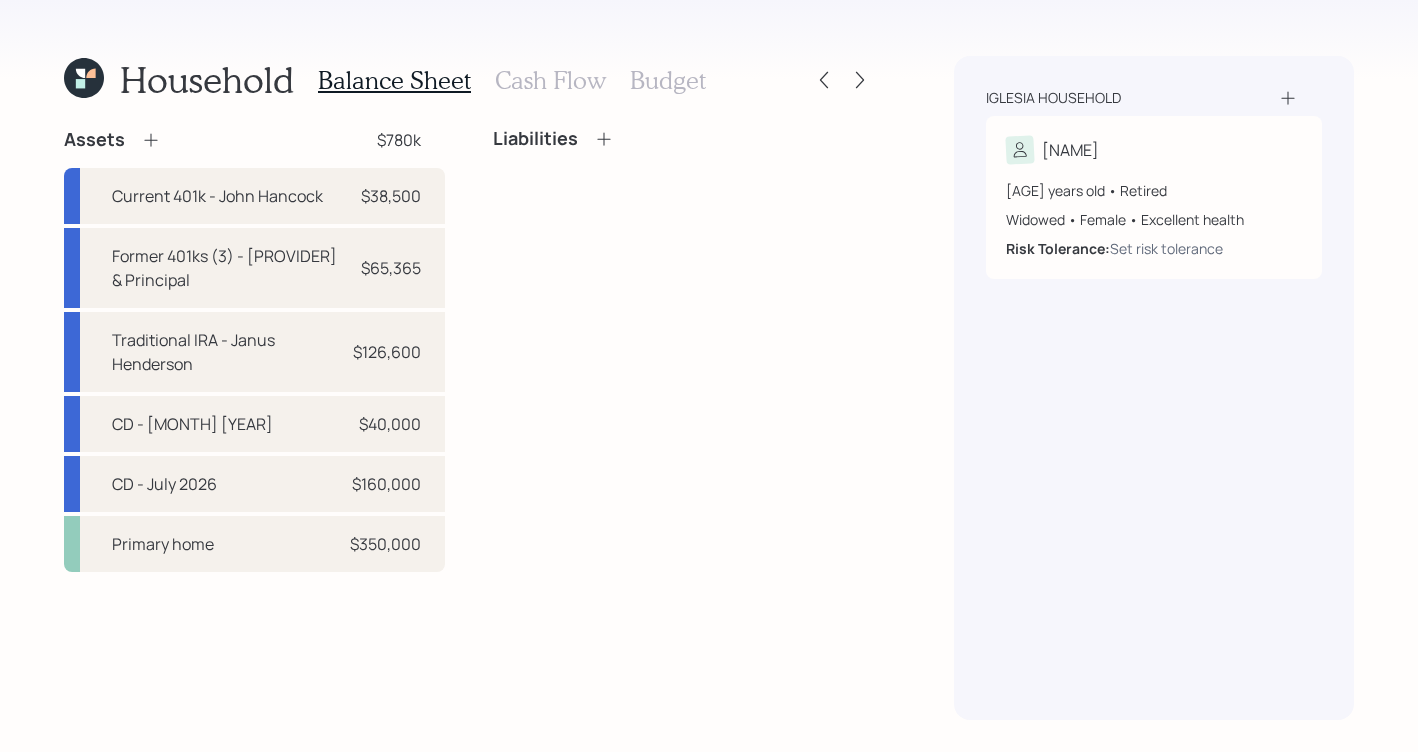 click on "Cash Flow" at bounding box center (550, 80) 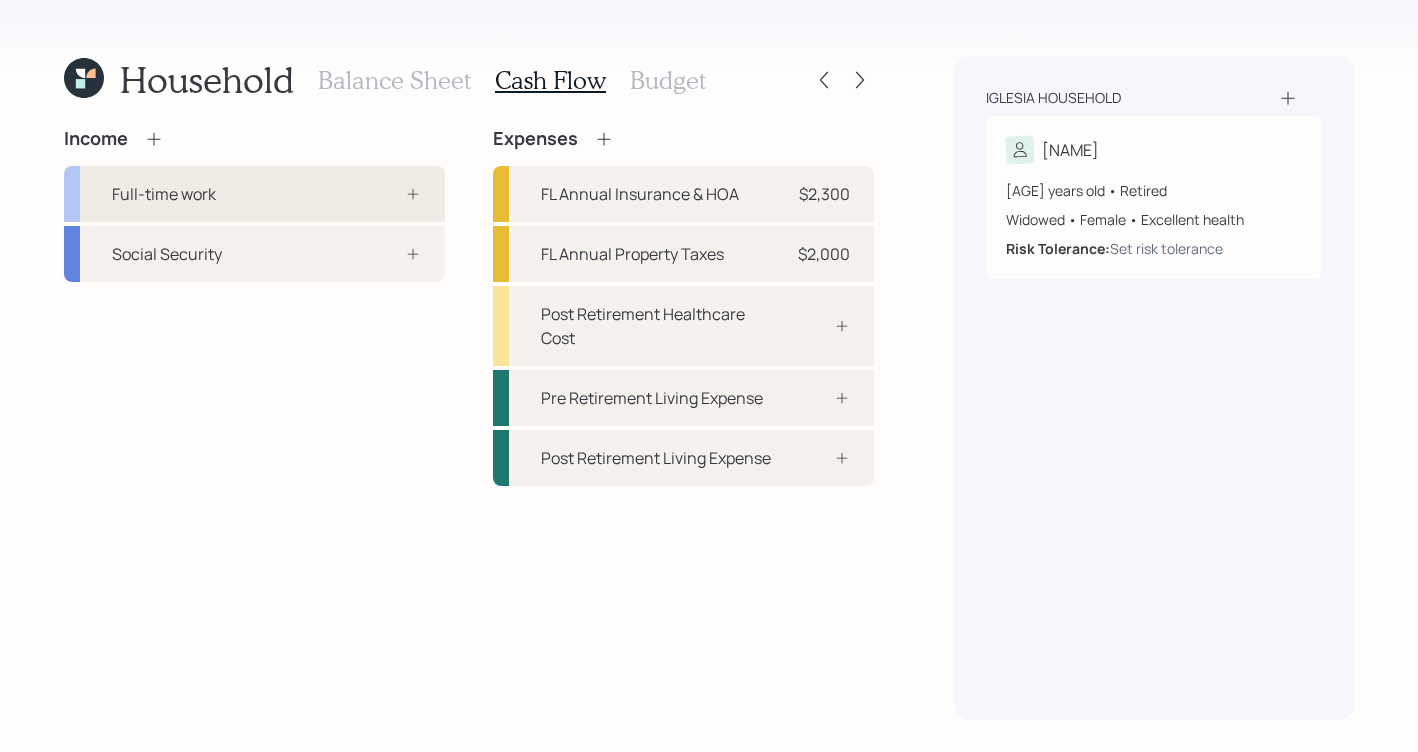 click on "Full-time work" at bounding box center [254, 194] 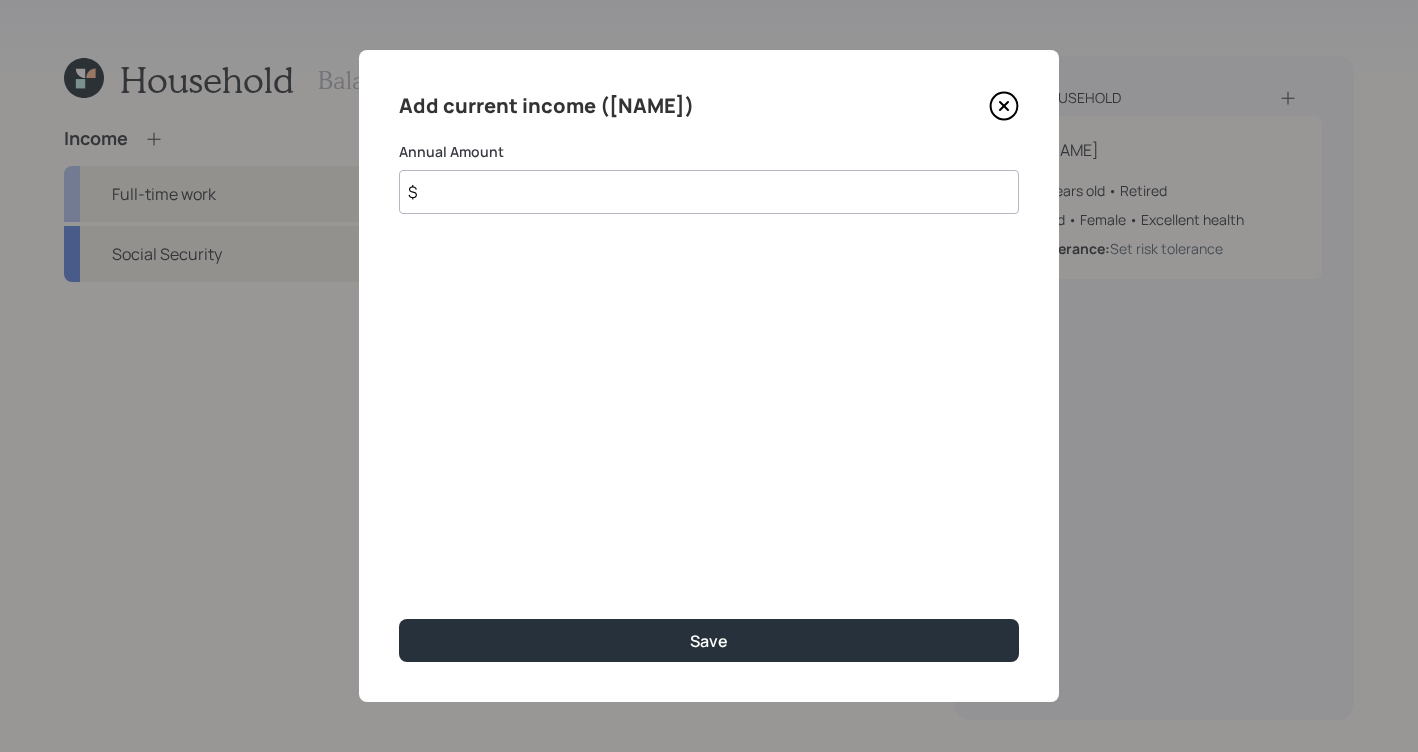 click 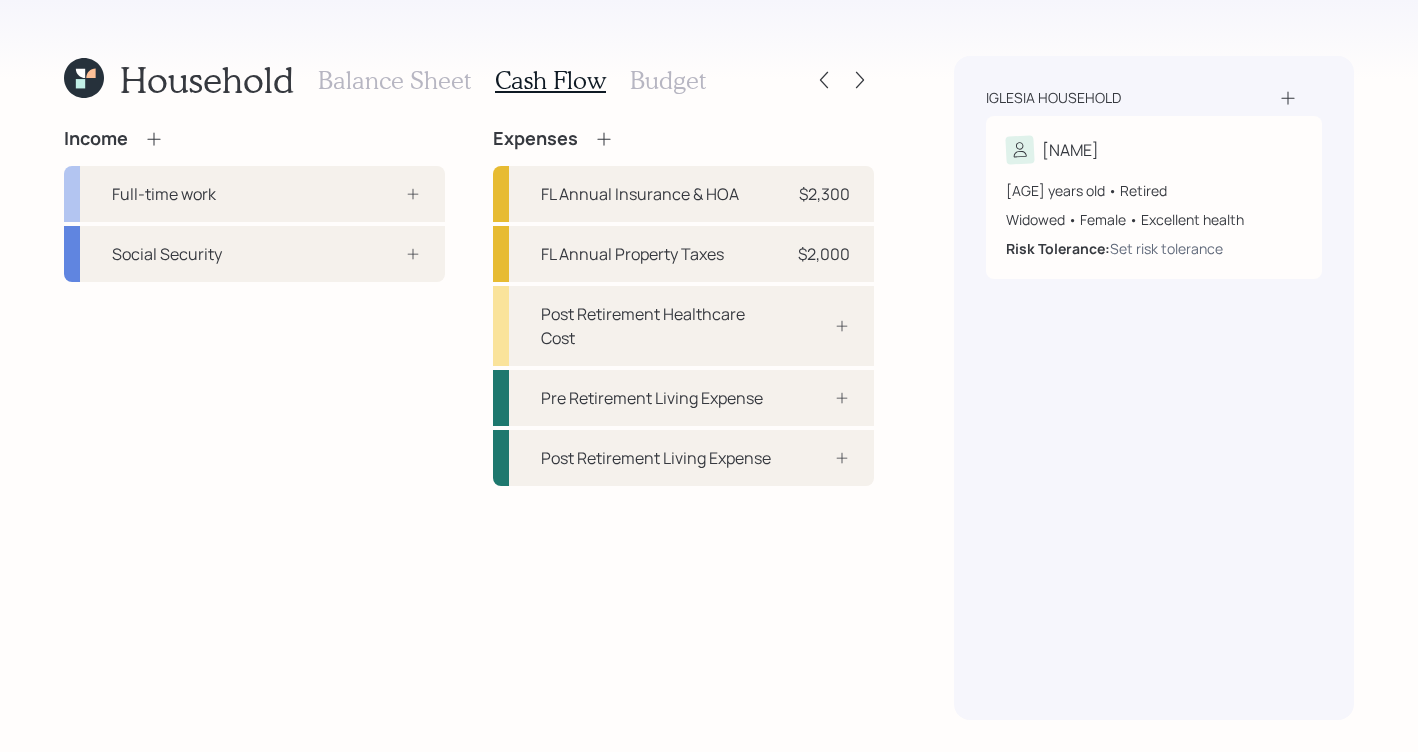click 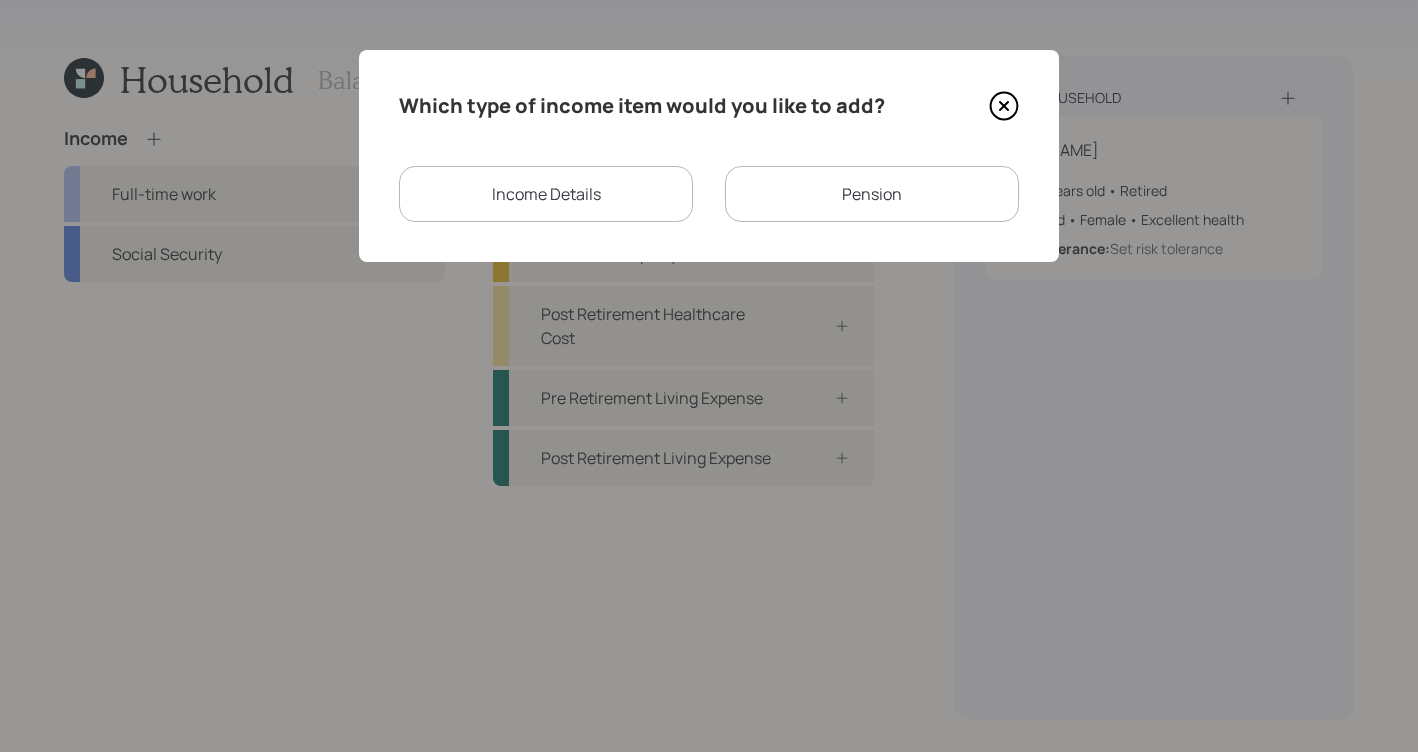 click on "Income Details" at bounding box center [546, 194] 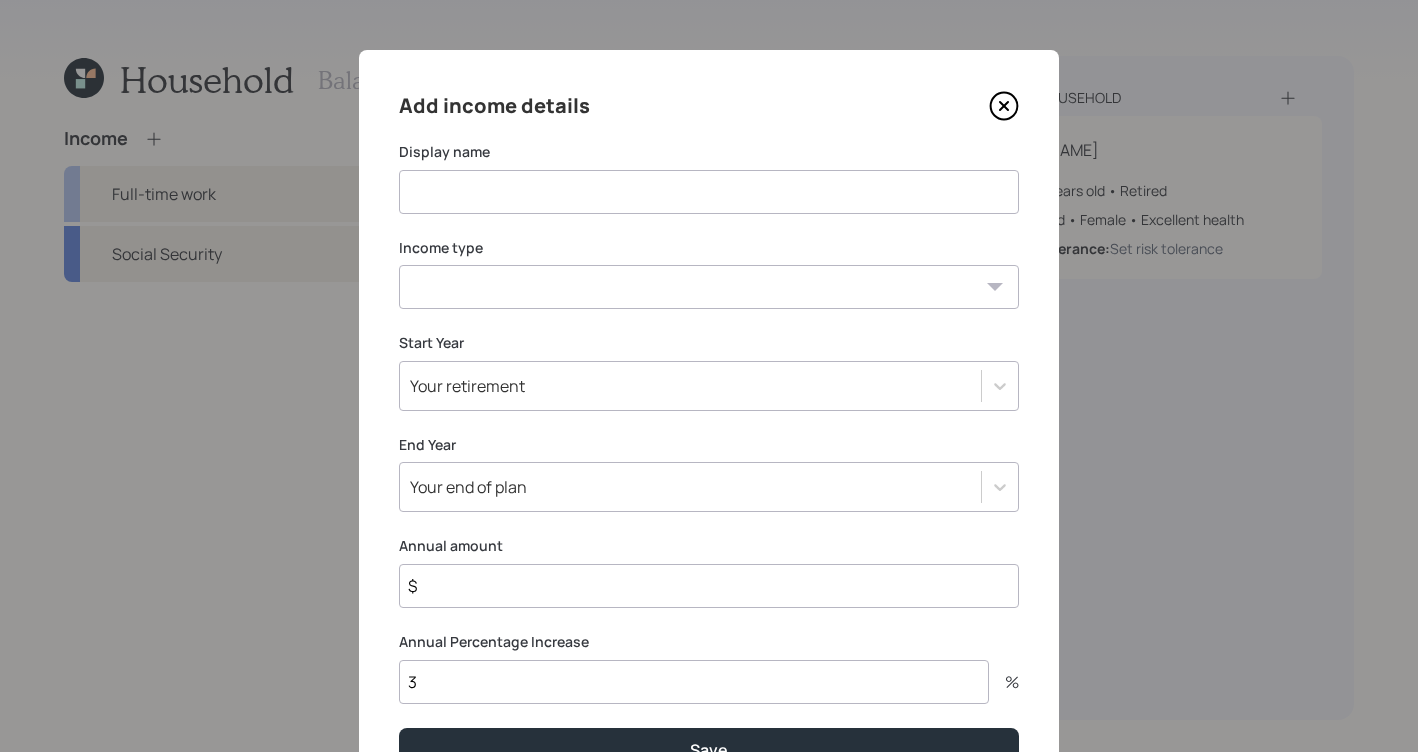 click at bounding box center [709, 192] 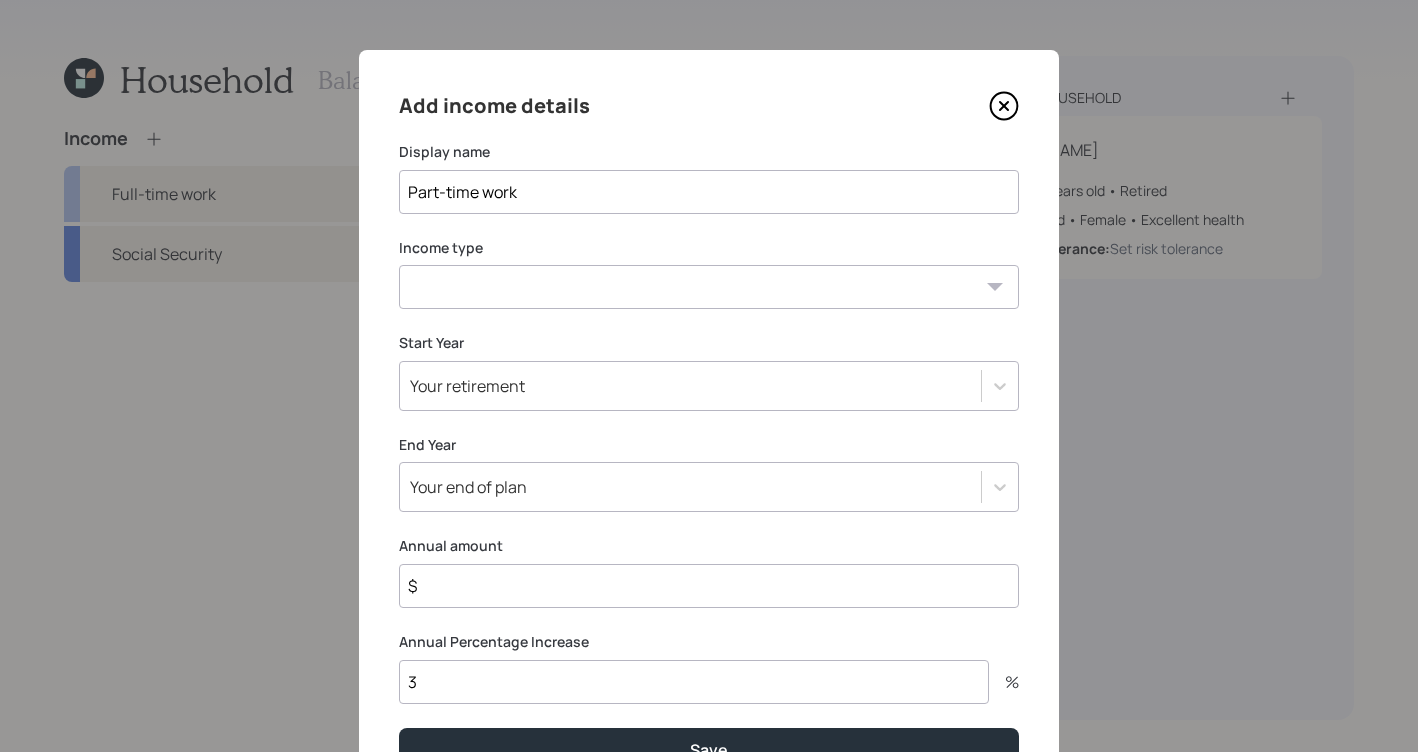 type on "Part-time work" 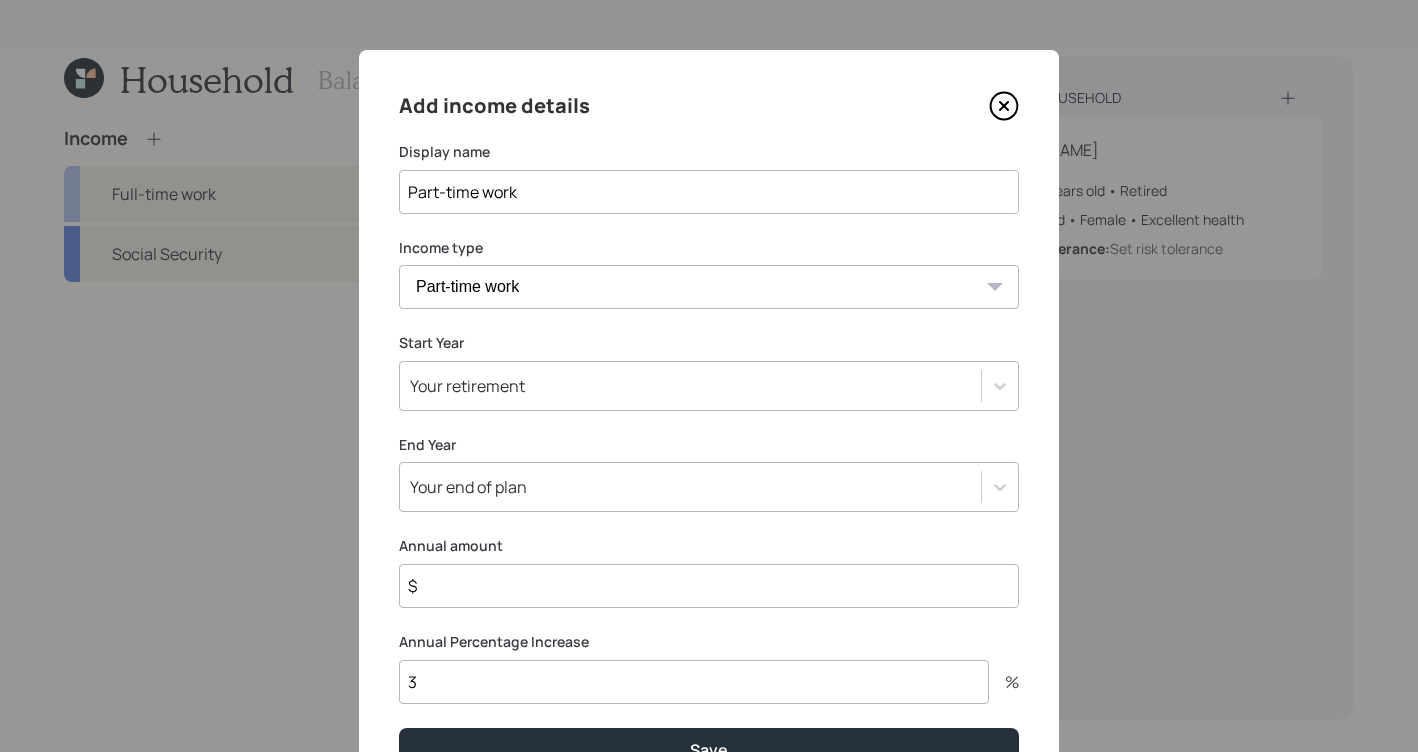 click on "$" at bounding box center (709, 586) 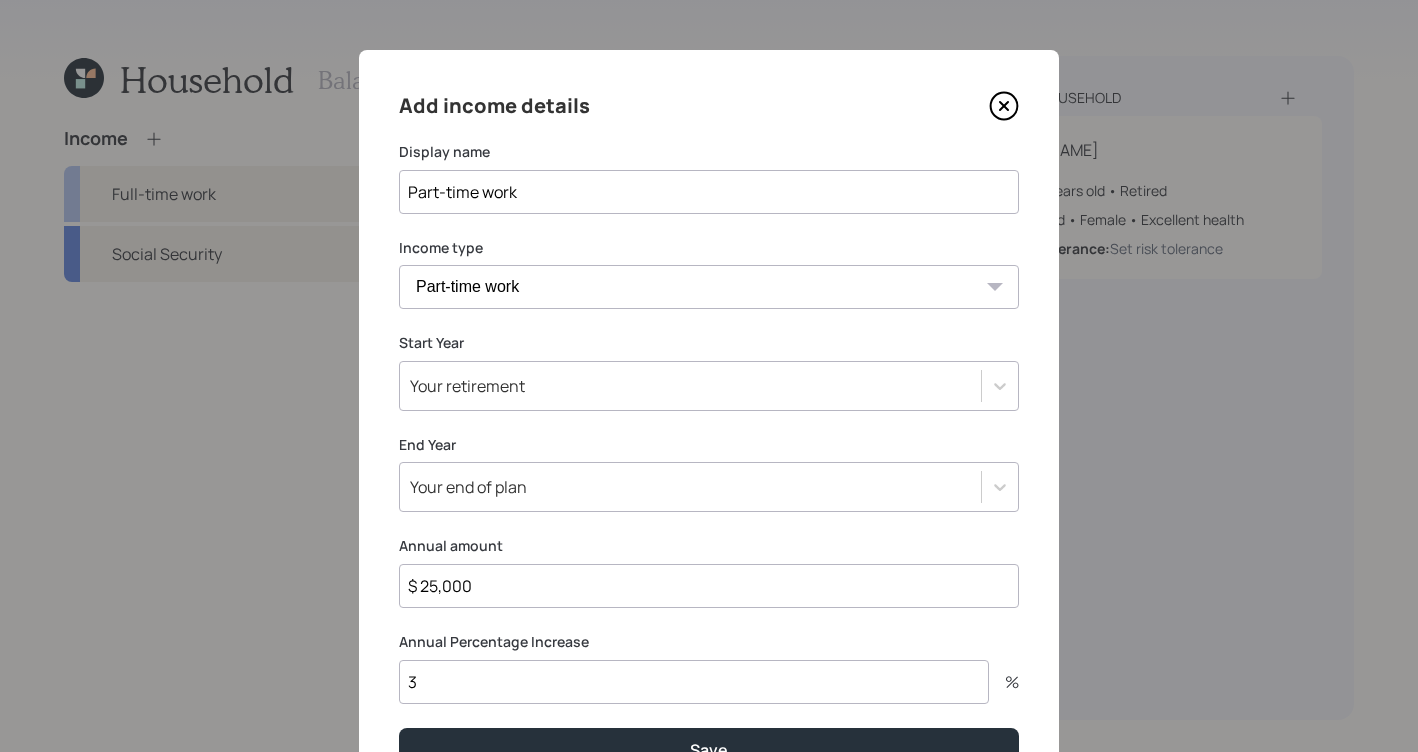 type on "$ 25,000" 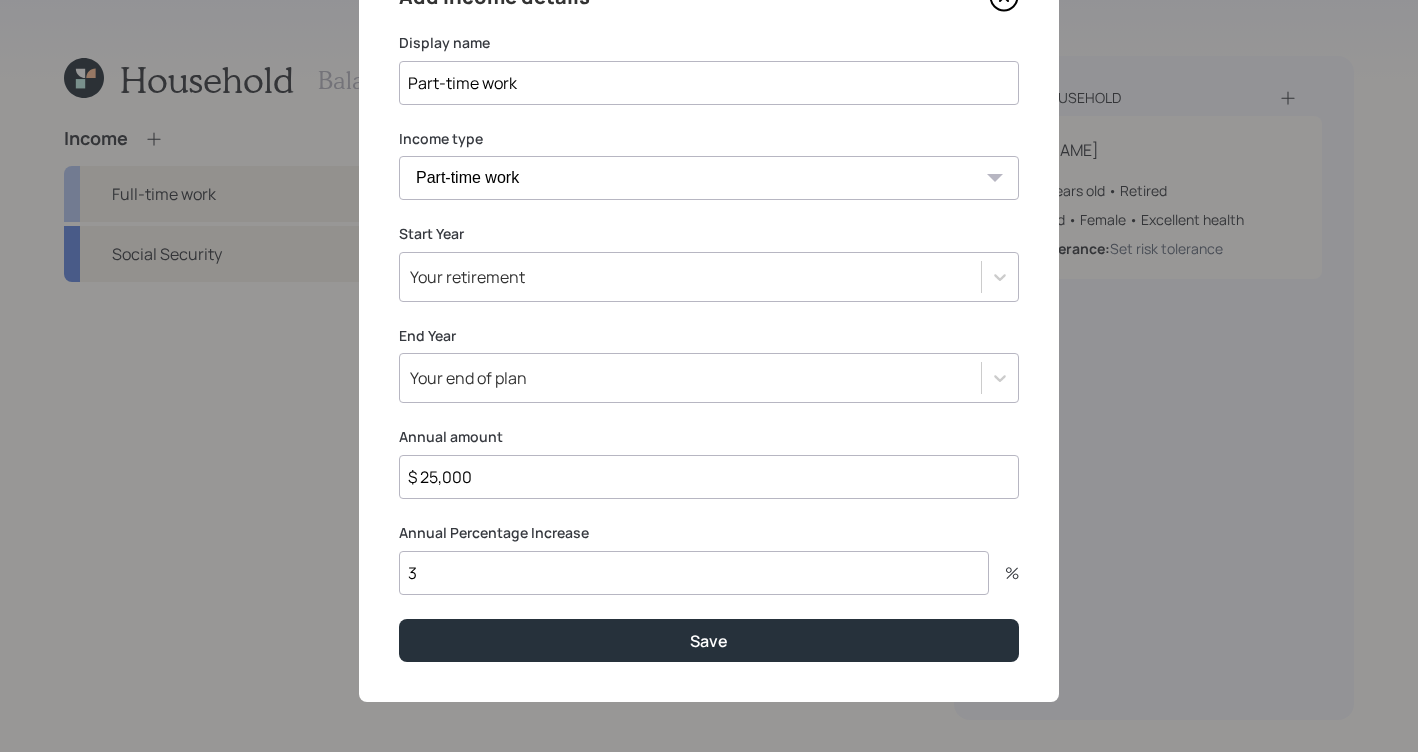 click on "3" at bounding box center [694, 573] 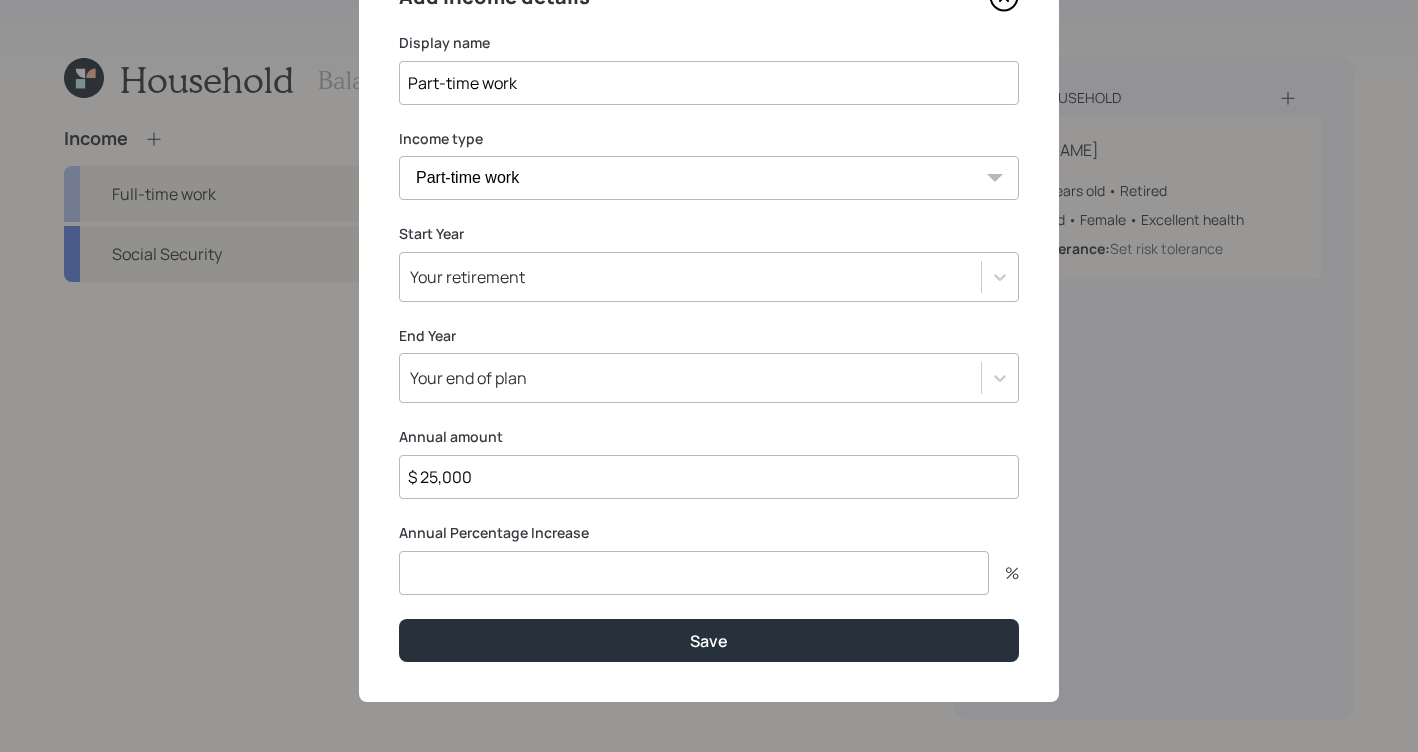 type on "0" 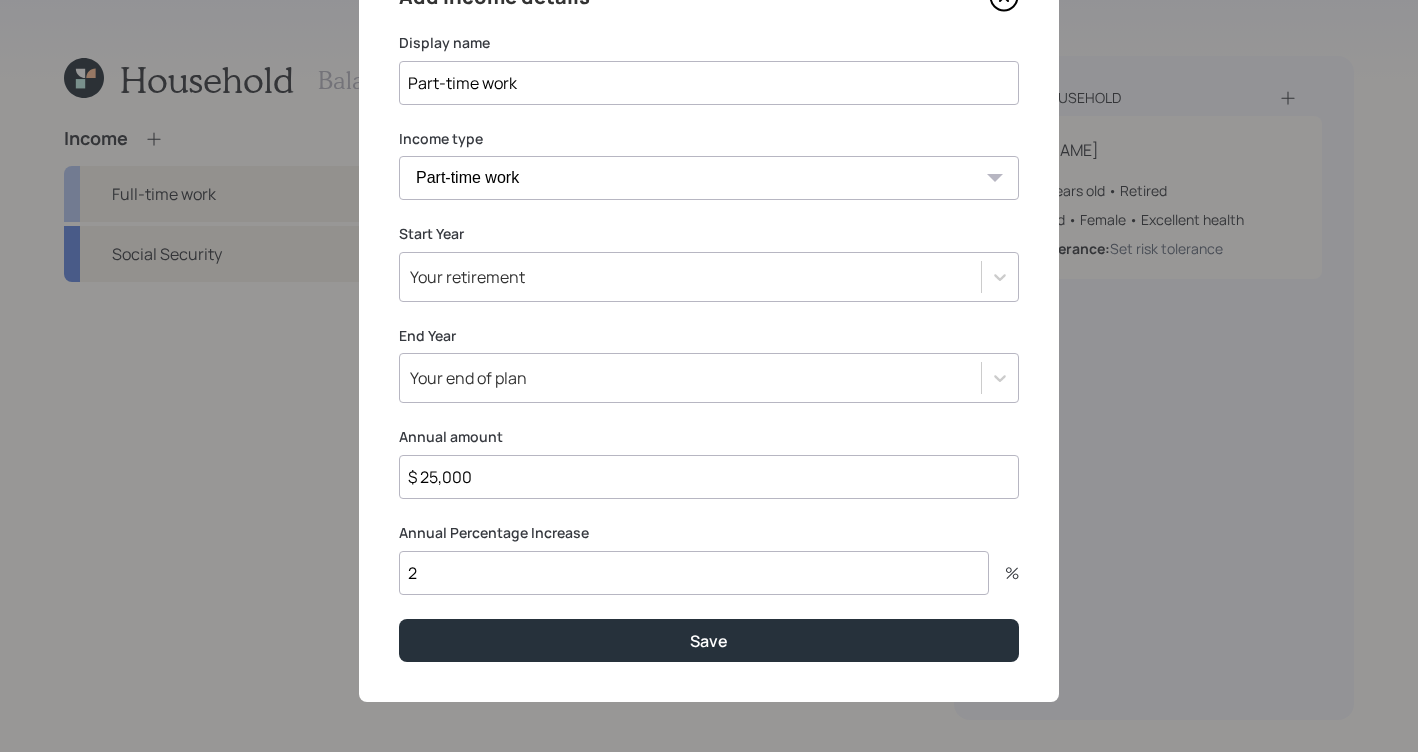 type on "2" 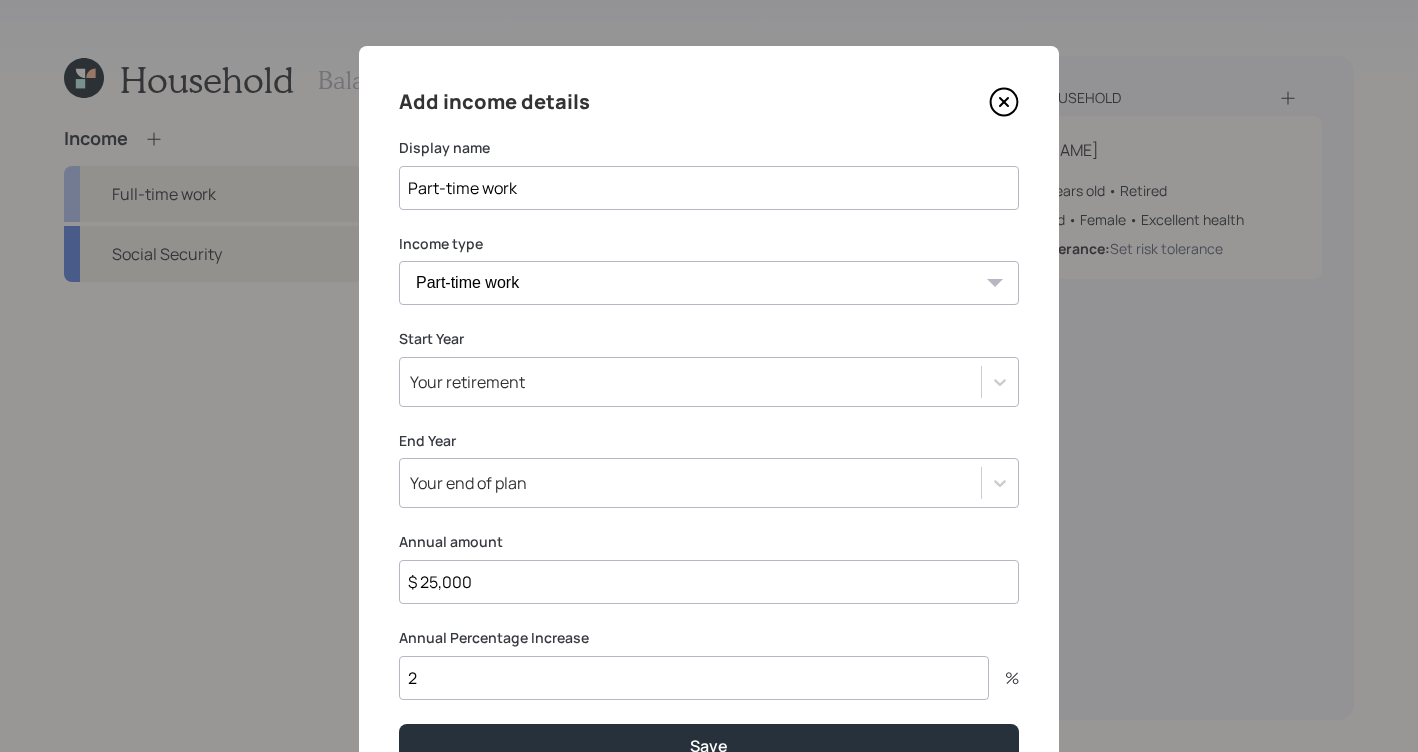 scroll, scrollTop: 0, scrollLeft: 0, axis: both 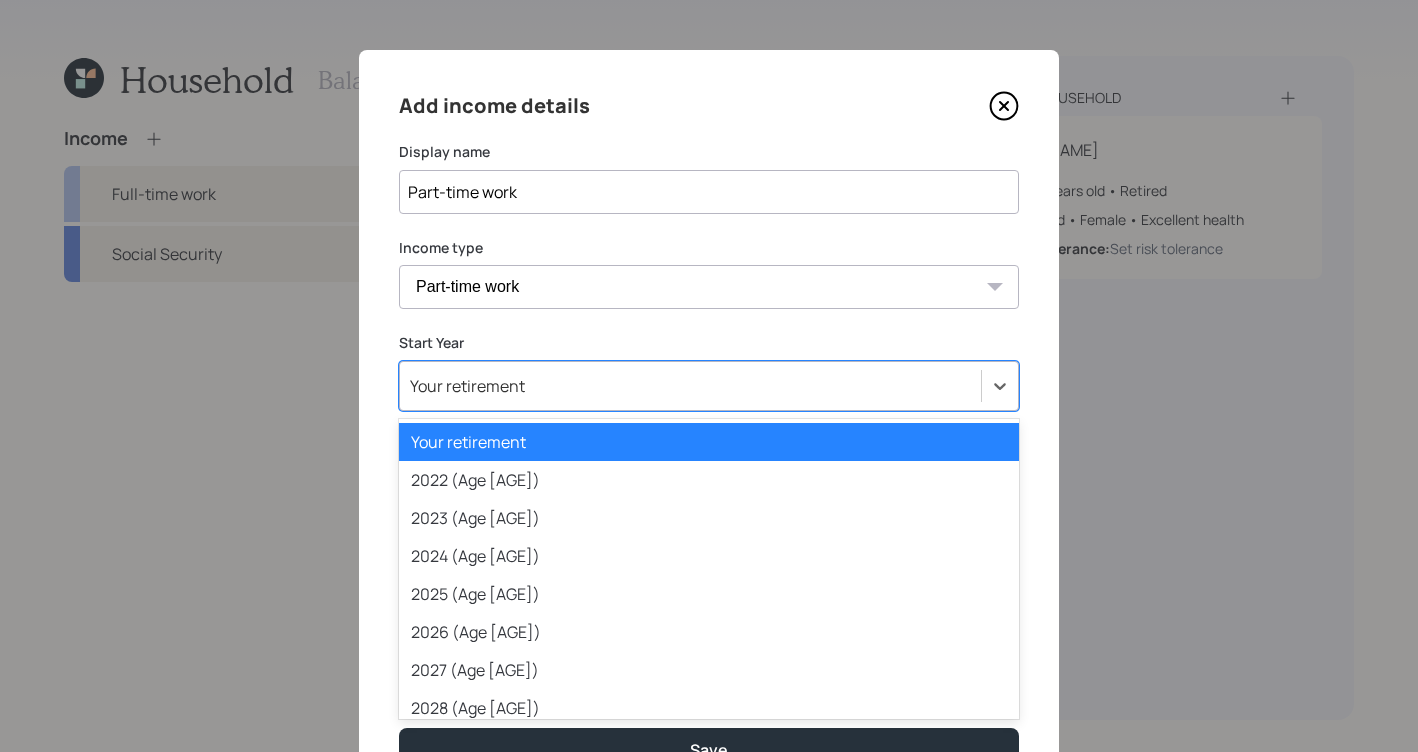 click on "Your retirement" at bounding box center [690, 386] 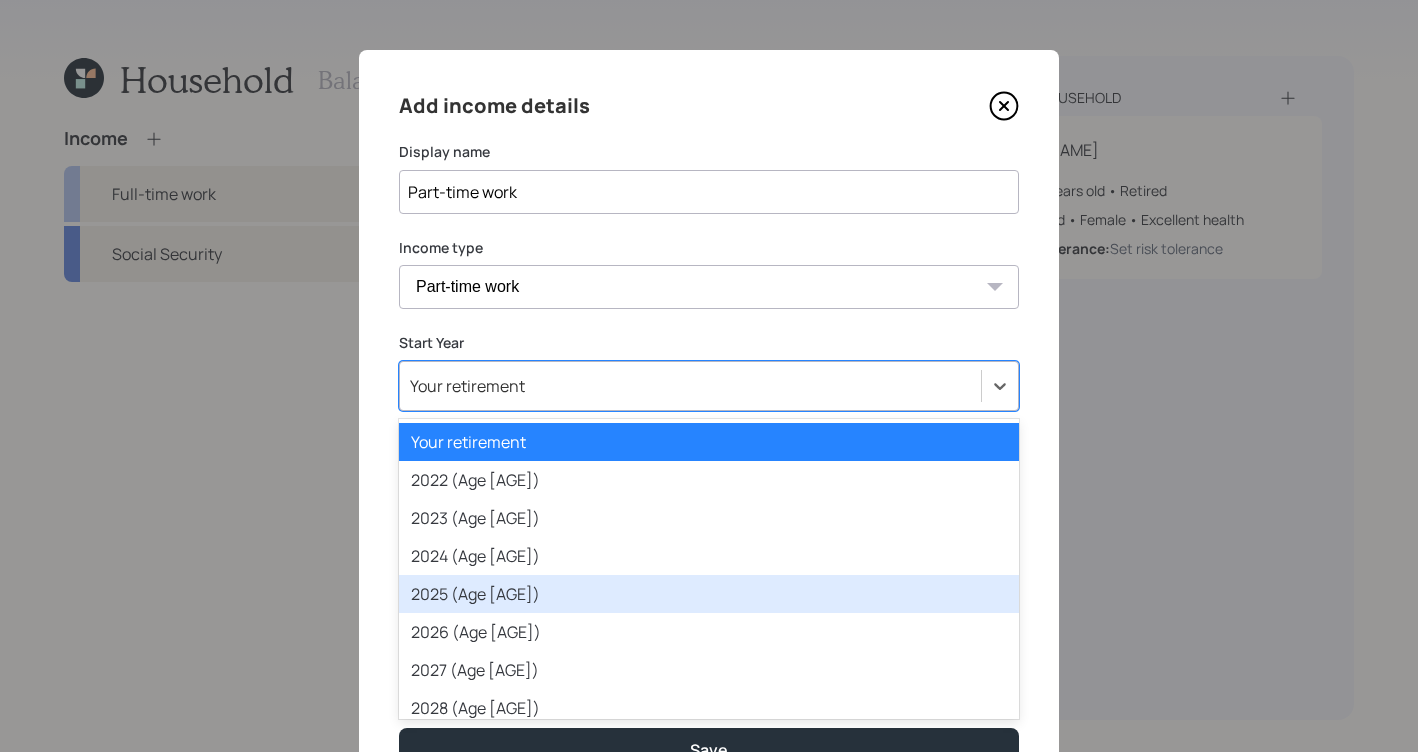 click on "2025 (Age [AGE])" at bounding box center (709, 594) 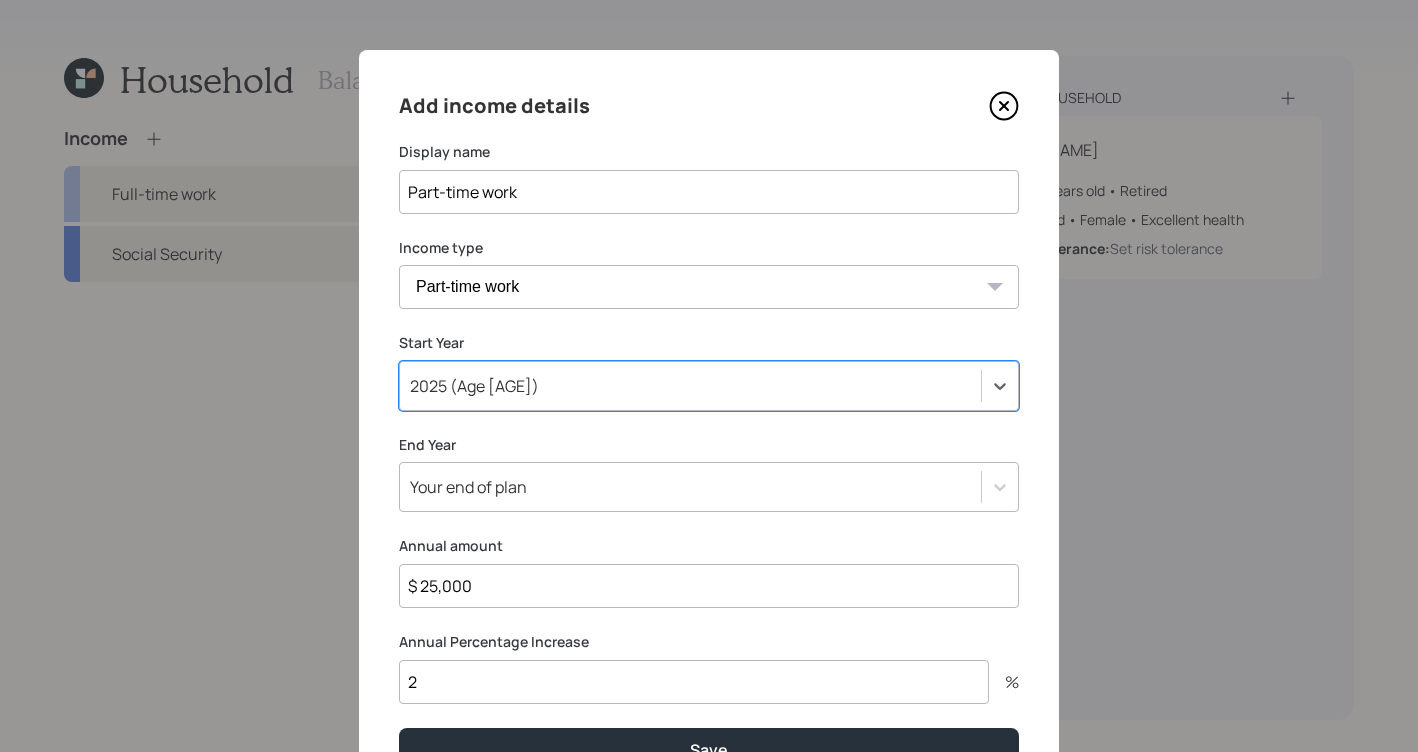 scroll, scrollTop: 110, scrollLeft: 0, axis: vertical 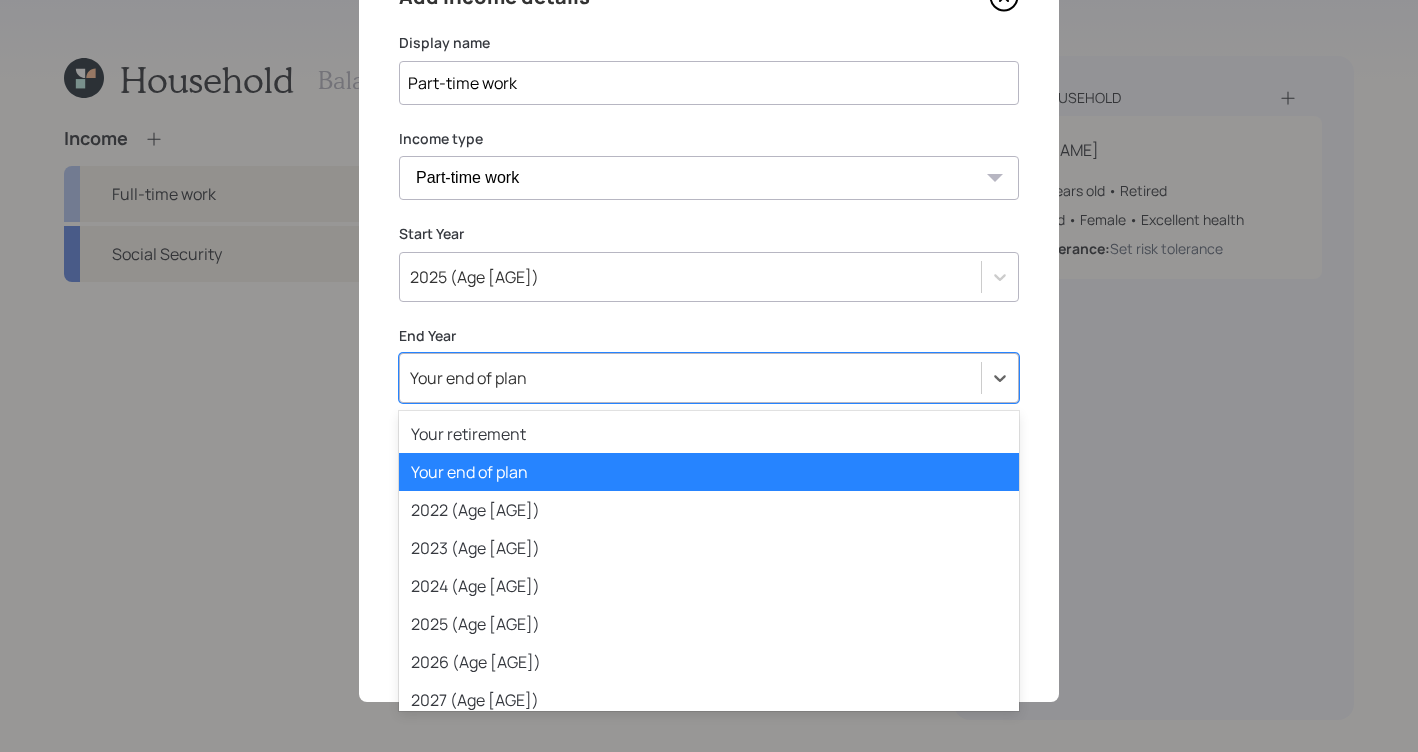 click on "Your end of plan" at bounding box center [690, 378] 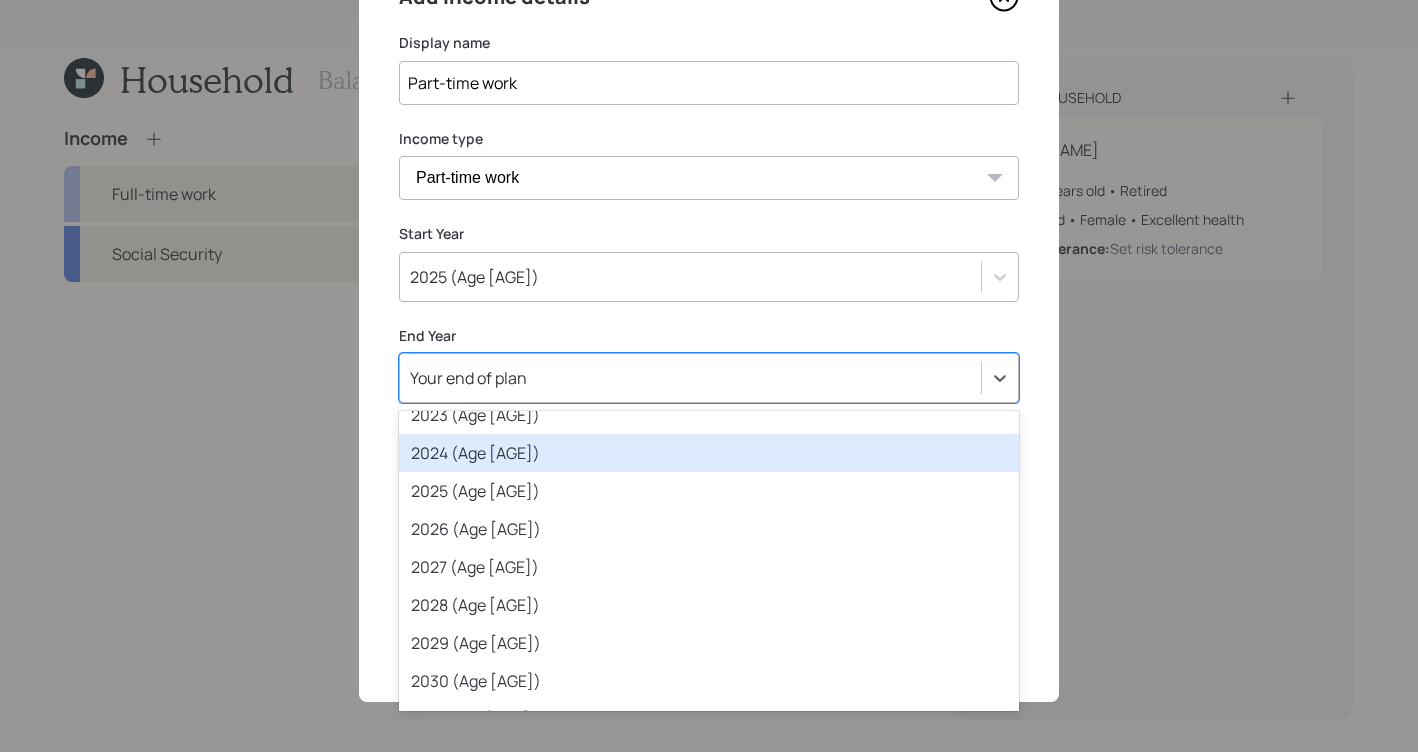 scroll, scrollTop: 134, scrollLeft: 0, axis: vertical 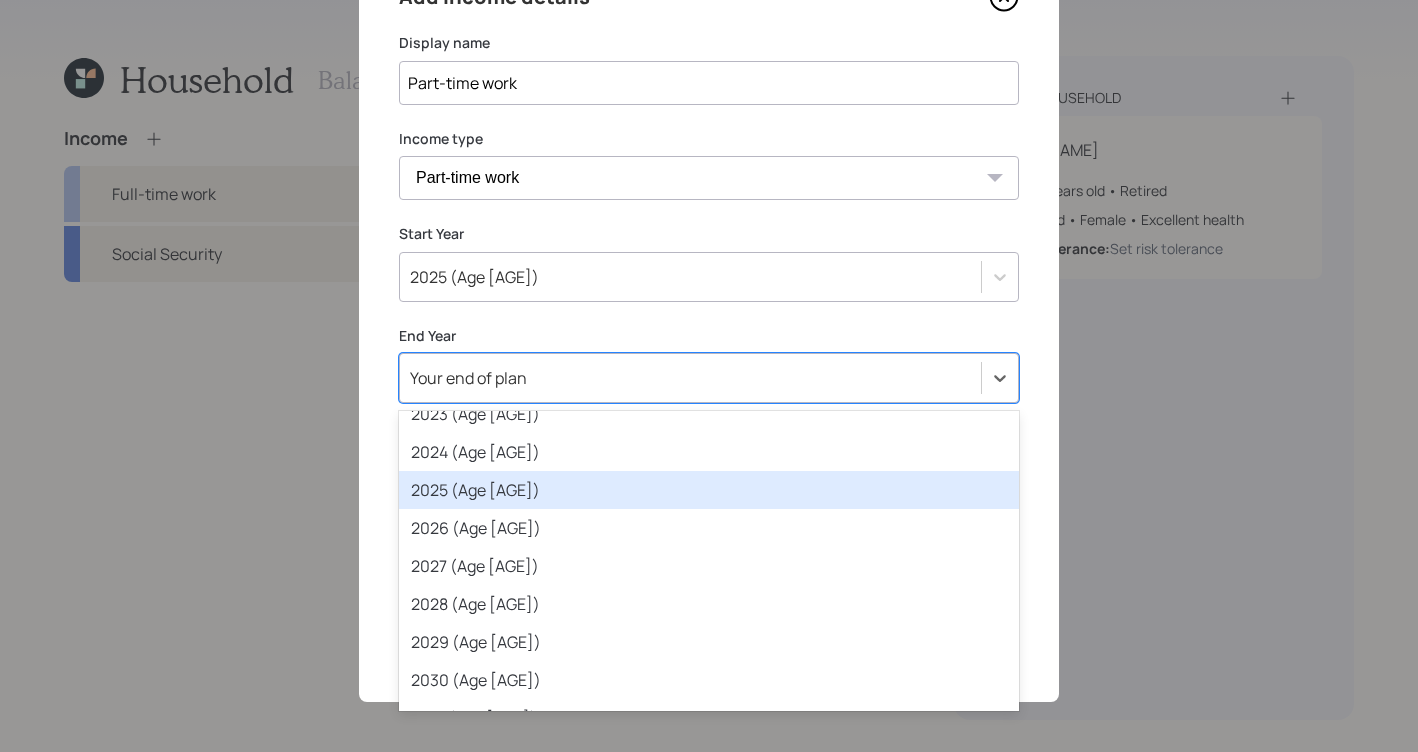 click on "2025 (Age [AGE])" at bounding box center (709, 490) 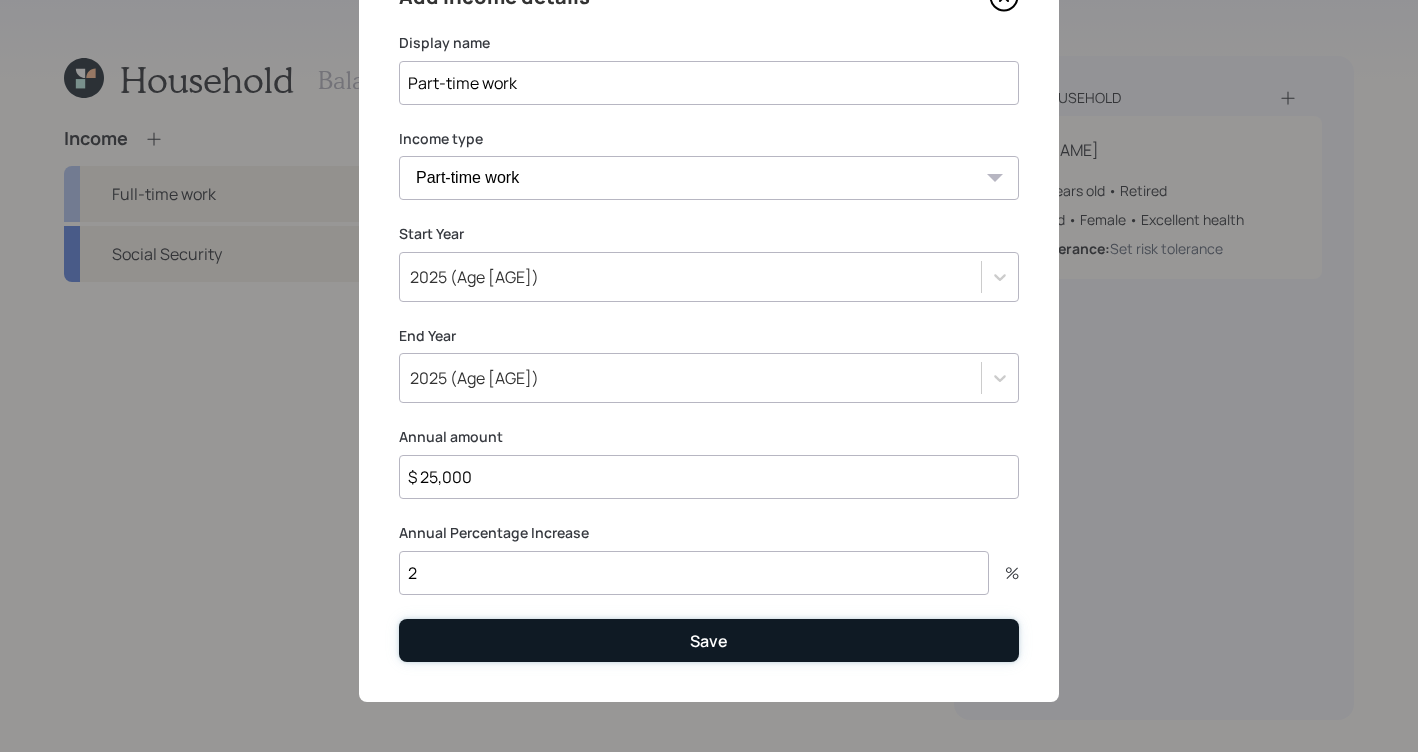 click on "Save" at bounding box center (709, 640) 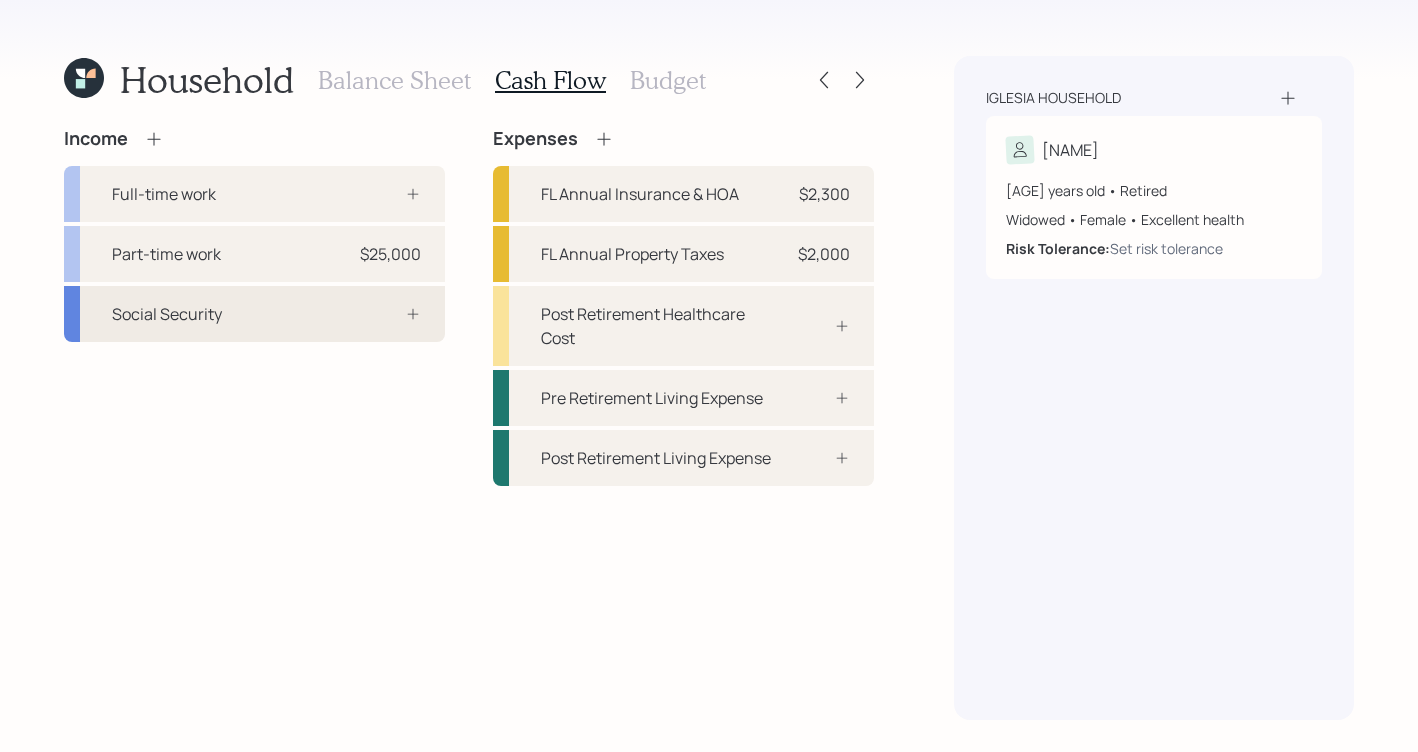 click on "Social Security" at bounding box center (254, 314) 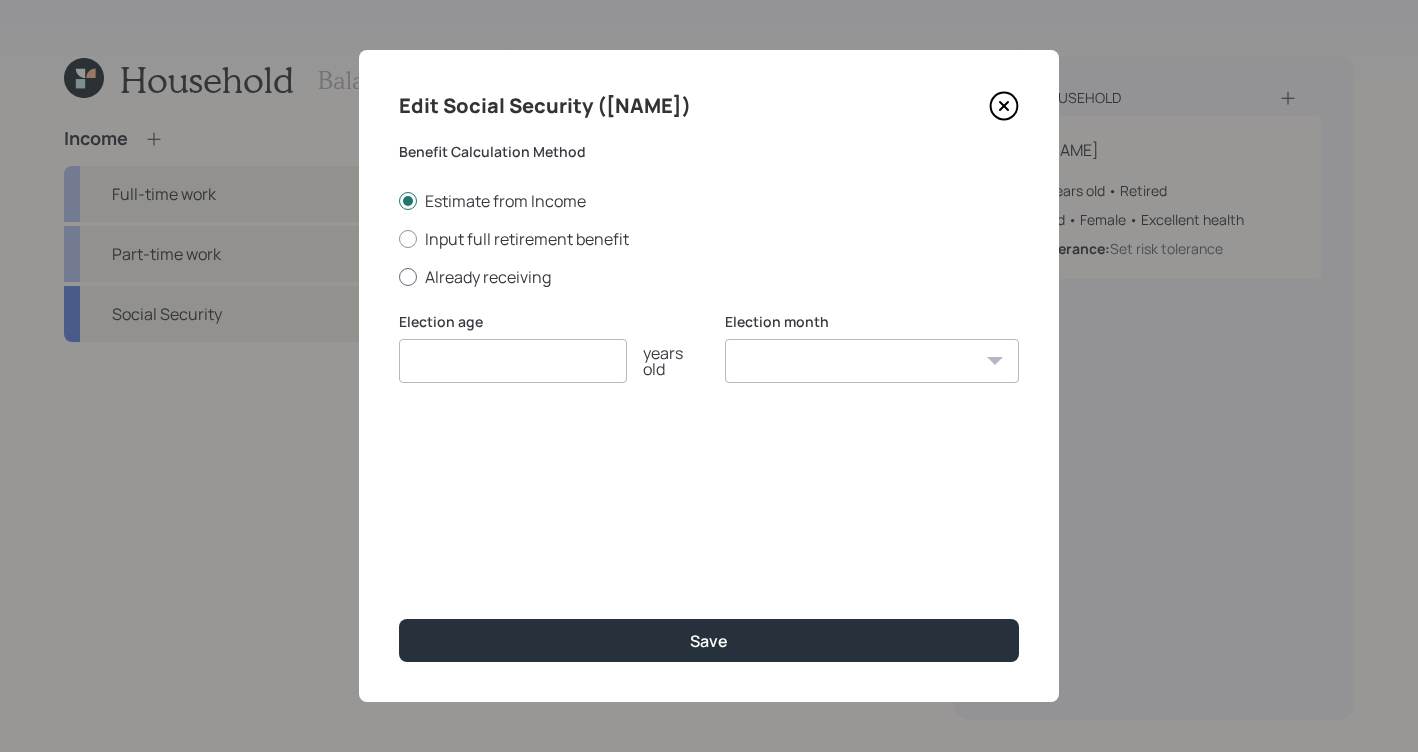 click on "Already receiving" at bounding box center (709, 277) 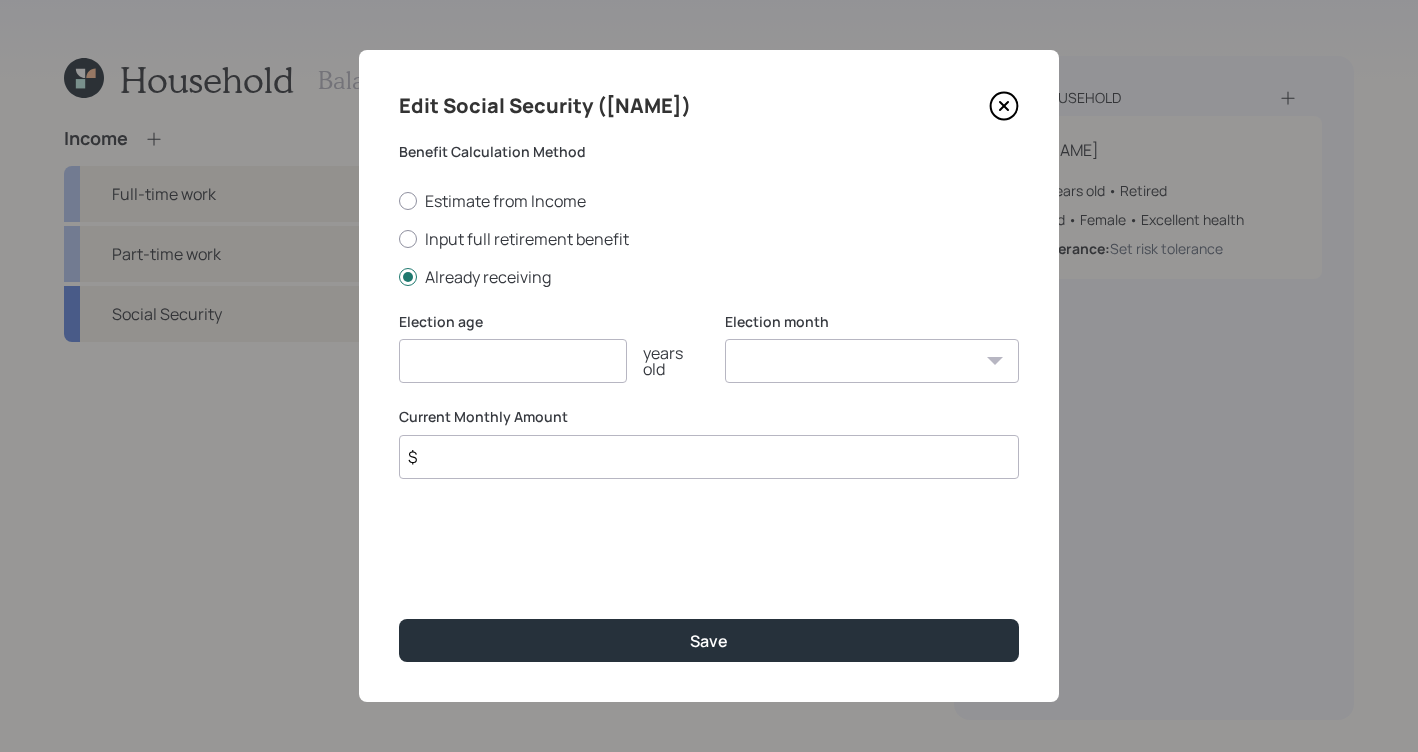 click on "$" at bounding box center (709, 457) 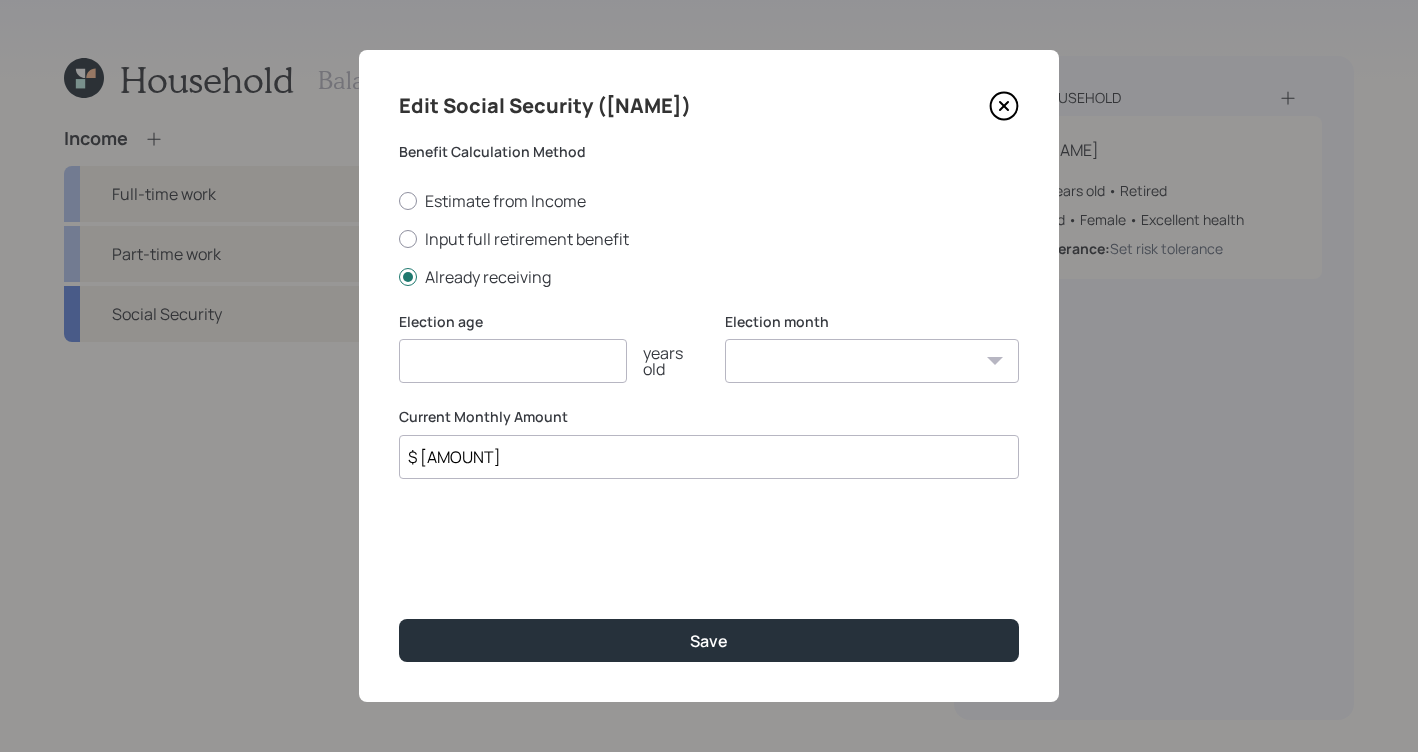 type on "$ [AMOUNT]" 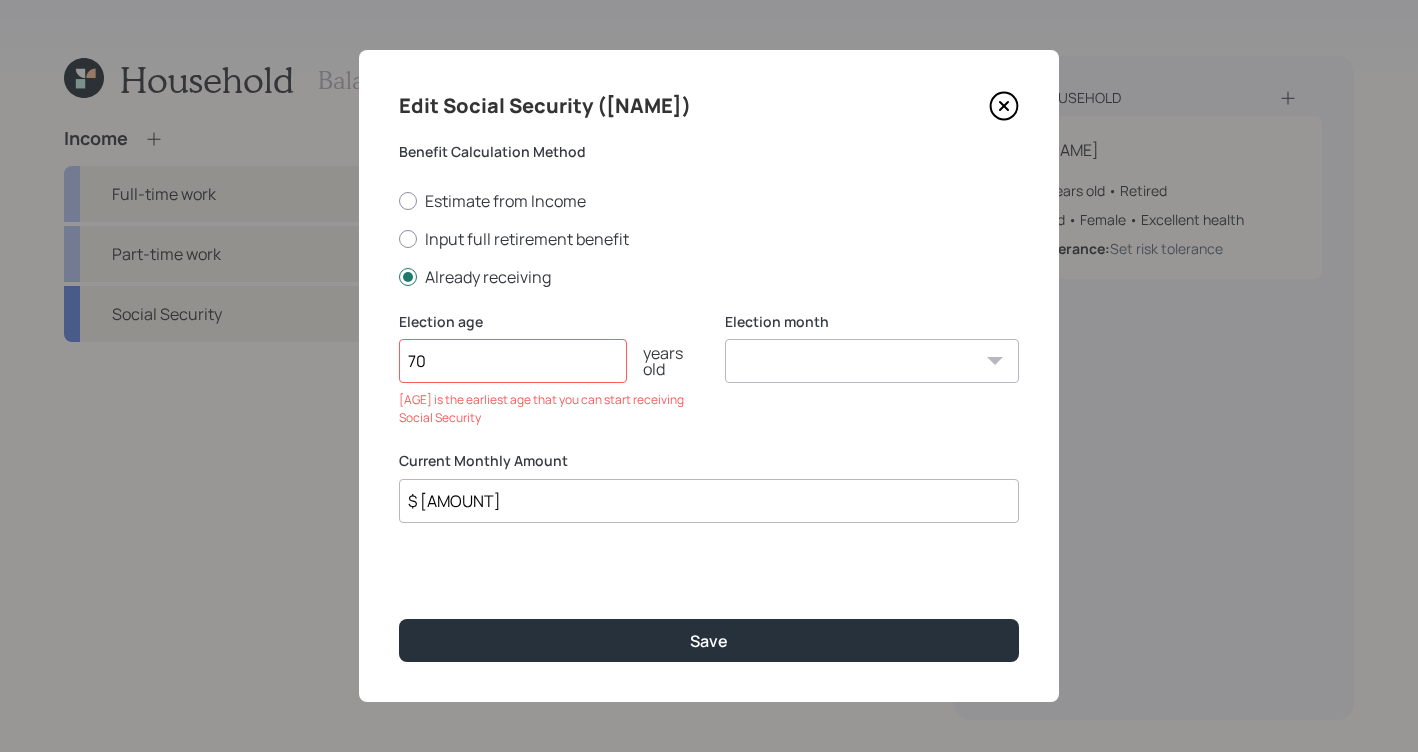 type on "70" 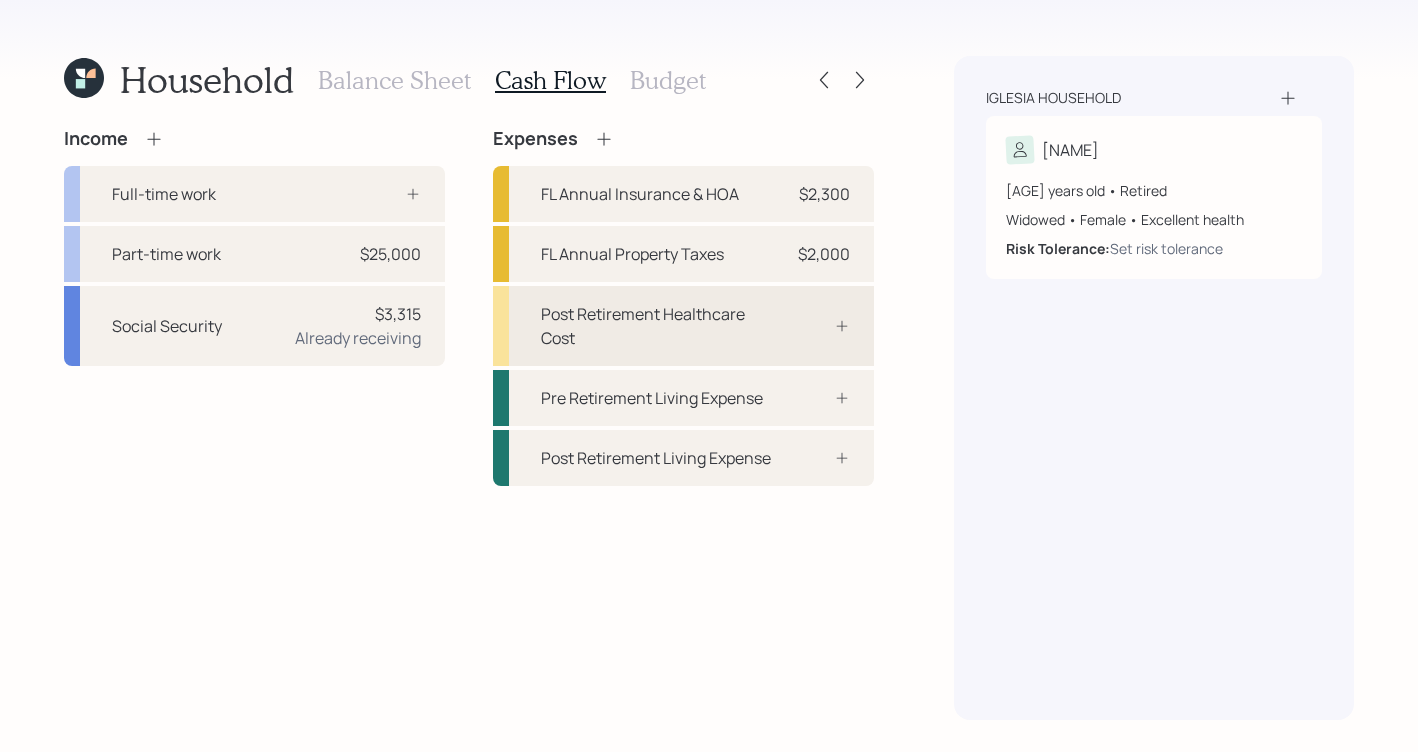 click on "Post Retirement Healthcare Cost" at bounding box center [657, 326] 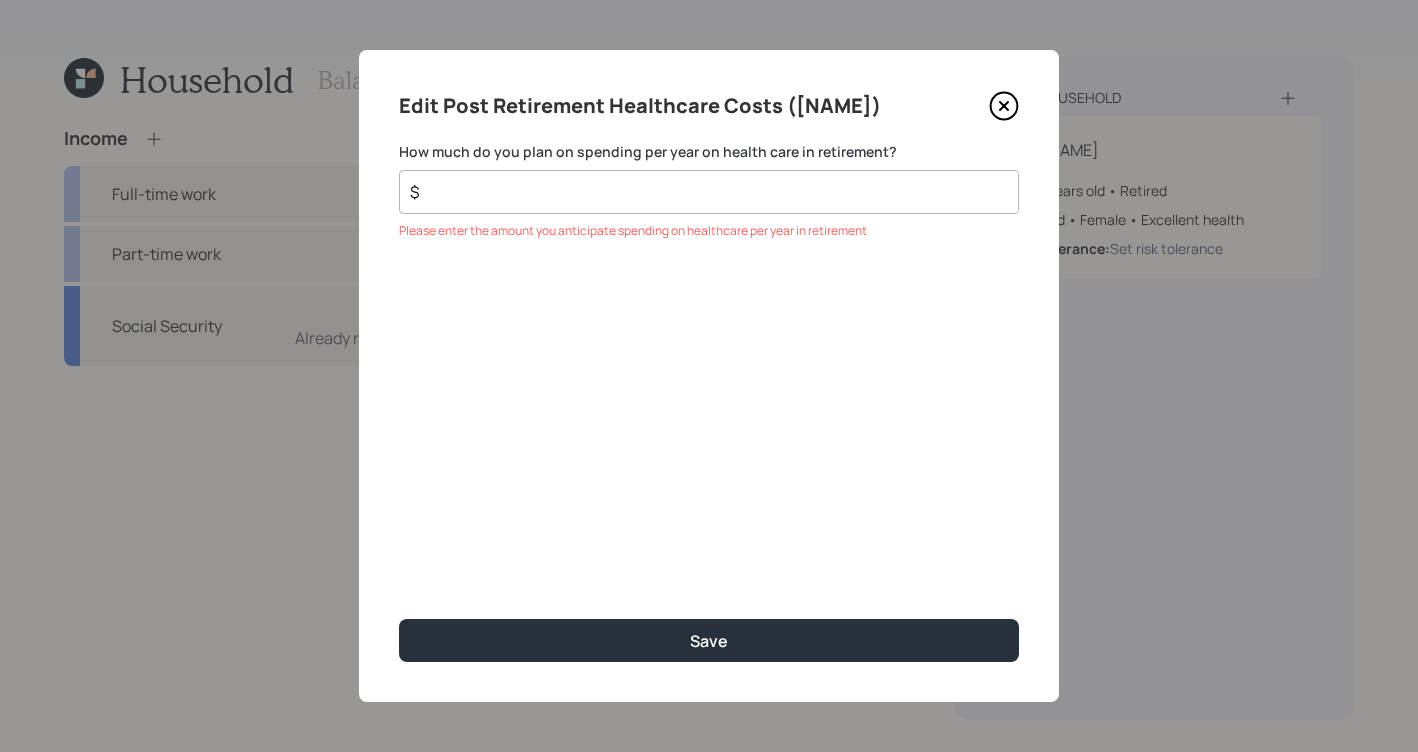 click on "$" at bounding box center (709, 192) 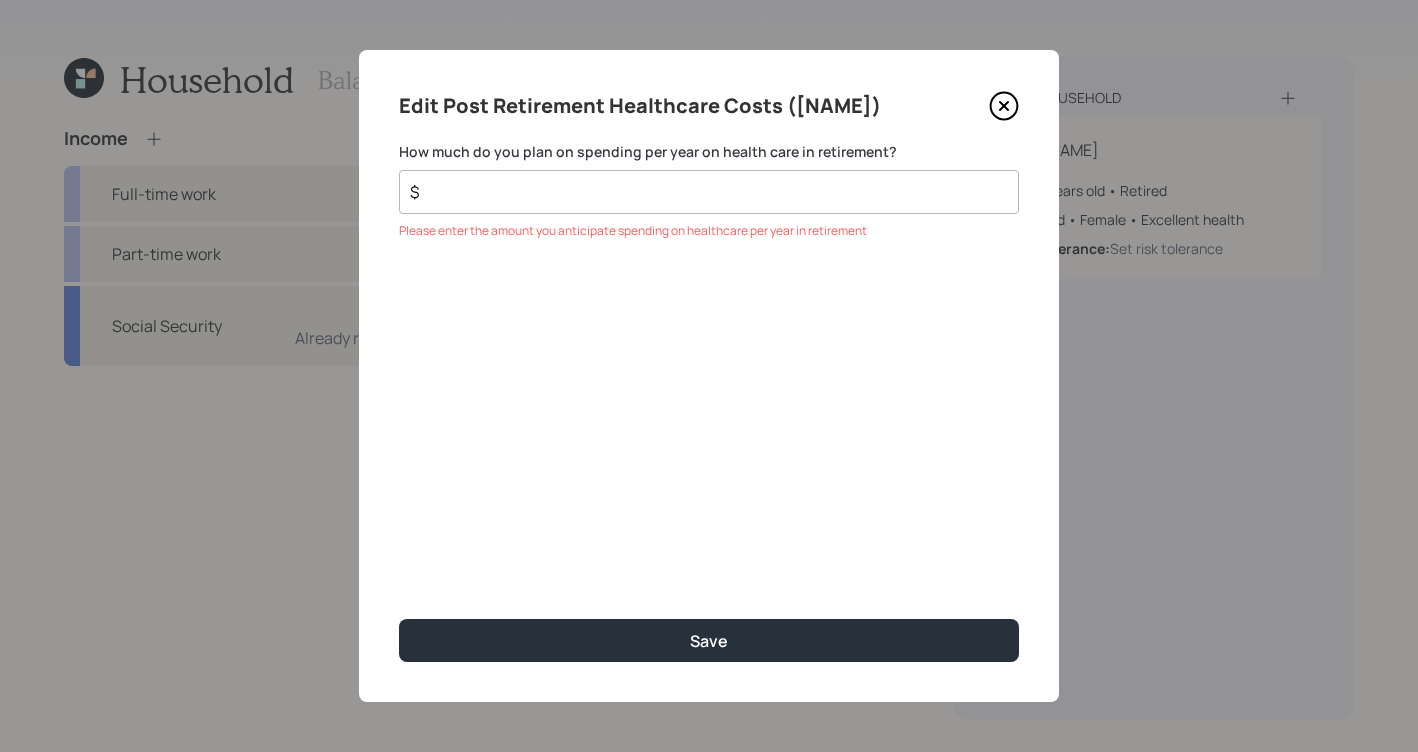 click on "How much do you plan on spending per year on health care in retirement? $ Please enter the amount you anticipate spending on healthcare per year in retirement" at bounding box center (709, 191) 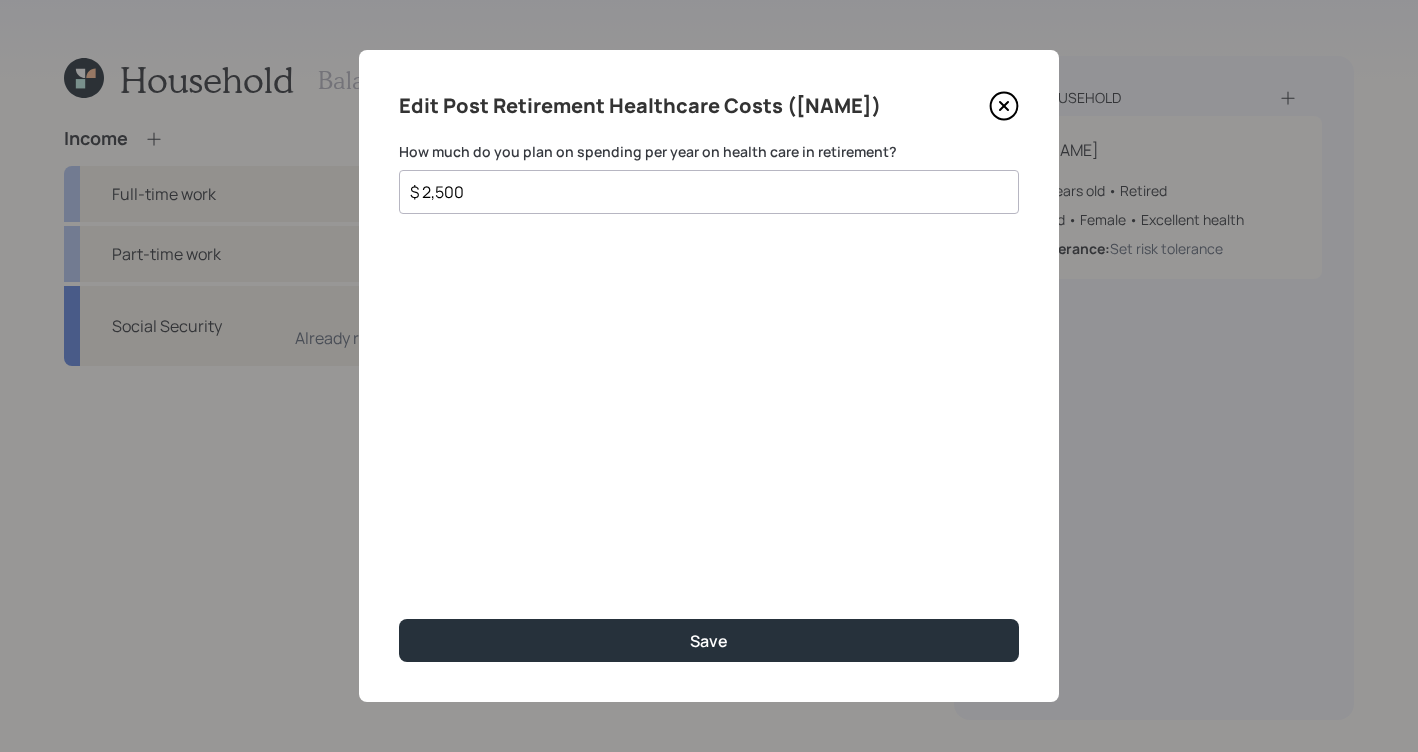 type on "$ 2,500" 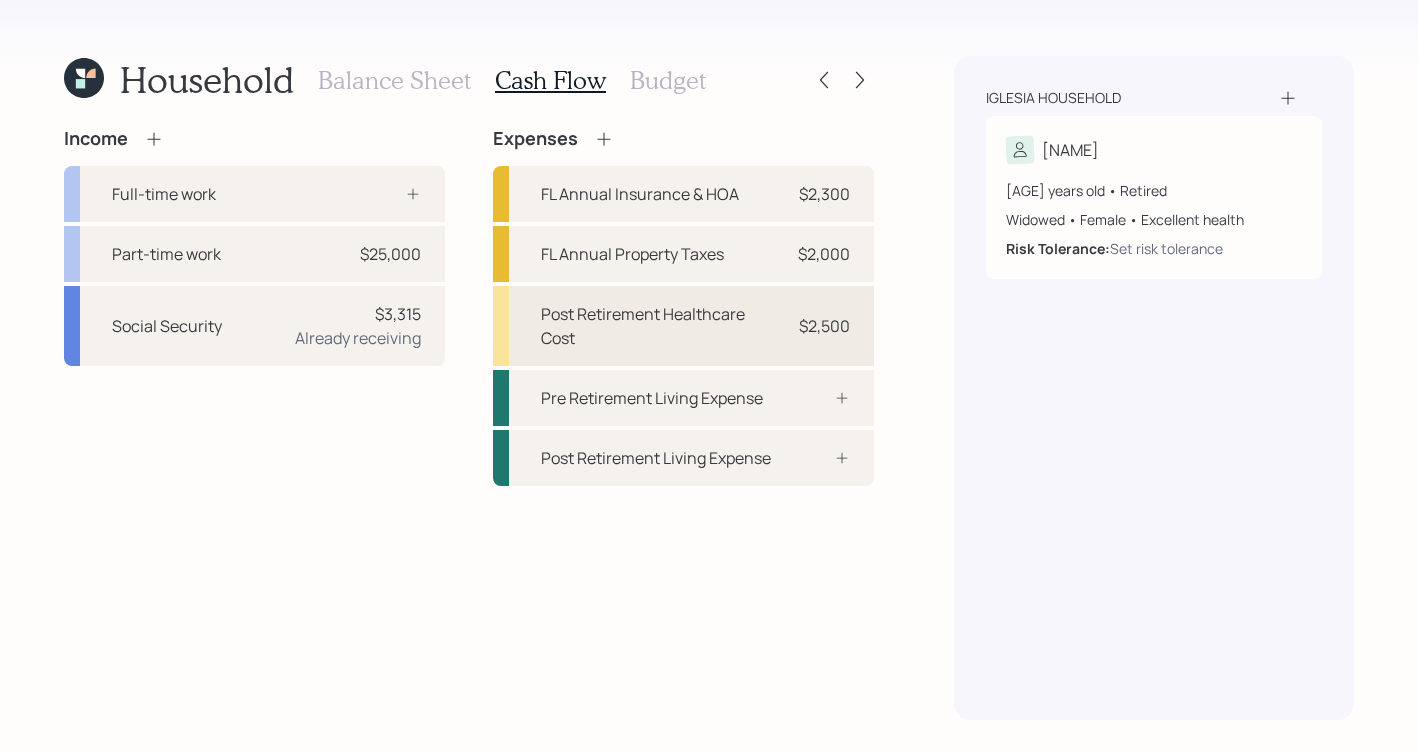 click on "Post Retirement Healthcare Cost" at bounding box center [657, 326] 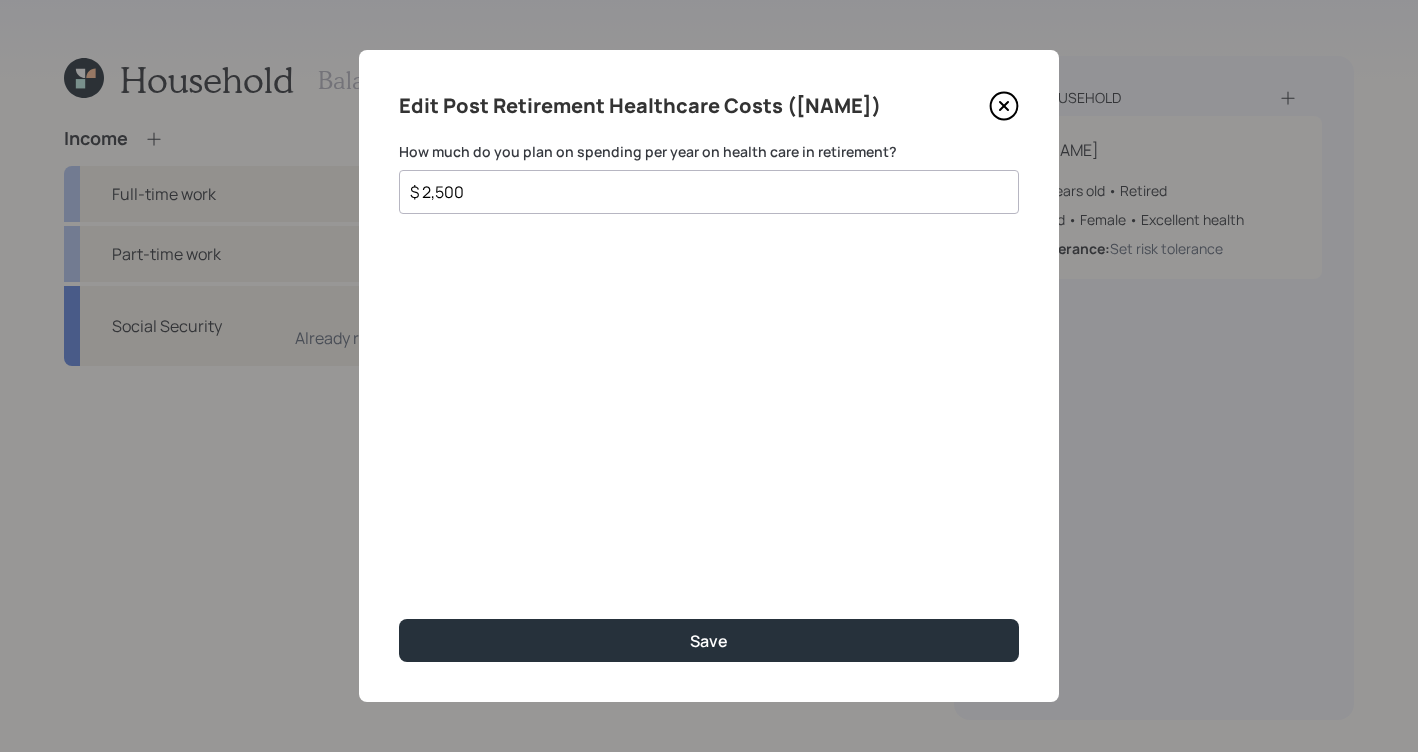 drag, startPoint x: 555, startPoint y: 200, endPoint x: 210, endPoint y: 156, distance: 347.7945 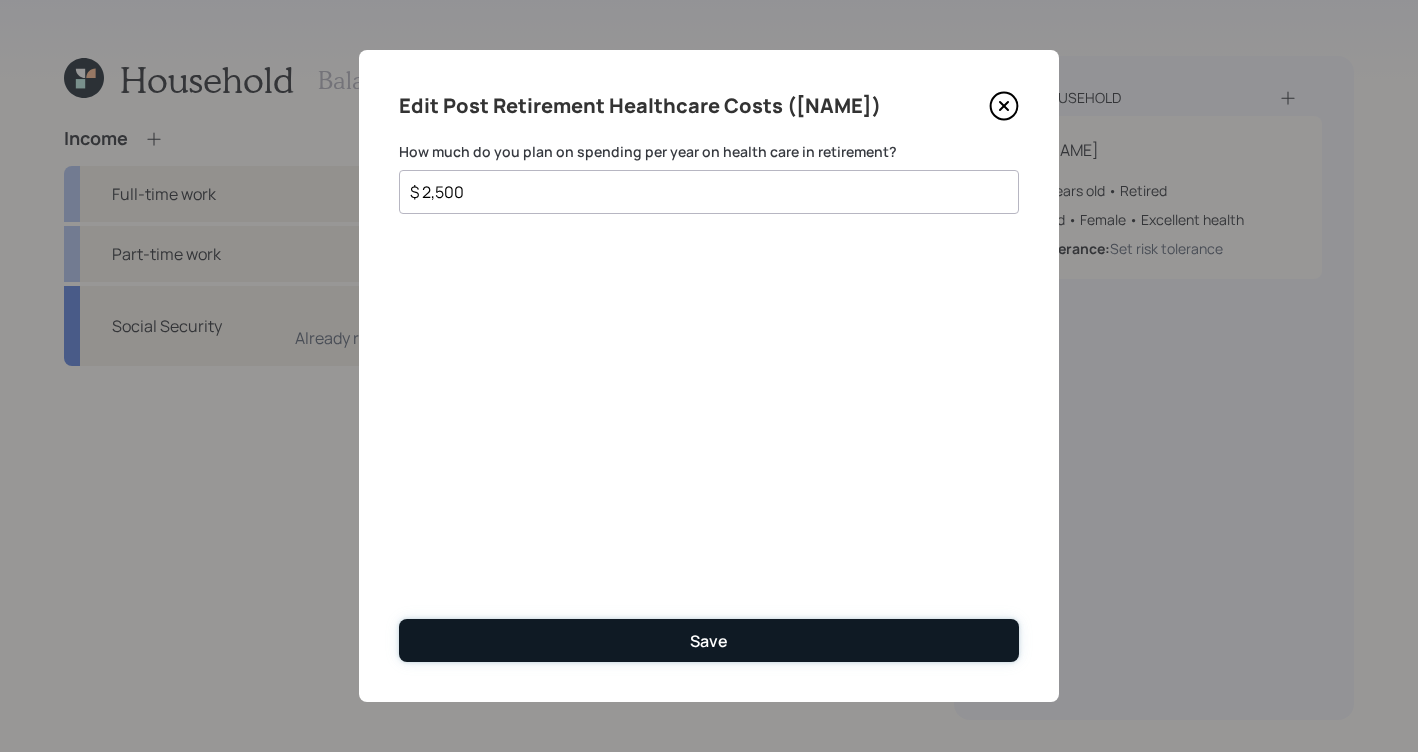 click on "Save" at bounding box center [709, 640] 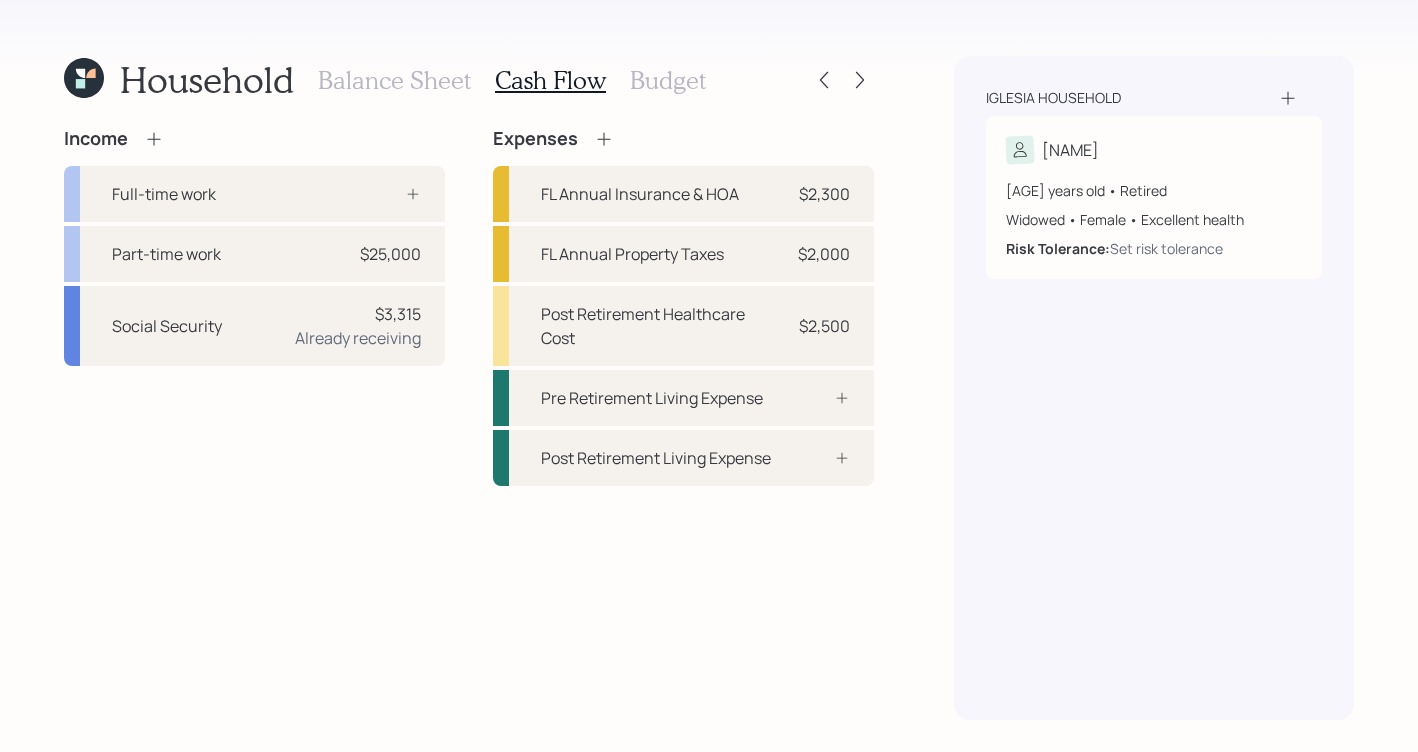 click on "Budget" at bounding box center (668, 80) 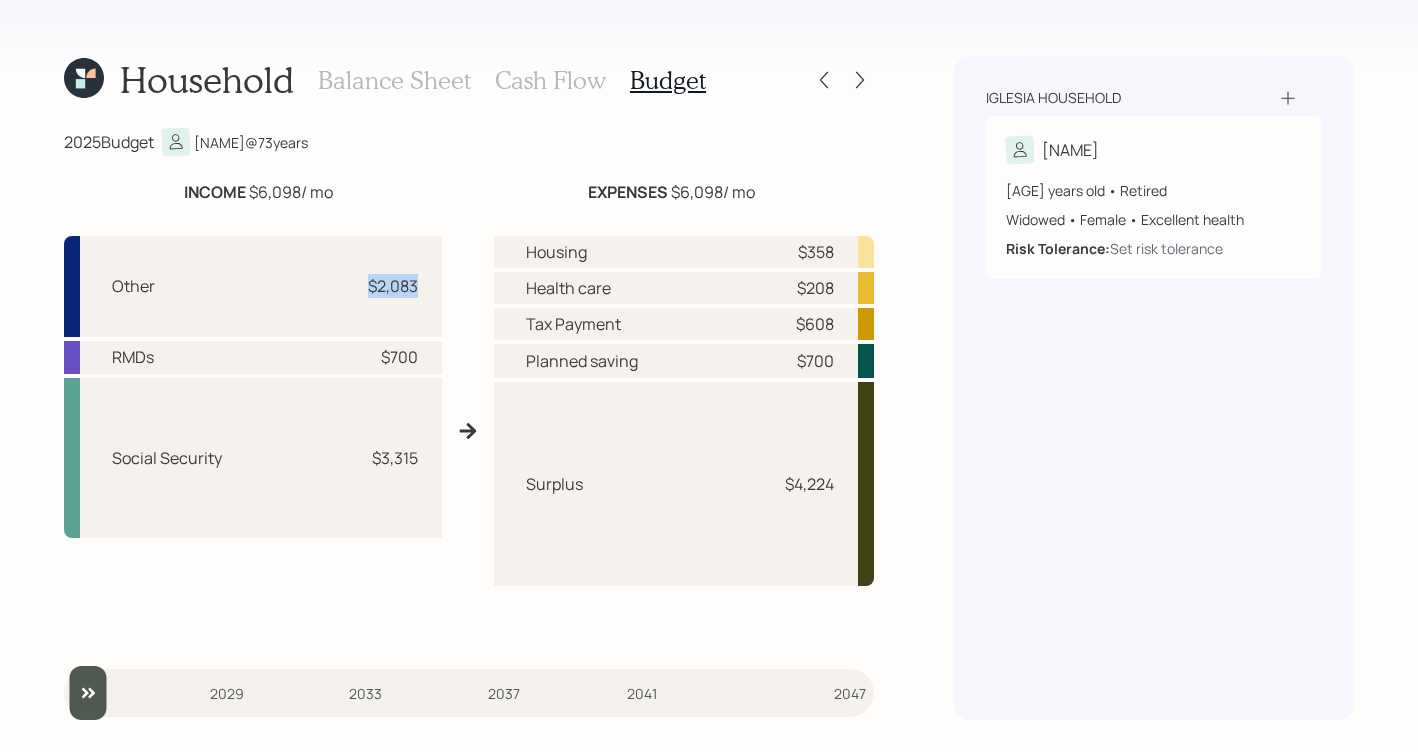 drag, startPoint x: 419, startPoint y: 293, endPoint x: 362, endPoint y: 293, distance: 57 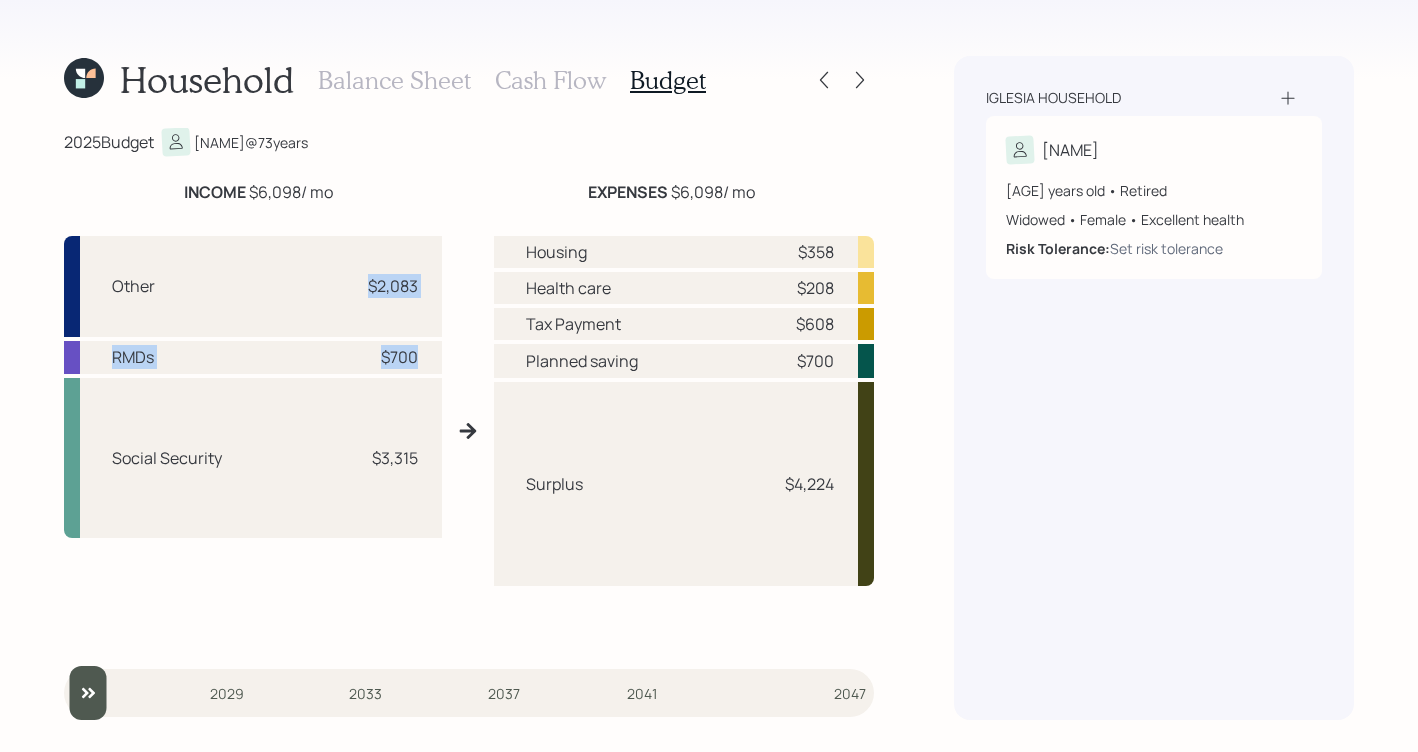 drag, startPoint x: 426, startPoint y: 356, endPoint x: 237, endPoint y: 323, distance: 191.85933 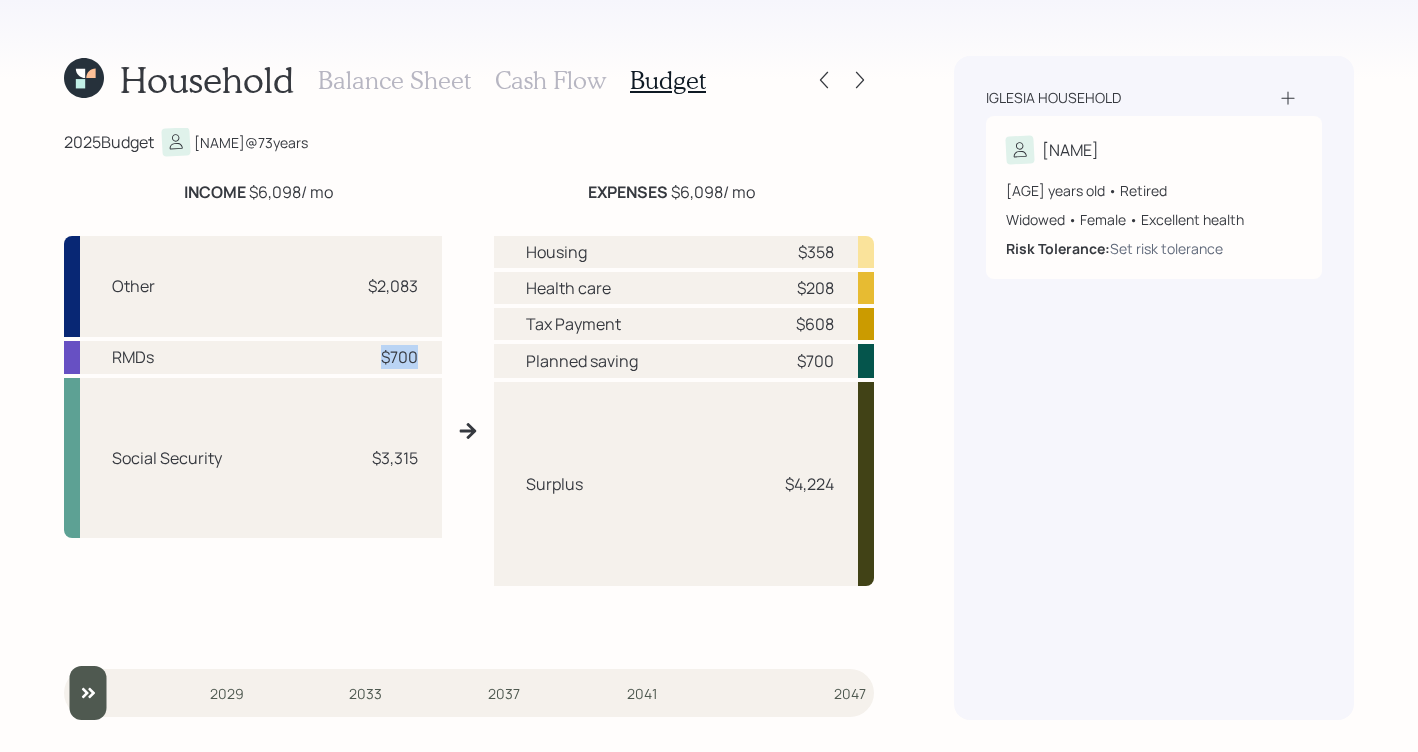 drag, startPoint x: 421, startPoint y: 351, endPoint x: 367, endPoint y: 351, distance: 54 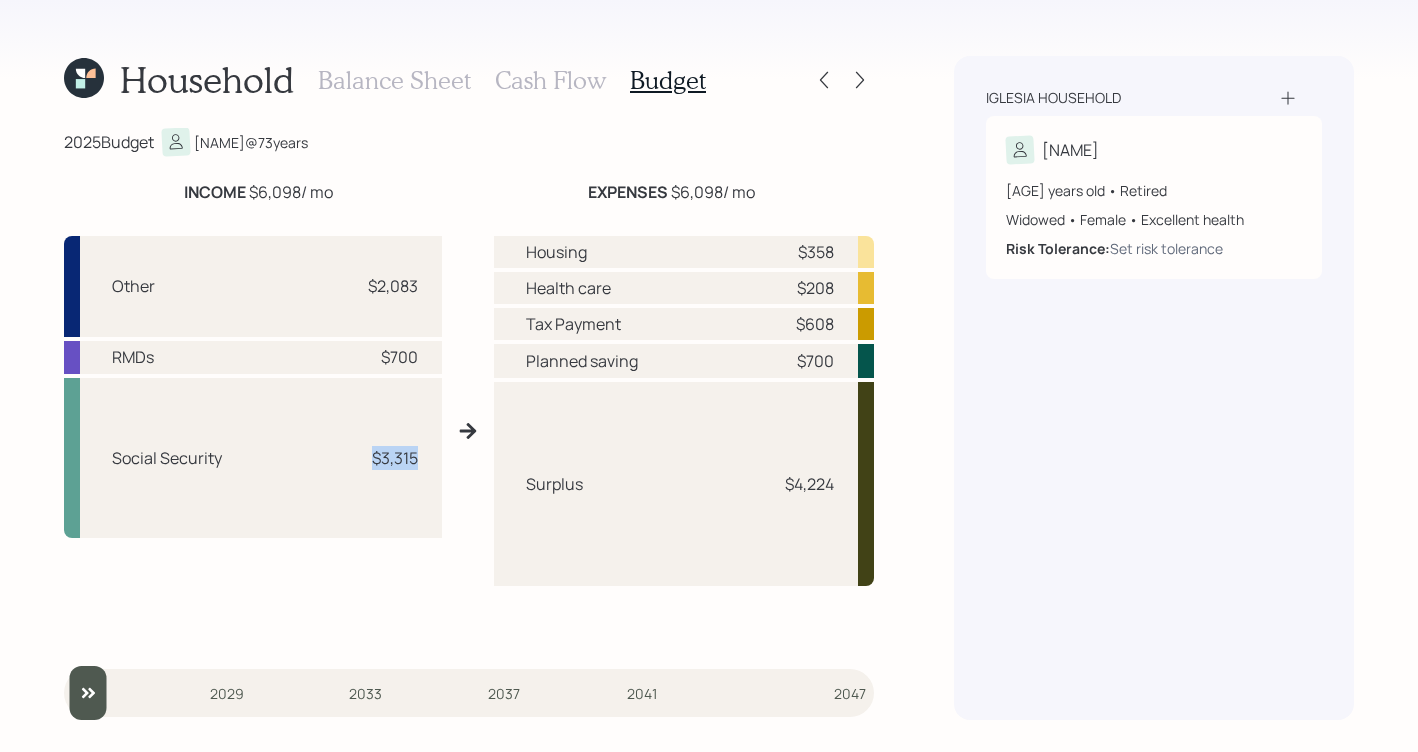 drag, startPoint x: 419, startPoint y: 470, endPoint x: 264, endPoint y: 469, distance: 155.00322 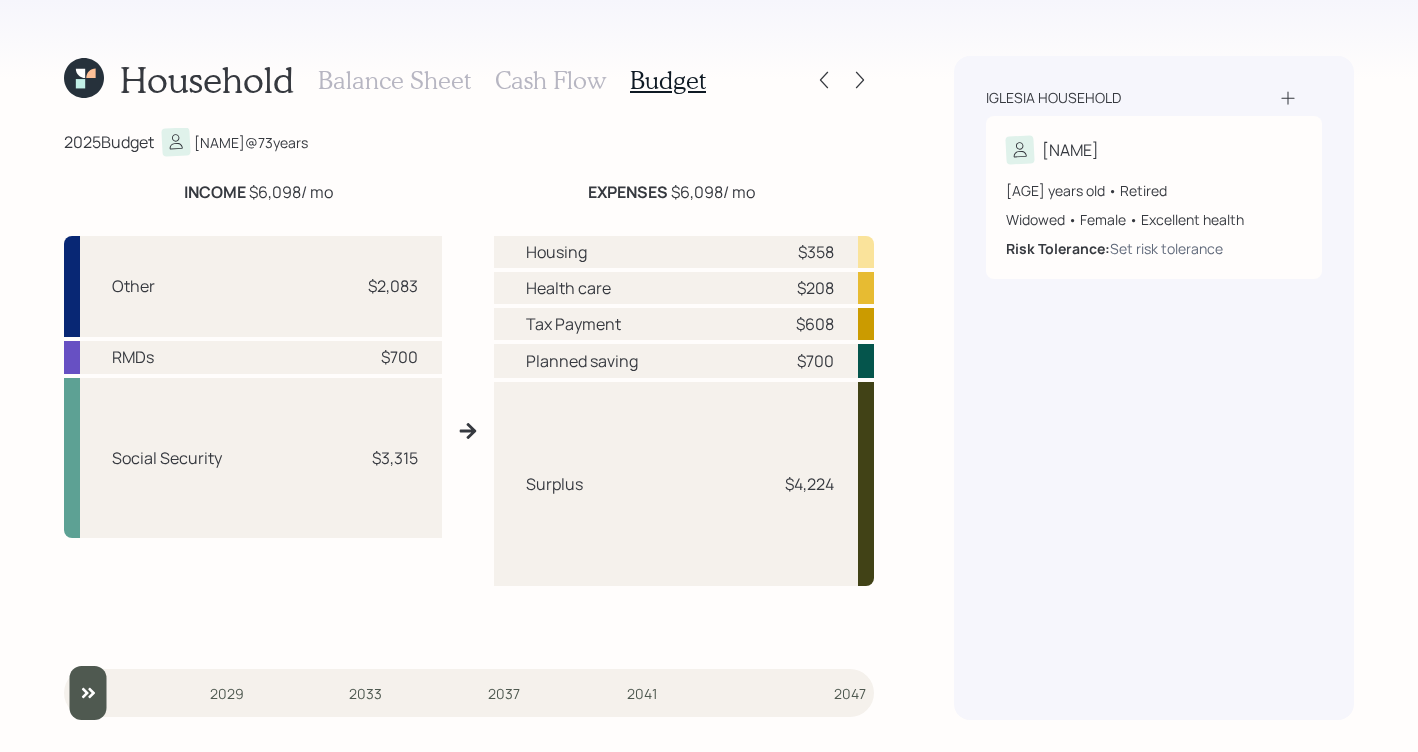 click on "Surplus $4,224" at bounding box center (684, 484) 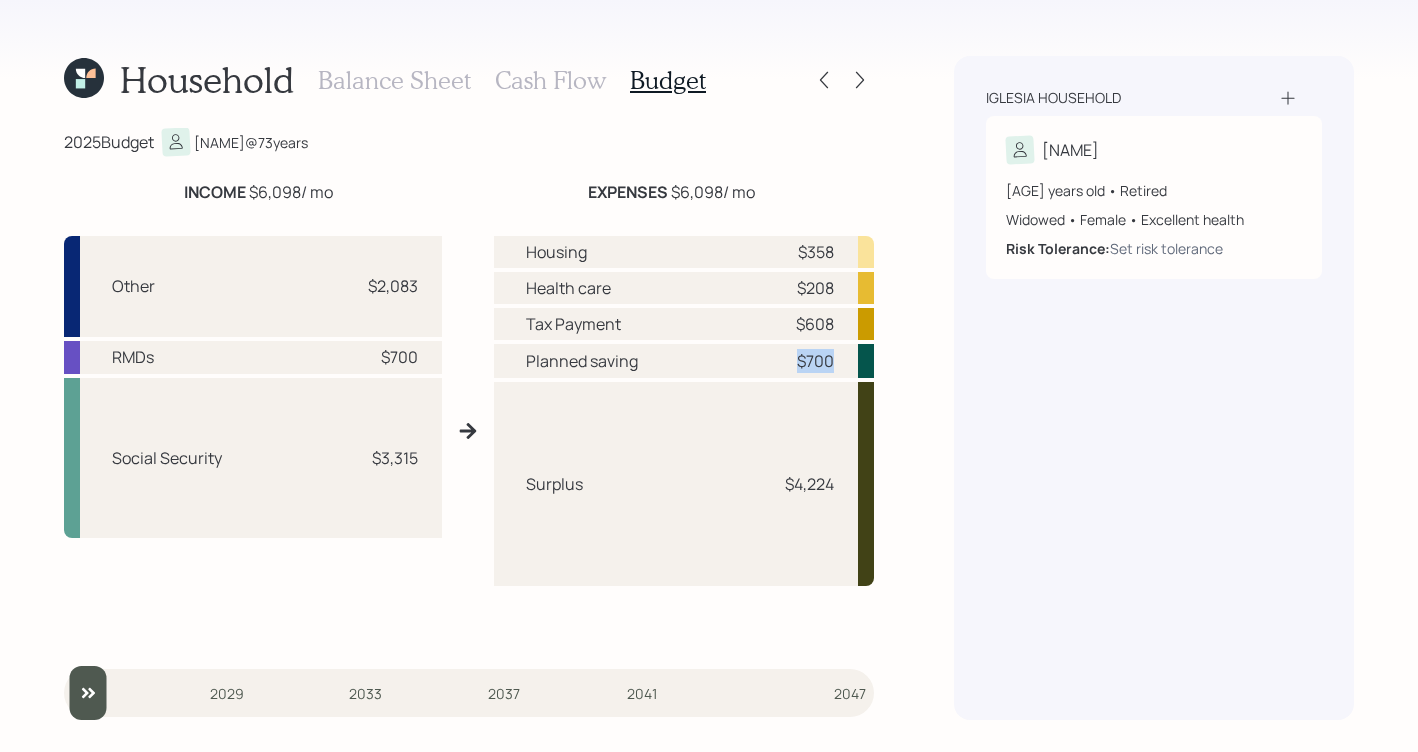 drag, startPoint x: 841, startPoint y: 364, endPoint x: 779, endPoint y: 363, distance: 62.008064 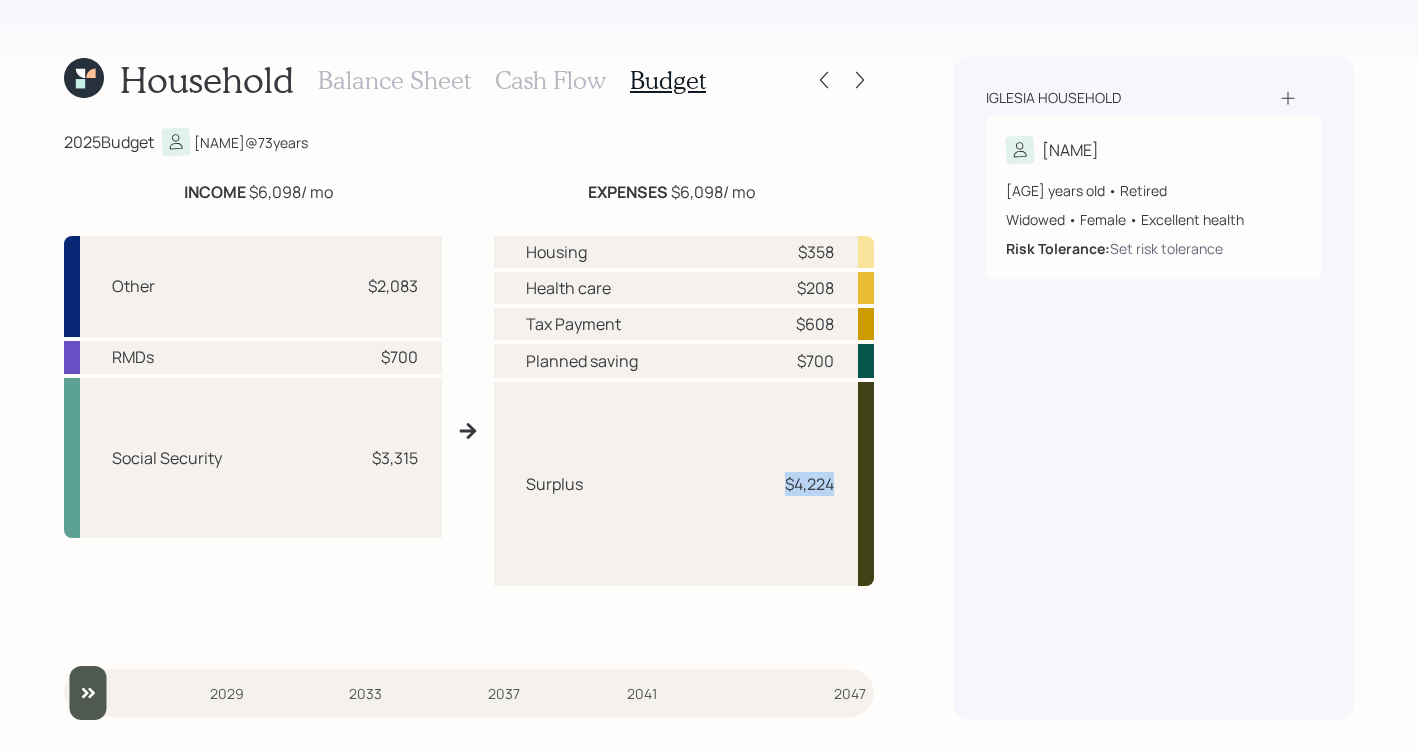 drag, startPoint x: 835, startPoint y: 481, endPoint x: 756, endPoint y: 485, distance: 79.101204 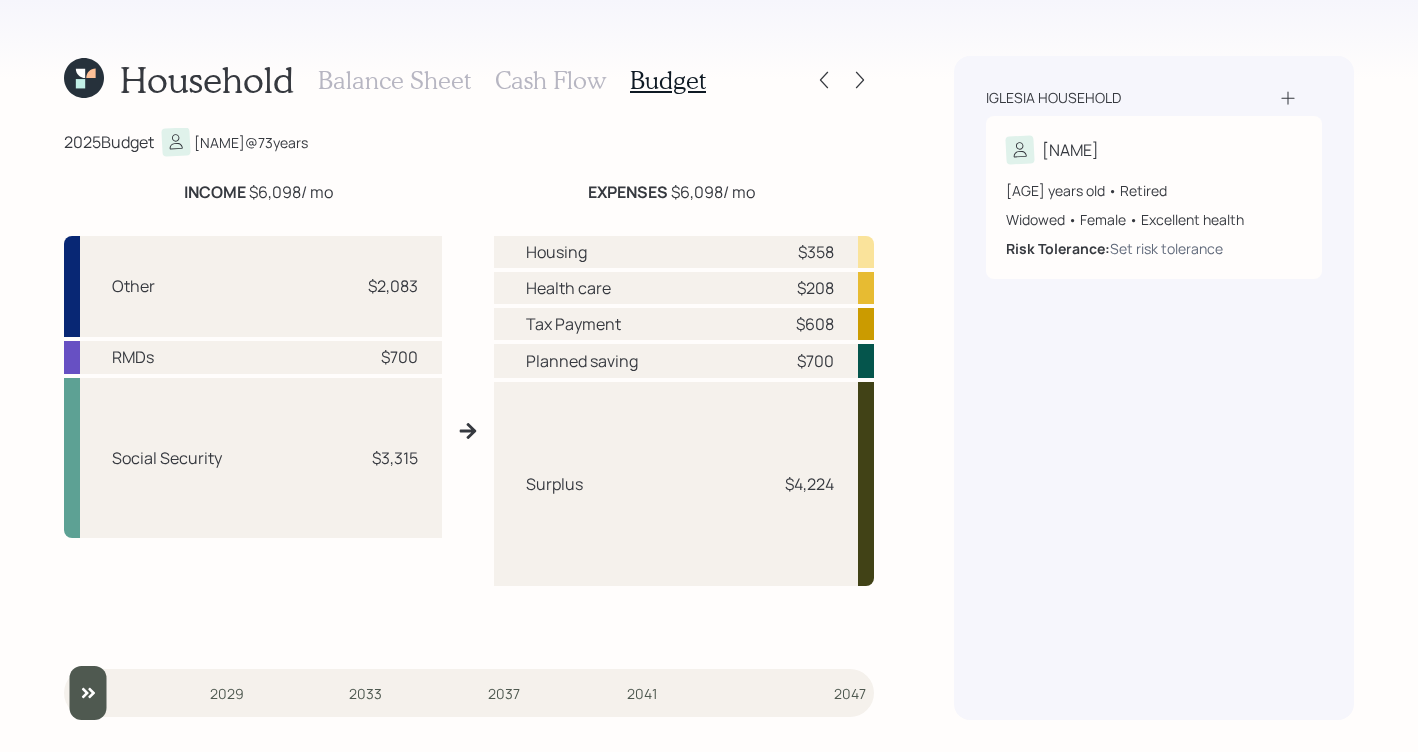 click on "Balance Sheet" at bounding box center (394, 80) 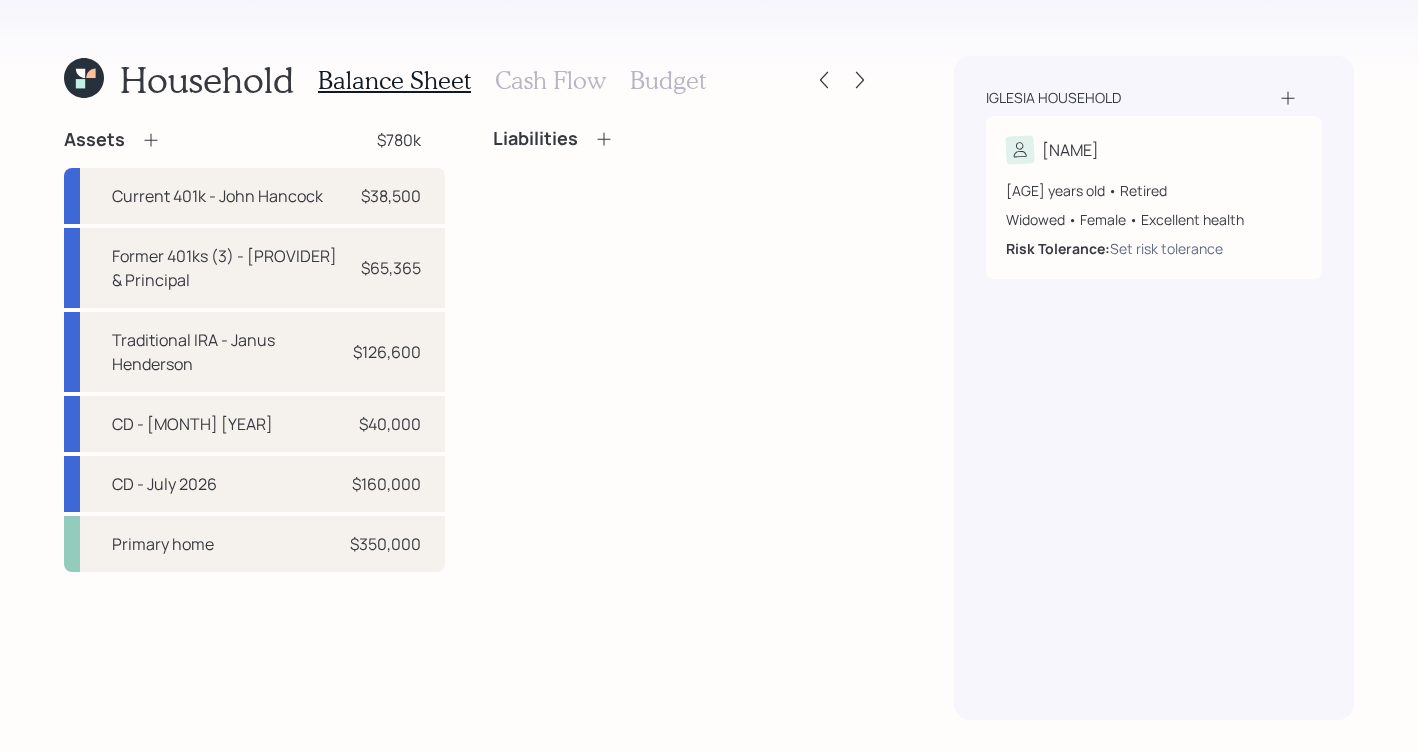 click on "Assets $[AMOUNT]" at bounding box center [254, 140] 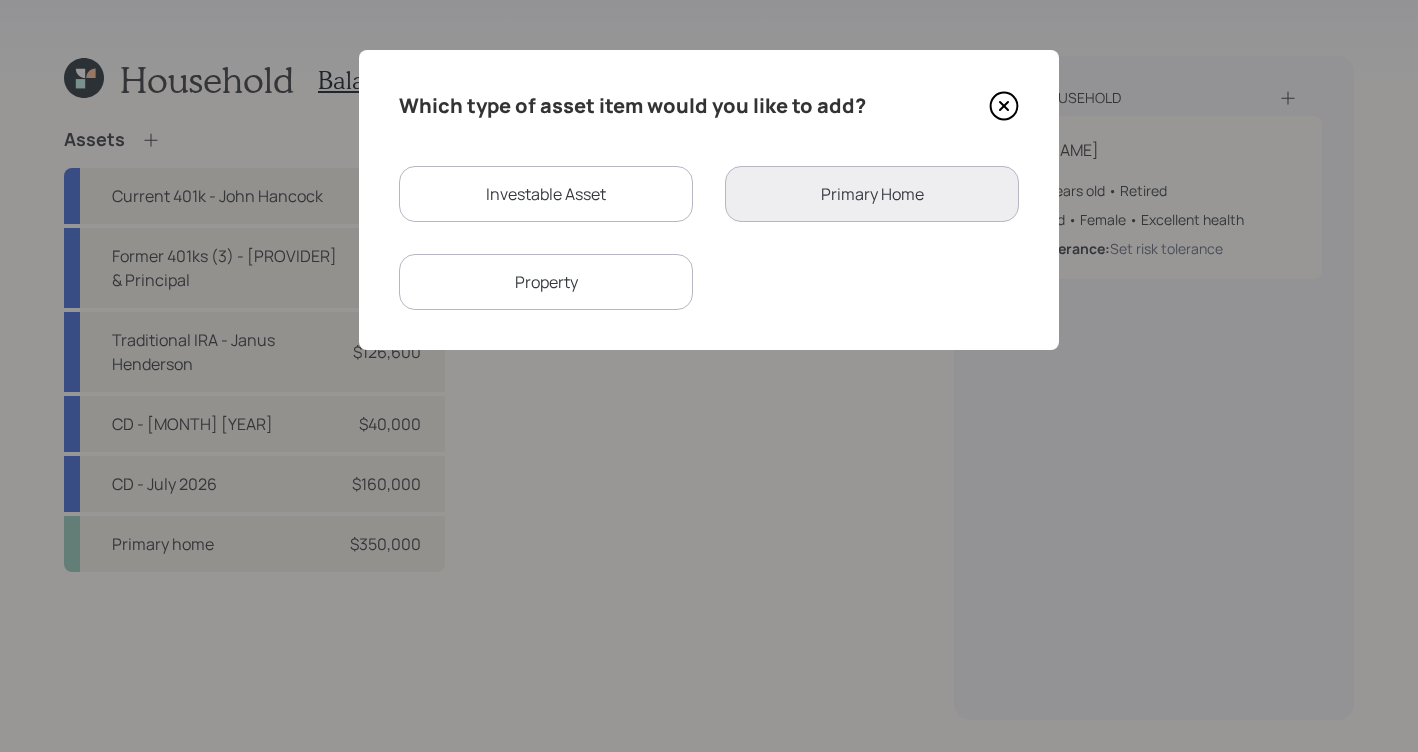 click on "Investable Asset" at bounding box center (546, 194) 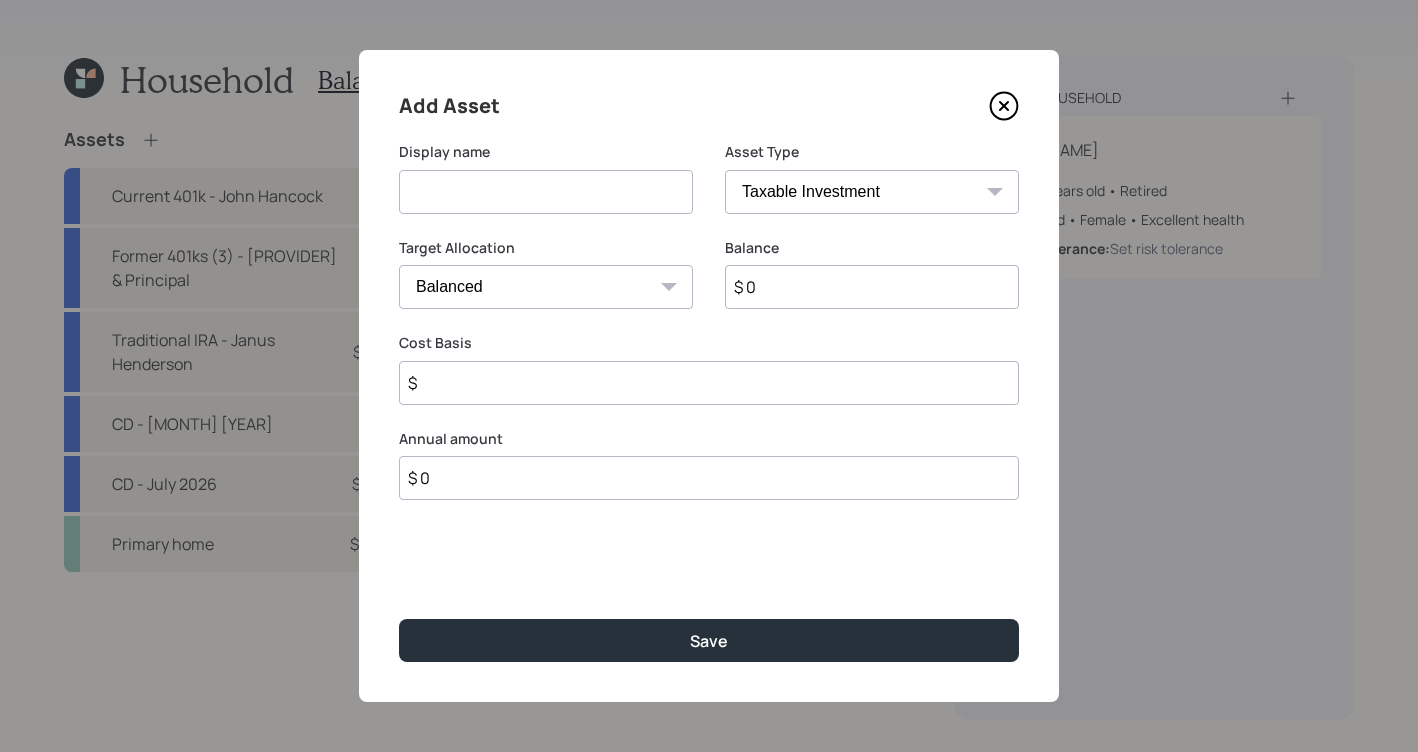 click on "SEP IRA IRA Roth IRA 401(k) Roth 401(k) 403(b) Roth 403(b) 457(b) Roth 457(b) Health Savings Account 529 Taxable Investment Checking / Savings Emergency Fund" at bounding box center (872, 192) 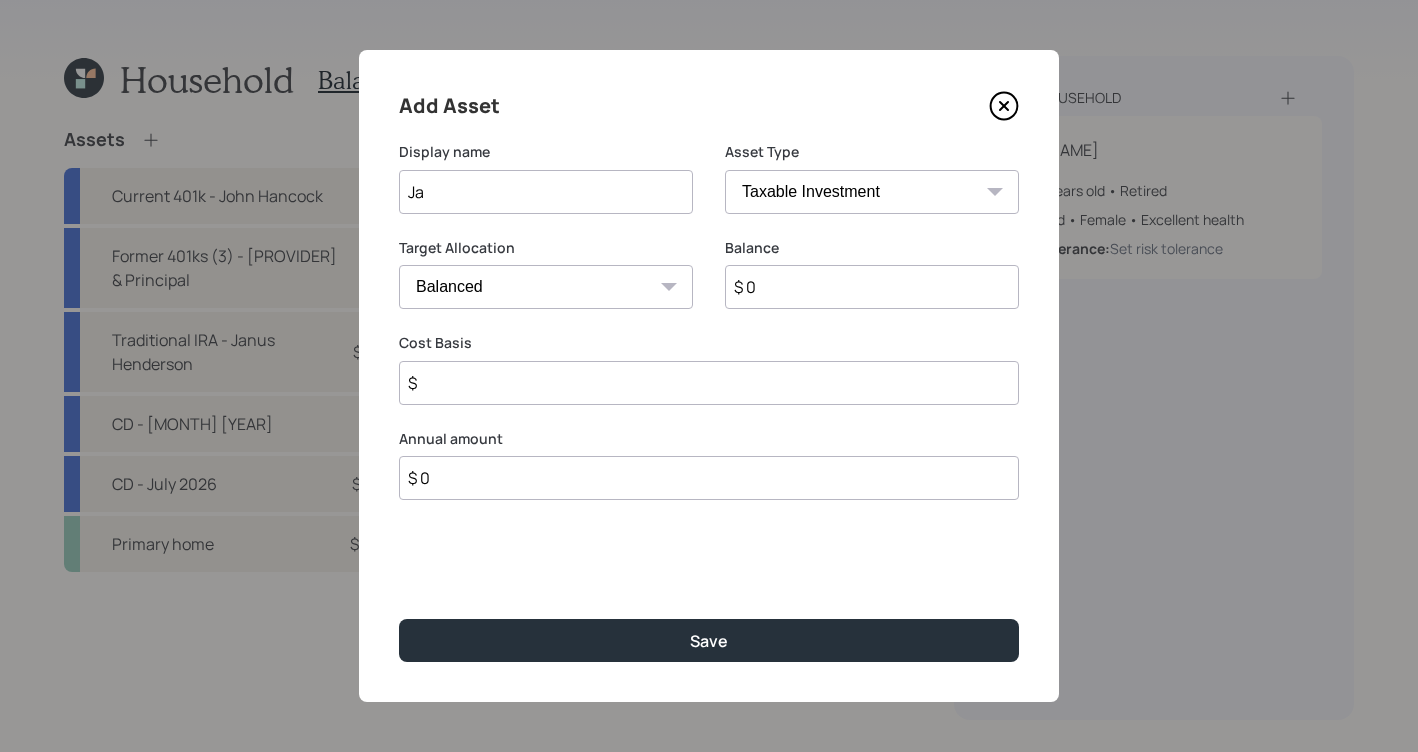 type on "J" 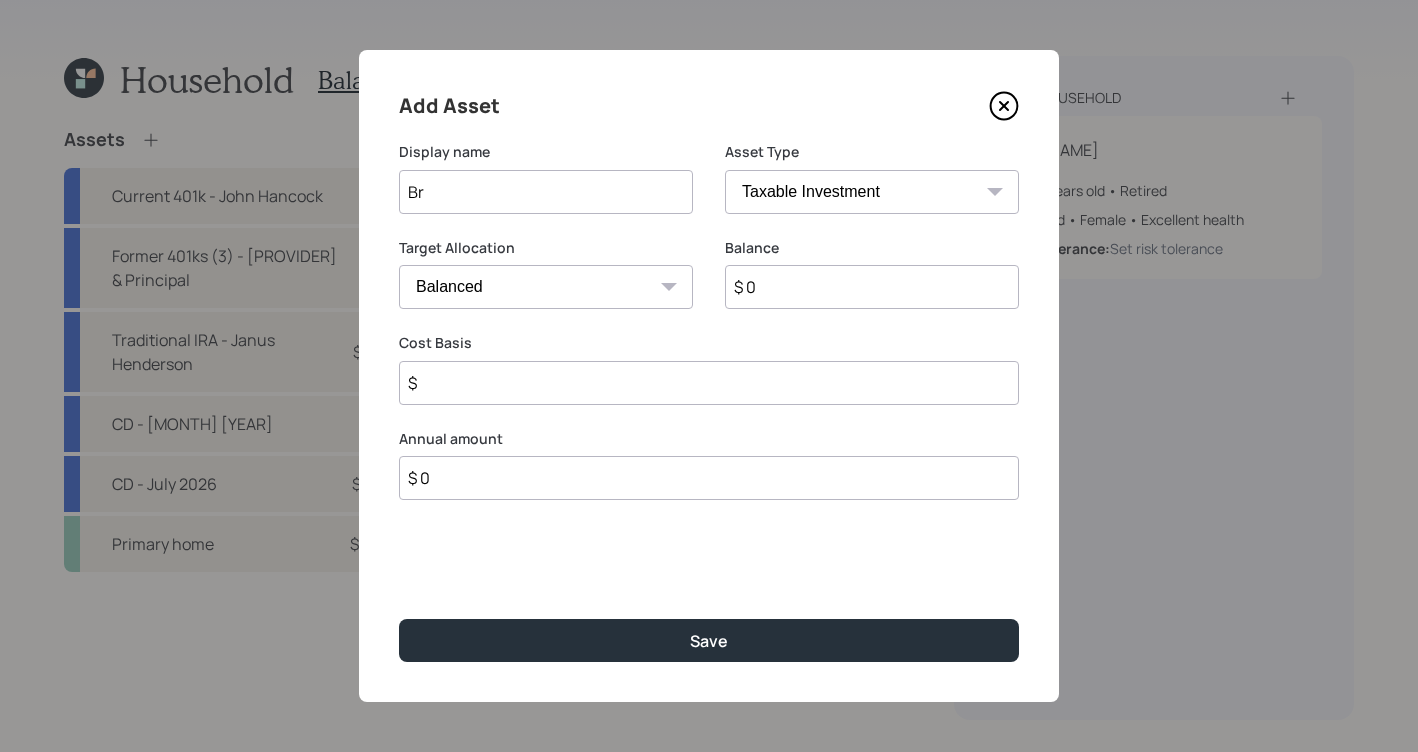 type on "B" 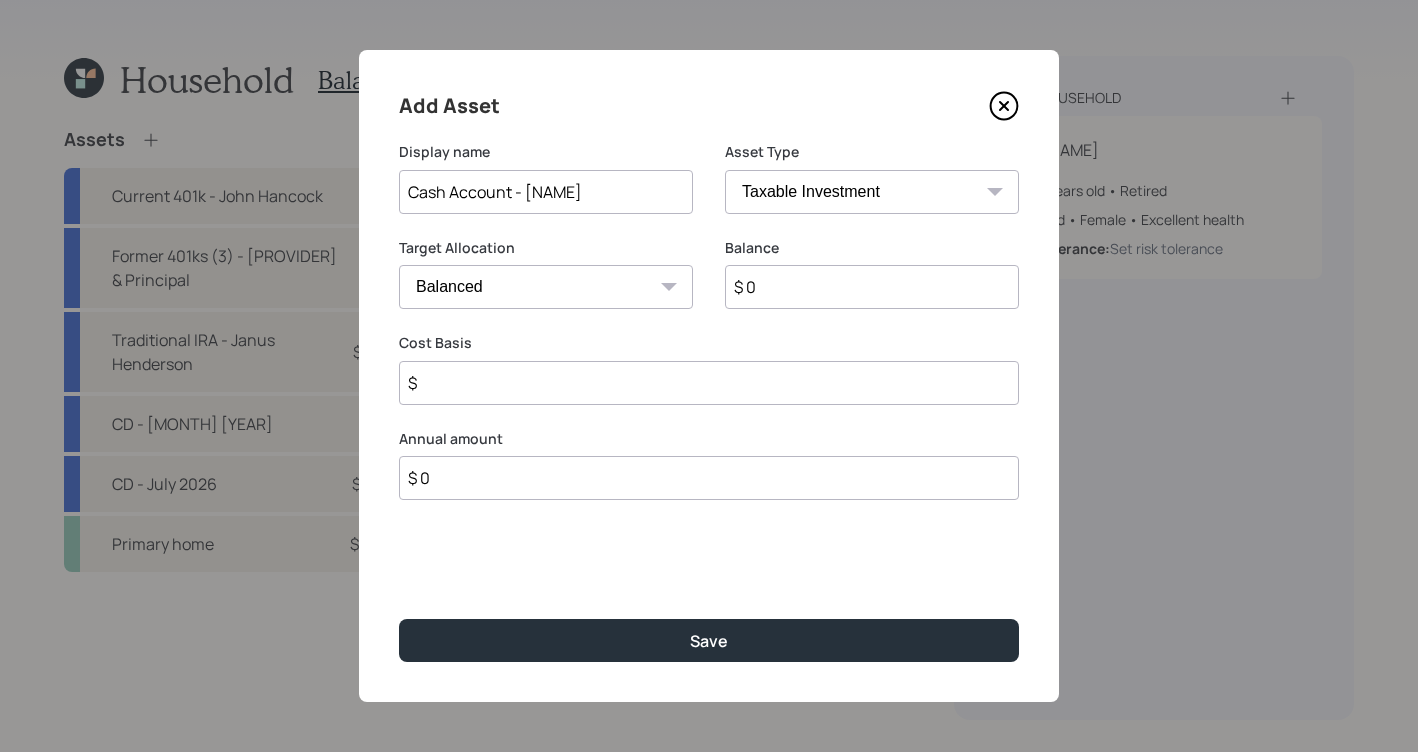 drag, startPoint x: 543, startPoint y: 184, endPoint x: 142, endPoint y: 167, distance: 401.3602 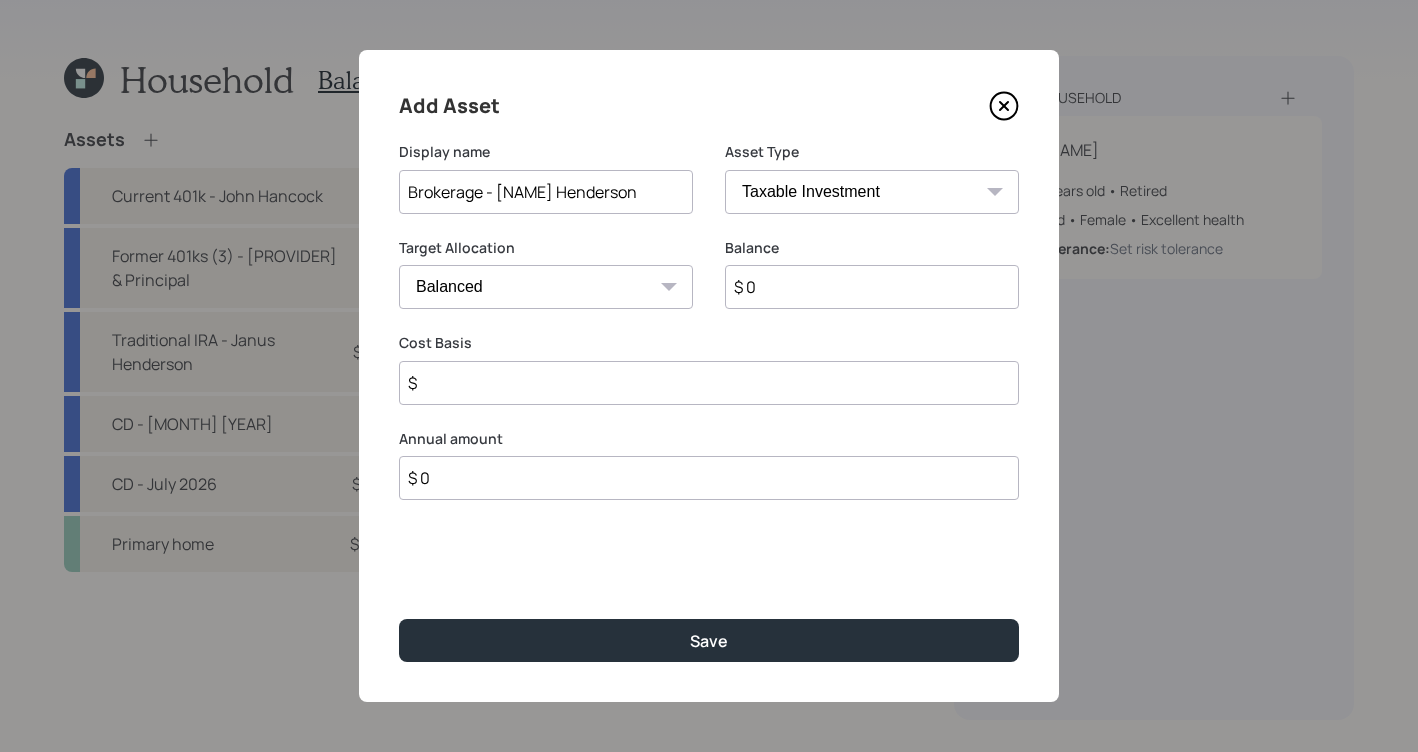 type on "Brokerage - [NAME] Henderson" 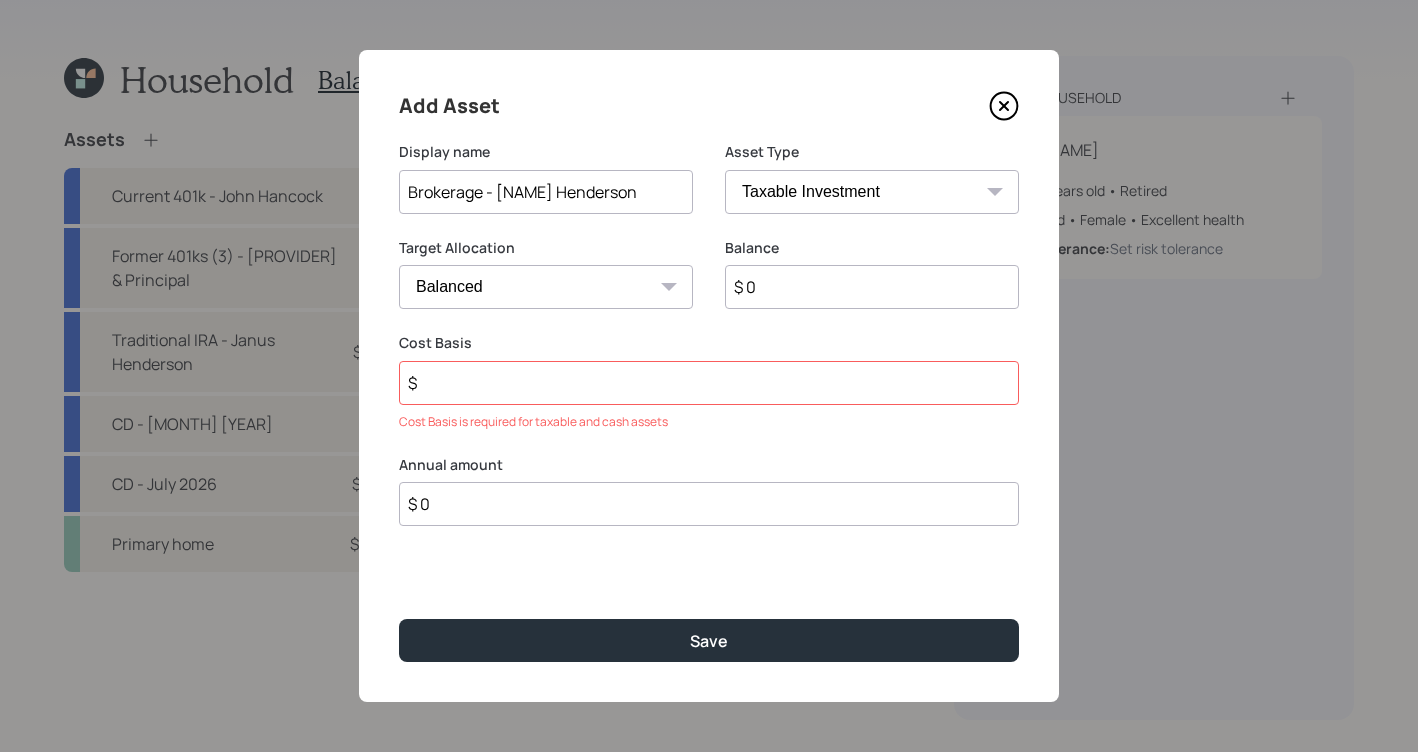 click on "$ 0" at bounding box center (709, 504) 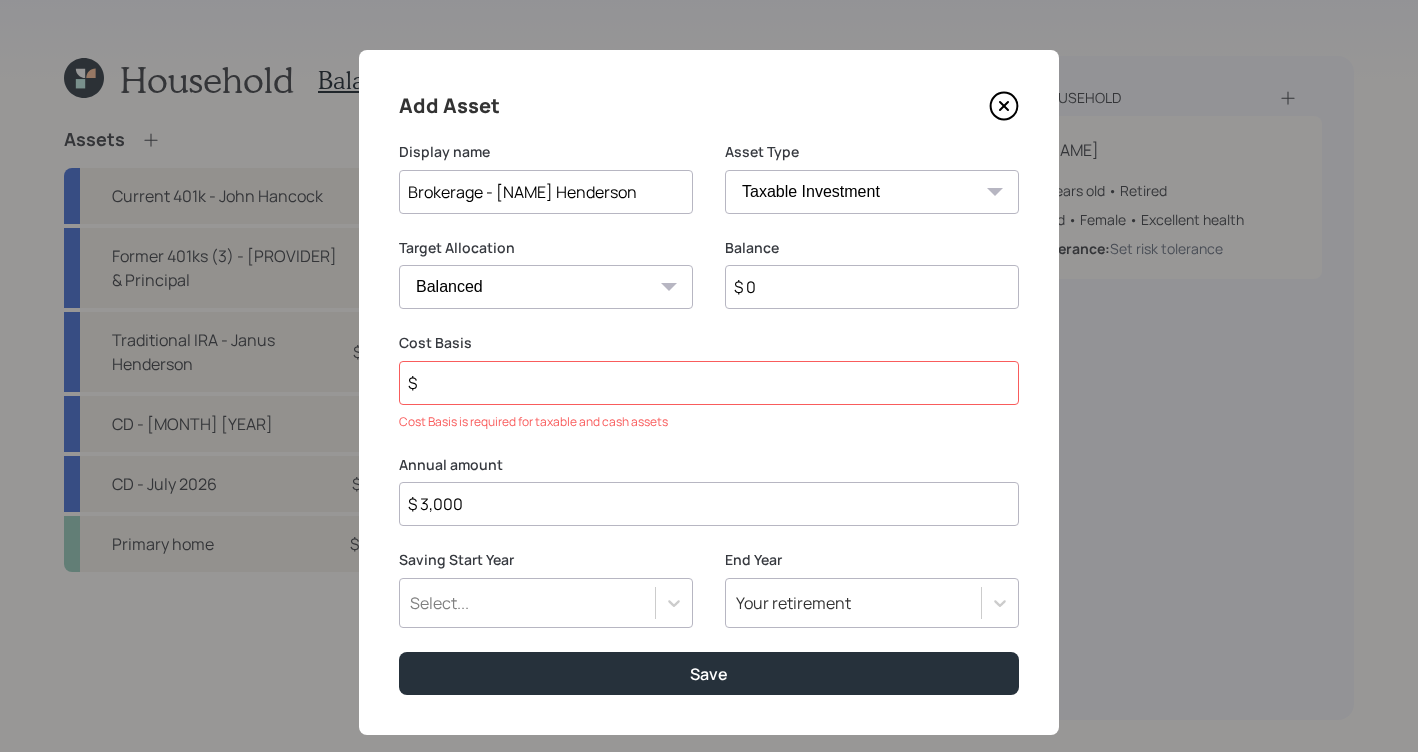 type on "$ 3,000" 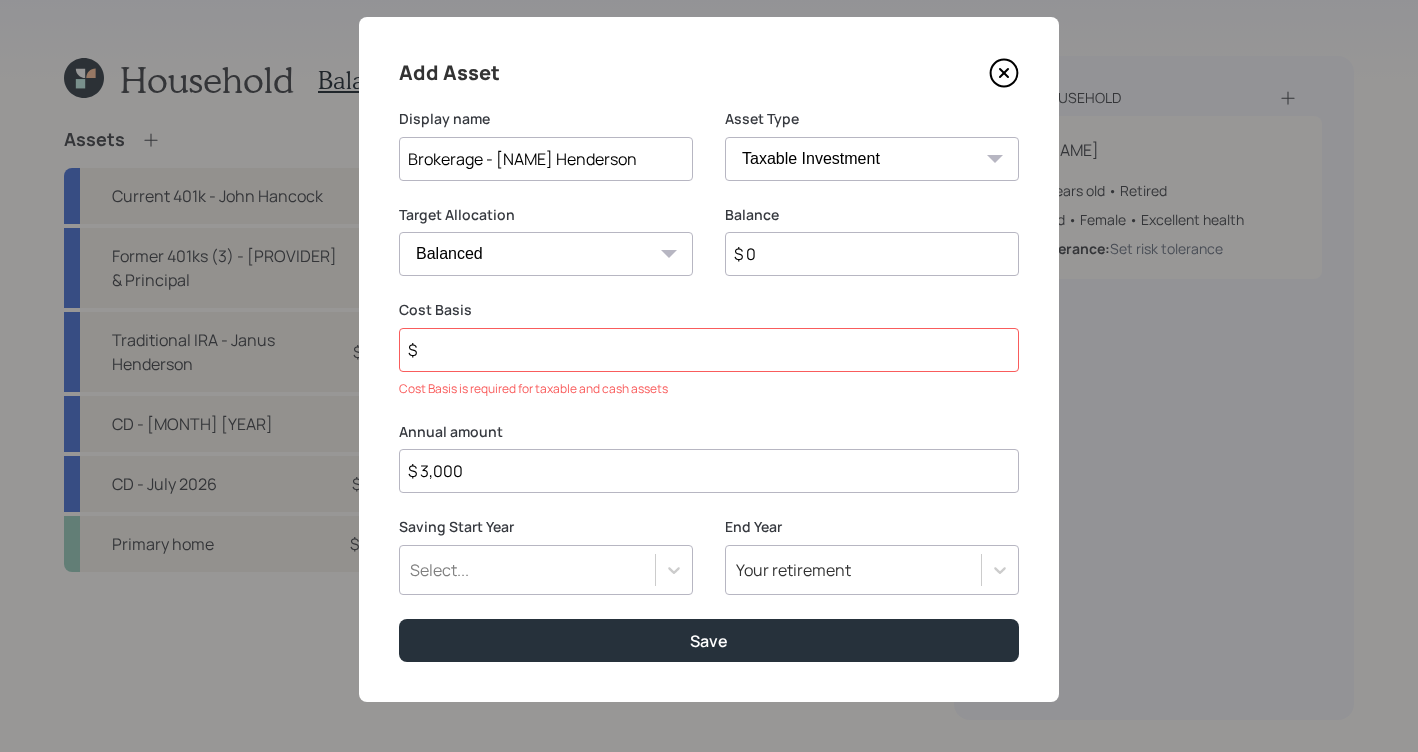 click on "Select..." at bounding box center (546, 570) 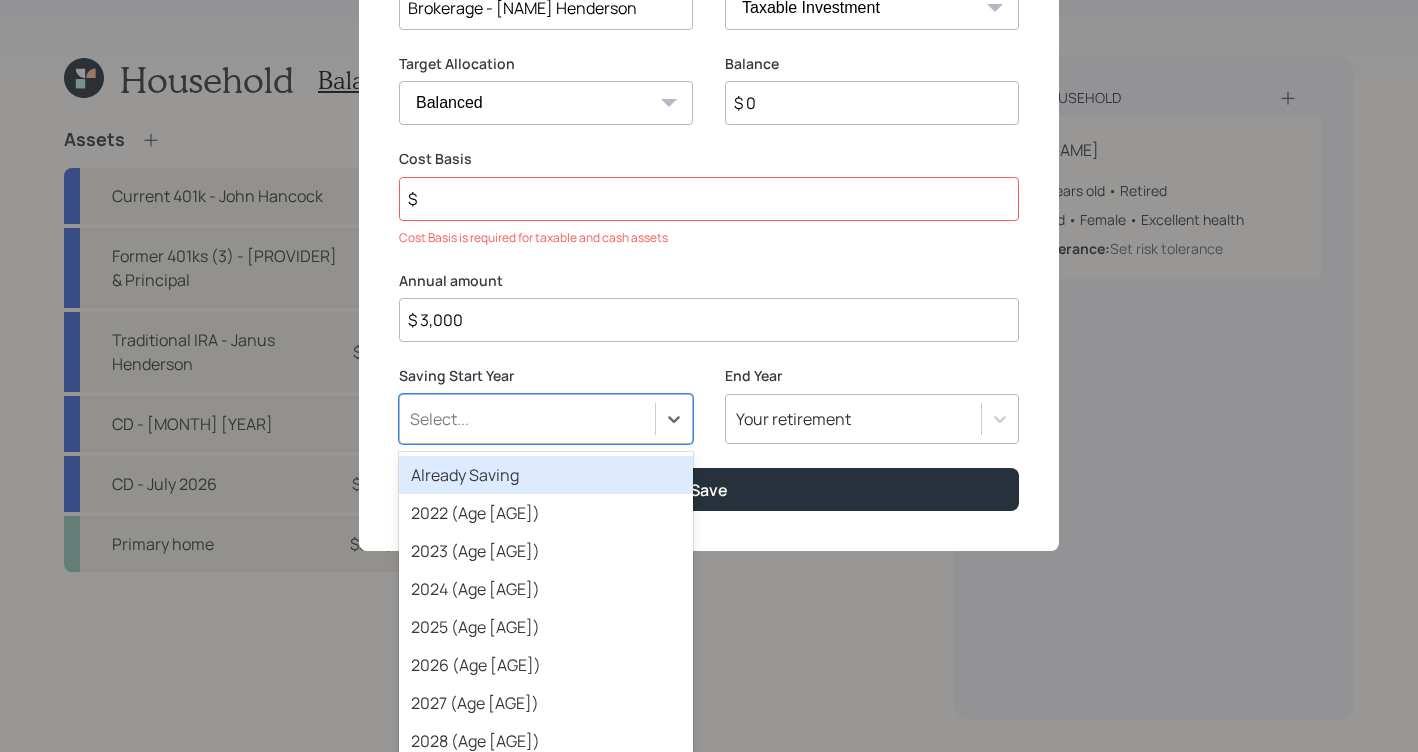 click on "Already Saving" at bounding box center [546, 475] 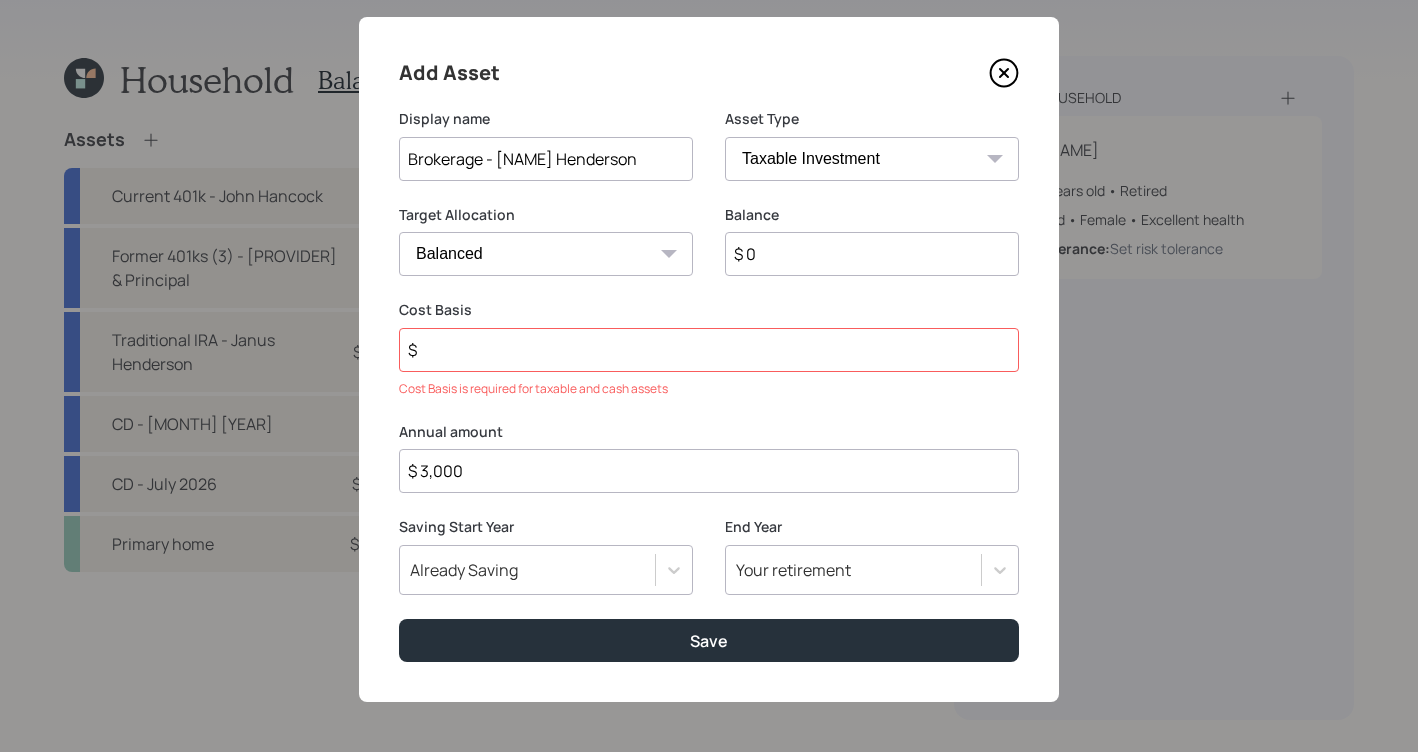 click on "$" at bounding box center (709, 350) 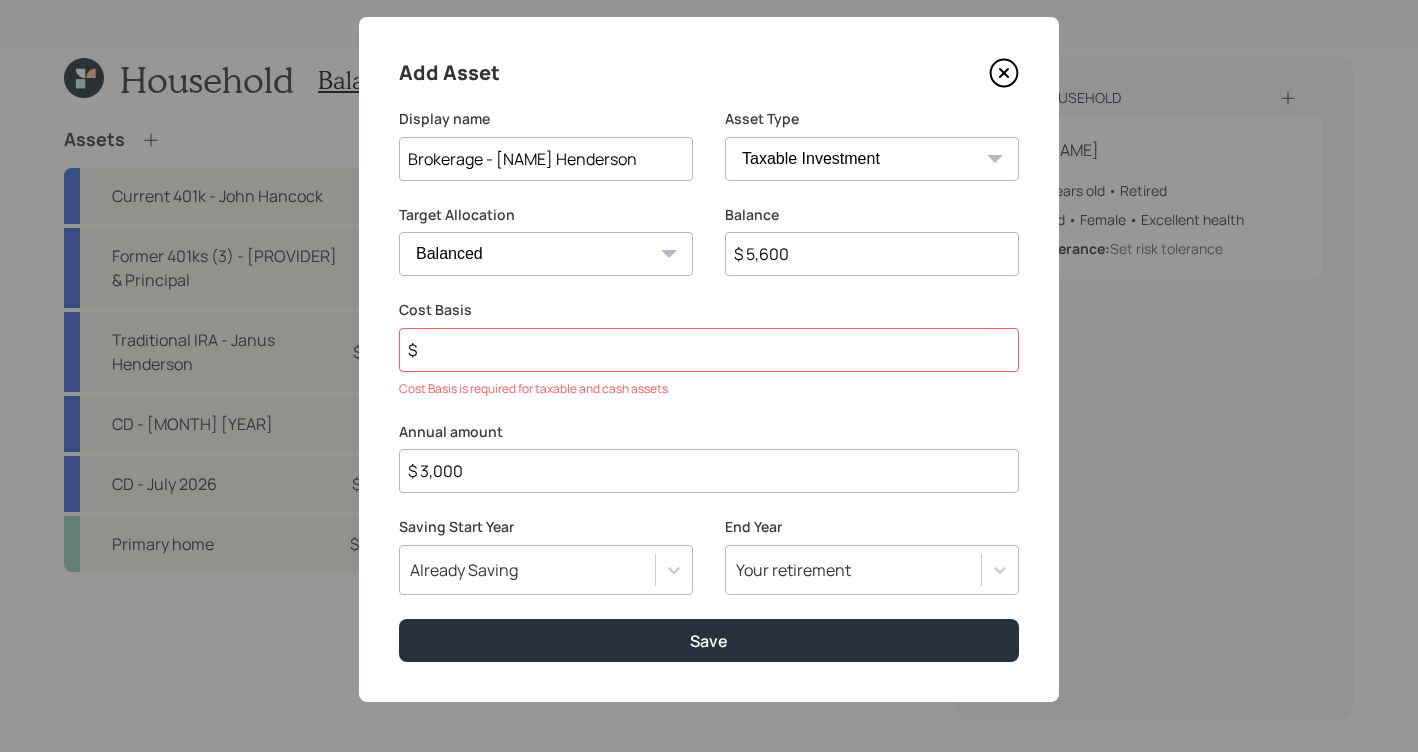 type on "$ 5,600" 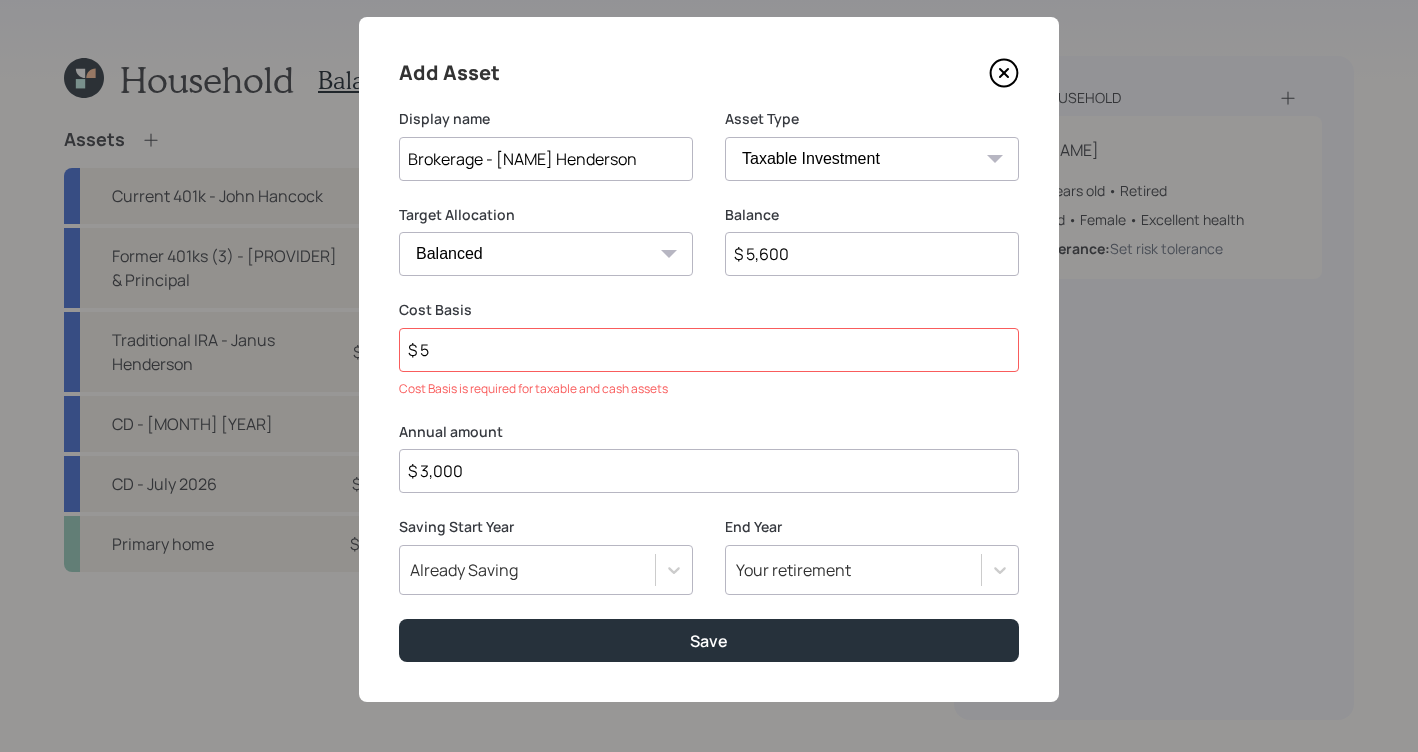 scroll, scrollTop: 8, scrollLeft: 0, axis: vertical 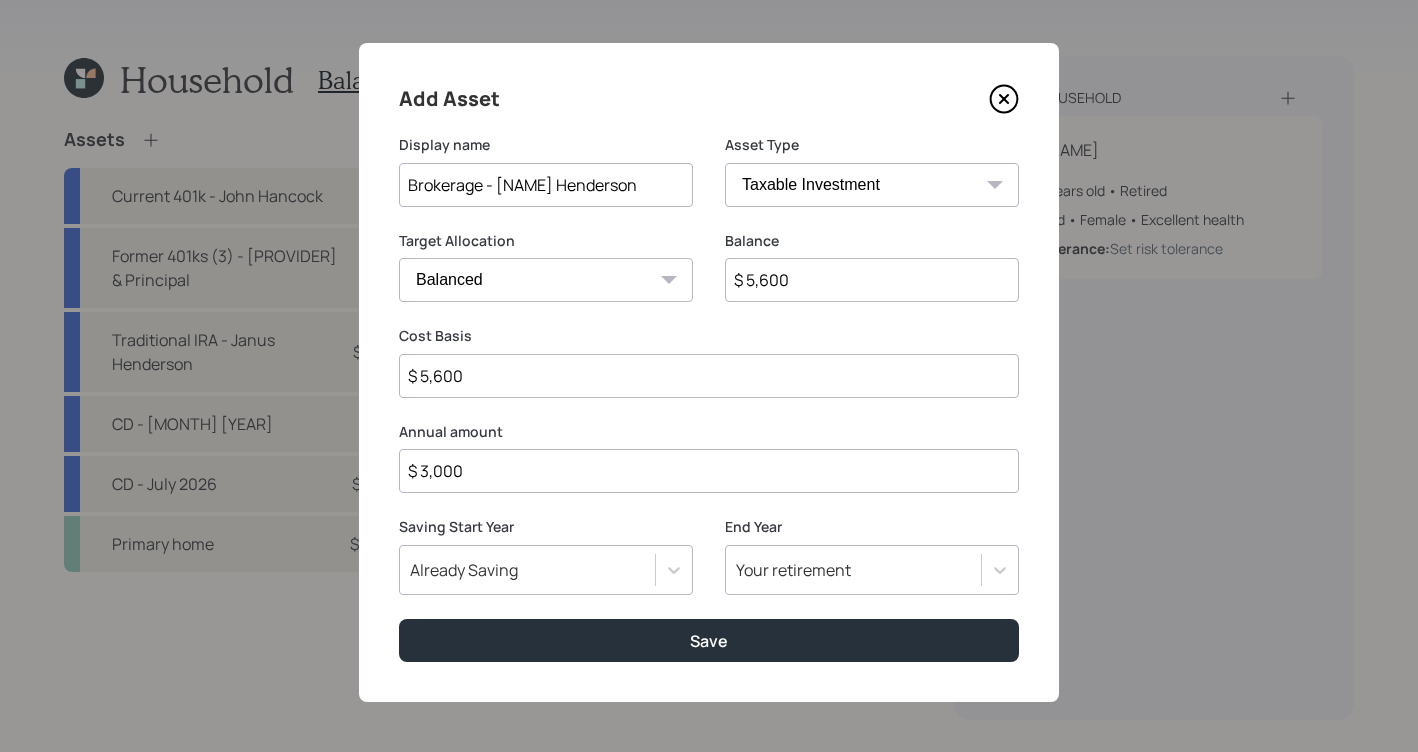 type on "$ 5,600" 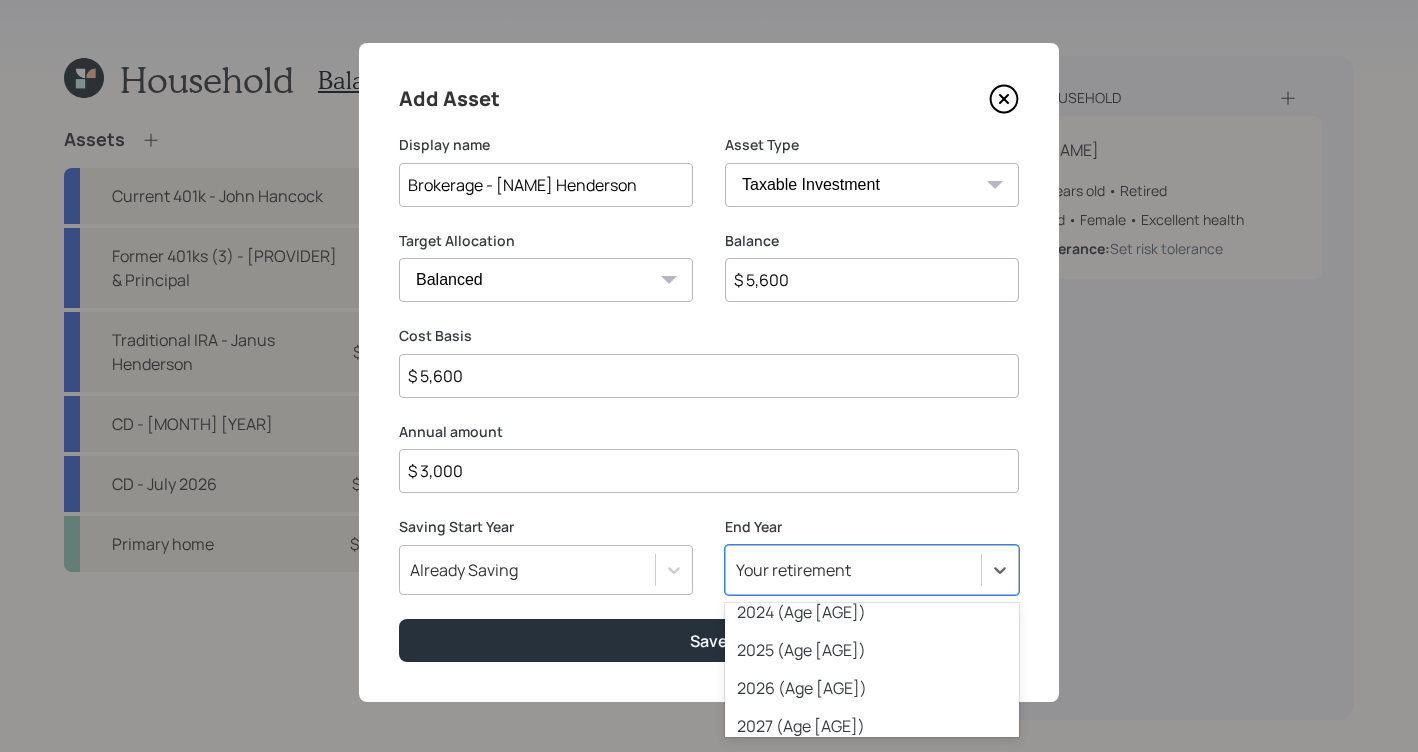 scroll, scrollTop: 330, scrollLeft: 0, axis: vertical 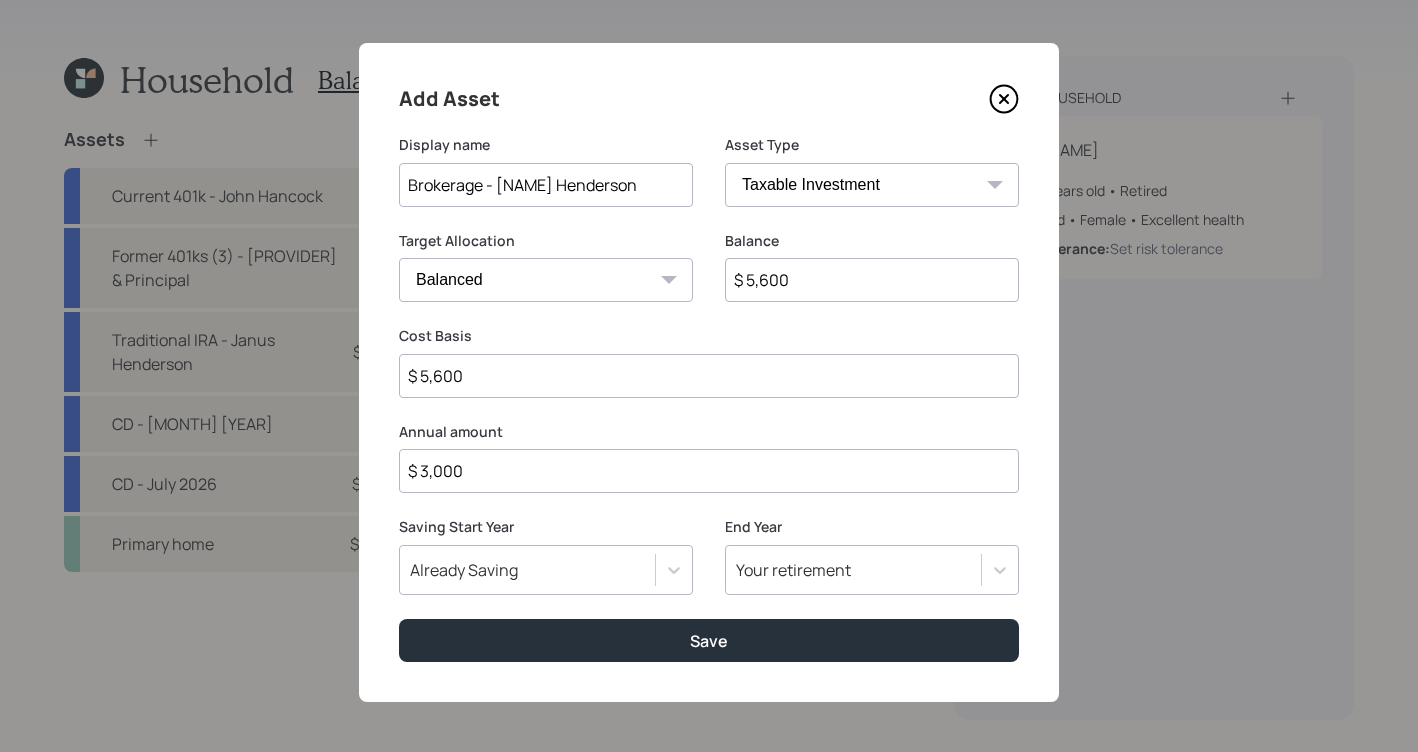 click on "$ 5,600" at bounding box center [872, 280] 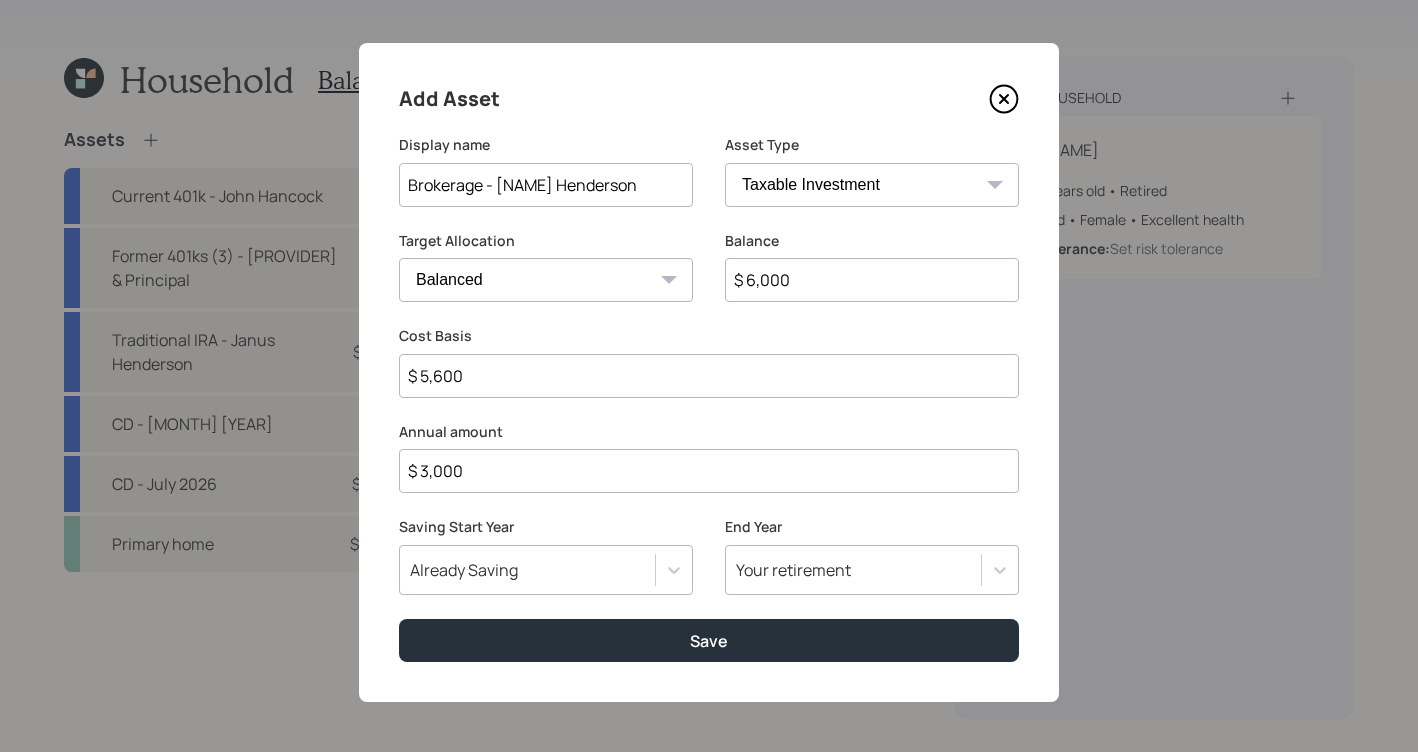 type on "$ 6,000" 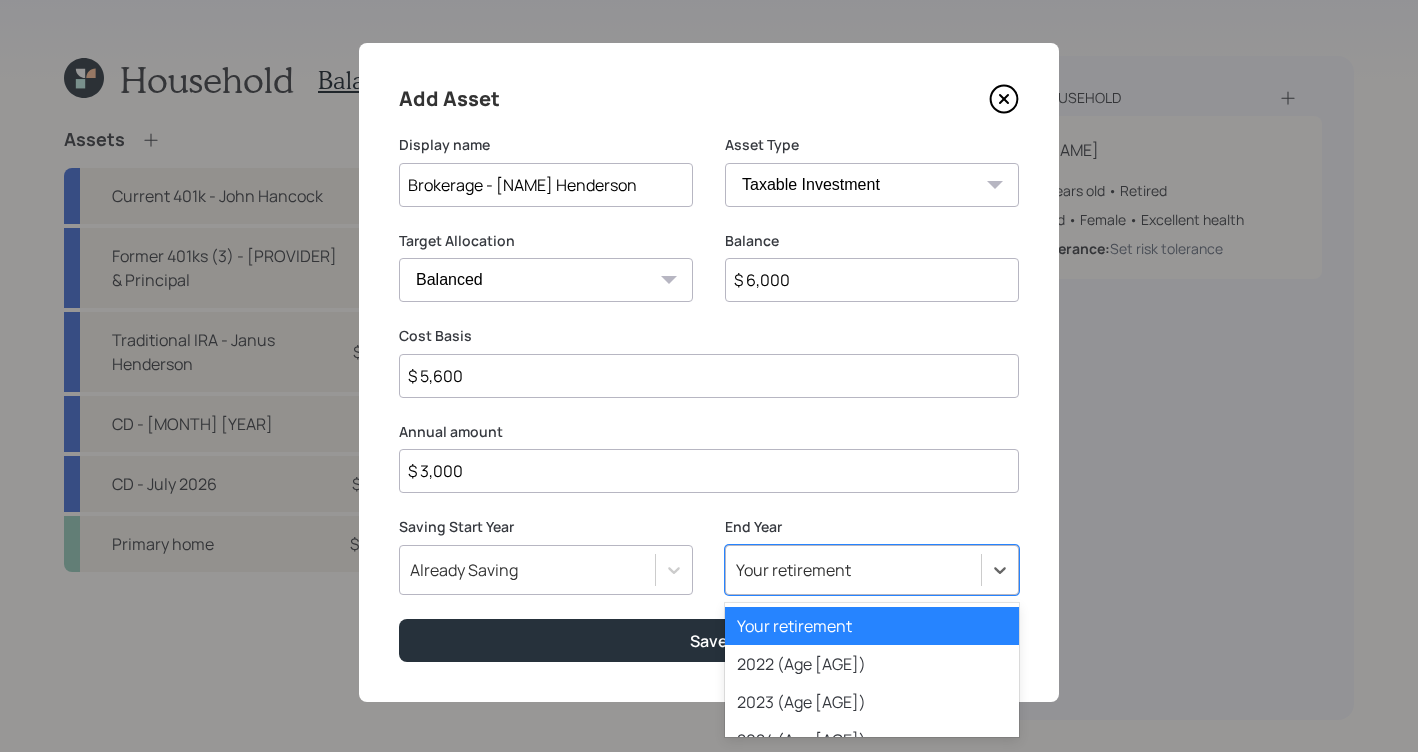 click on "Your retirement" at bounding box center (853, 570) 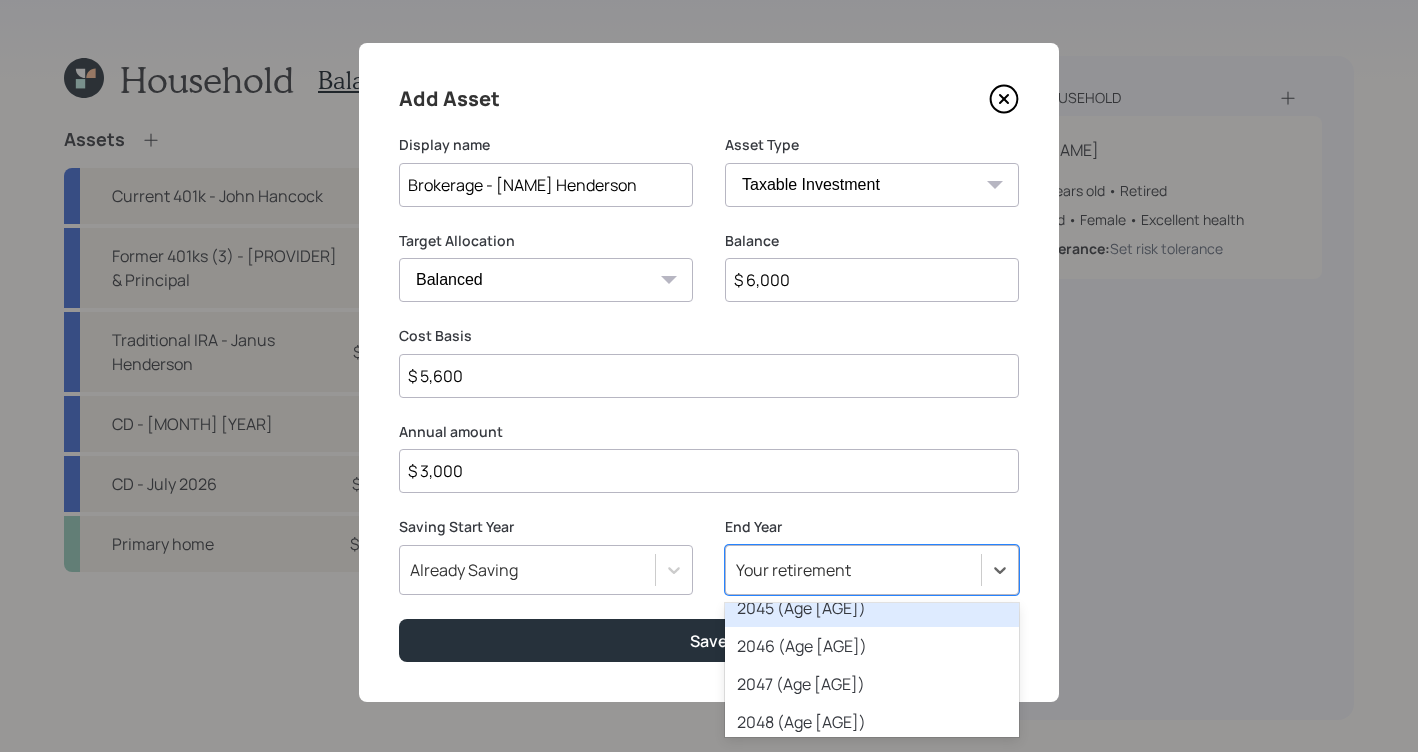 scroll, scrollTop: 927, scrollLeft: 0, axis: vertical 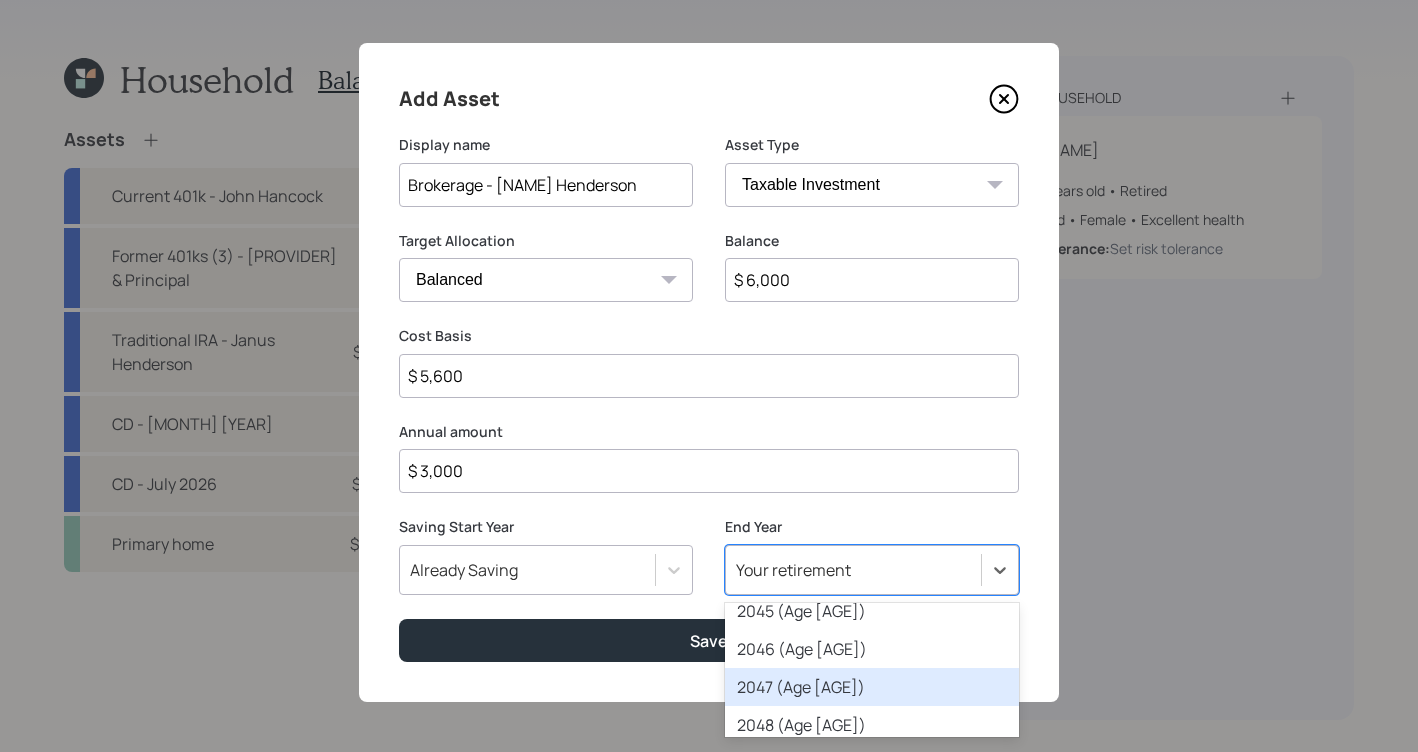 click on "2047 (Age [AGE])" at bounding box center [872, 687] 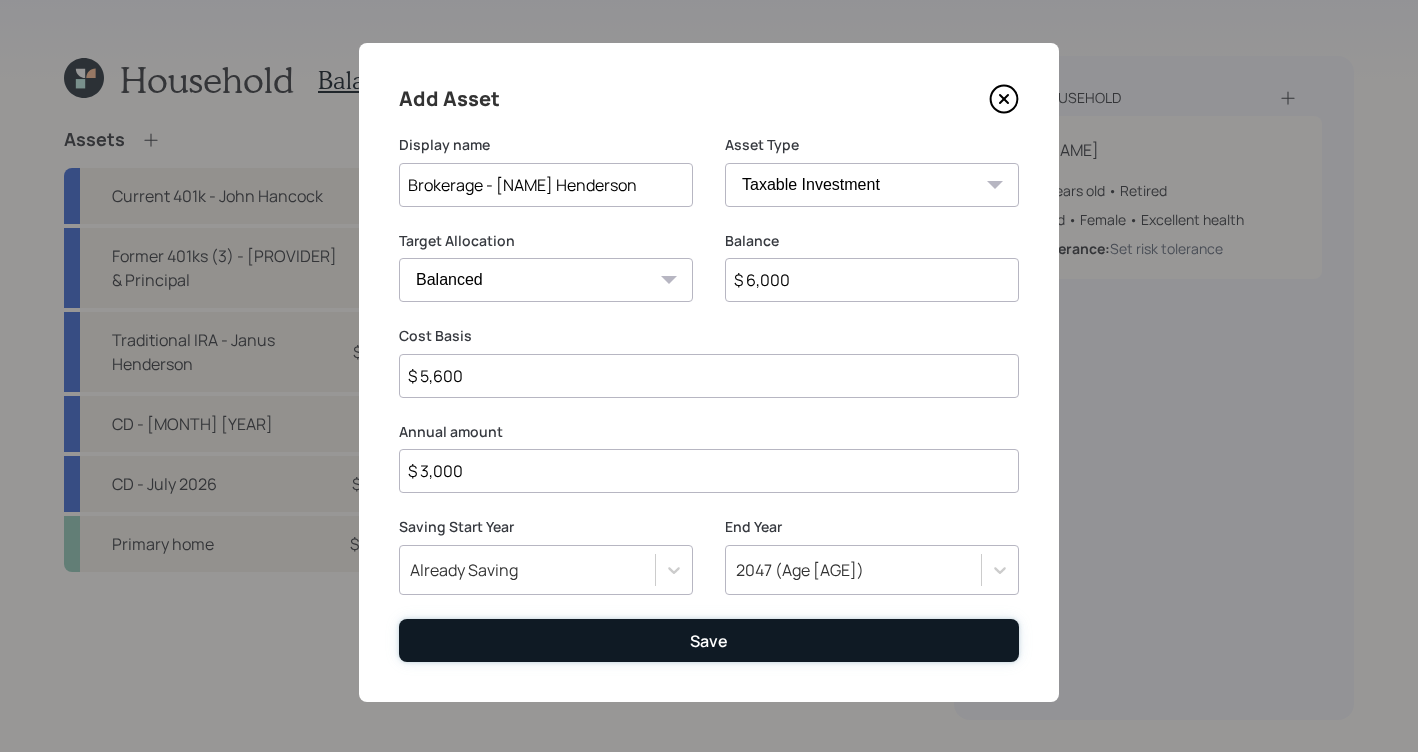 click on "Save" at bounding box center [709, 640] 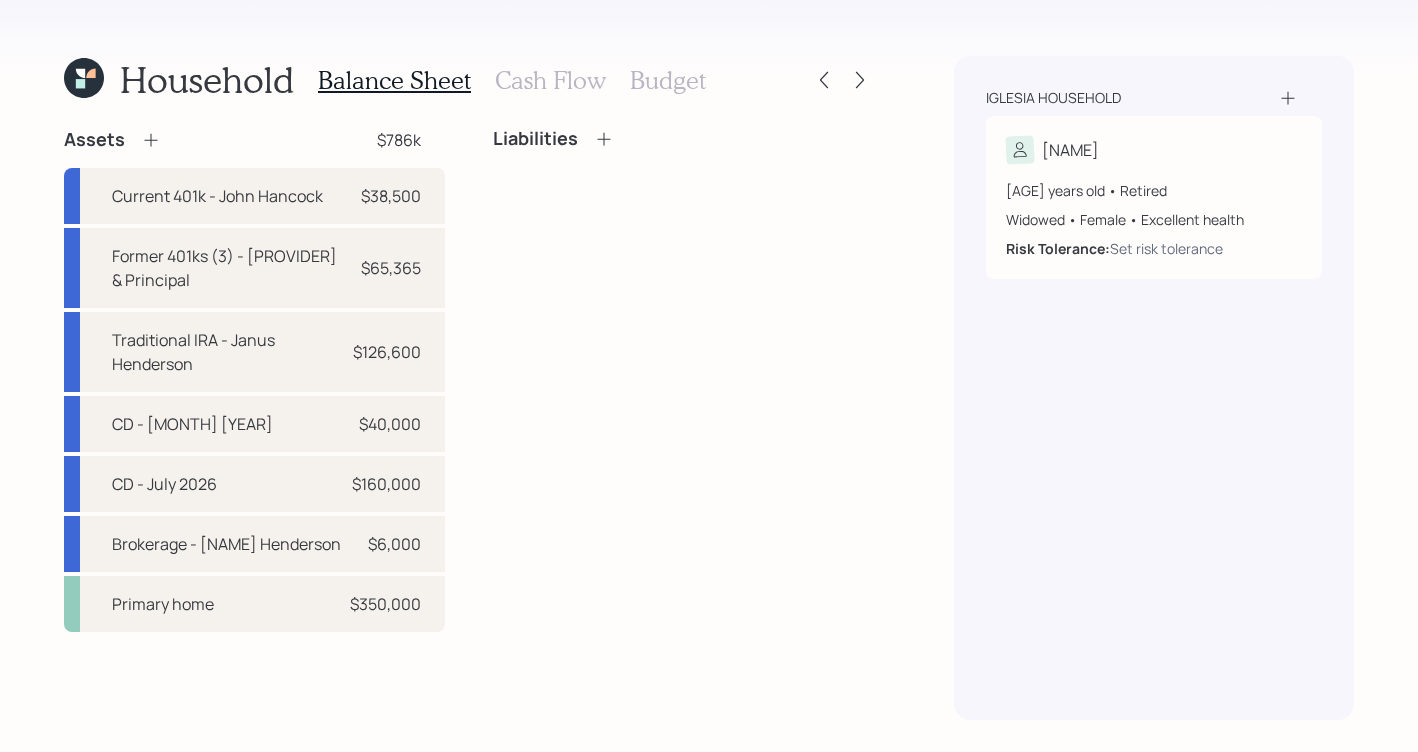 click on "Budget" at bounding box center (668, 80) 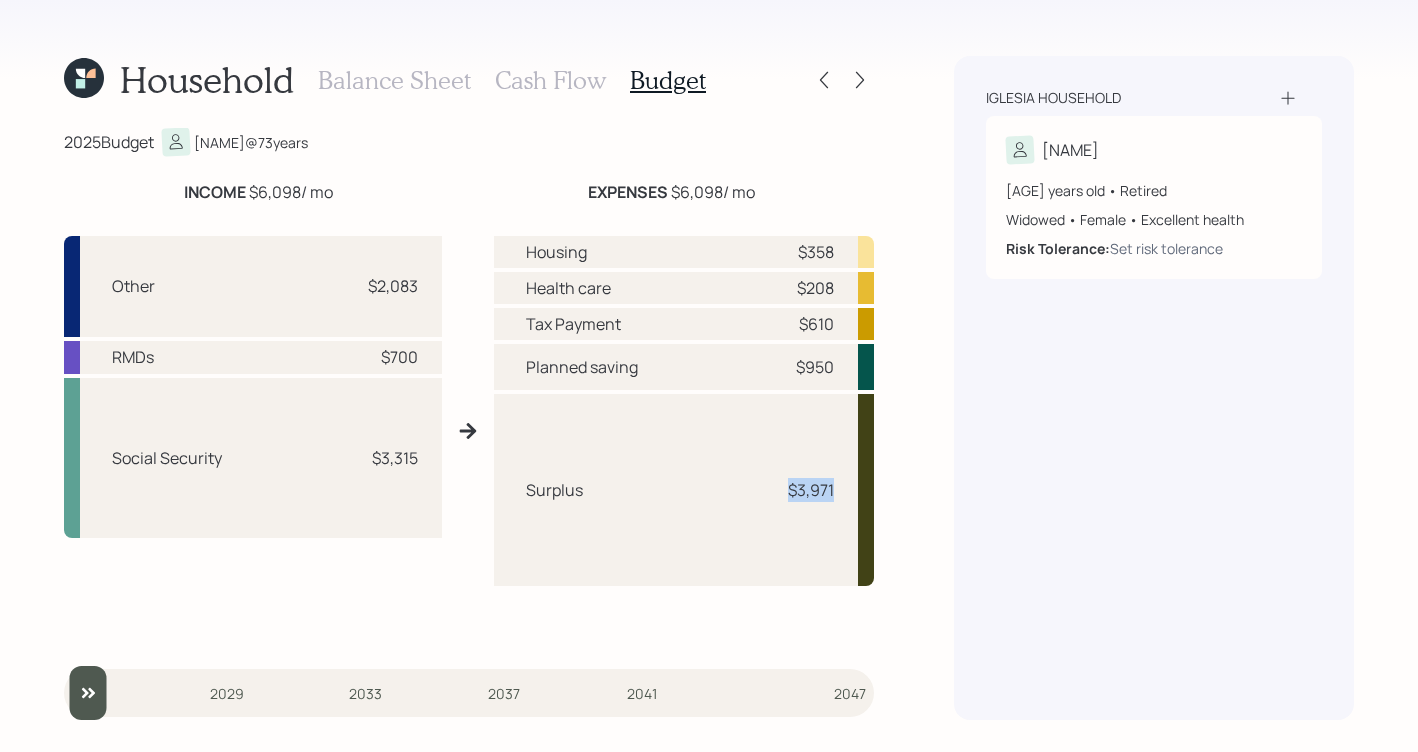 drag, startPoint x: 841, startPoint y: 494, endPoint x: 699, endPoint y: 484, distance: 142.35168 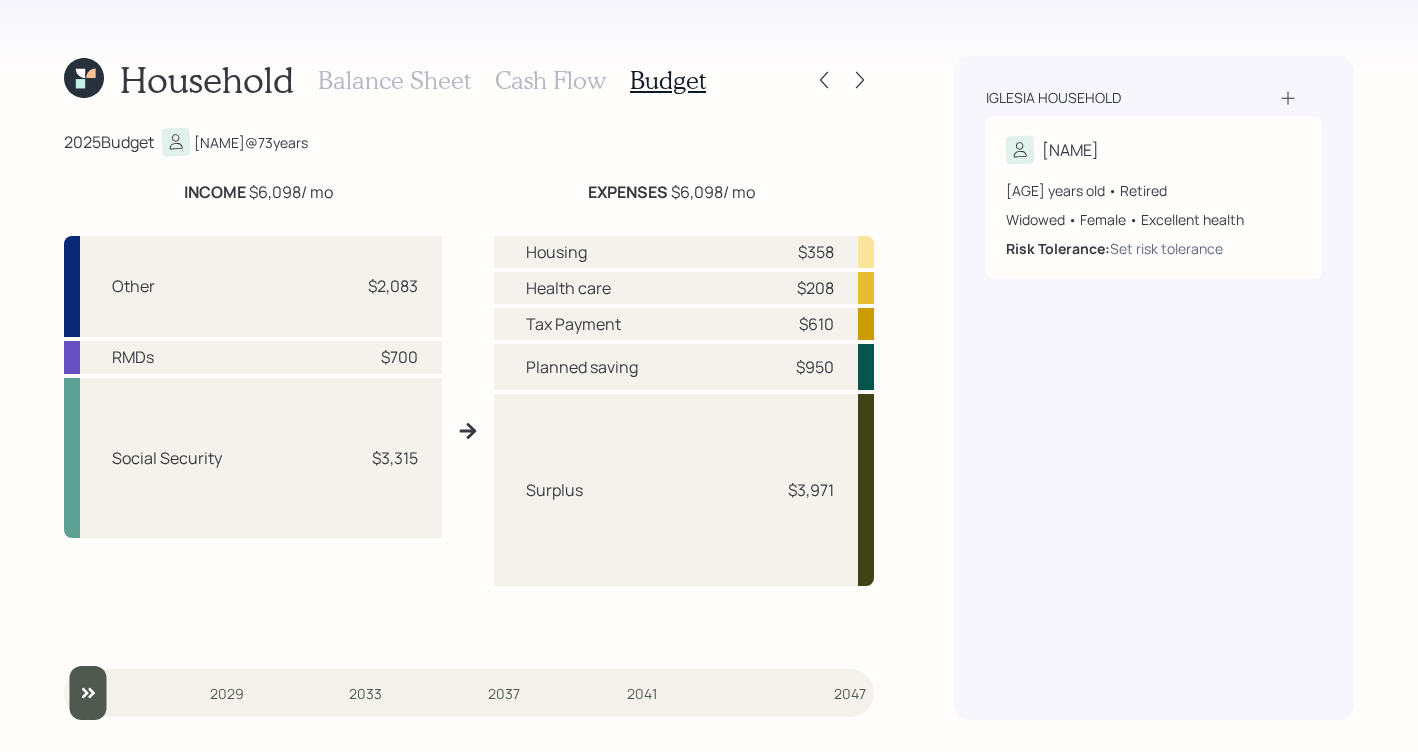click on "Surplus $3,971" at bounding box center [684, 490] 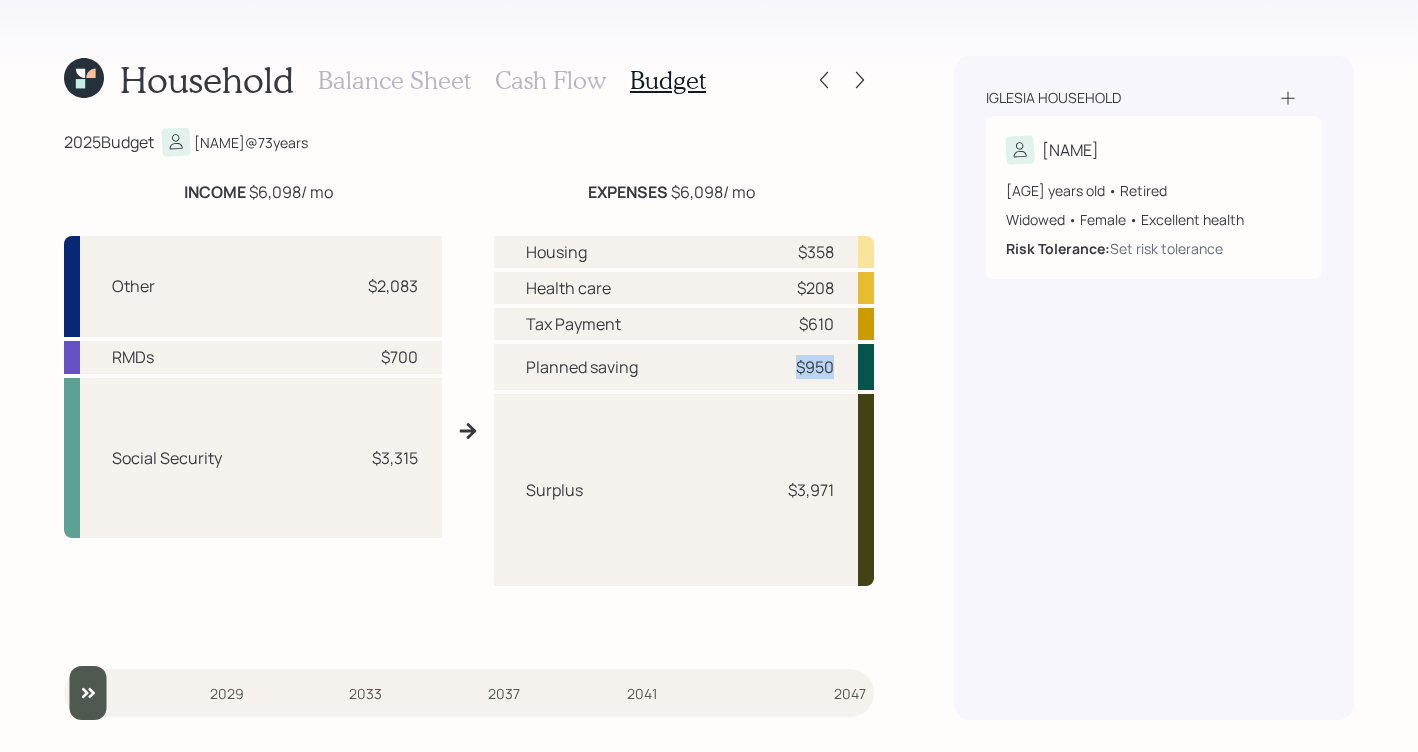 drag, startPoint x: 847, startPoint y: 375, endPoint x: 732, endPoint y: 377, distance: 115.01739 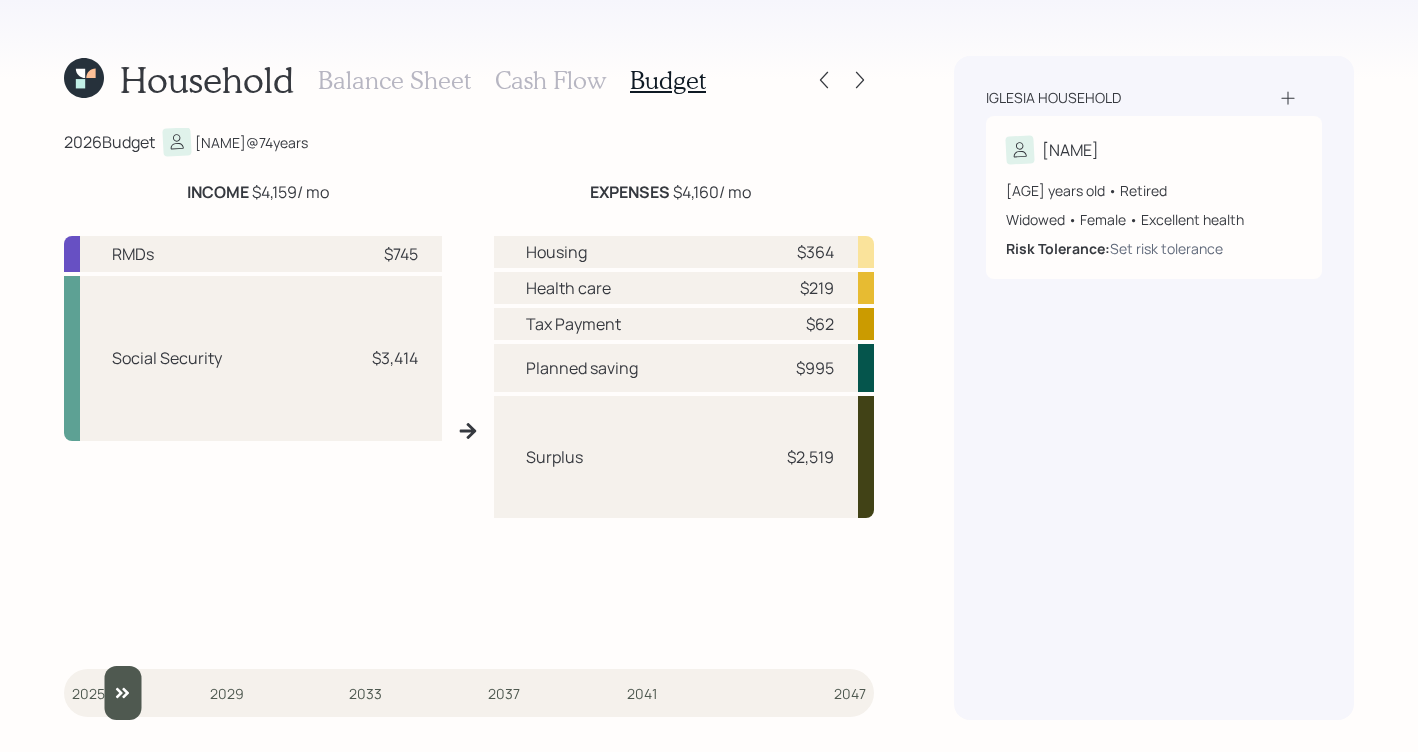 type on "2026" 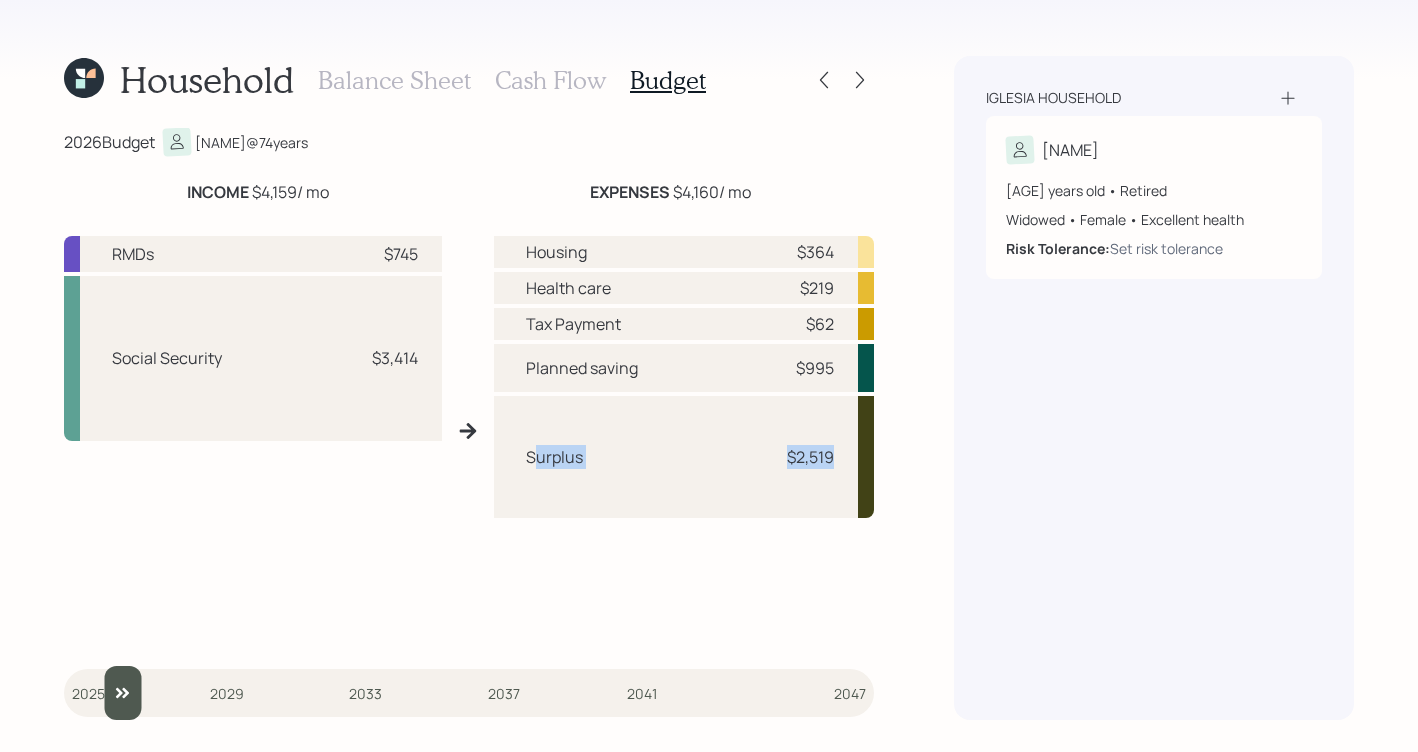 drag, startPoint x: 860, startPoint y: 456, endPoint x: 532, endPoint y: 447, distance: 328.12344 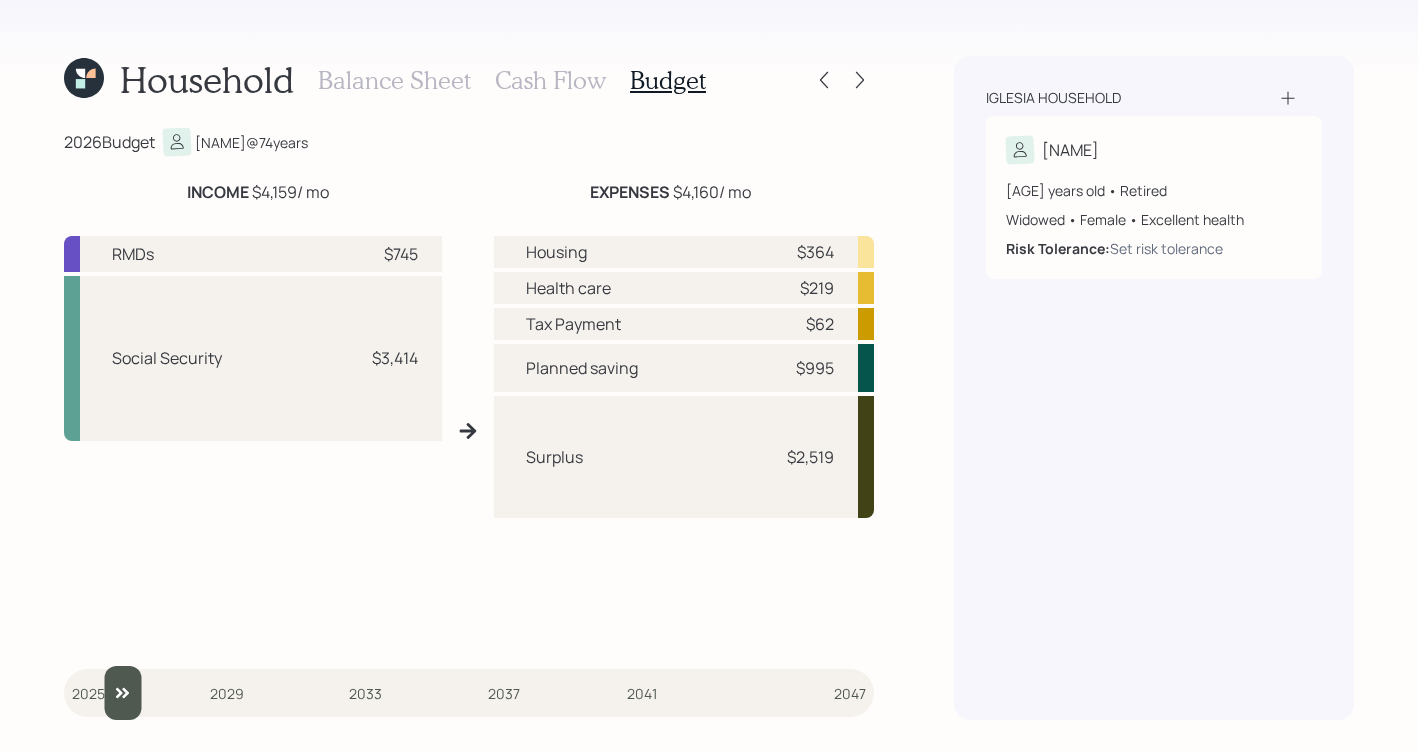 click on "Balance Sheet" at bounding box center [394, 80] 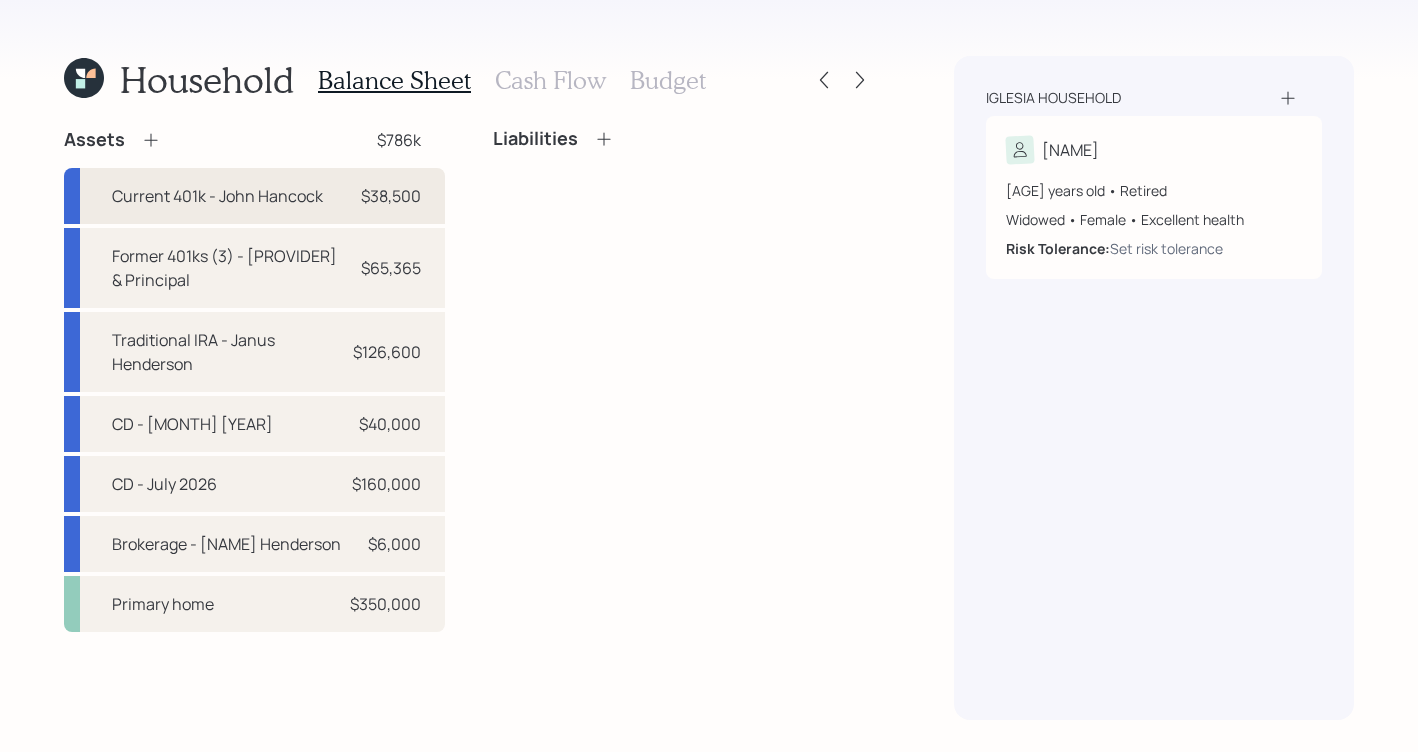 click on "Current 401k - John Hancock" at bounding box center (217, 196) 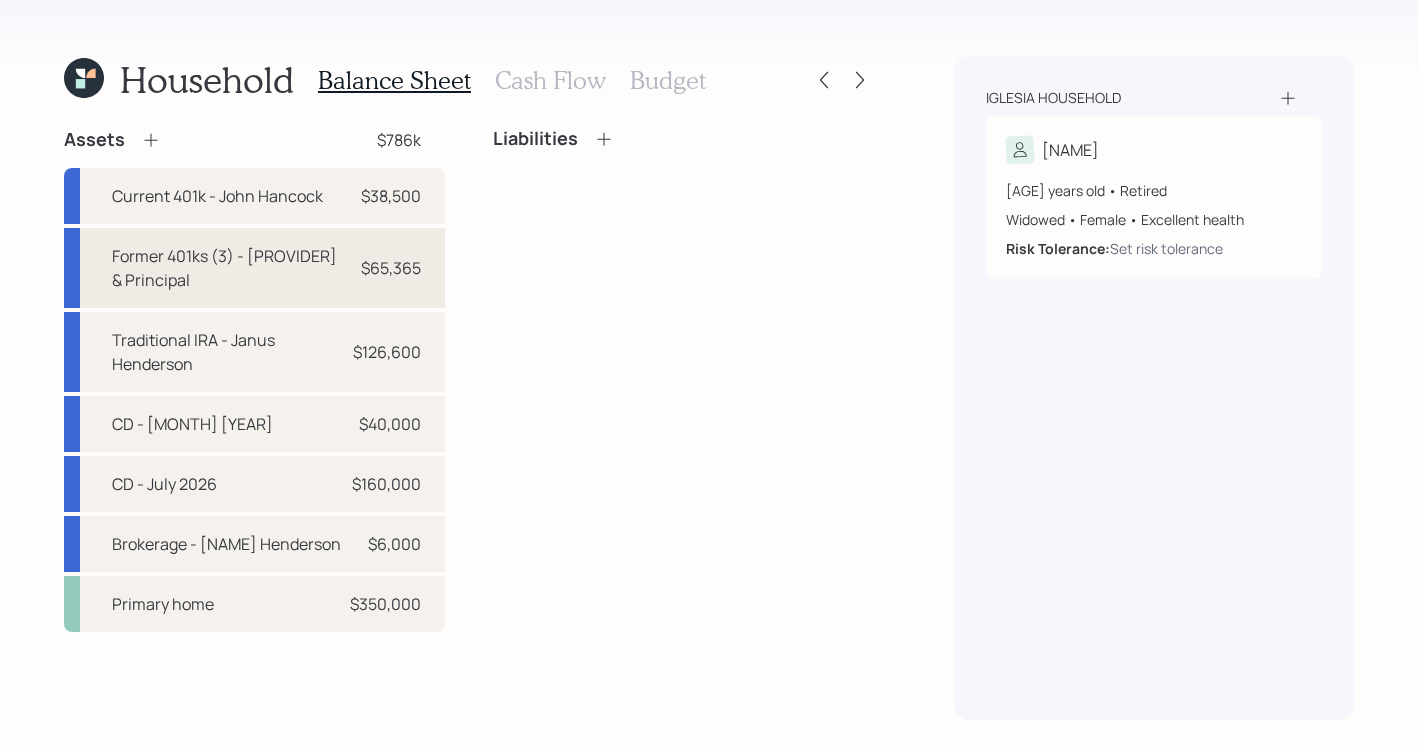 select on "company_sponsored" 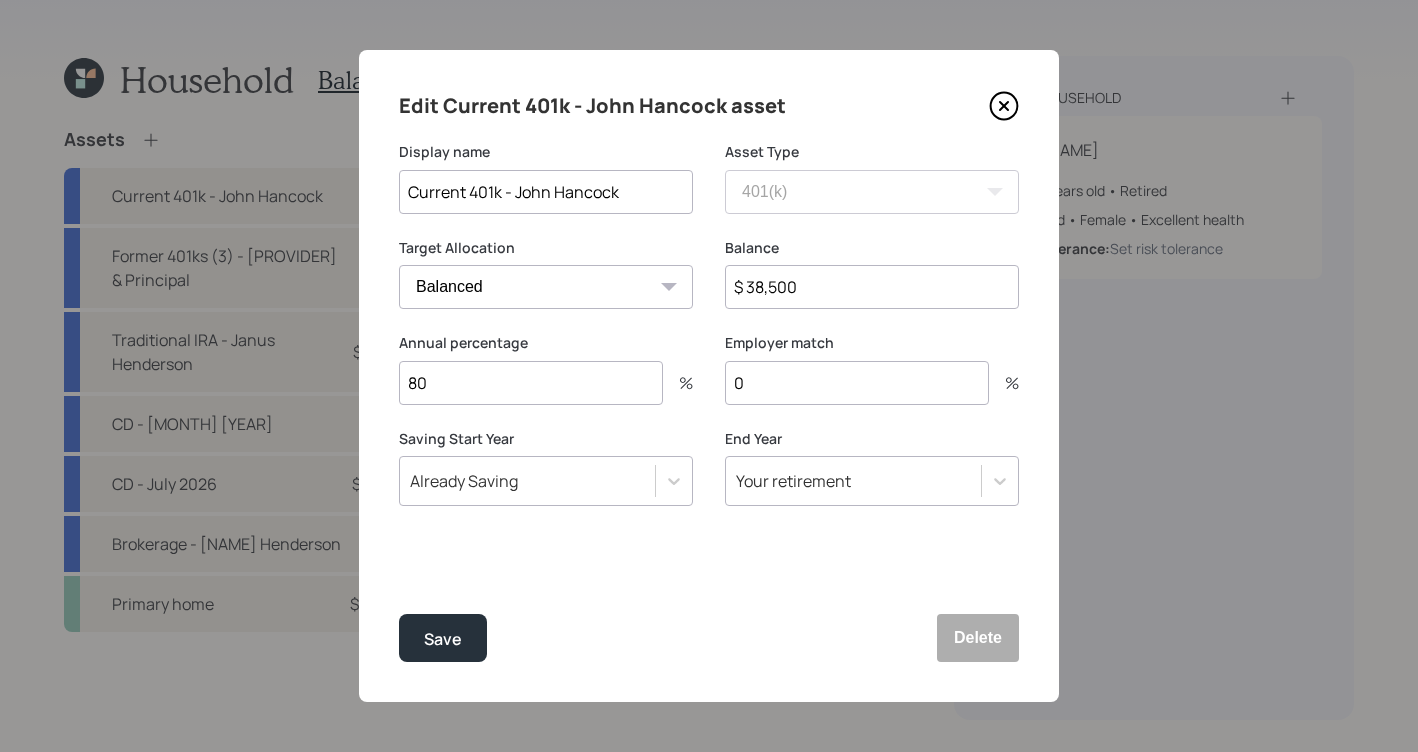 drag, startPoint x: 556, startPoint y: 377, endPoint x: 38, endPoint y: 268, distance: 529.34393 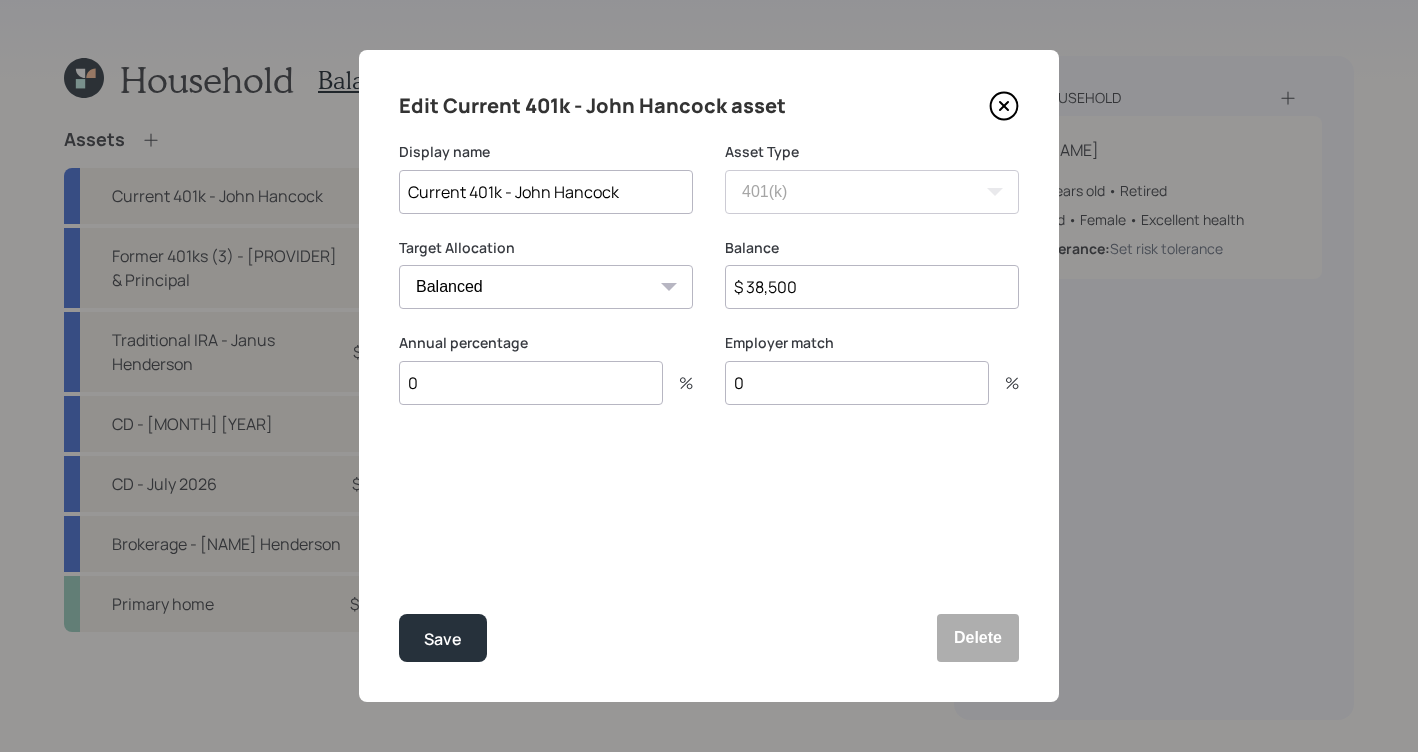 type on "0" 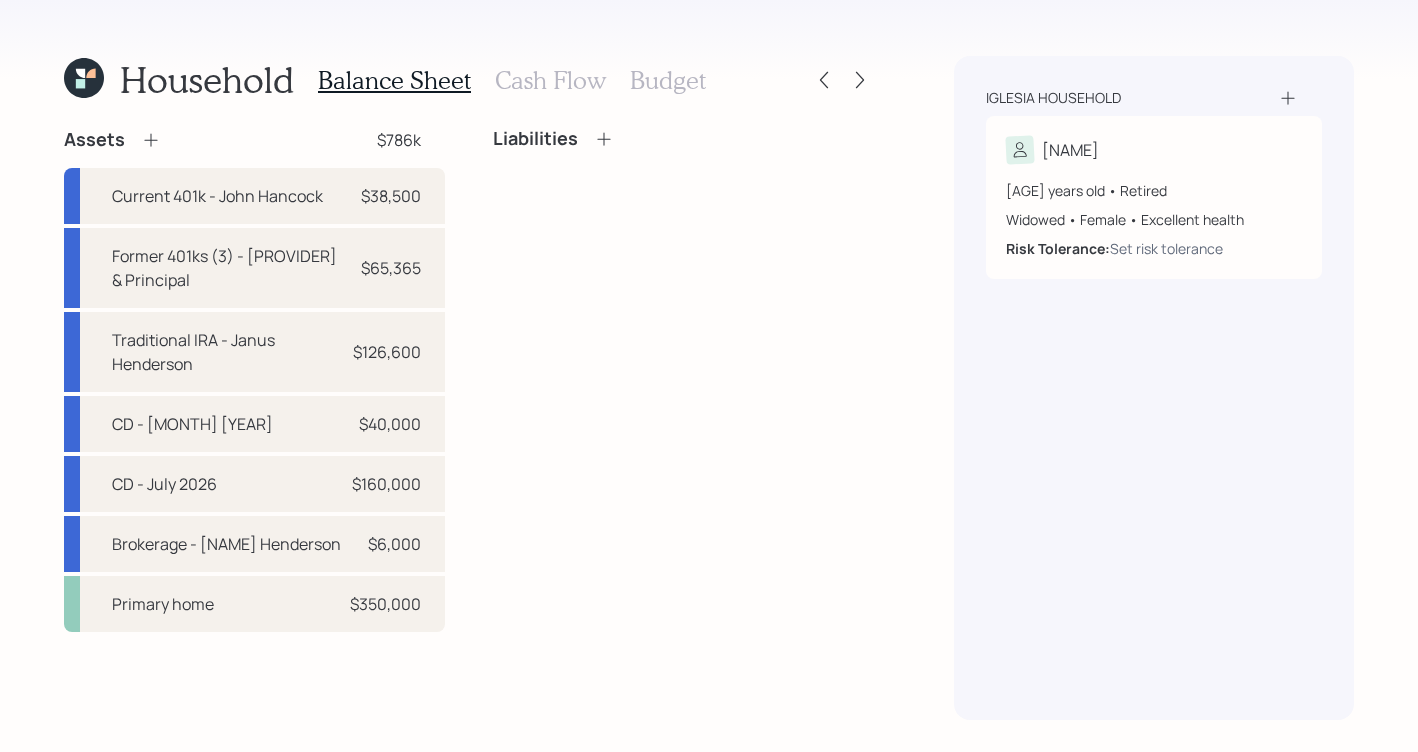 click on "Budget" at bounding box center (668, 80) 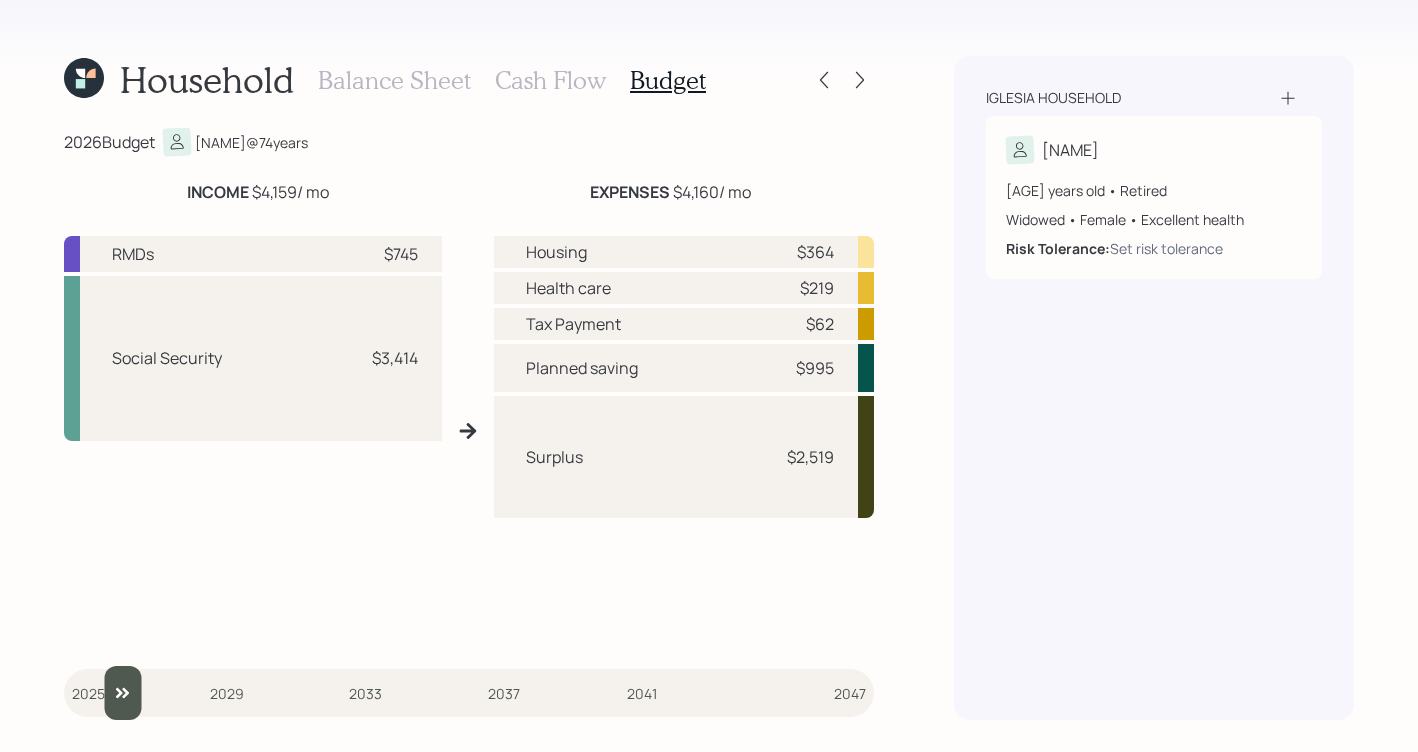click at bounding box center (469, 693) 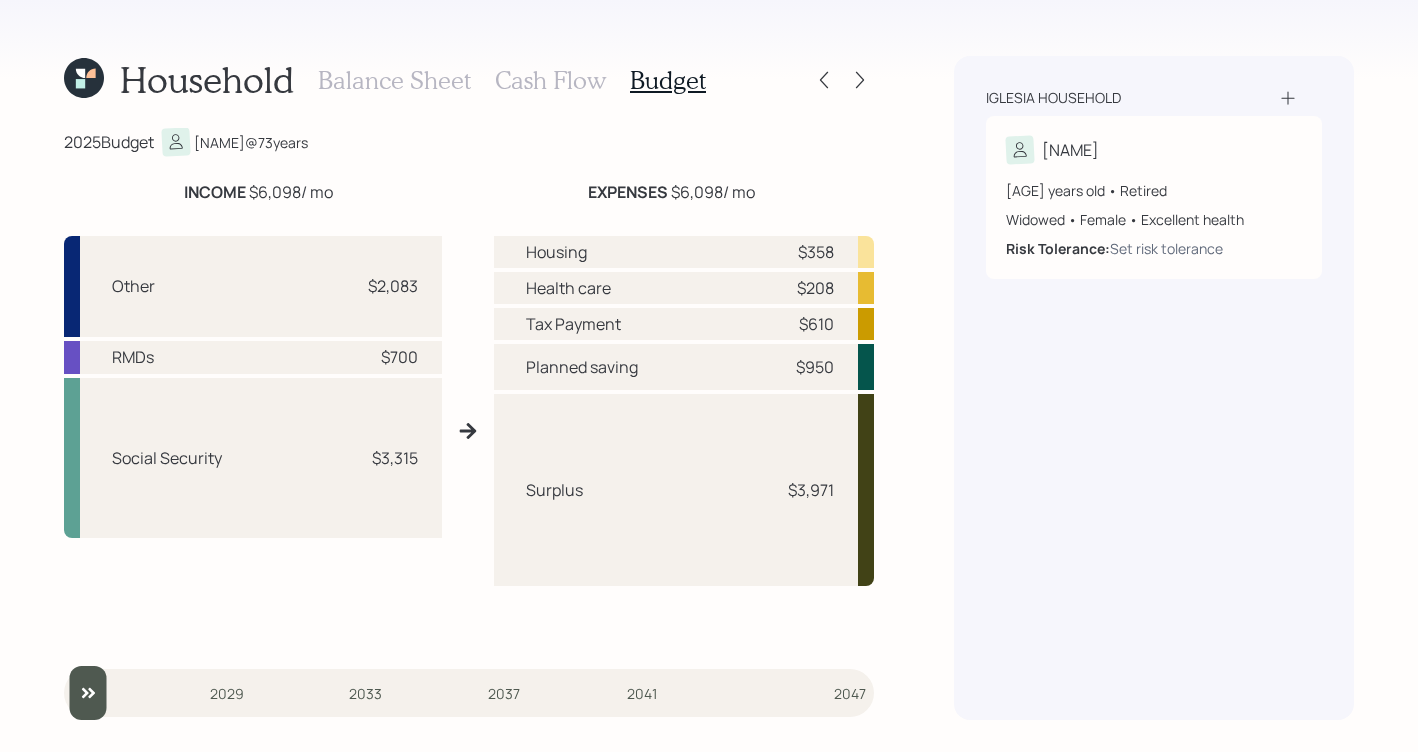 click on "Cash Flow" at bounding box center [550, 80] 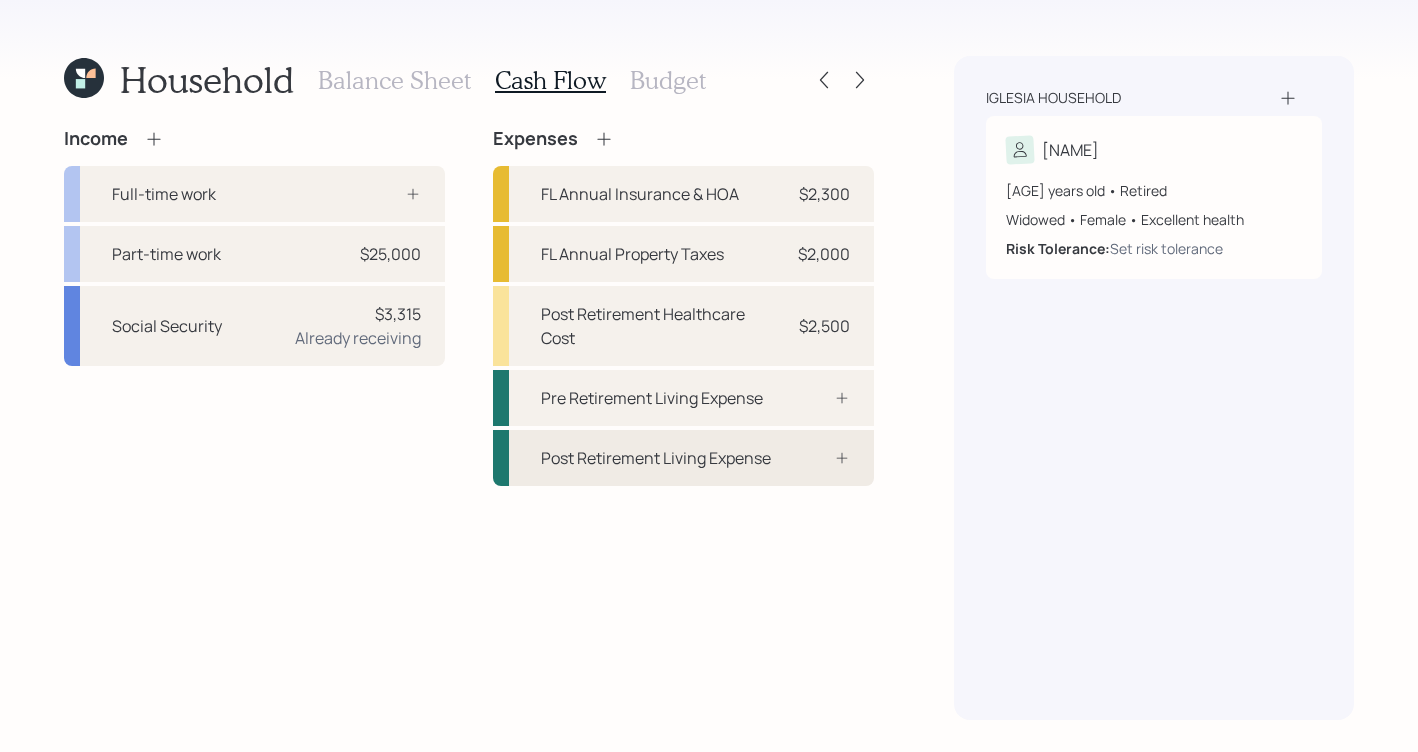 click on "Post Retirement Living Expense" at bounding box center [656, 458] 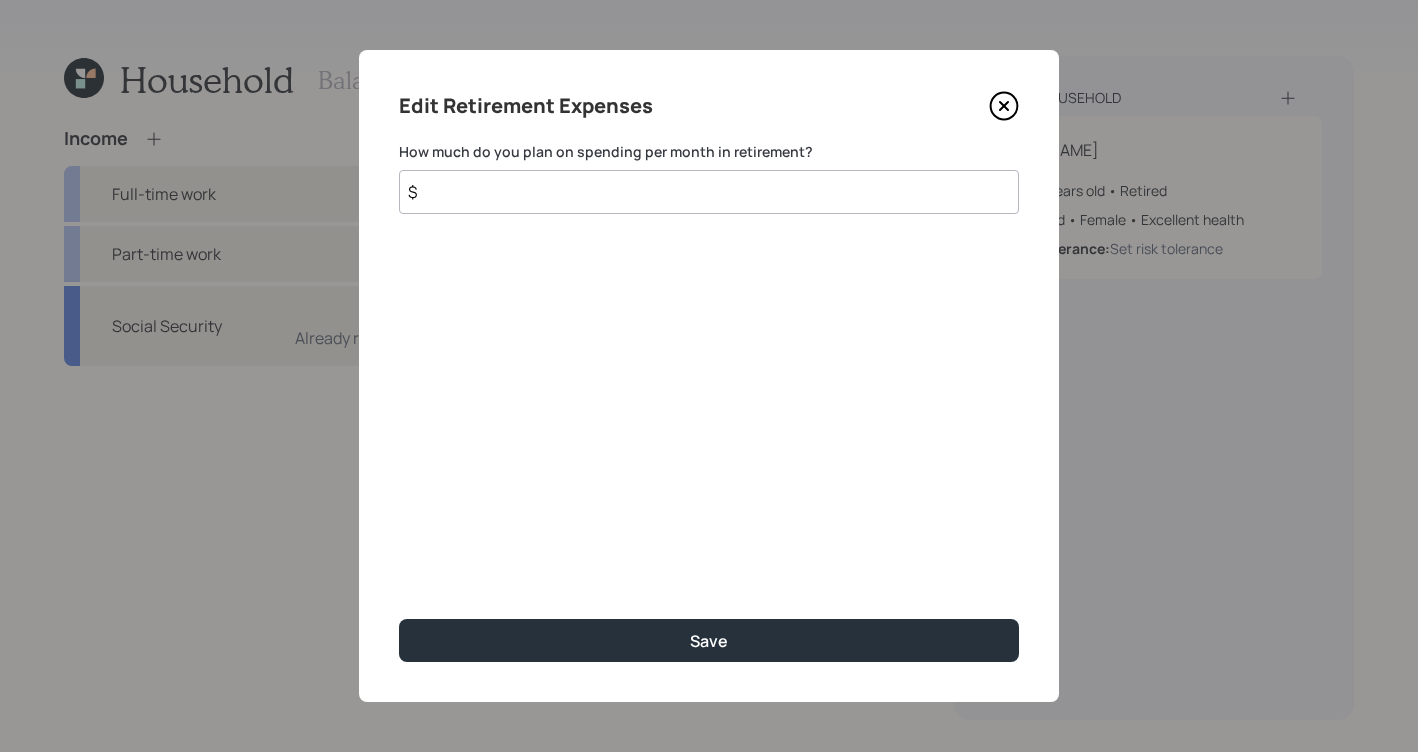 click on "$" at bounding box center (709, 192) 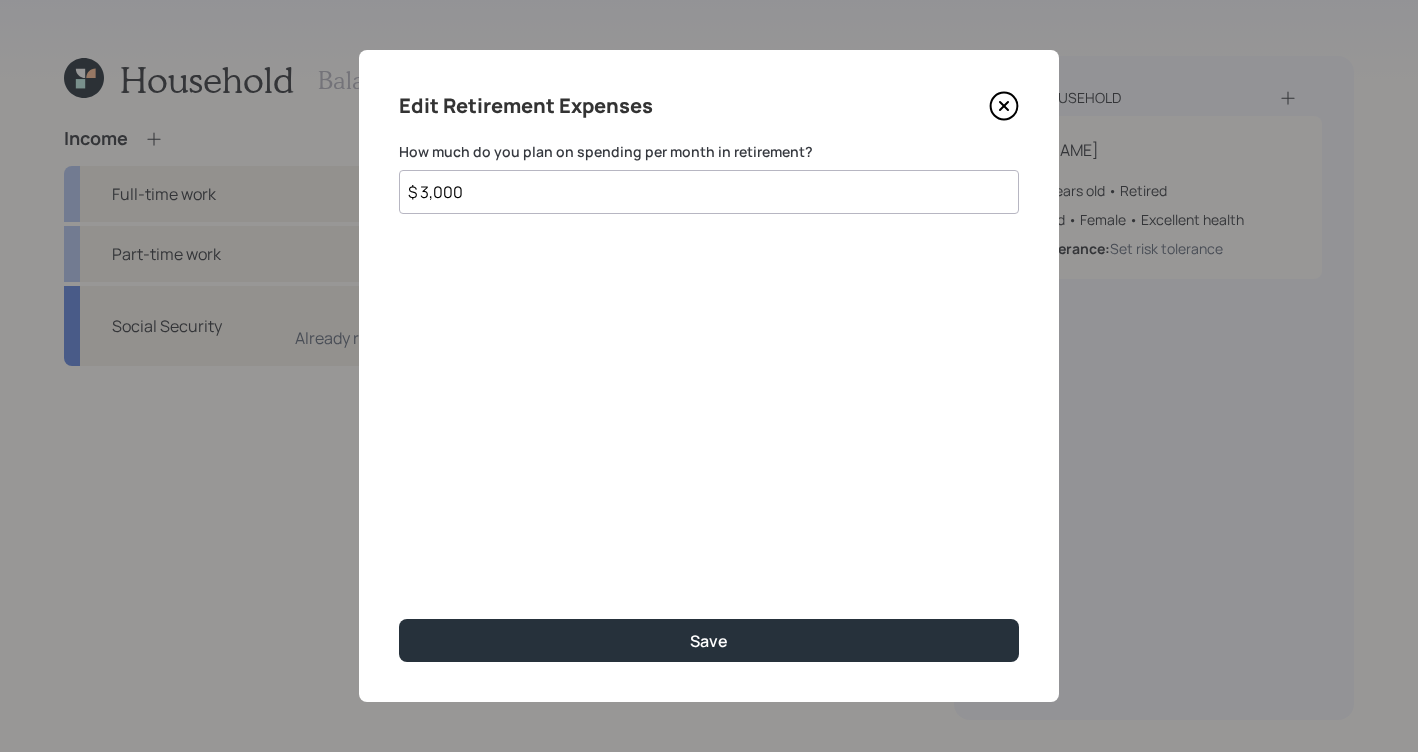 type on "$ 3,000" 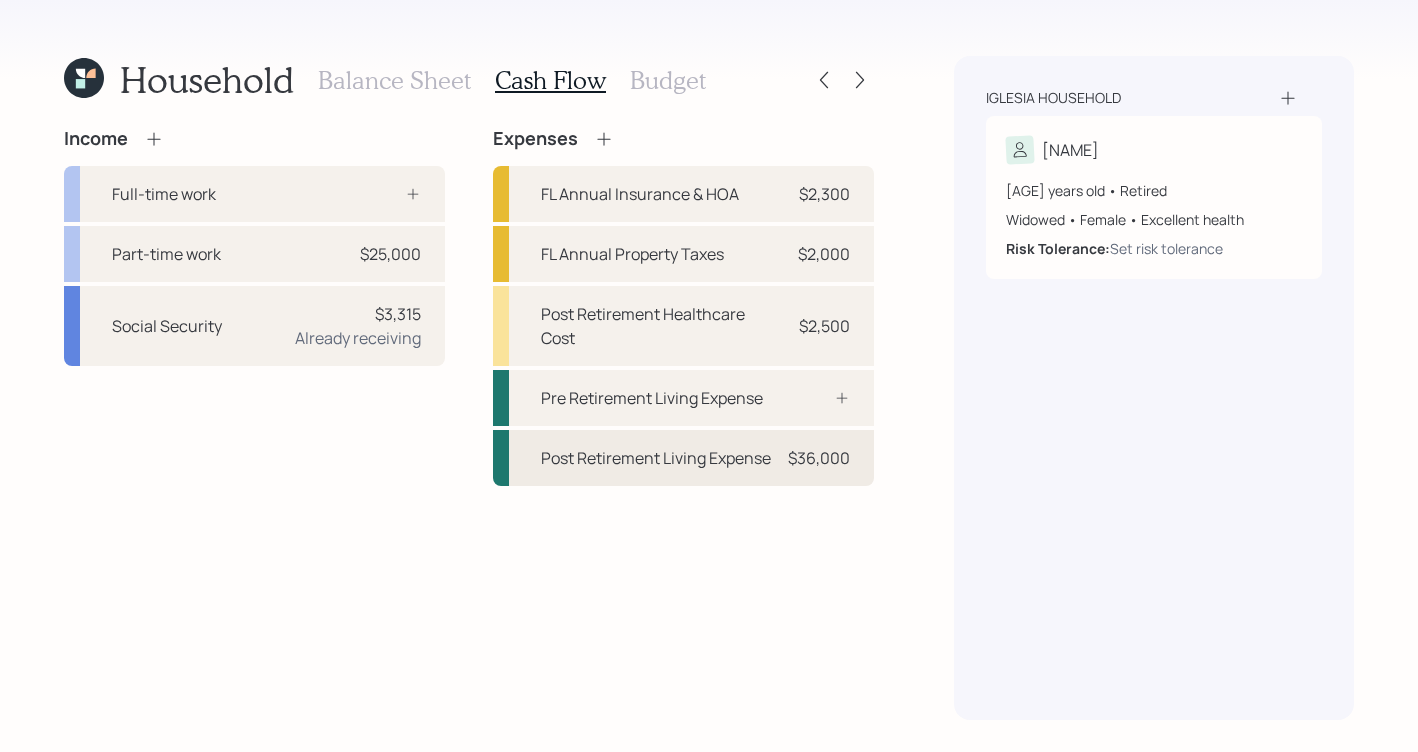 click on "Post Retirement Living Expense $36,000" at bounding box center [683, 458] 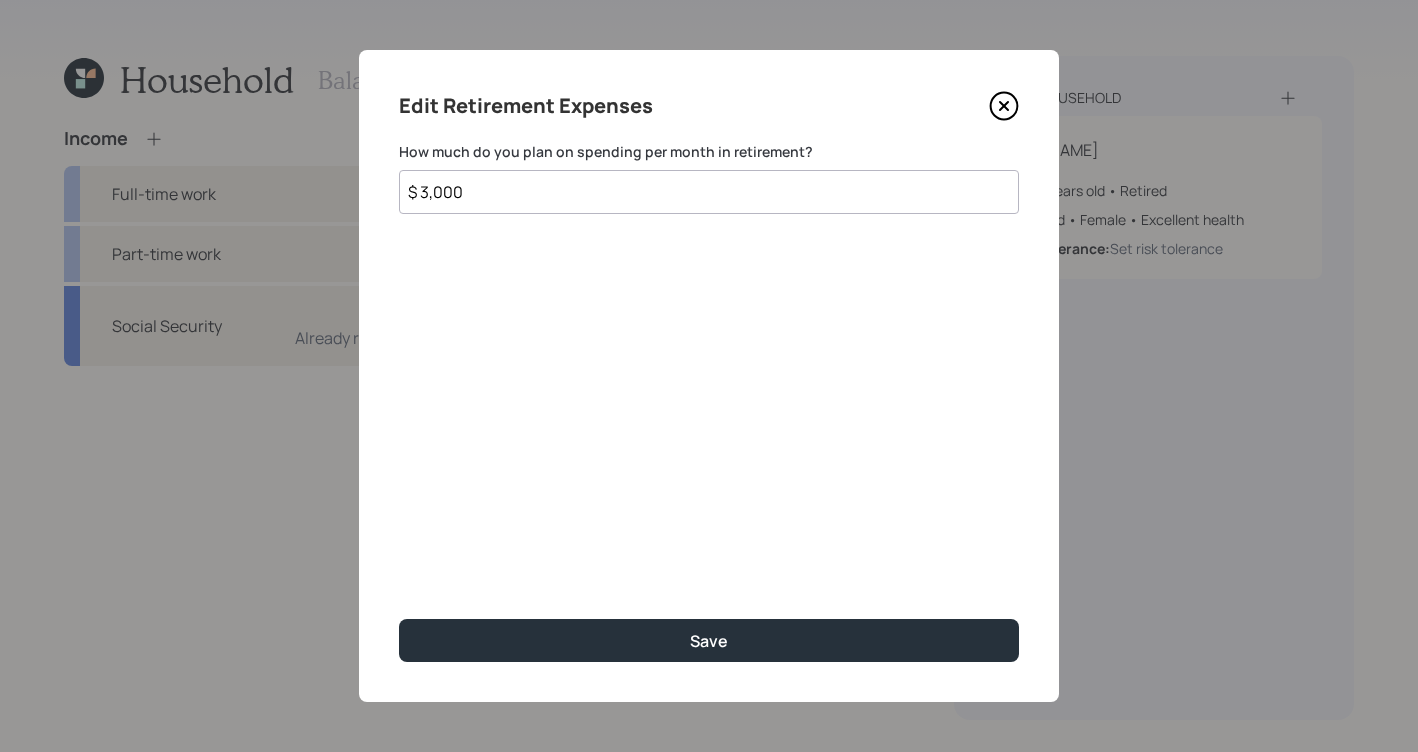 click on "Edit Retirement Expenses How much do you plan on spending per month in retirement? $ 3,000 Save" at bounding box center [709, 376] 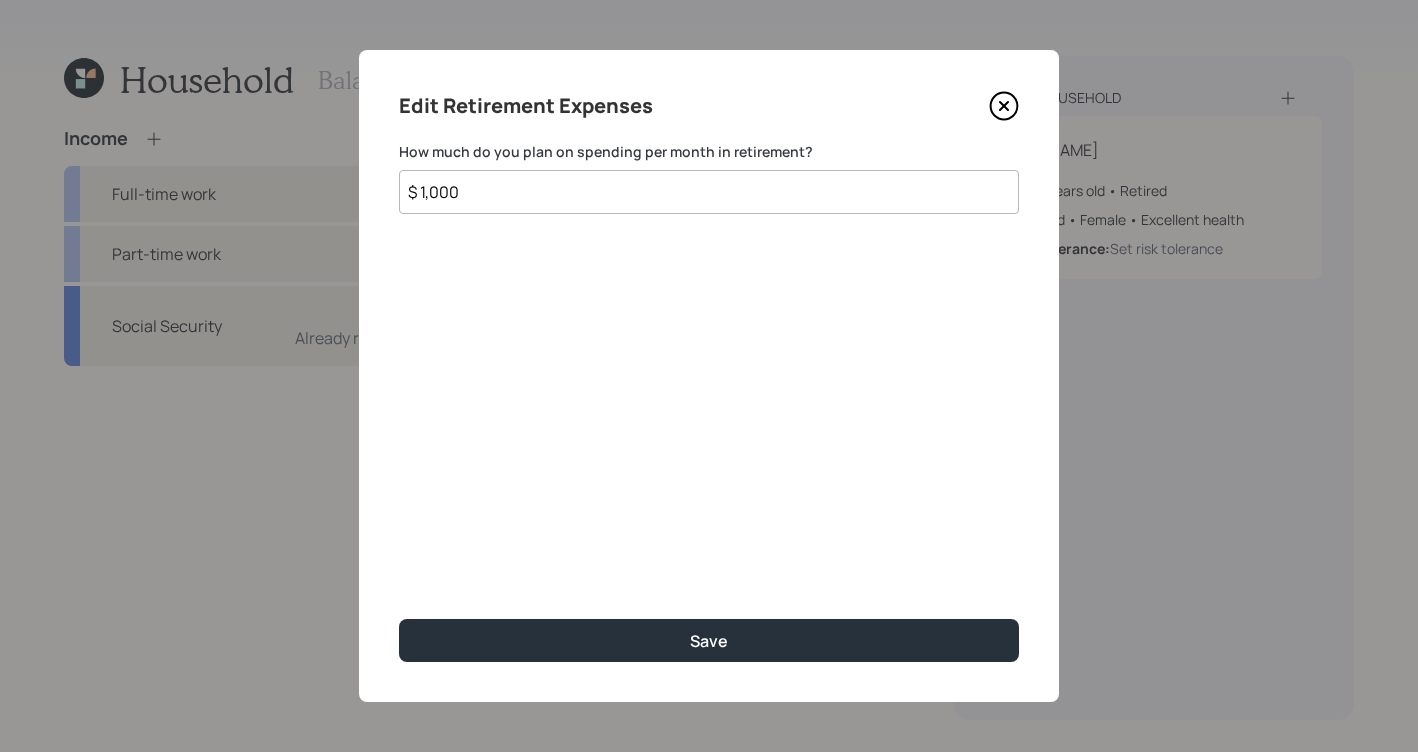type on "$ 1,000" 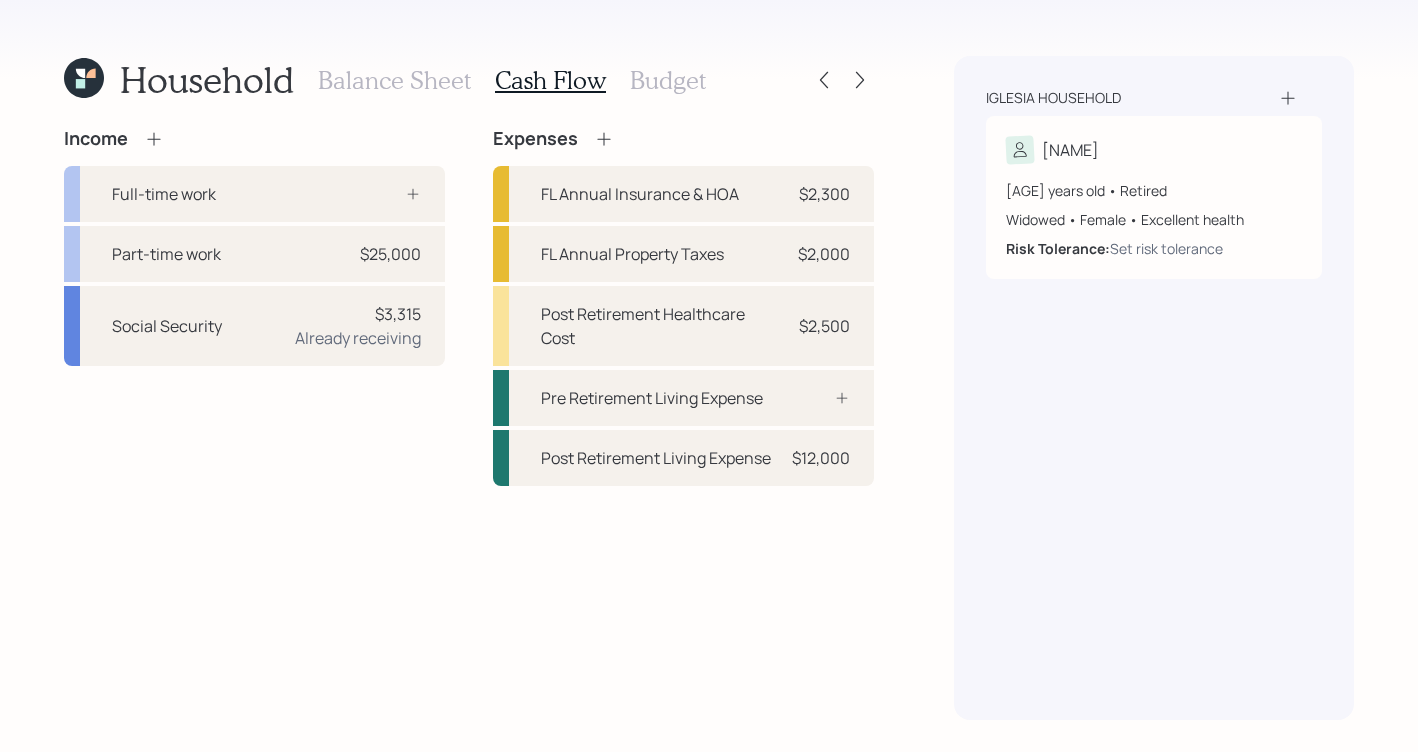 click on "Budget" at bounding box center [668, 80] 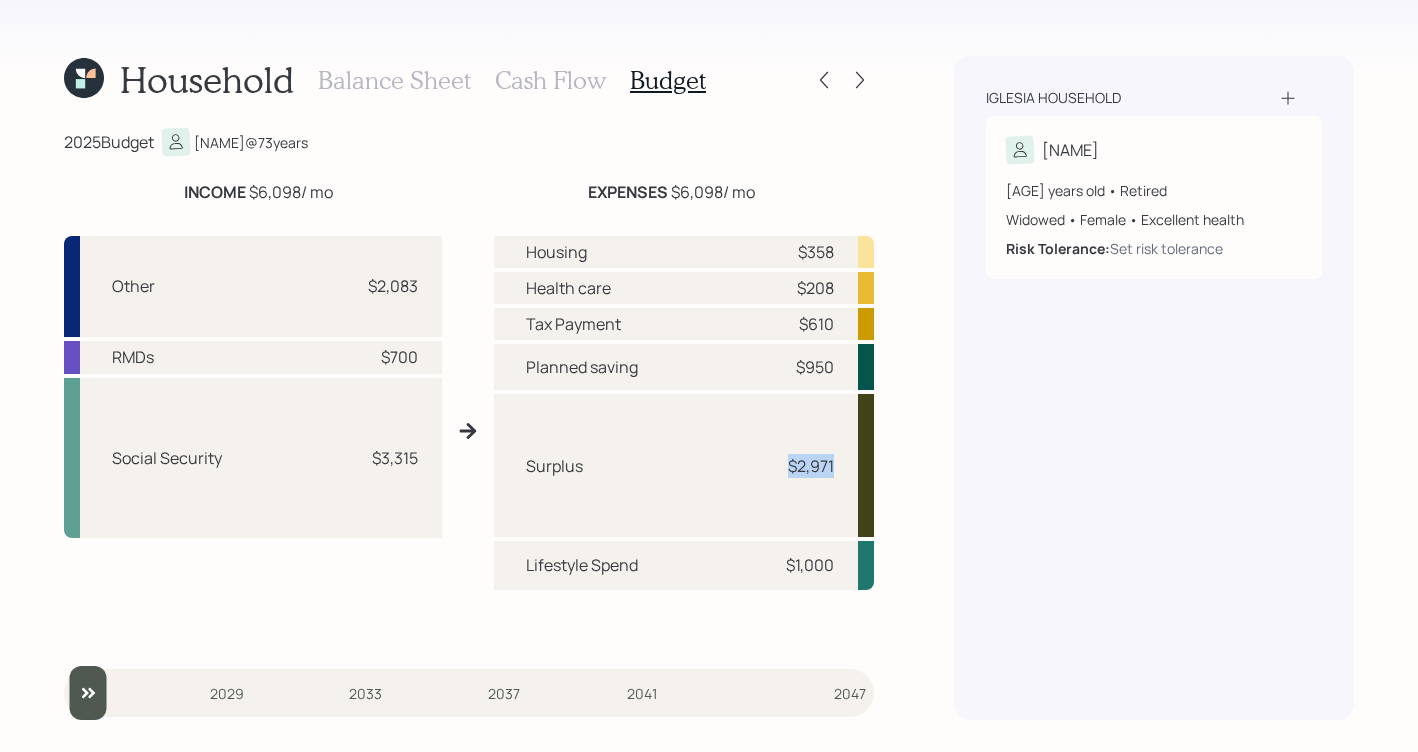 drag, startPoint x: 838, startPoint y: 468, endPoint x: 711, endPoint y: 467, distance: 127.00394 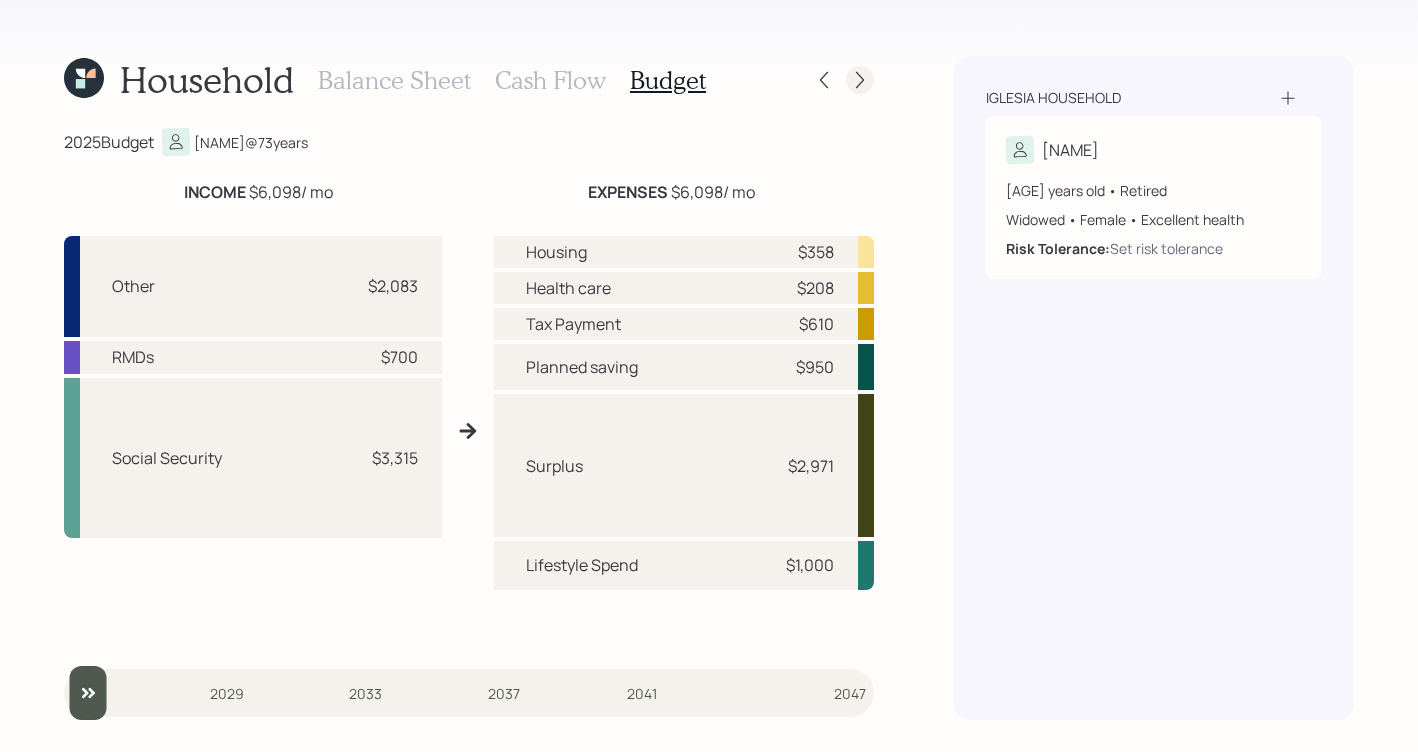 click 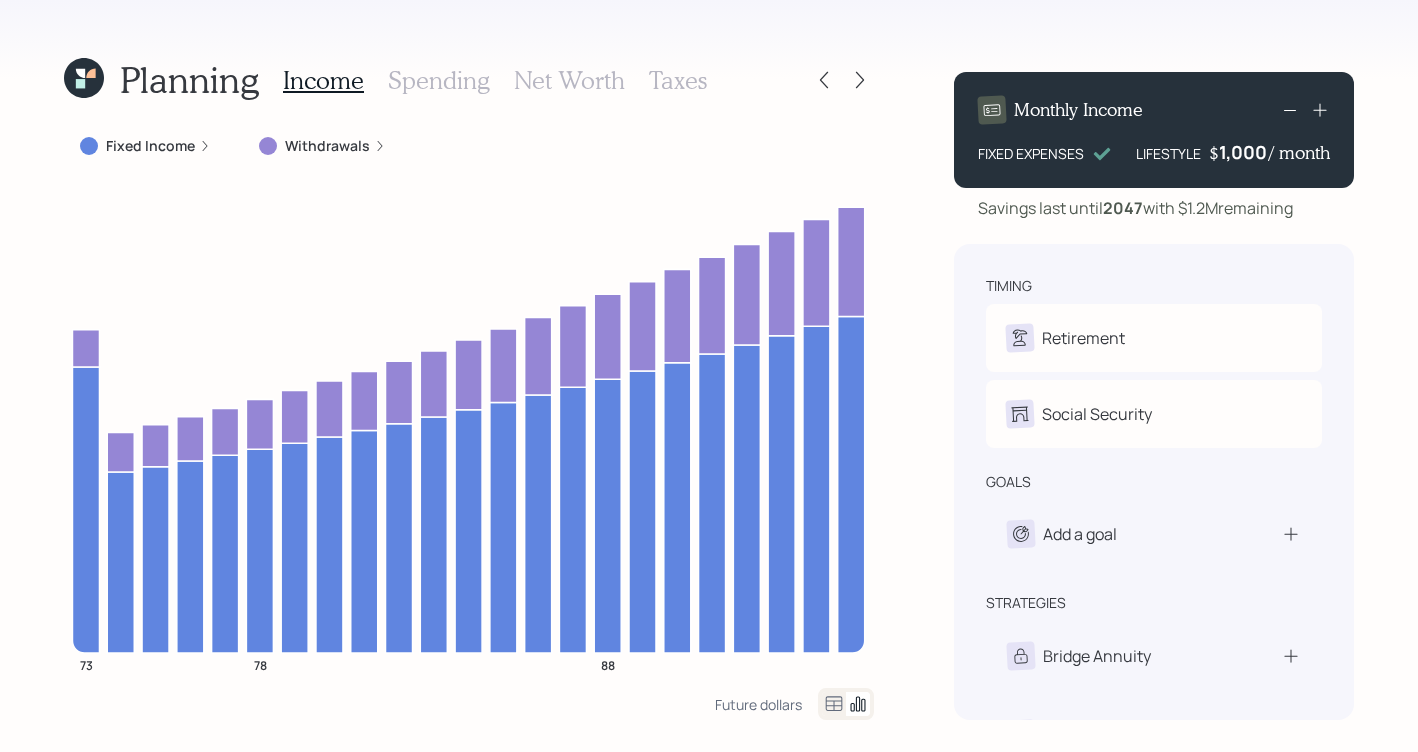 click on "Fixed Income" at bounding box center [150, 146] 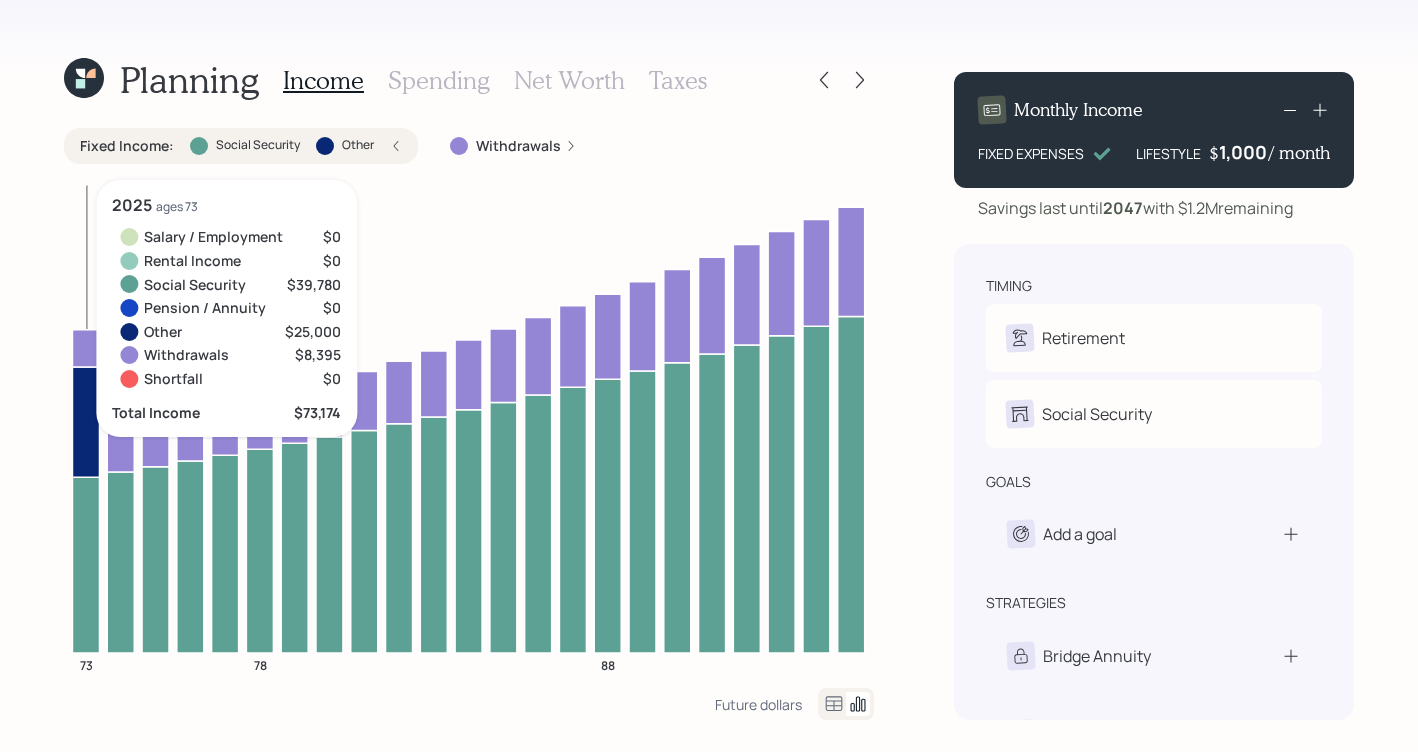 click 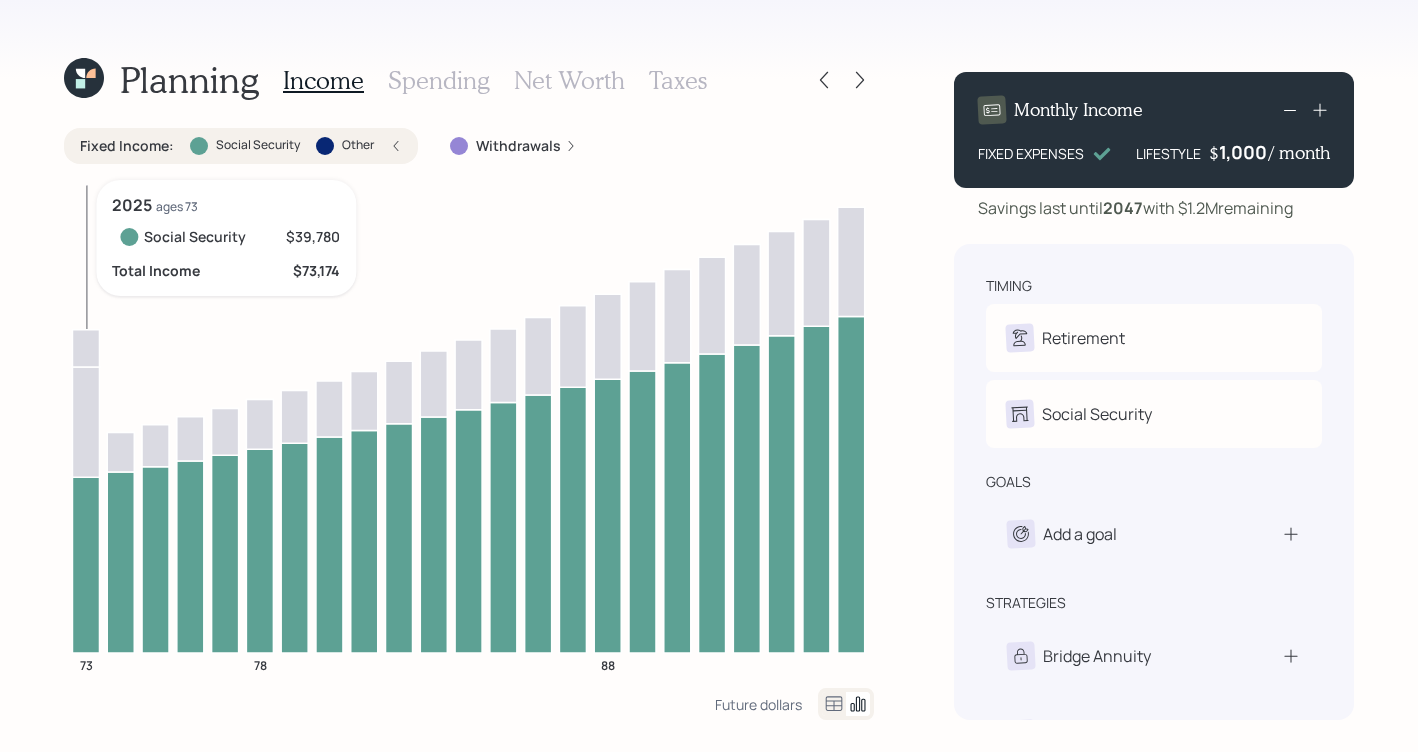 click 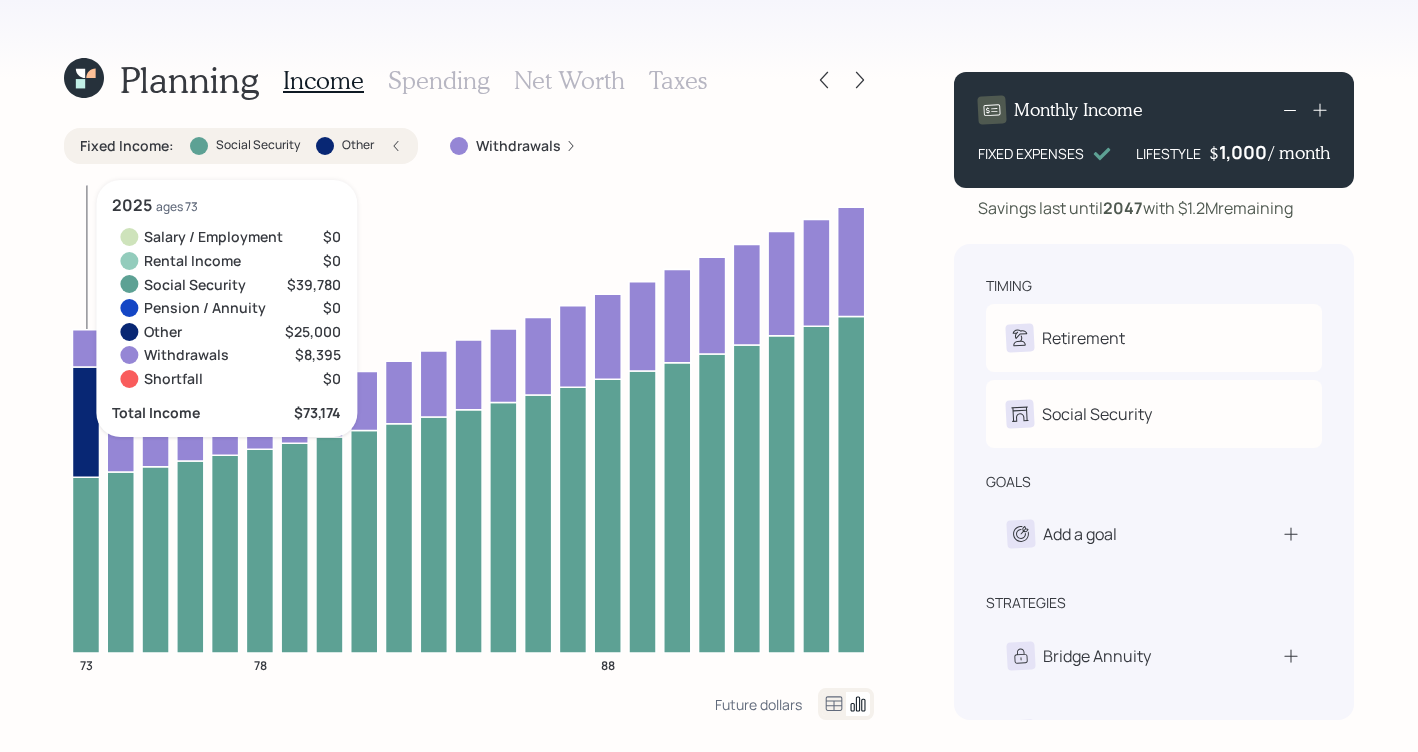 click 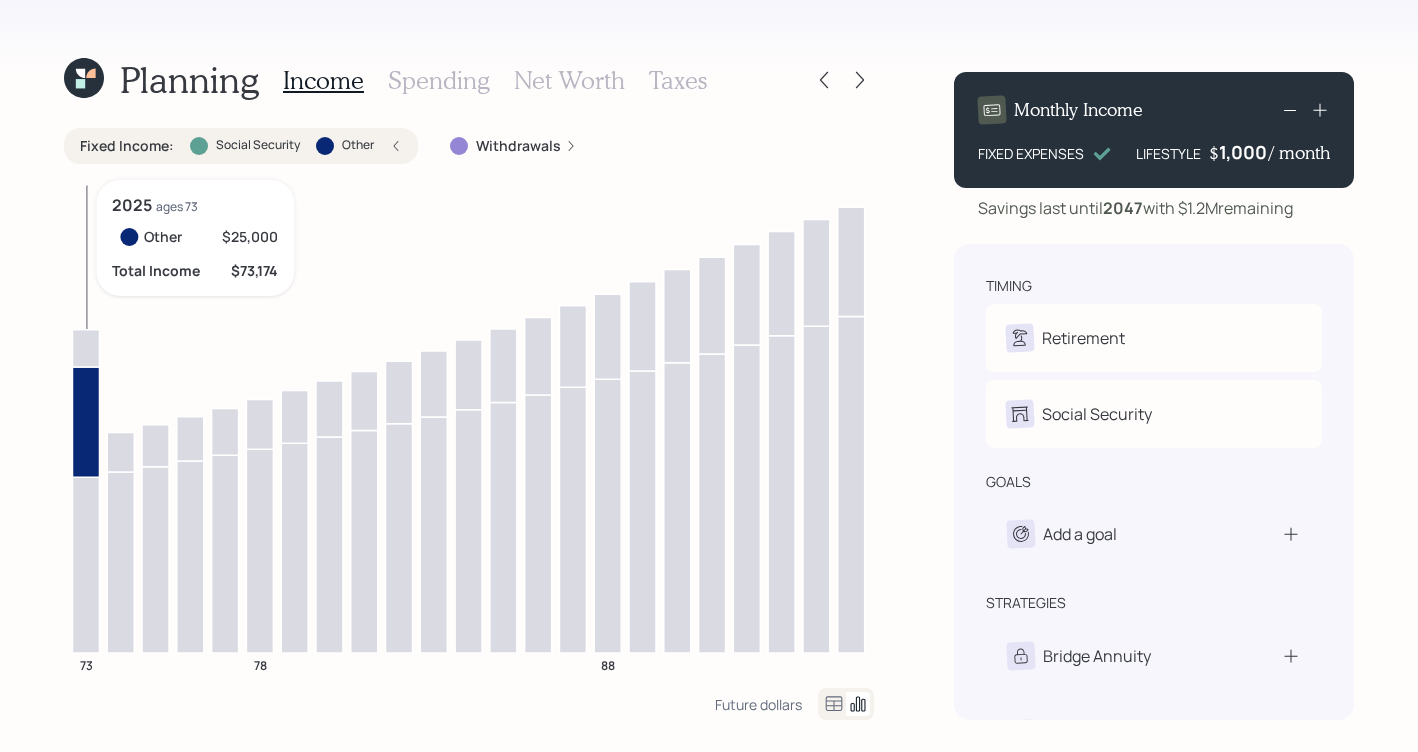 click 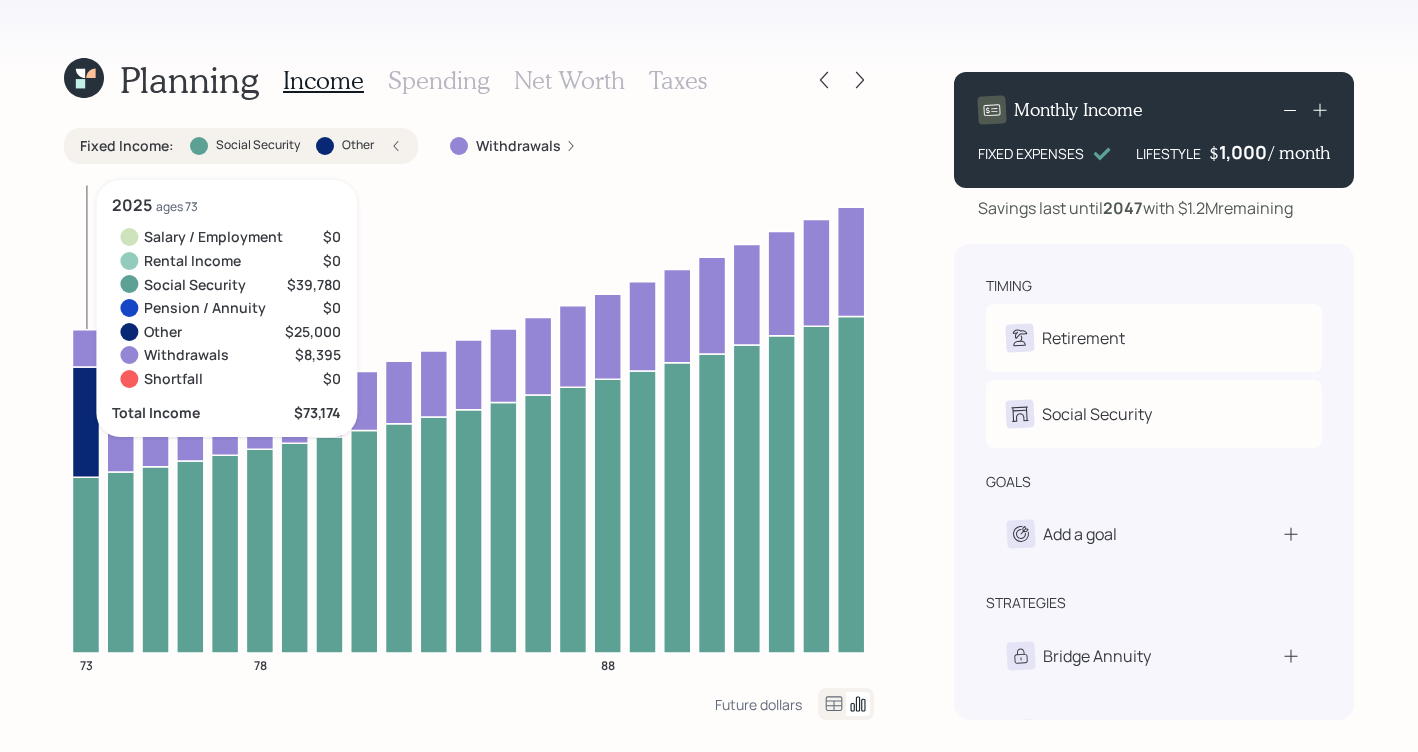 click 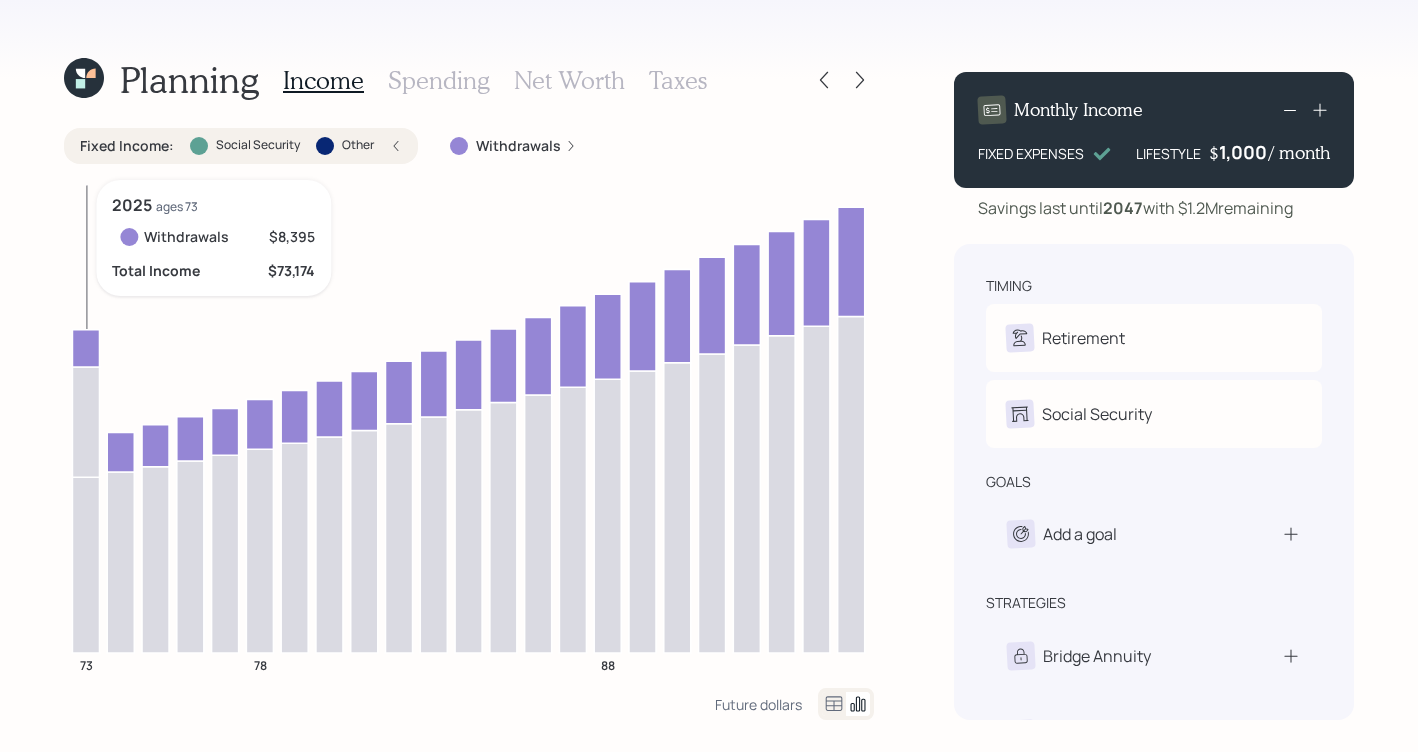 click 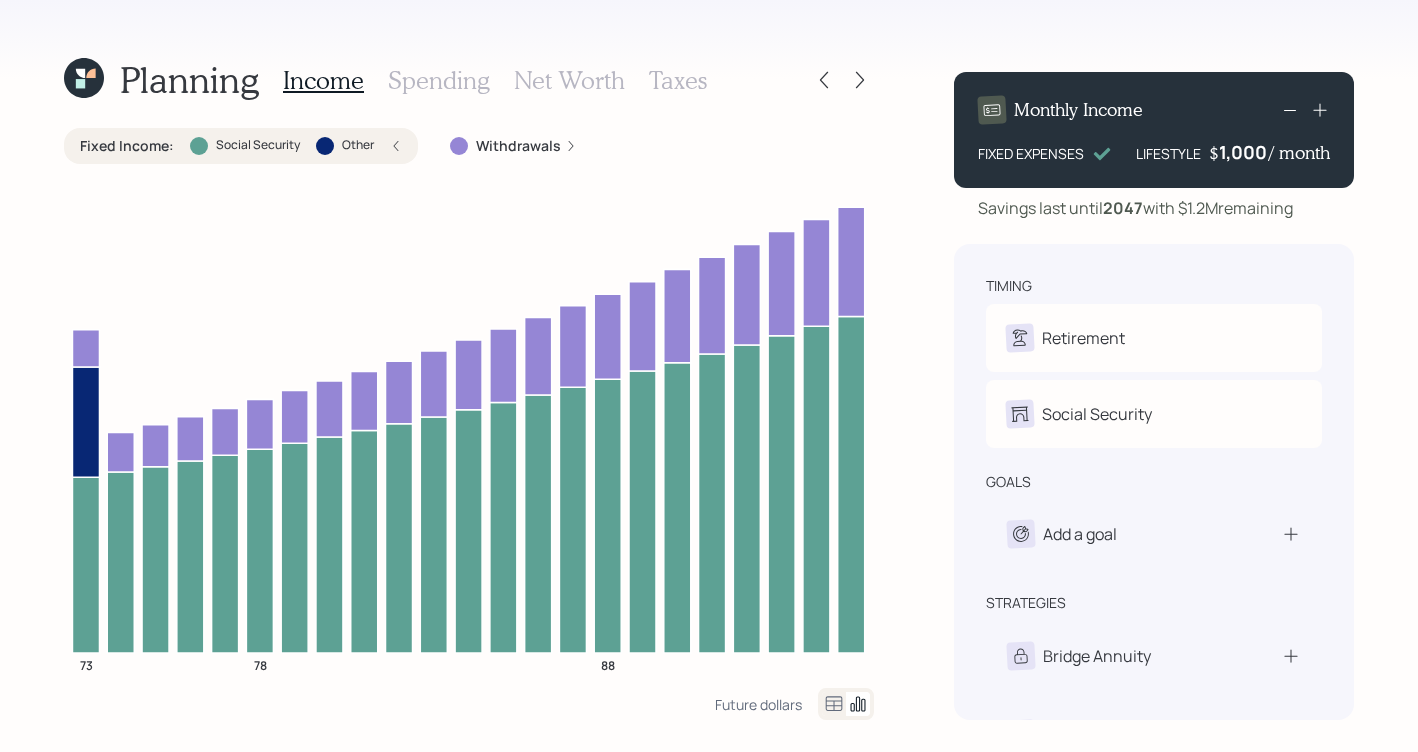 click on "Withdrawals" at bounding box center [513, 146] 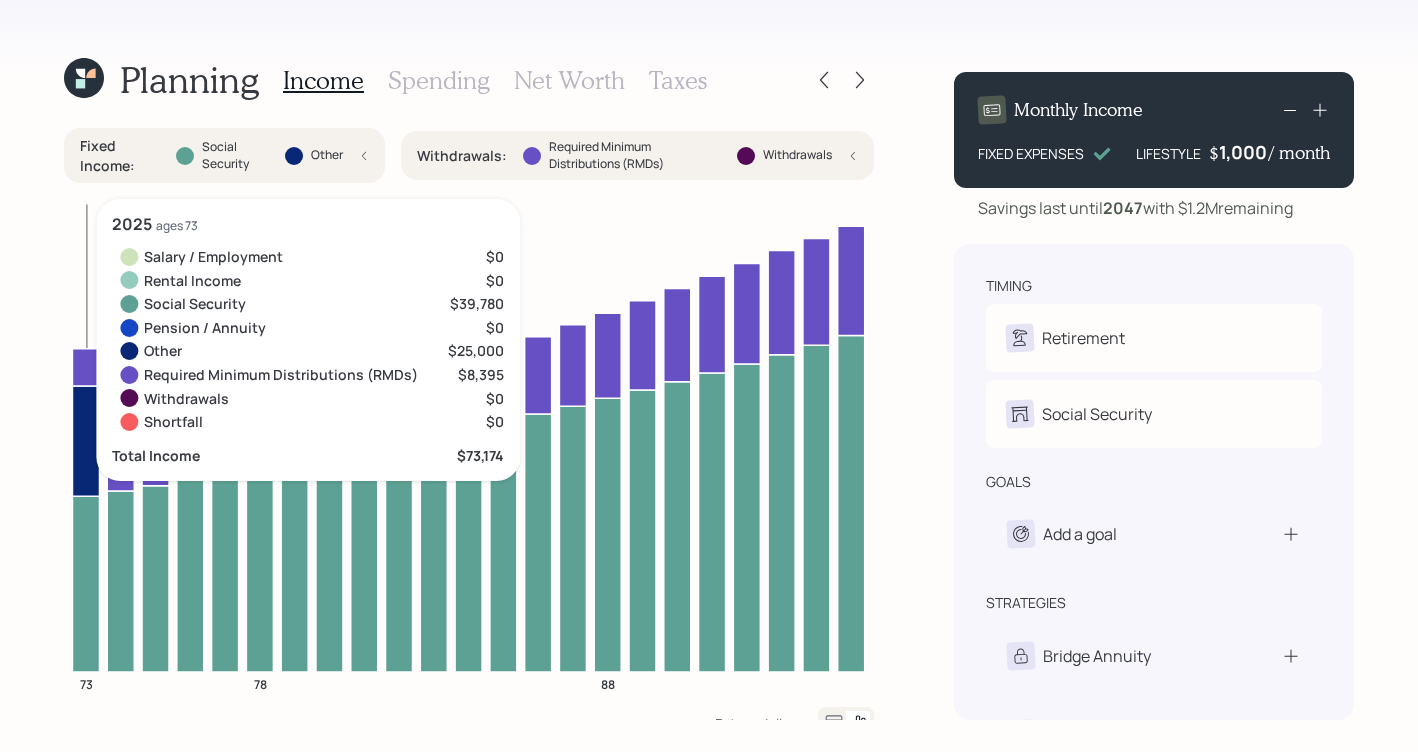 click 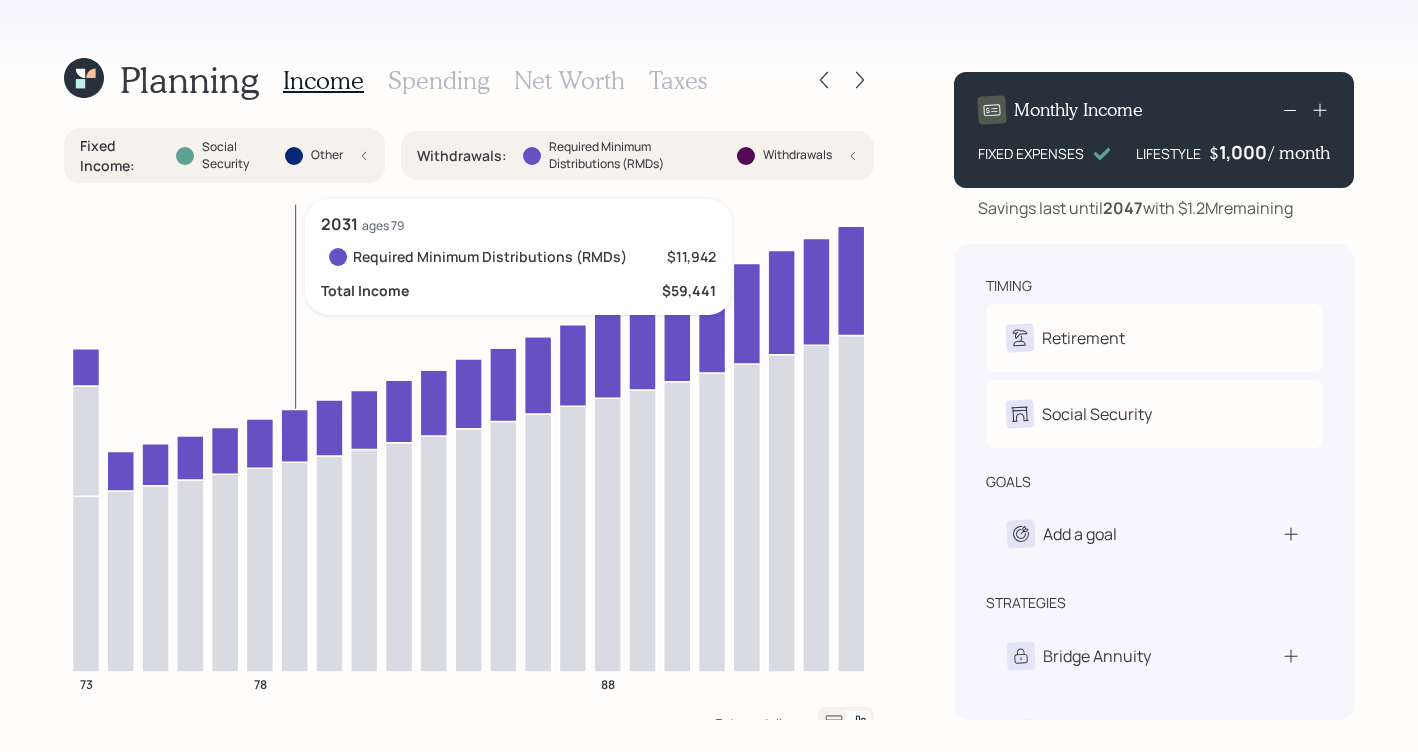 click 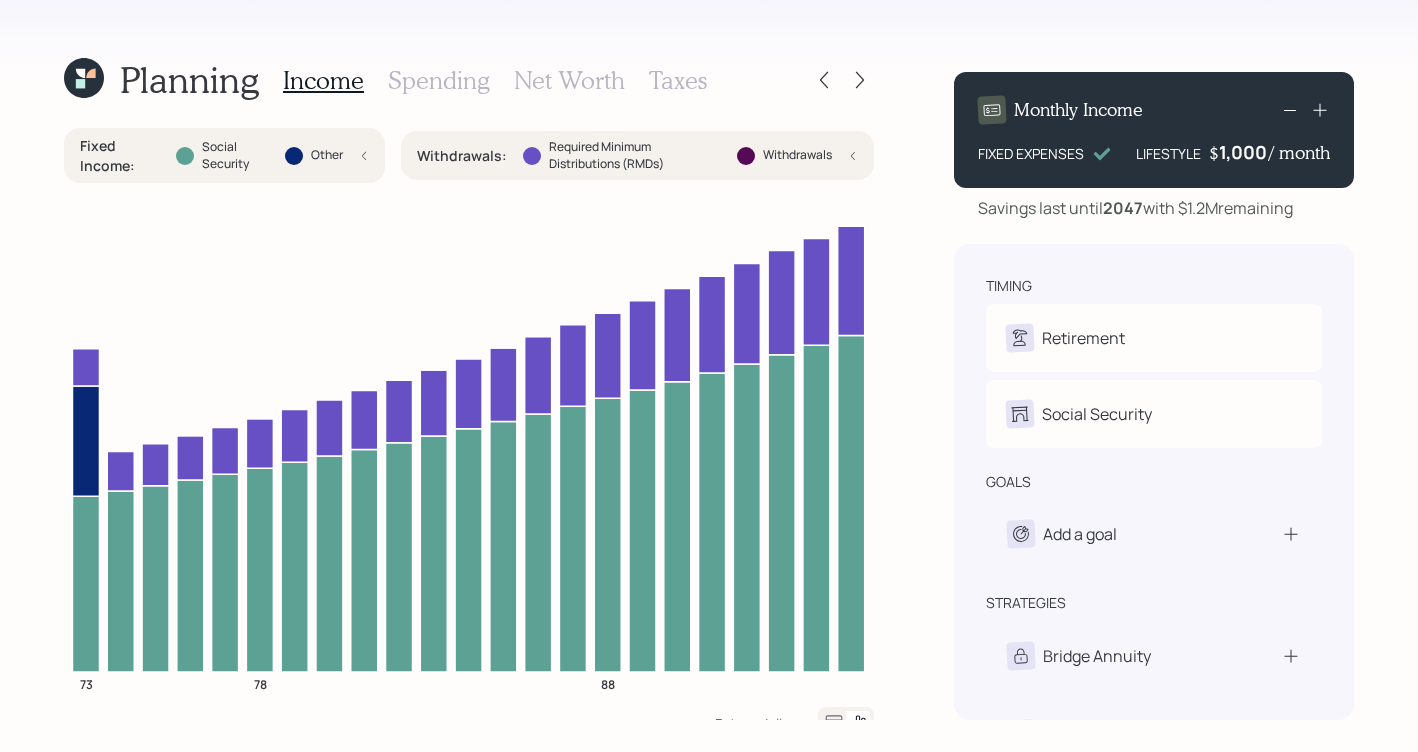 click on "Net Worth" at bounding box center [569, 80] 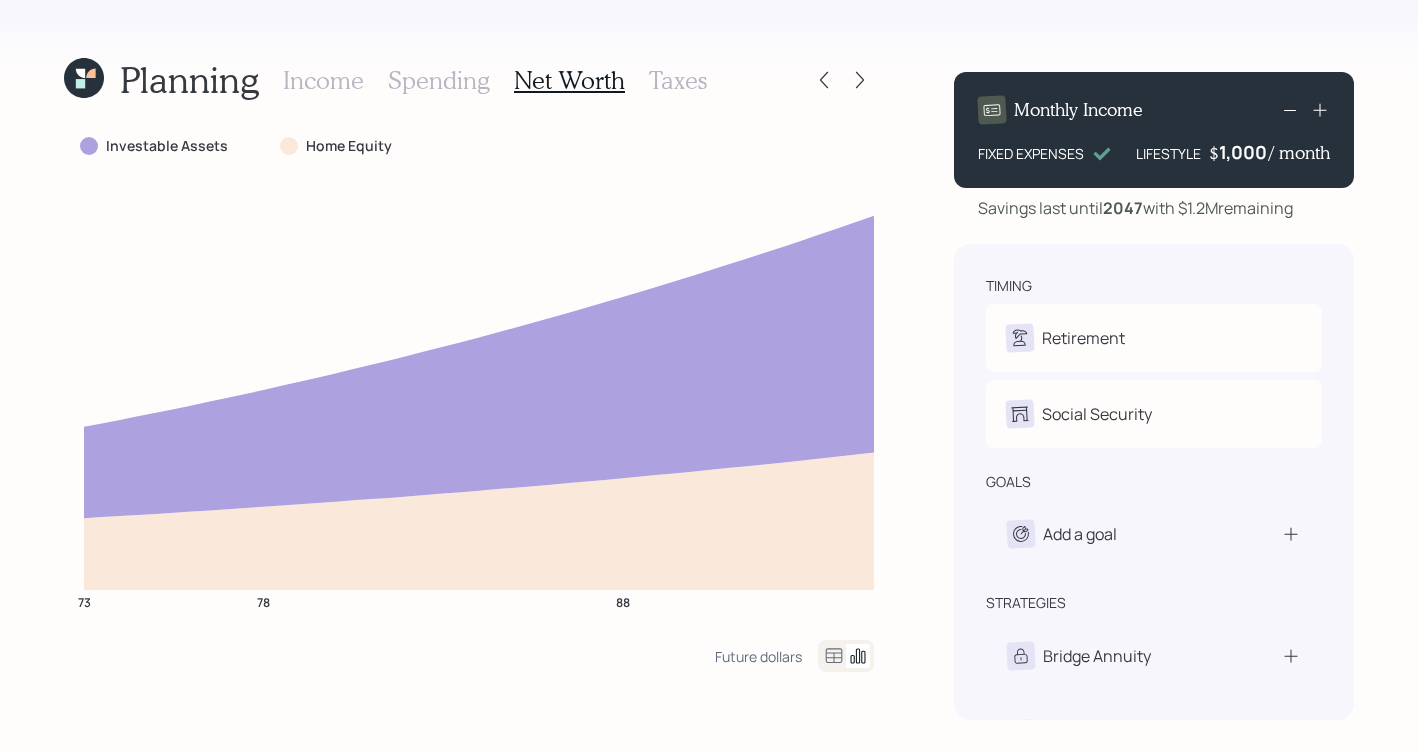 click on "Income" at bounding box center [323, 80] 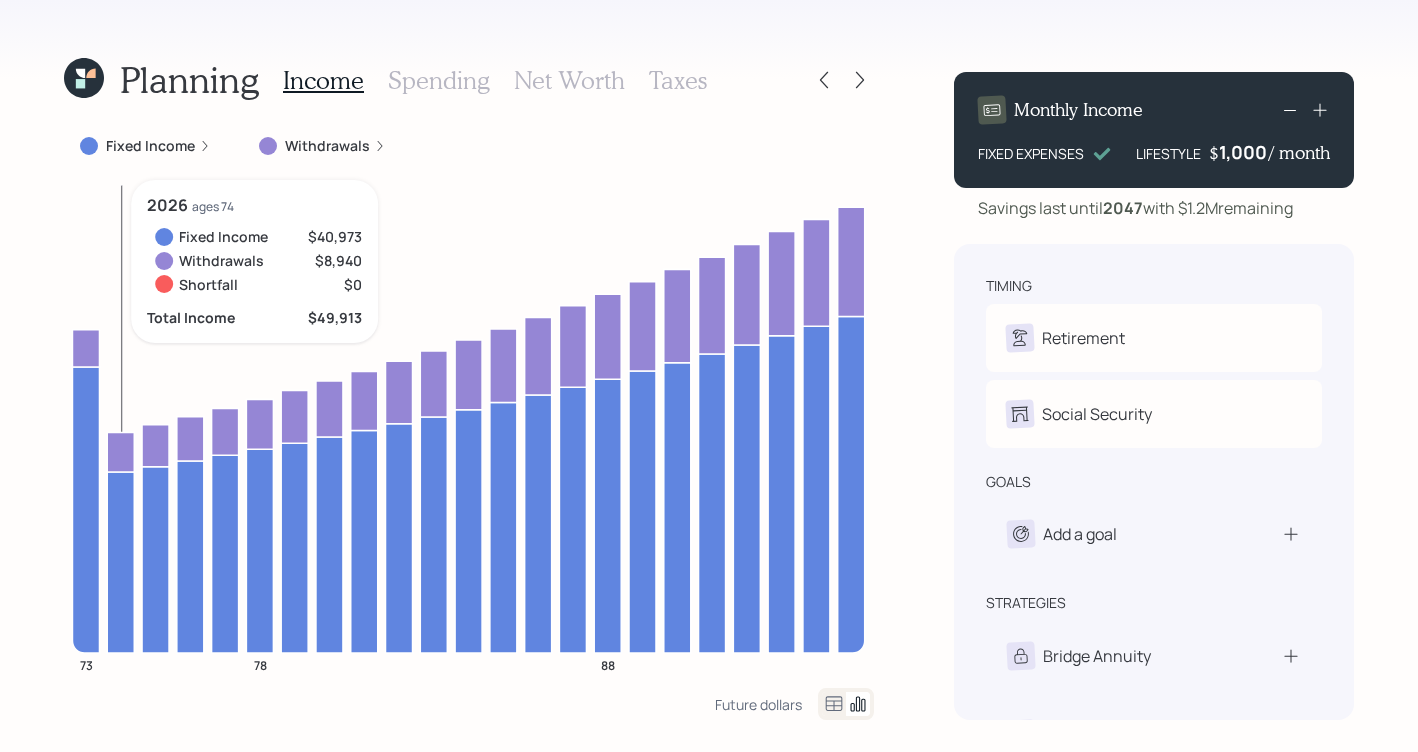 click on "[AGE] [AGE] [AGE]" 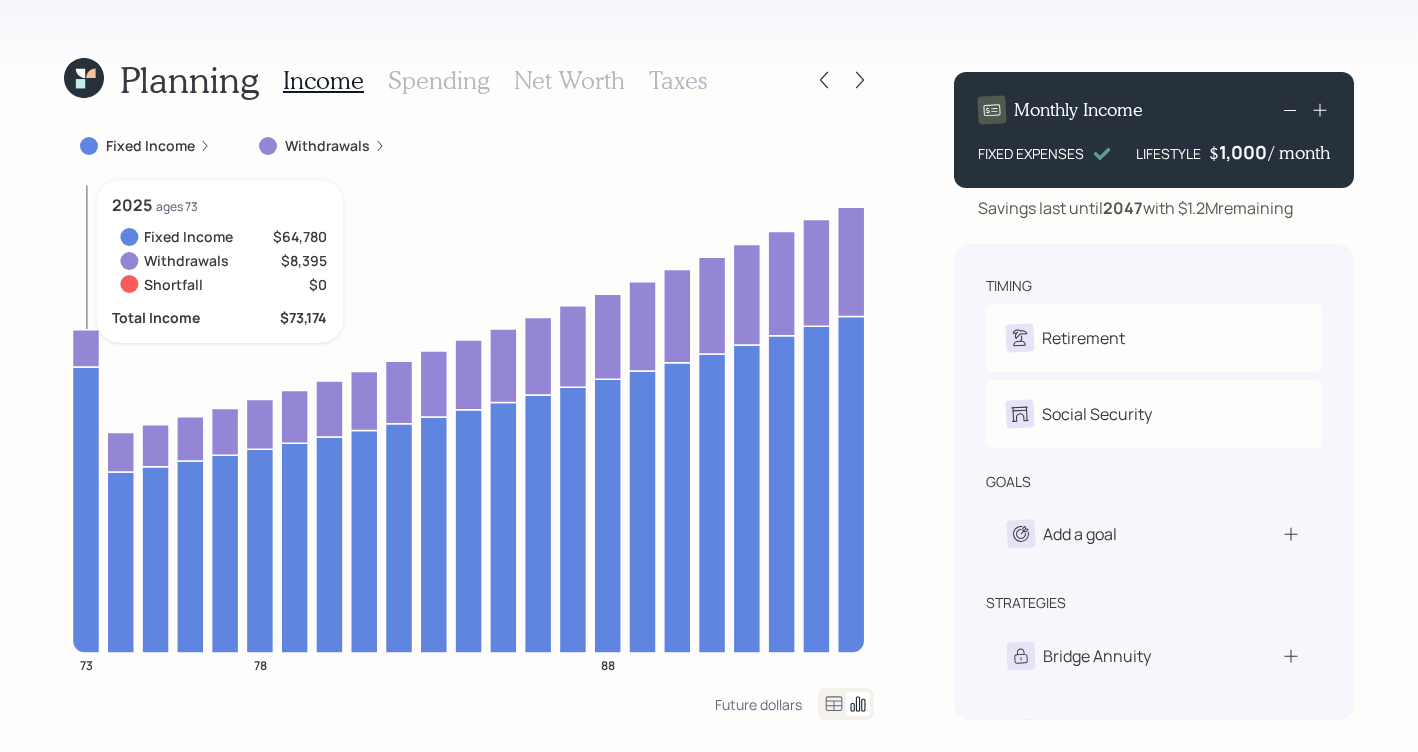 click 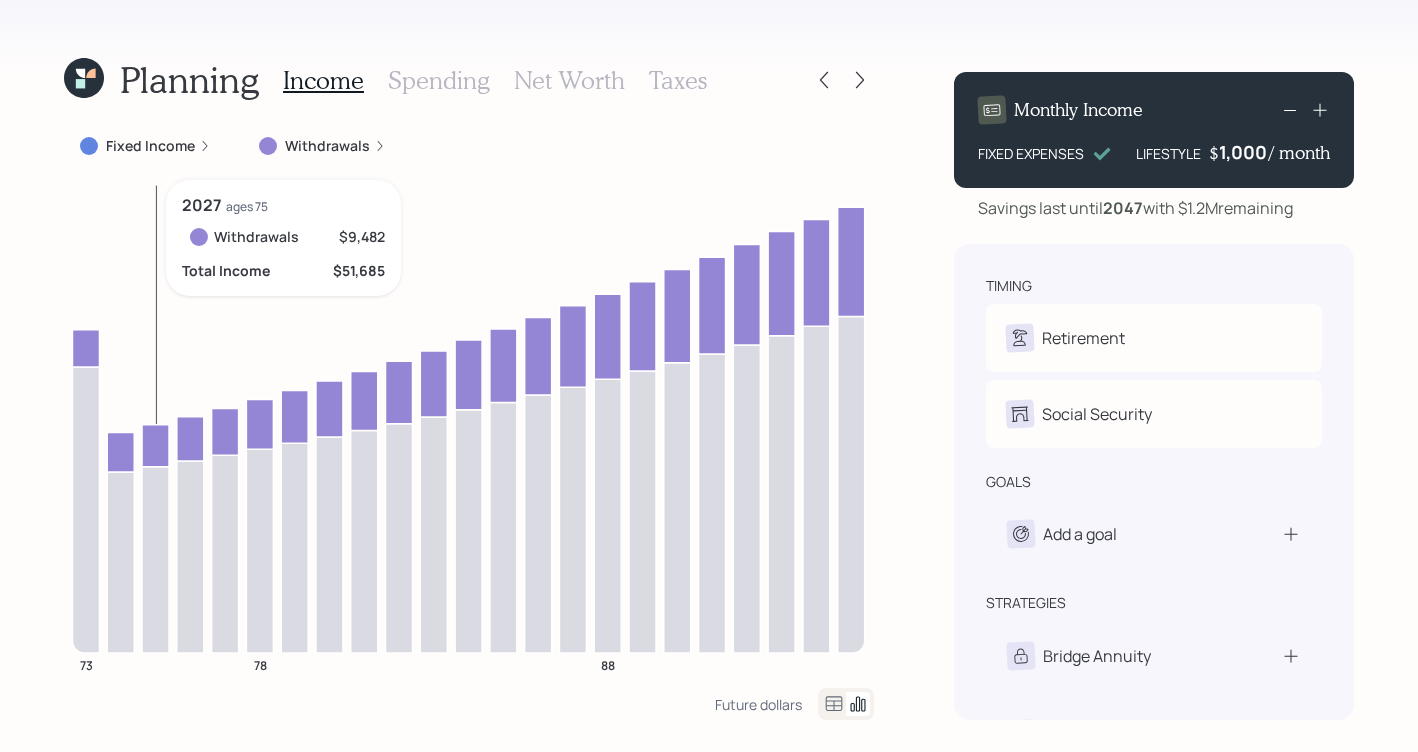 click on "[AGE] [AGE] [AGE]" 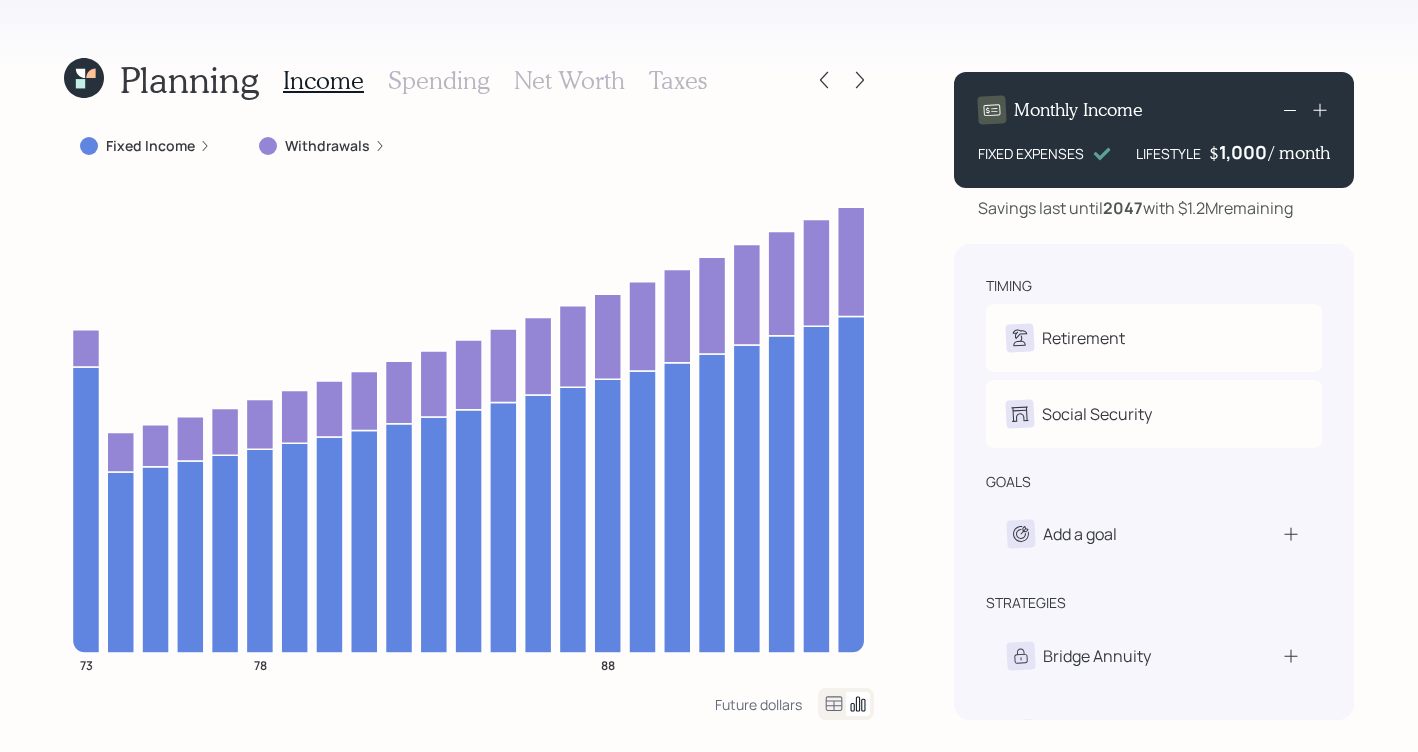 click on "Income Spending Net Worth Taxes" at bounding box center (495, 80) 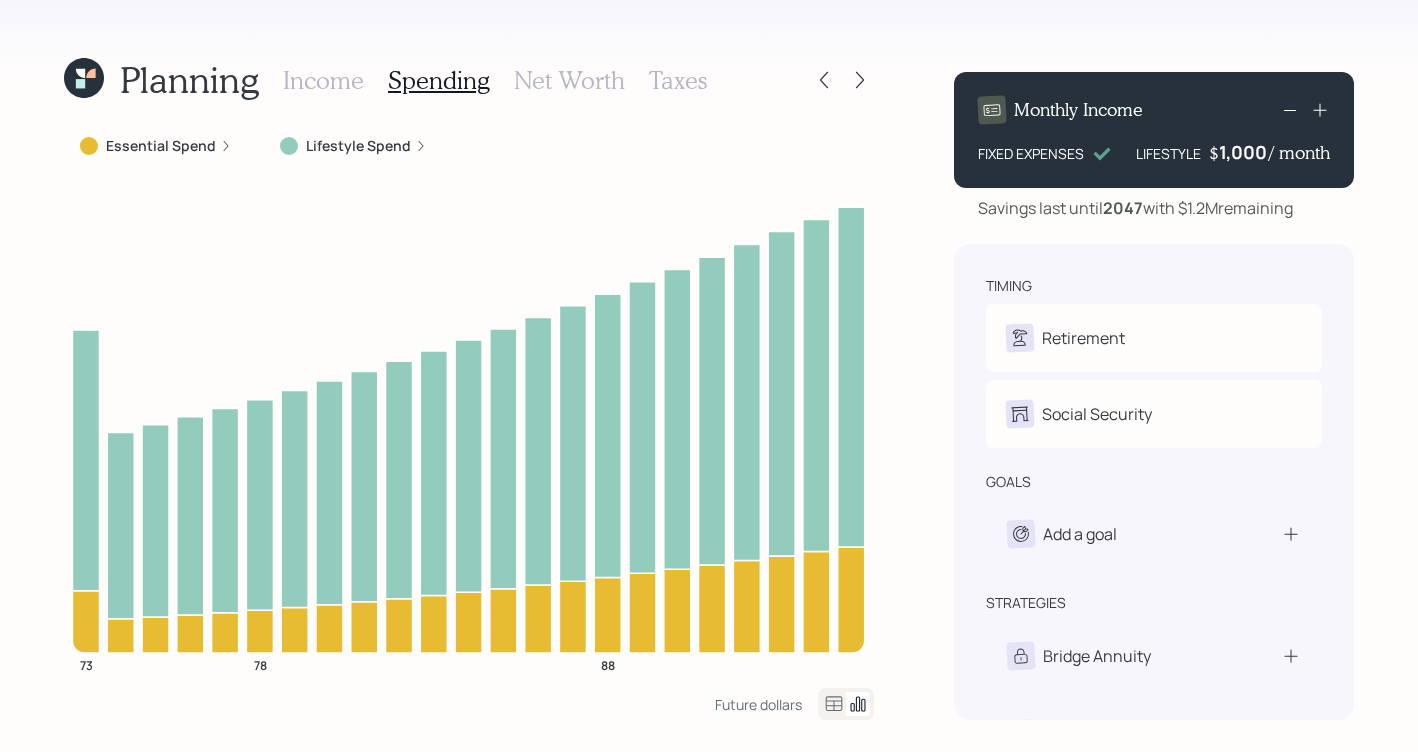 click at bounding box center [846, 704] 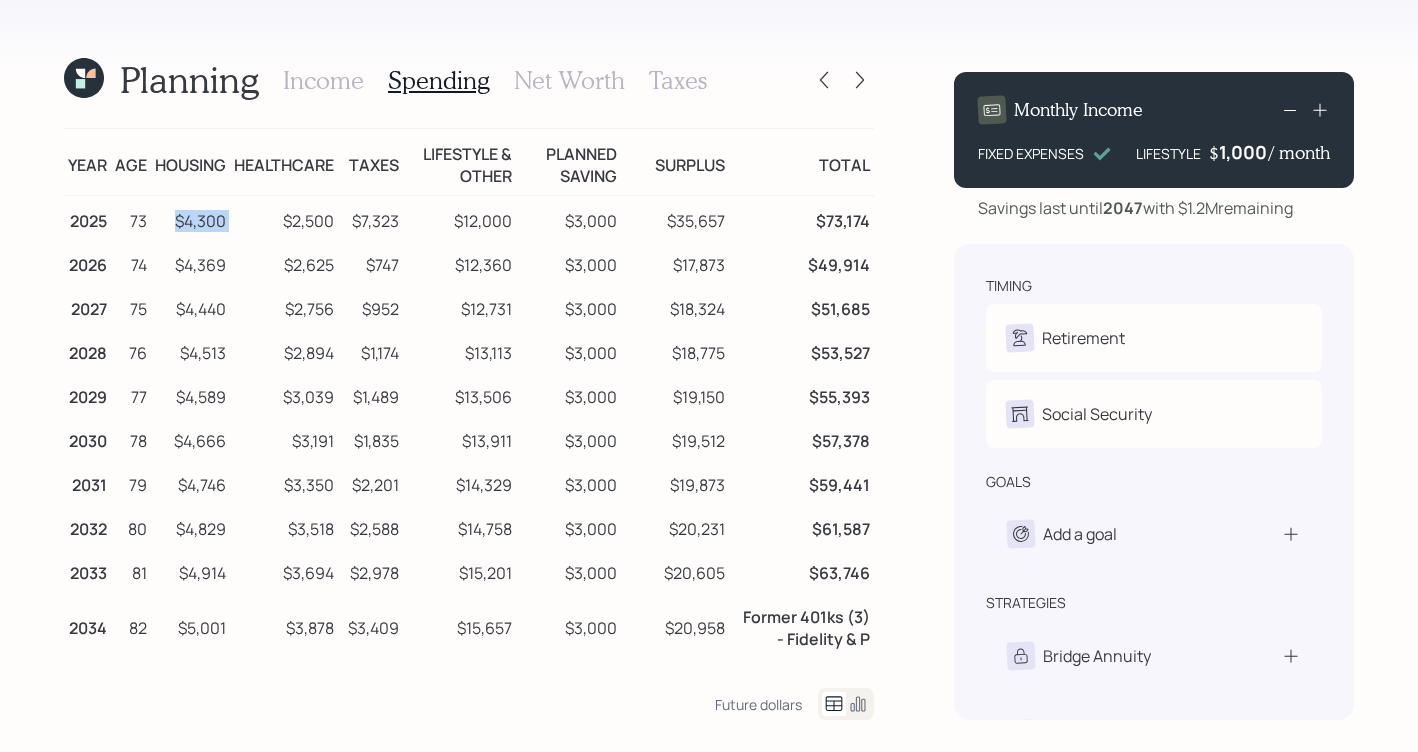 drag, startPoint x: 242, startPoint y: 194, endPoint x: 176, endPoint y: 190, distance: 66.1211 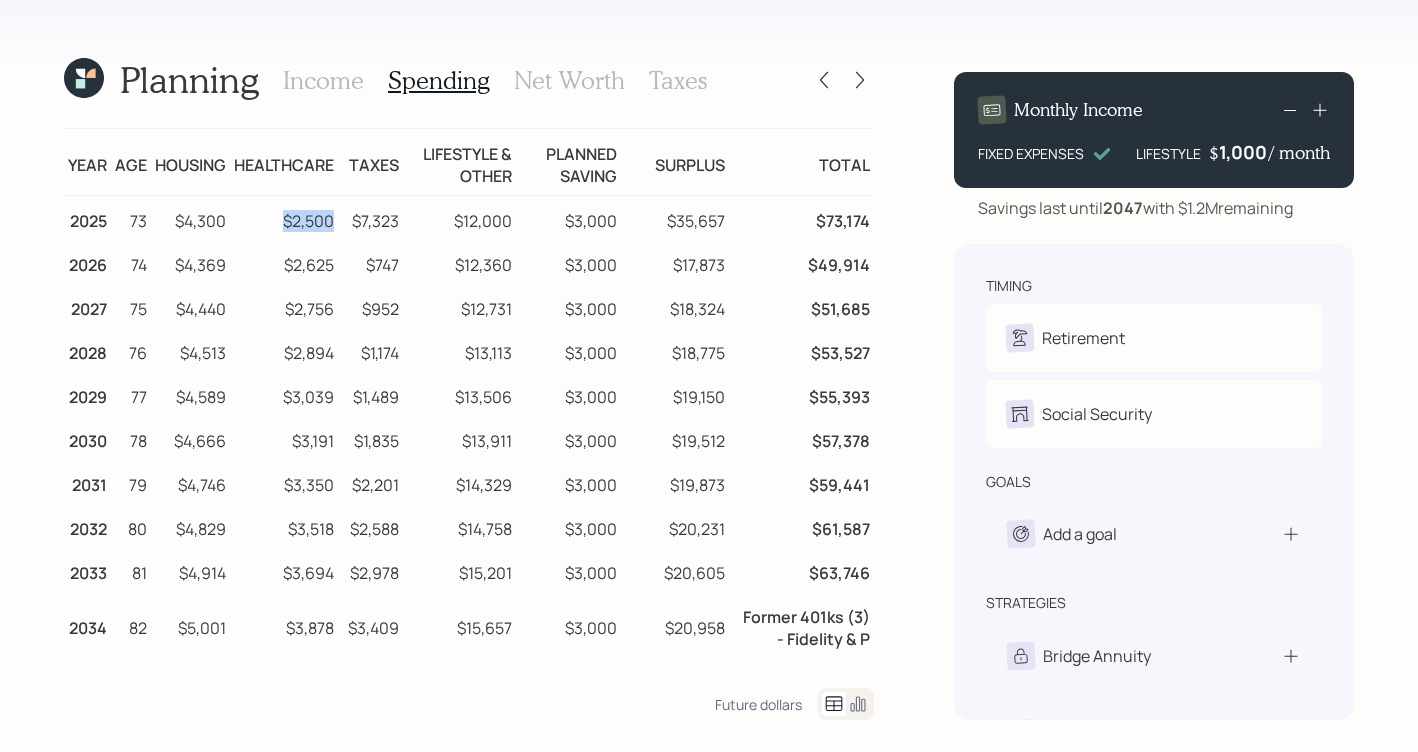 drag, startPoint x: 344, startPoint y: 191, endPoint x: 289, endPoint y: 201, distance: 55.9017 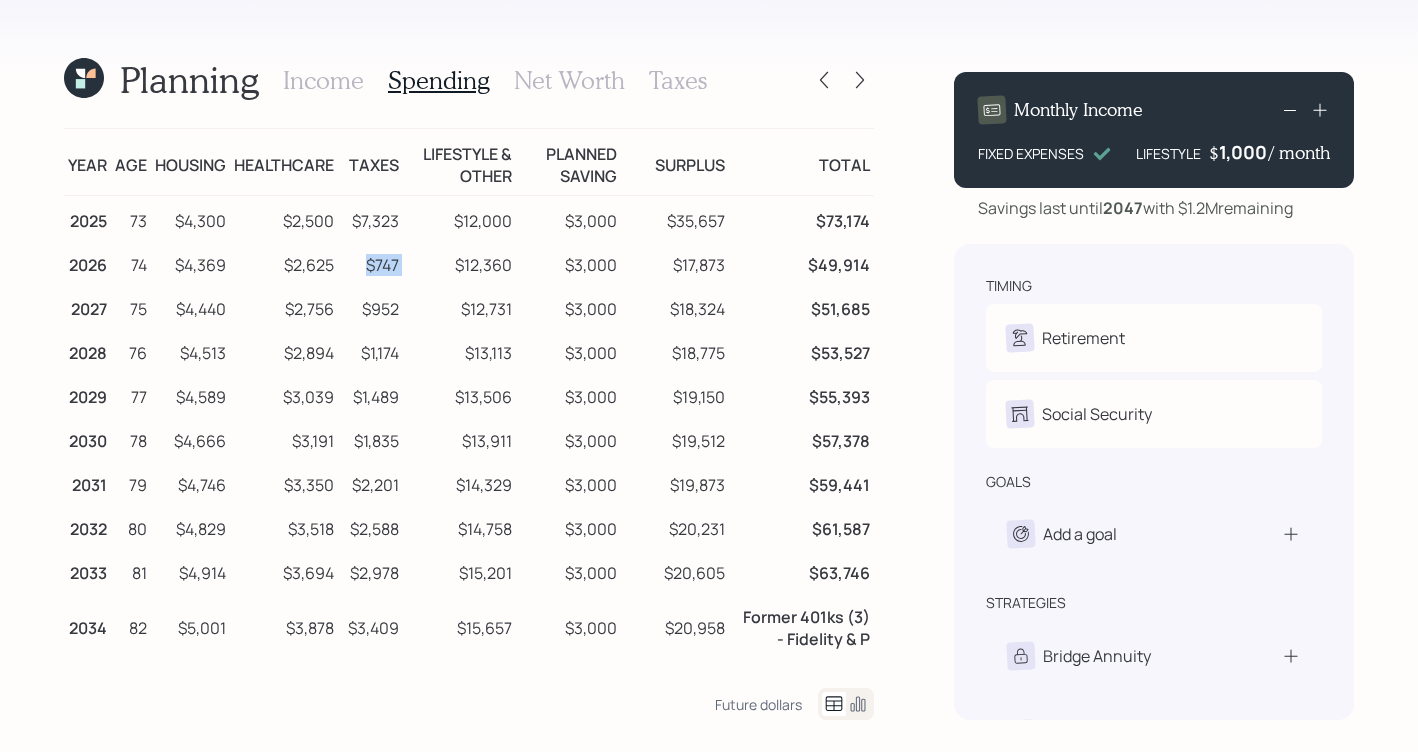 drag, startPoint x: 411, startPoint y: 233, endPoint x: 361, endPoint y: 240, distance: 50.48762 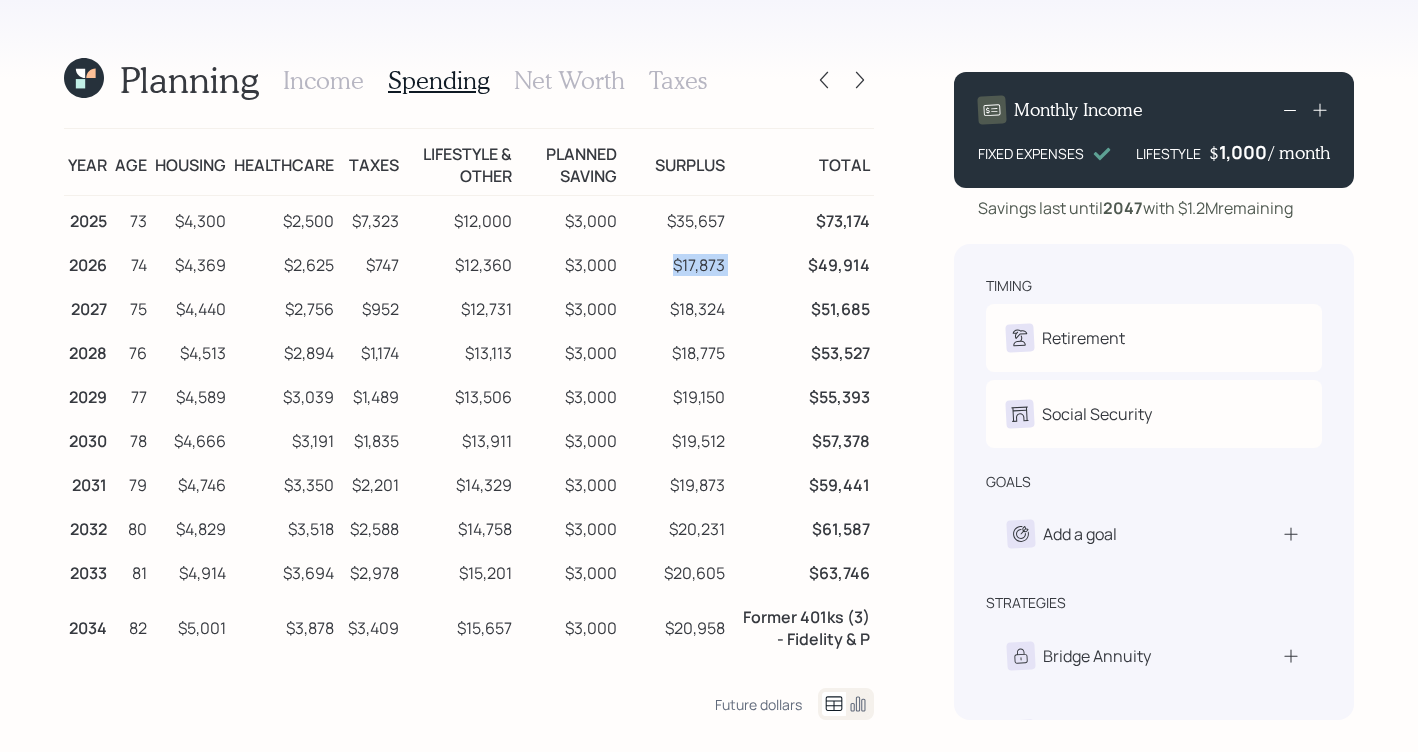 drag, startPoint x: 798, startPoint y: 239, endPoint x: 737, endPoint y: 241, distance: 61.03278 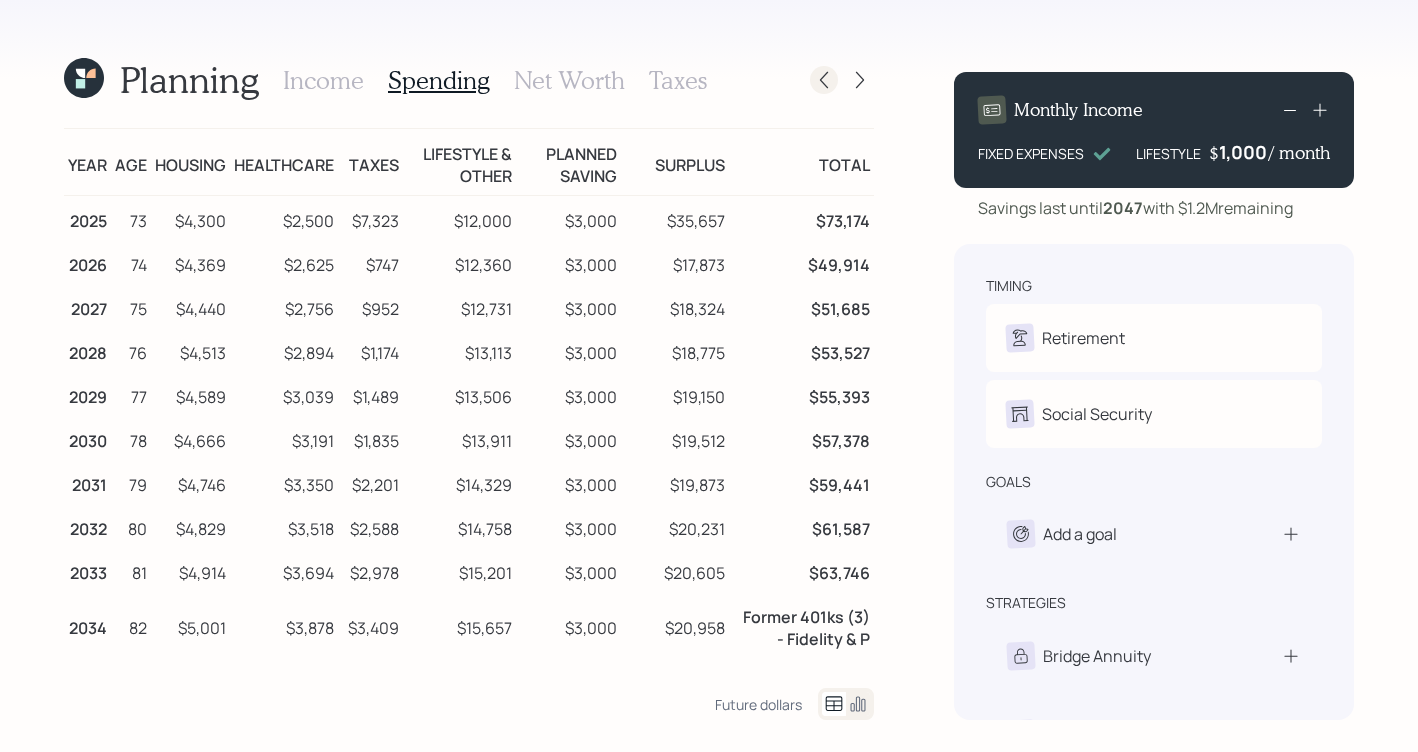 click 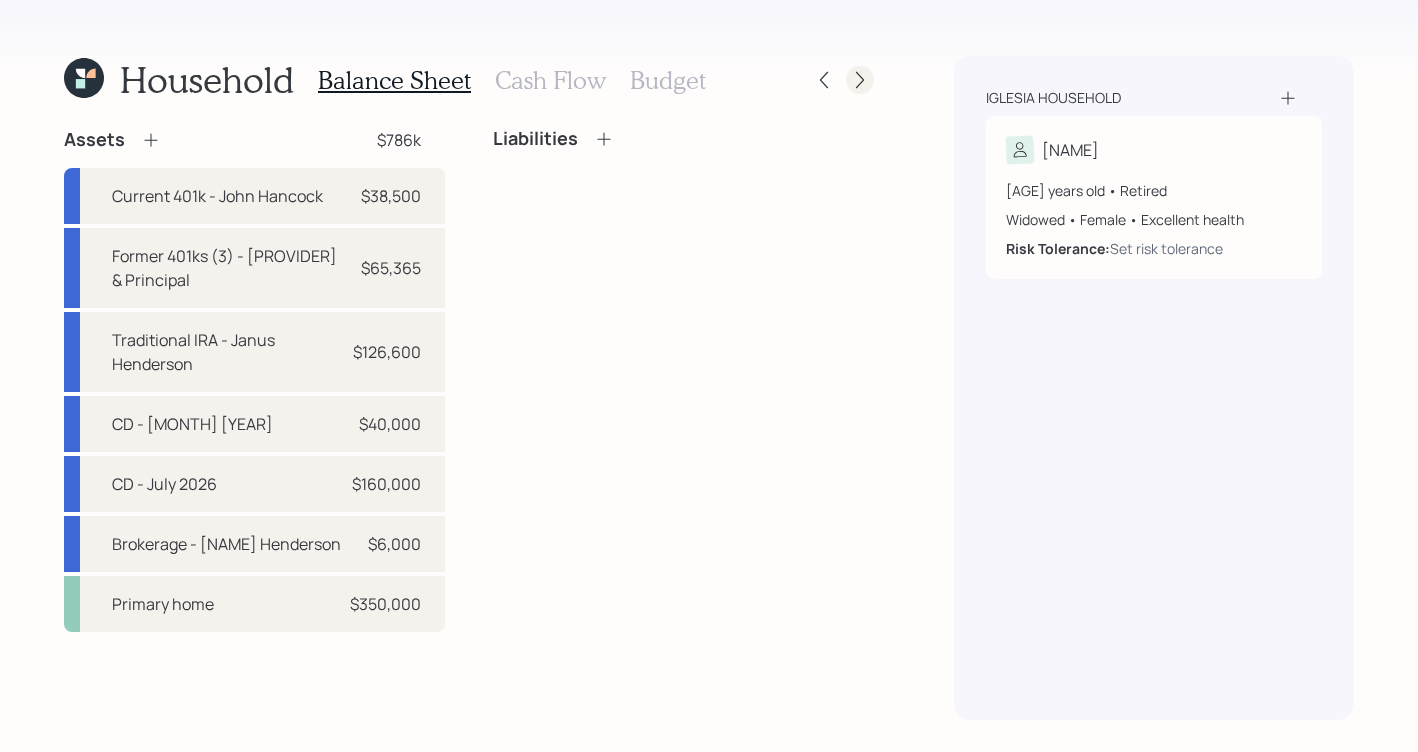 click at bounding box center (860, 80) 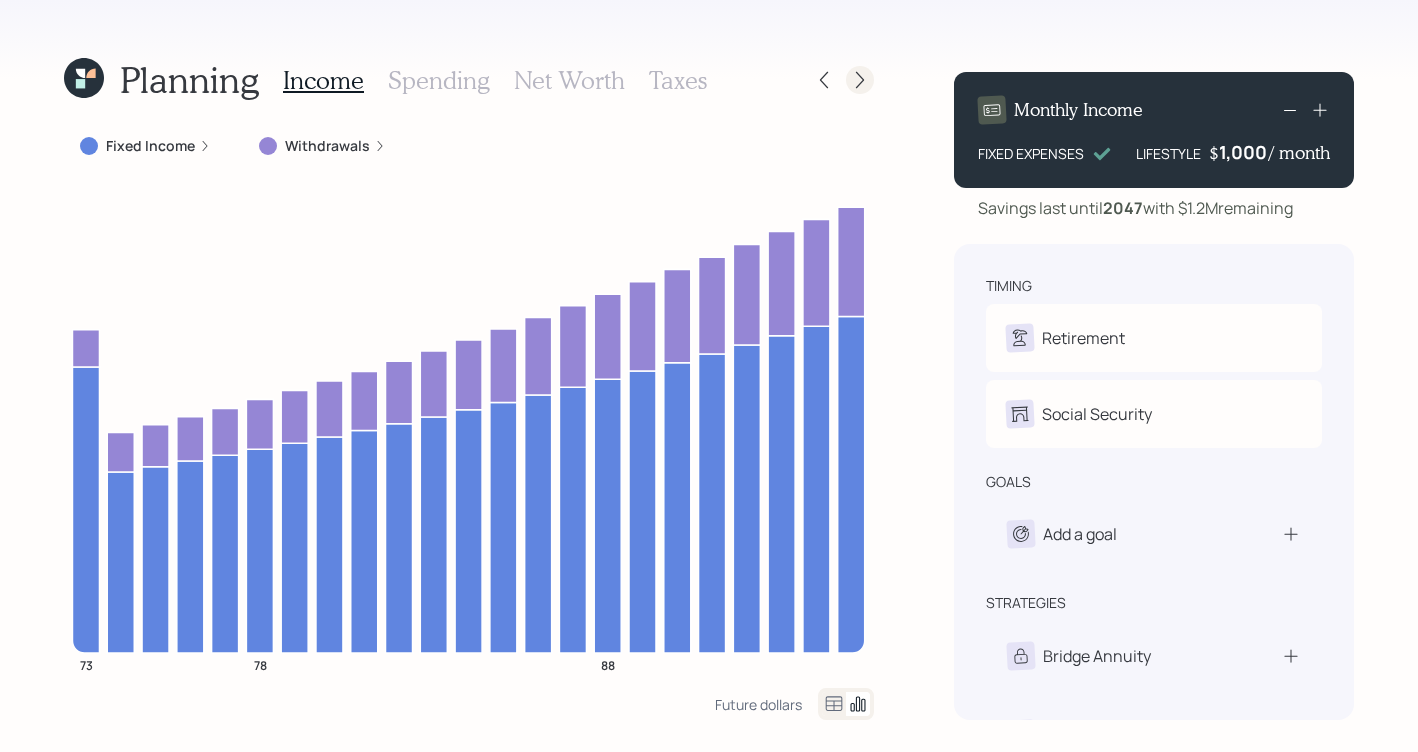 click 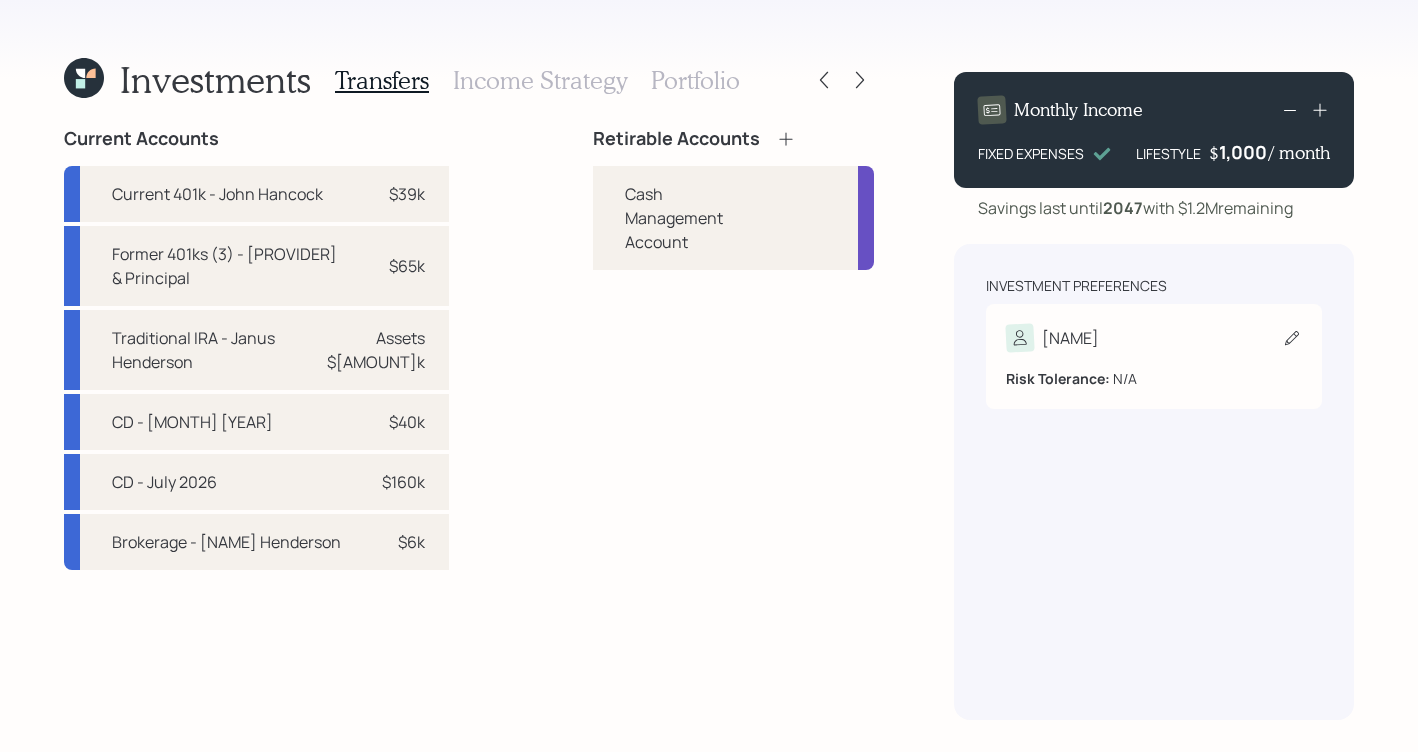 click on "[NAME]" at bounding box center (1070, 338) 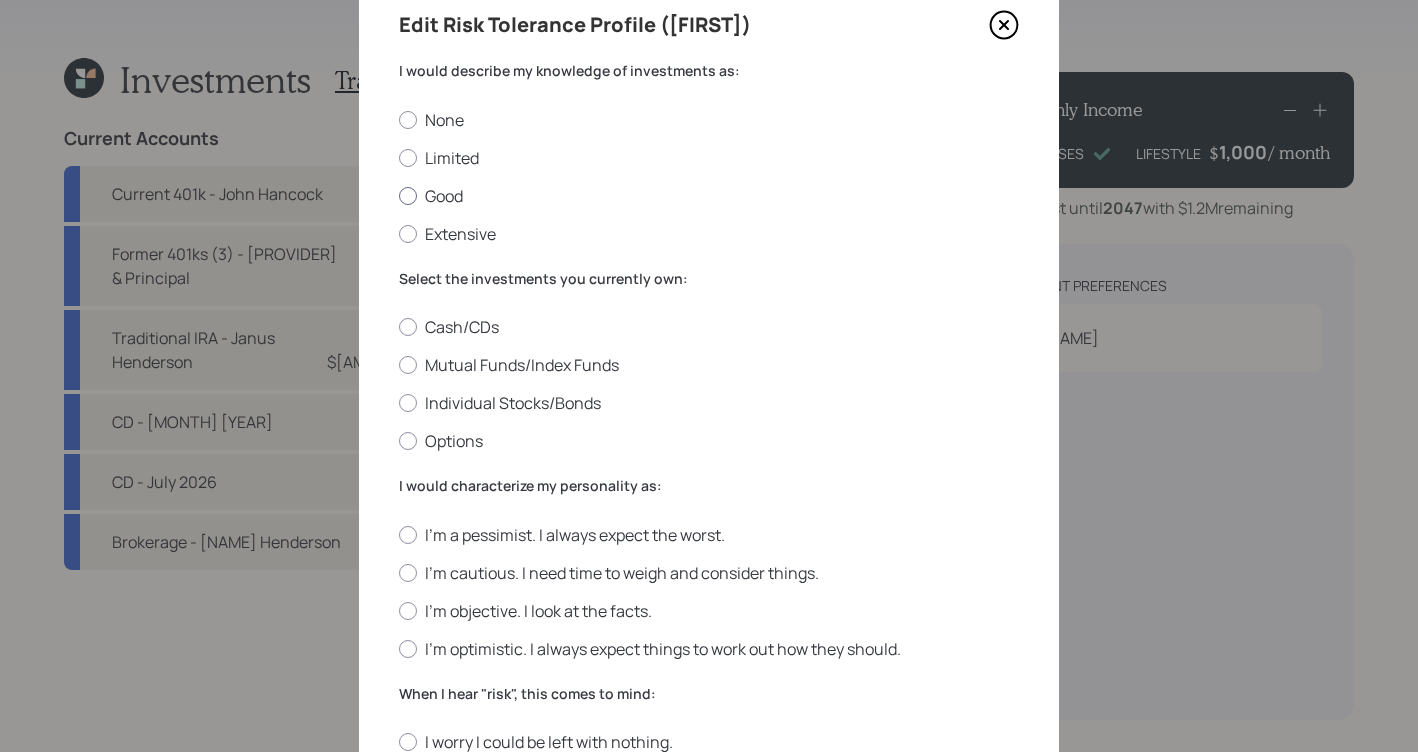 scroll, scrollTop: 0, scrollLeft: 0, axis: both 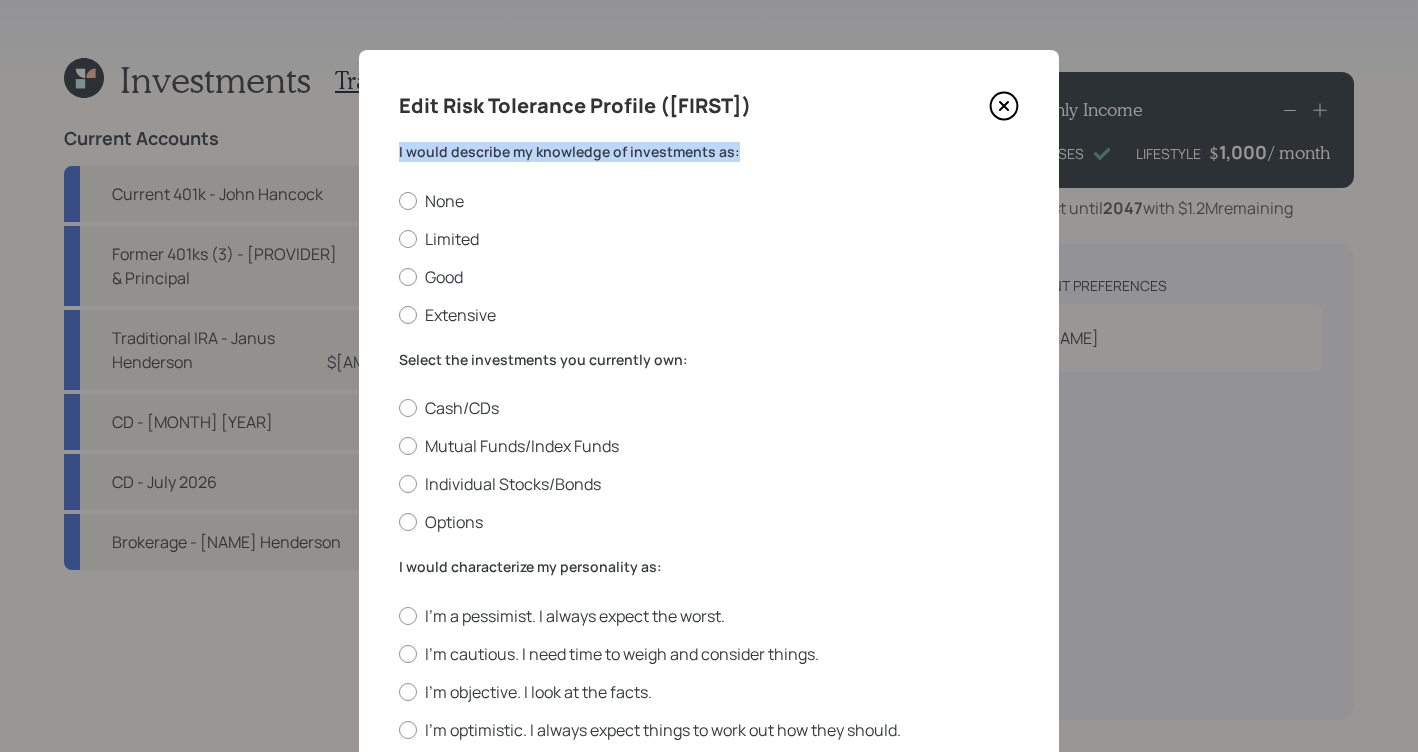 drag, startPoint x: 763, startPoint y: 144, endPoint x: 357, endPoint y: 141, distance: 406.01108 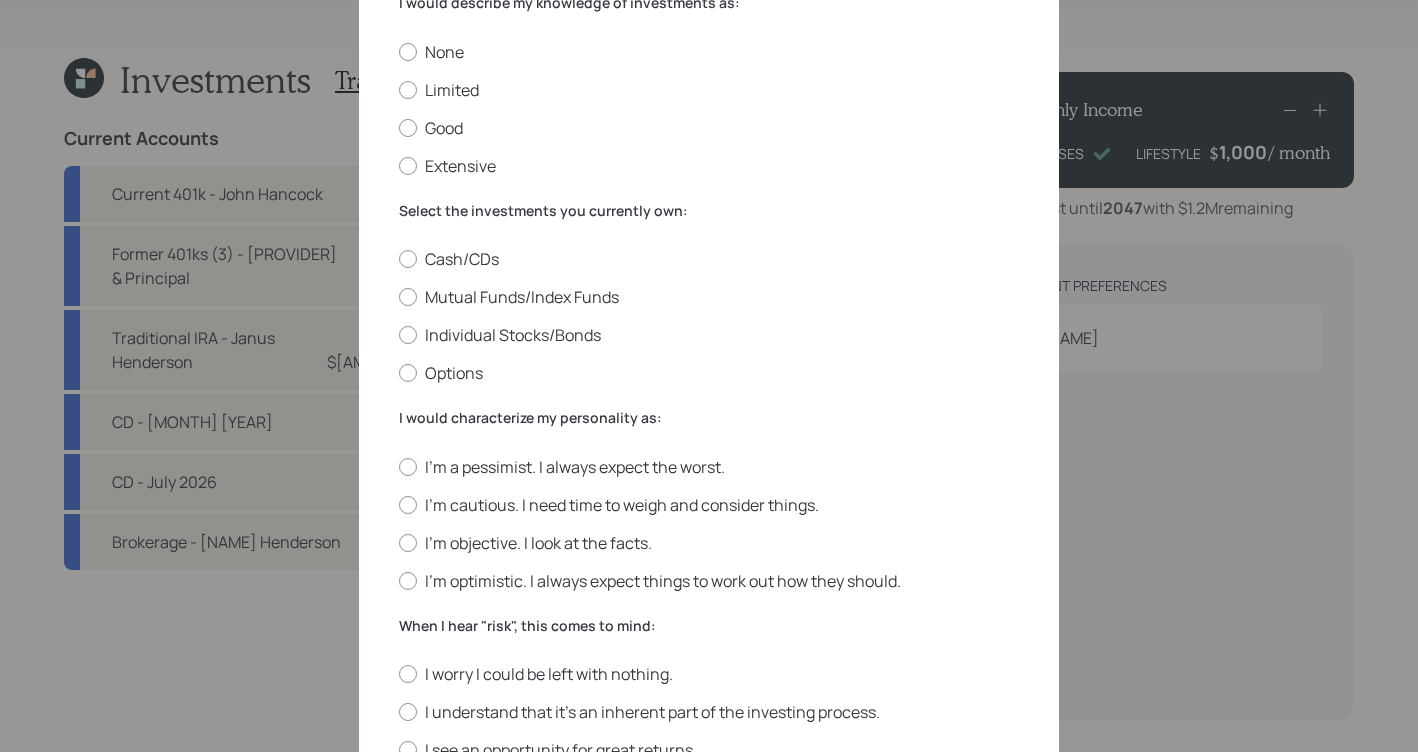 scroll, scrollTop: 128, scrollLeft: 0, axis: vertical 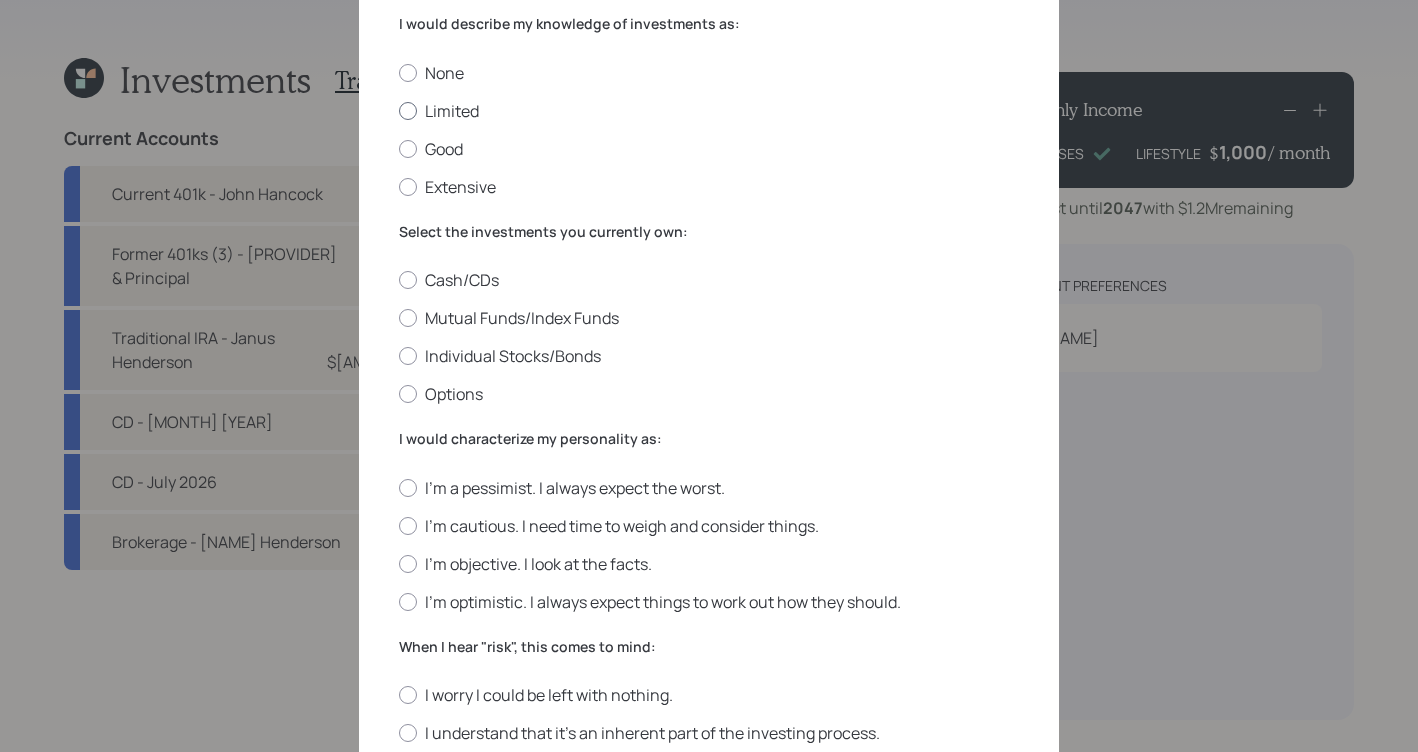 click on "Limited" at bounding box center (709, 111) 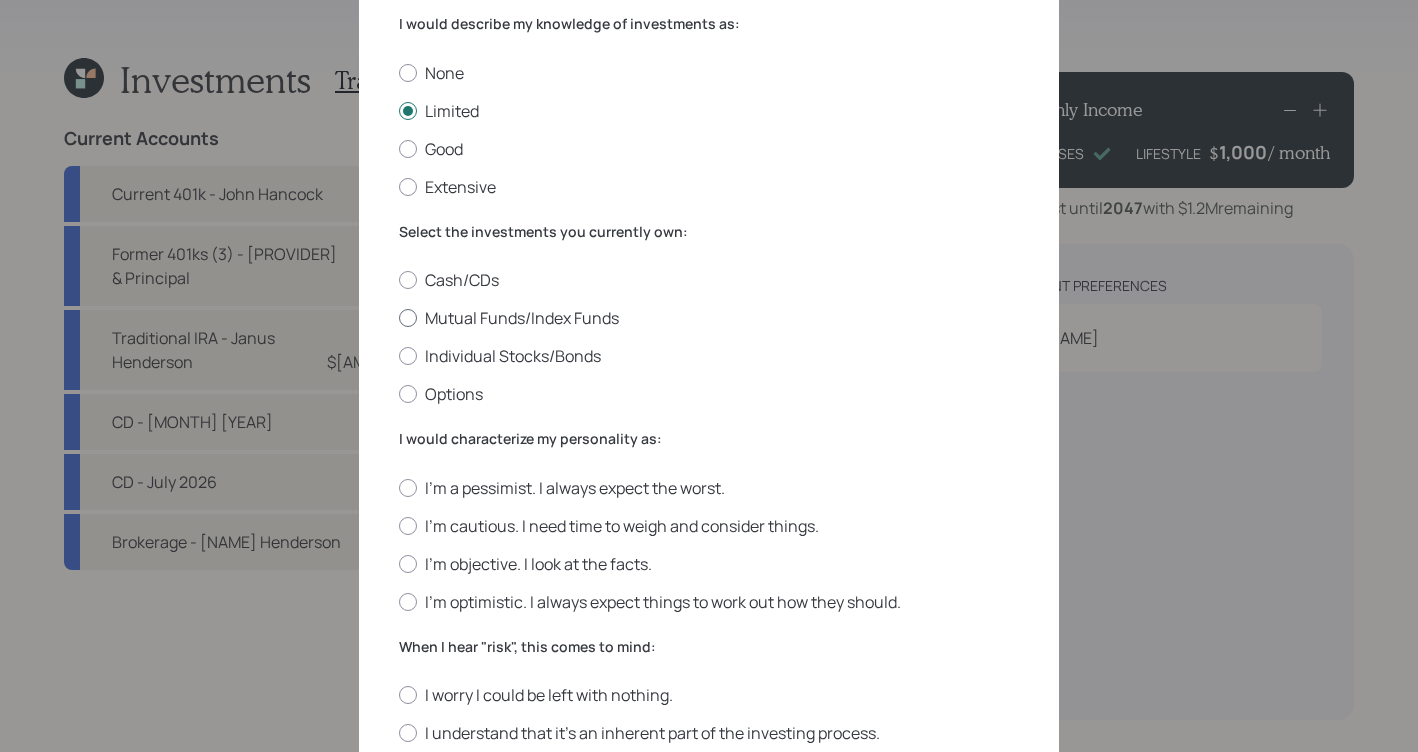 click on "Mutual Funds/Index Funds" at bounding box center [709, 318] 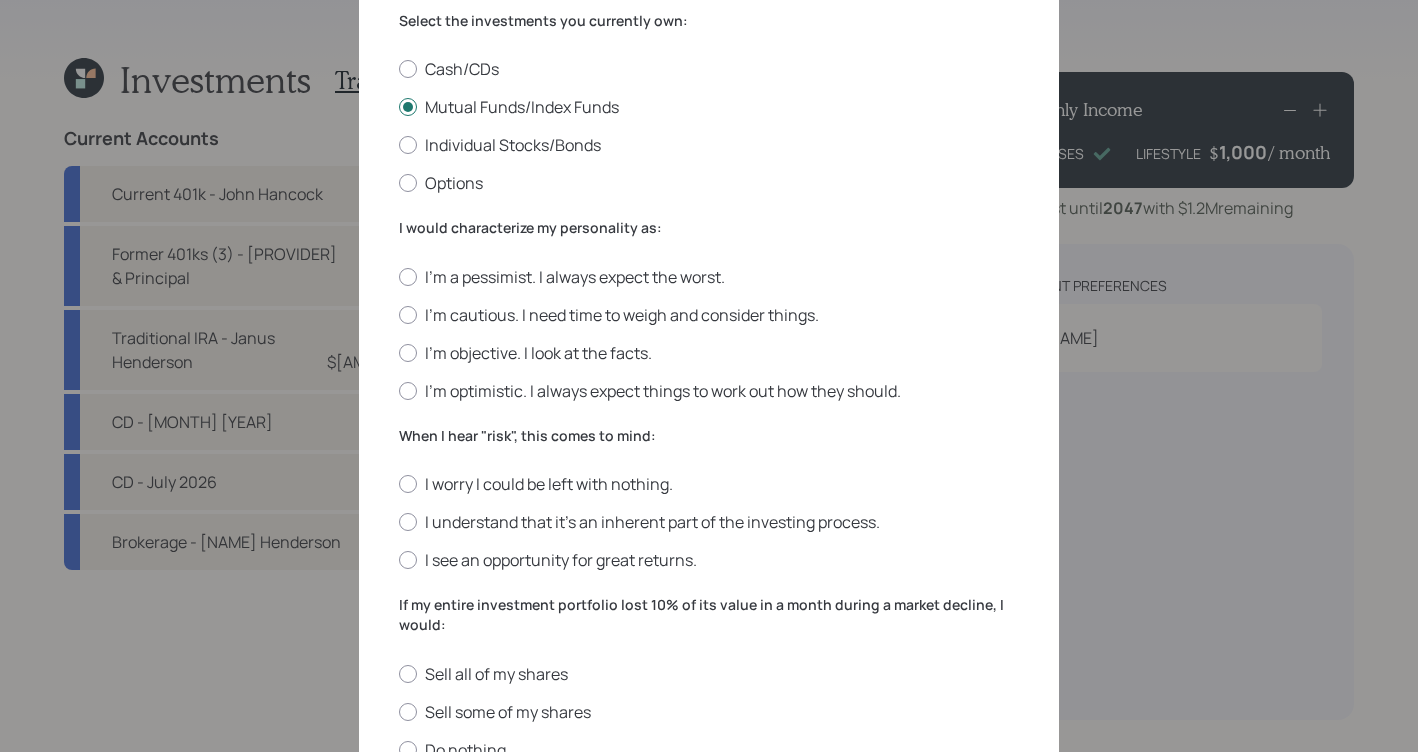 scroll, scrollTop: 343, scrollLeft: 0, axis: vertical 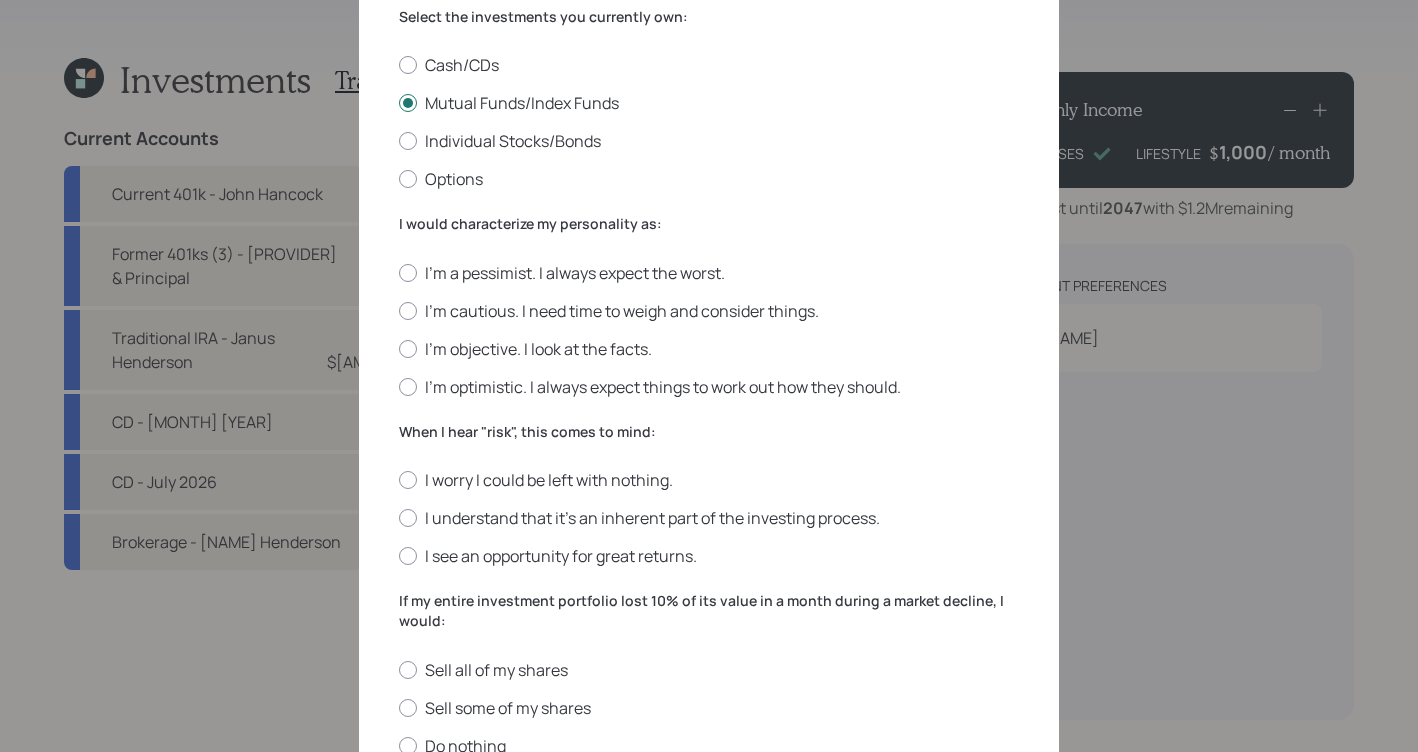 click on "I'm a pessimist. I always expect the worst. I'm cautious. I need time to weigh and consider things. I'm objective. I look at the facts. I'm optimistic. I always expect things to work out how they should." at bounding box center (709, 330) 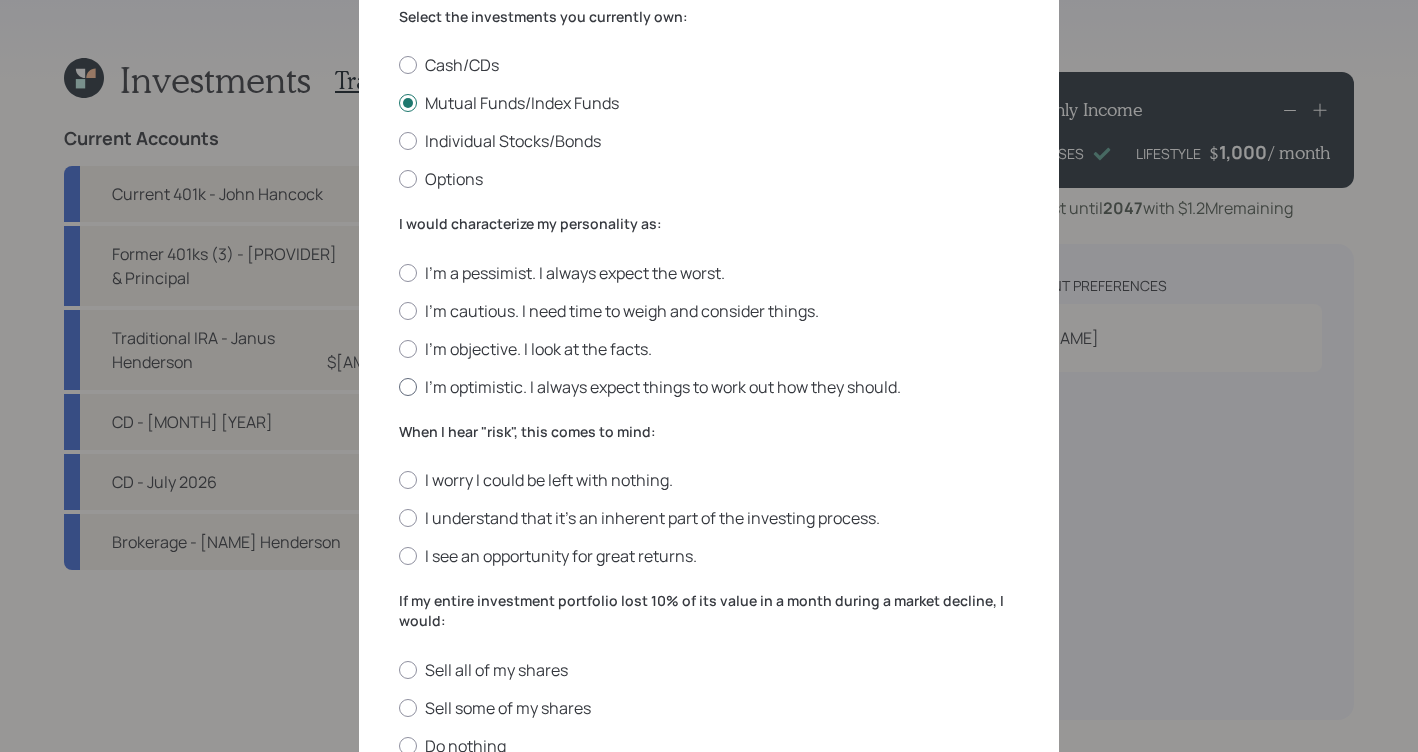 click on "I'm optimistic. I always expect things to work out how they should." at bounding box center [709, 387] 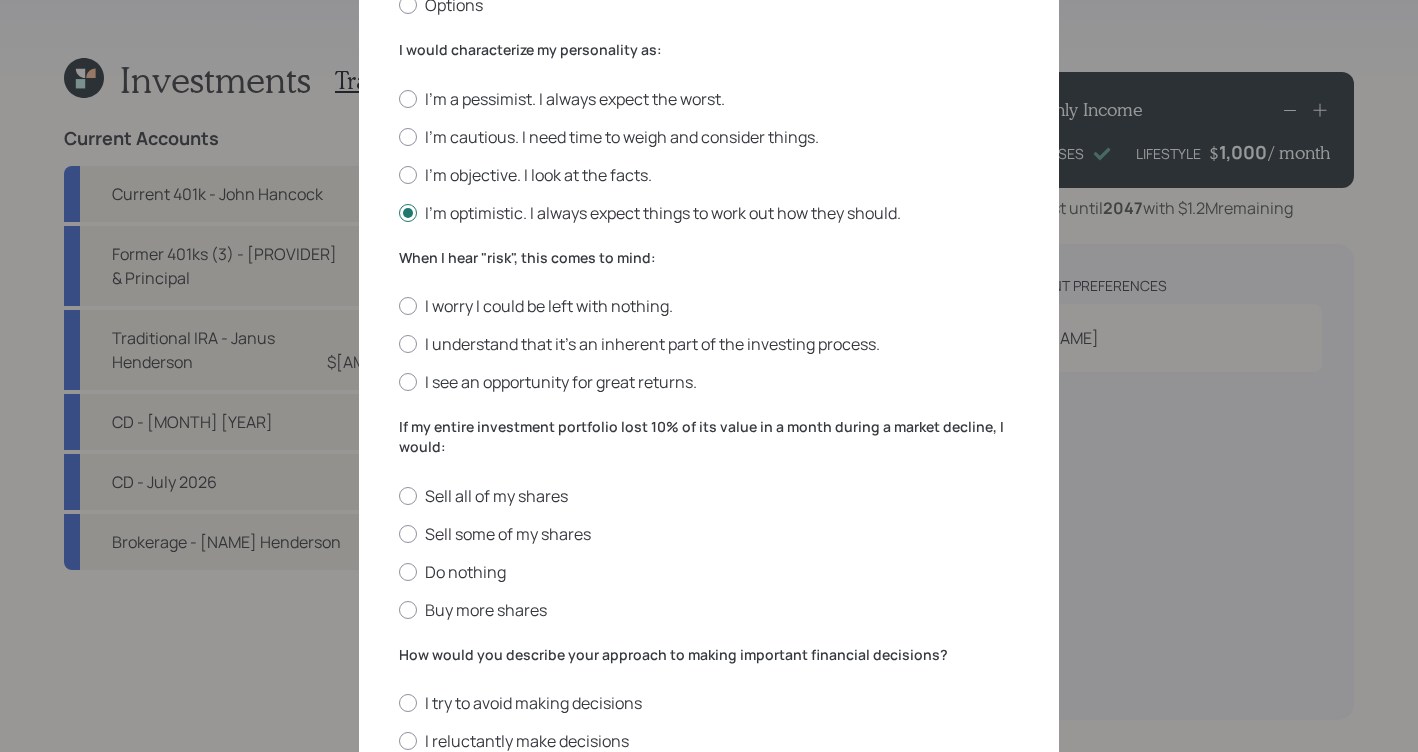 scroll, scrollTop: 524, scrollLeft: 0, axis: vertical 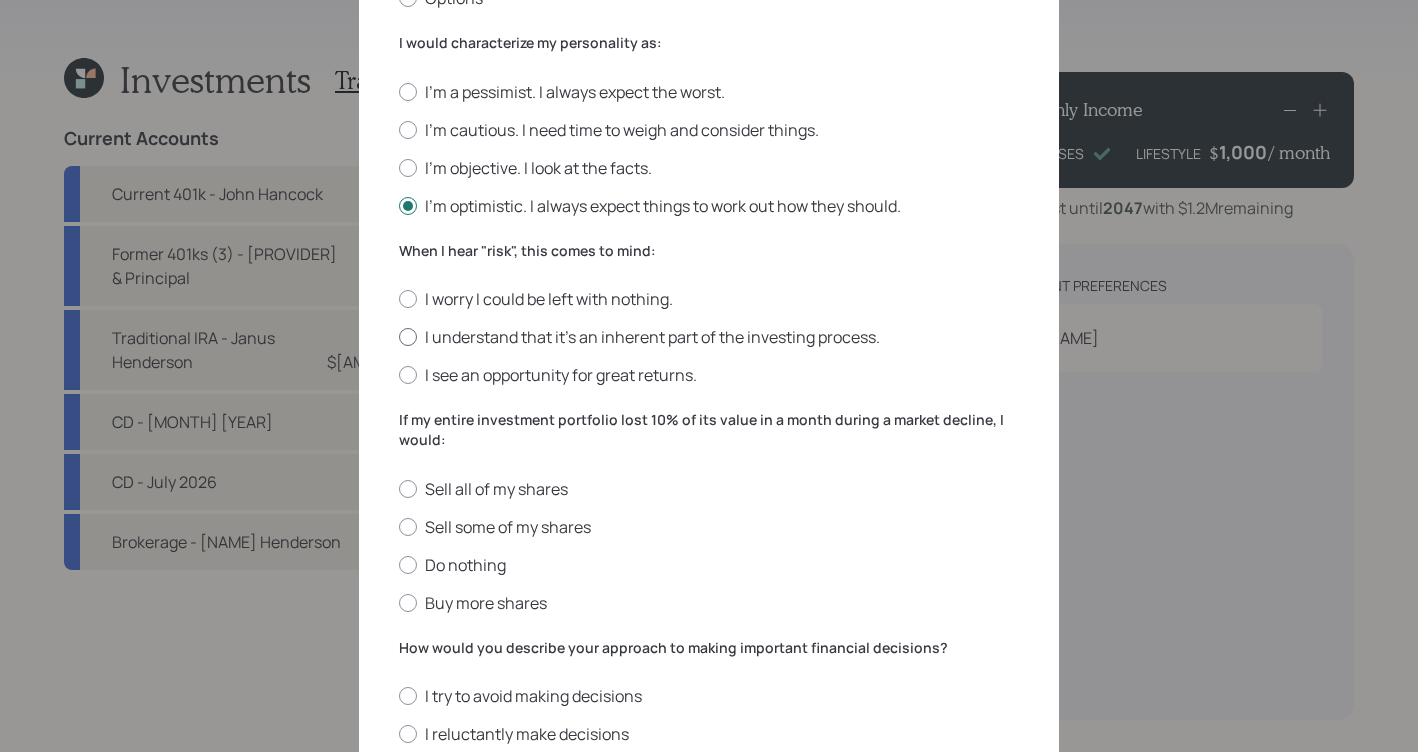 click on "I understand that it’s an inherent part of the investing process." at bounding box center [709, 337] 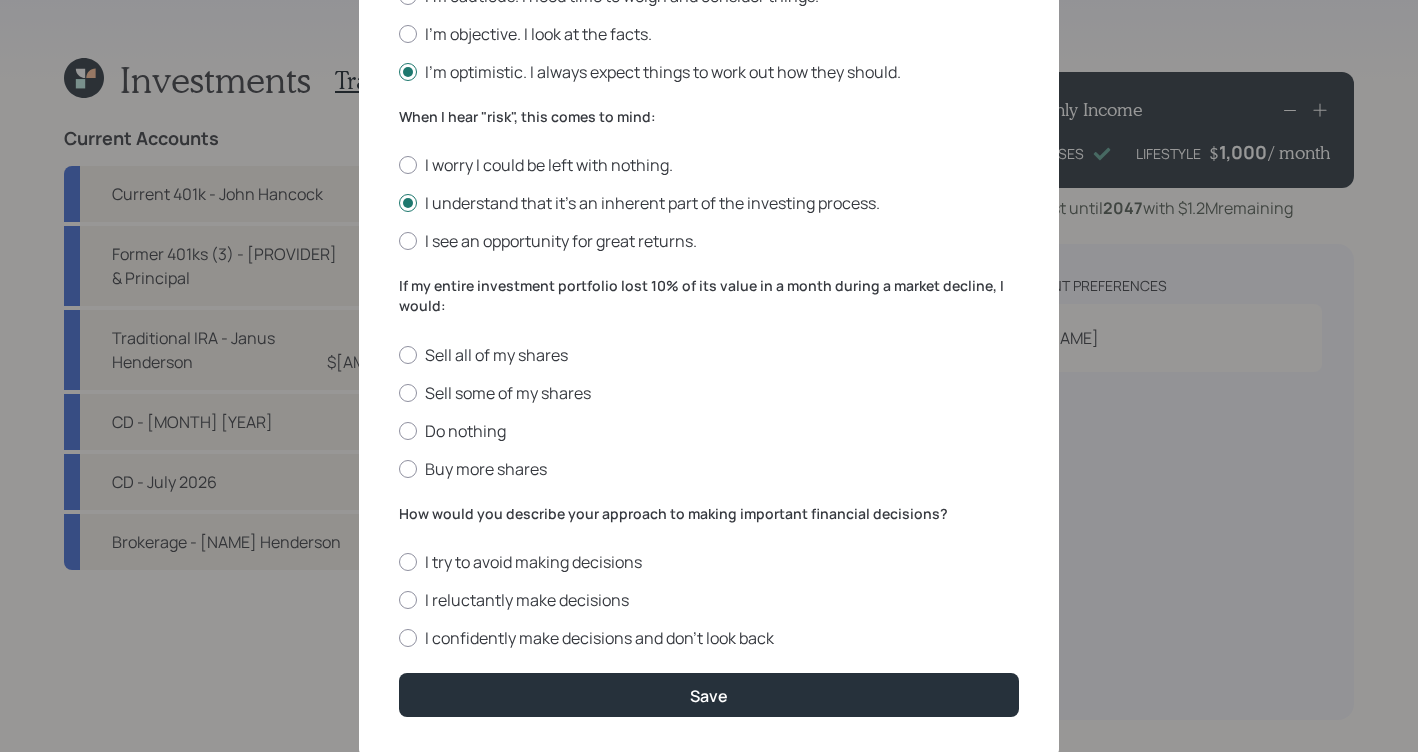 scroll, scrollTop: 672, scrollLeft: 0, axis: vertical 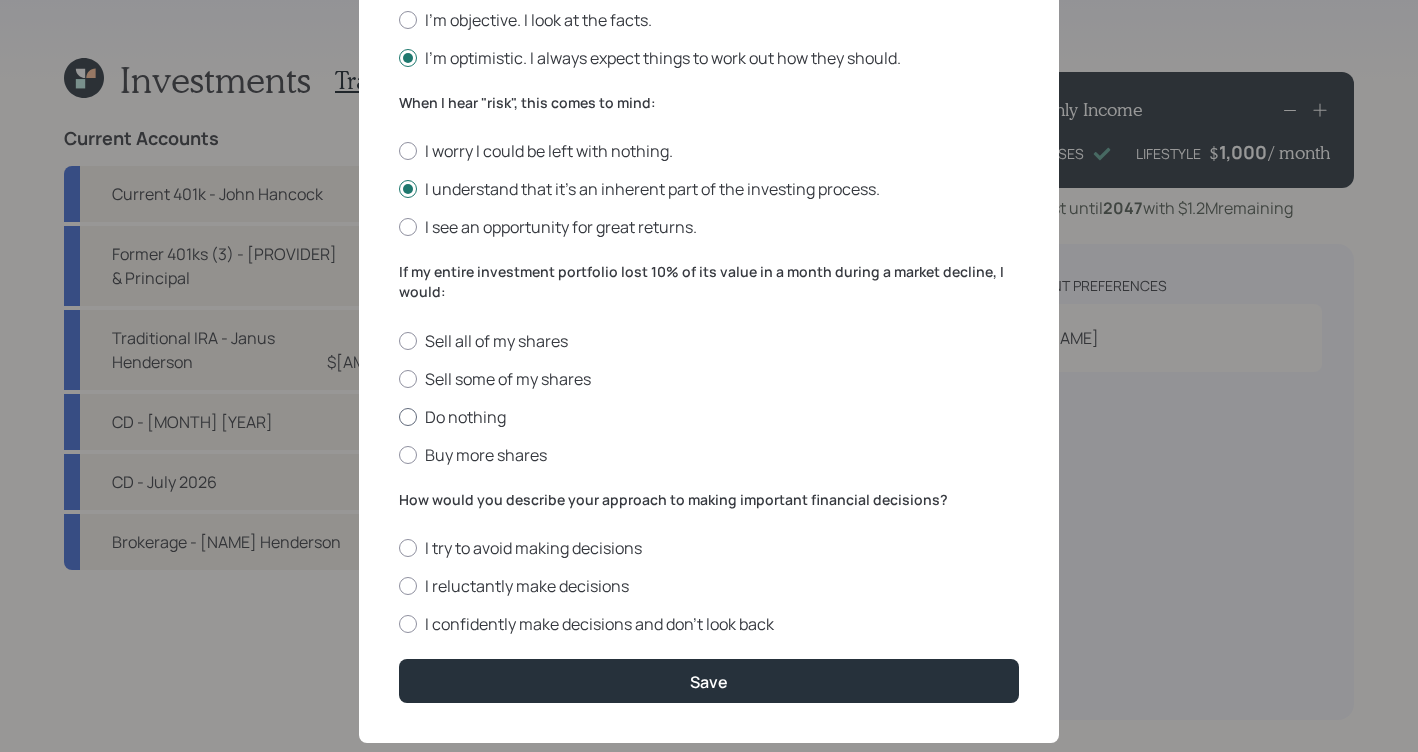 click on "Do nothing" at bounding box center (709, 417) 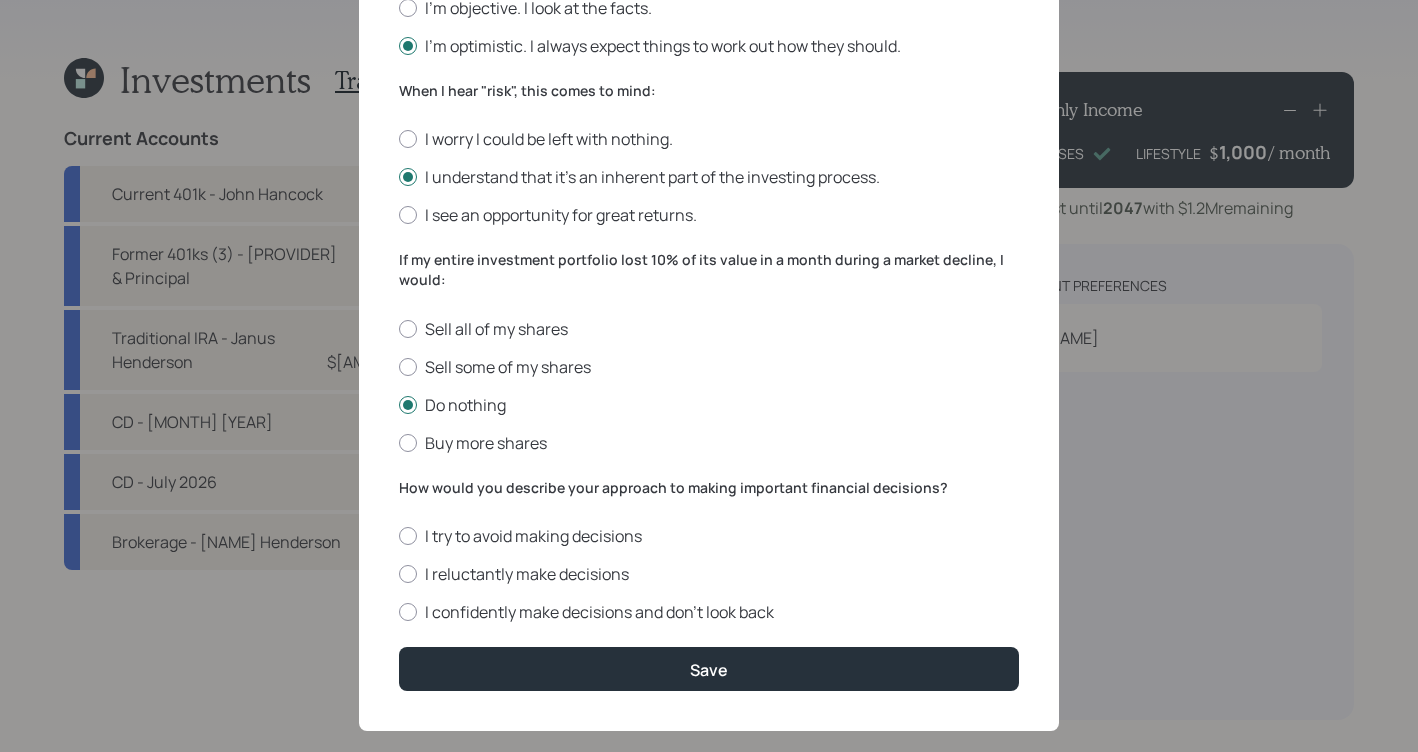 scroll, scrollTop: 713, scrollLeft: 0, axis: vertical 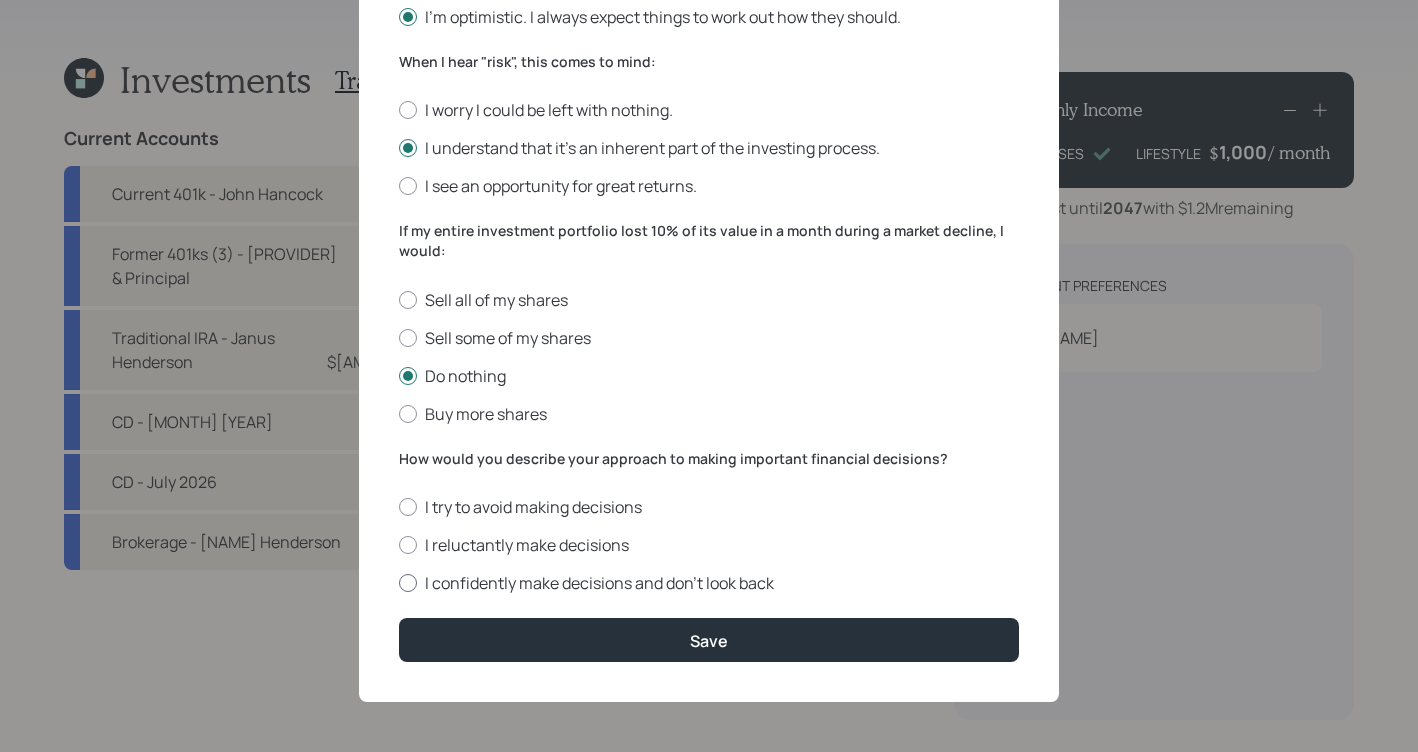 click on "I confidently make decisions and don’t look back" at bounding box center [709, 583] 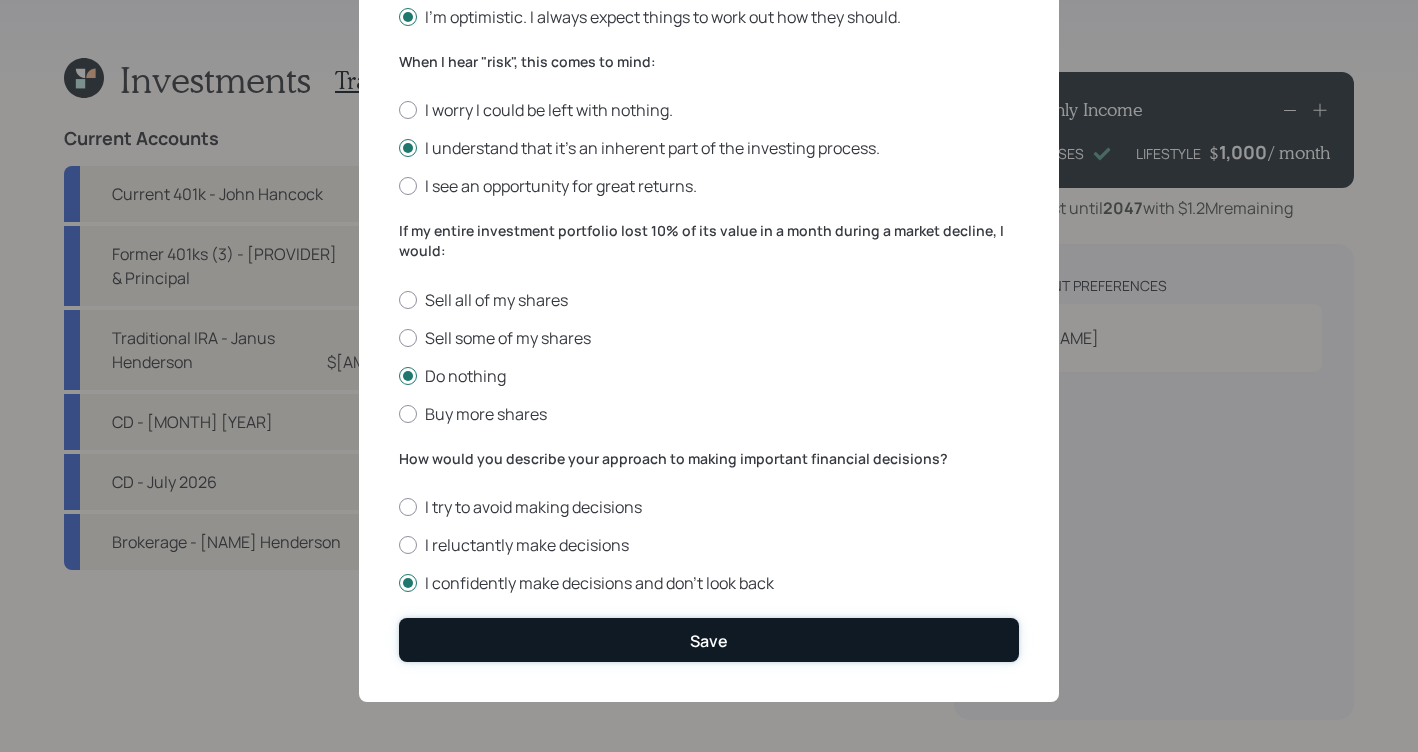 click on "Save" at bounding box center (709, 639) 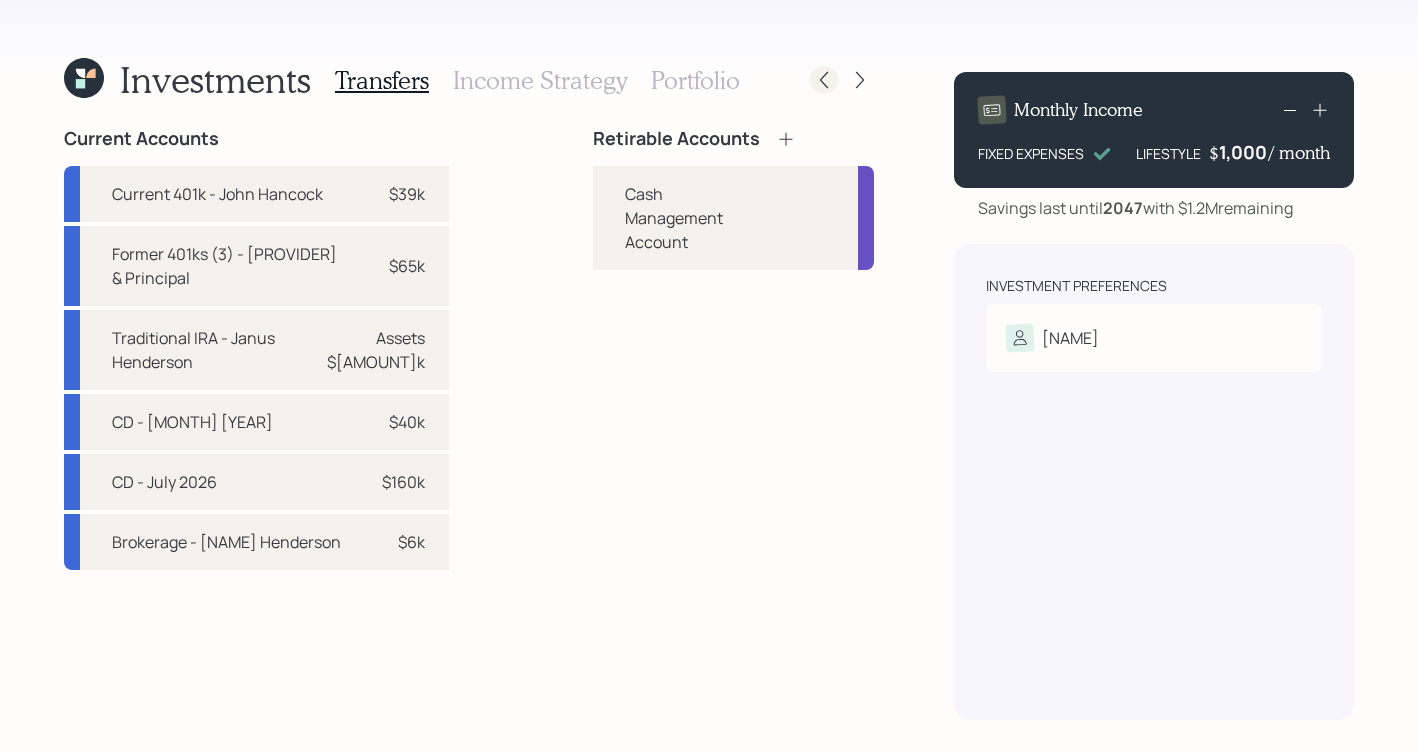 click 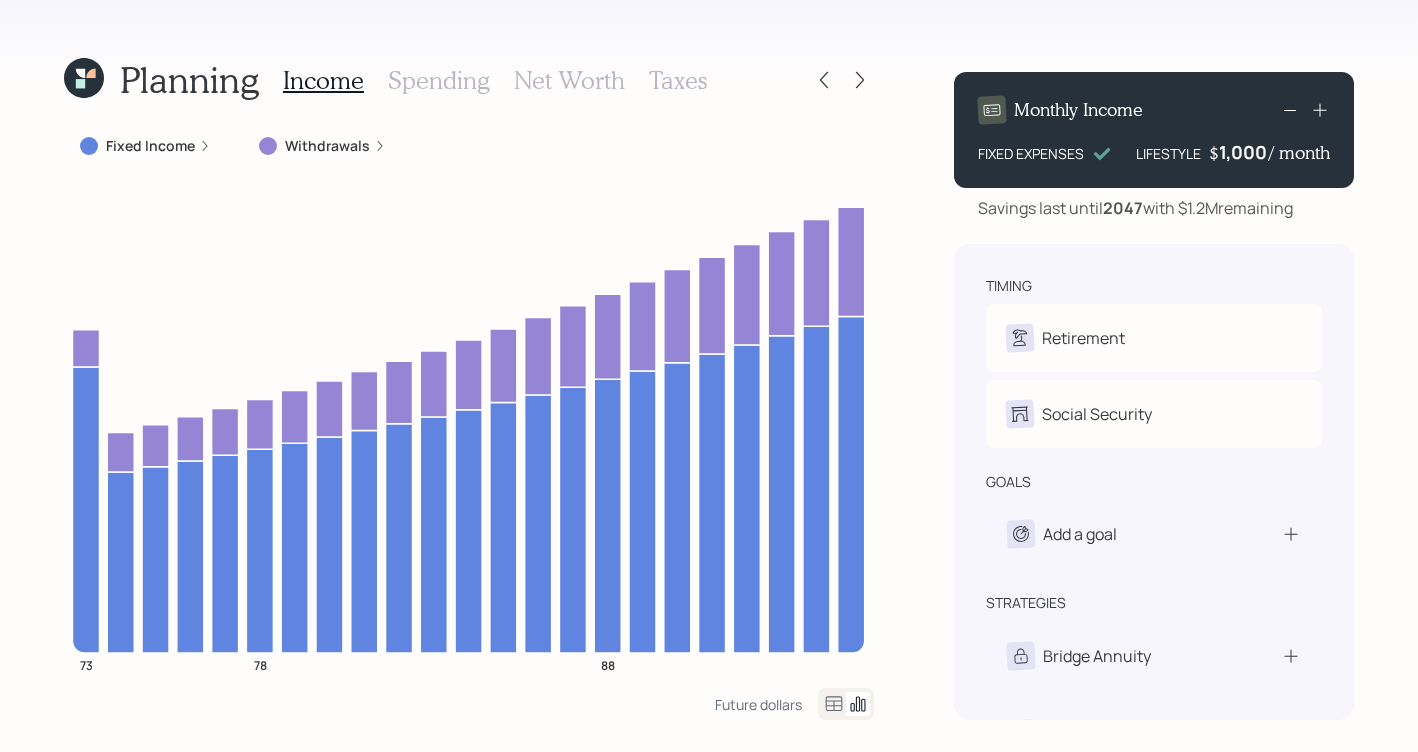 click on "Net Worth" at bounding box center [569, 80] 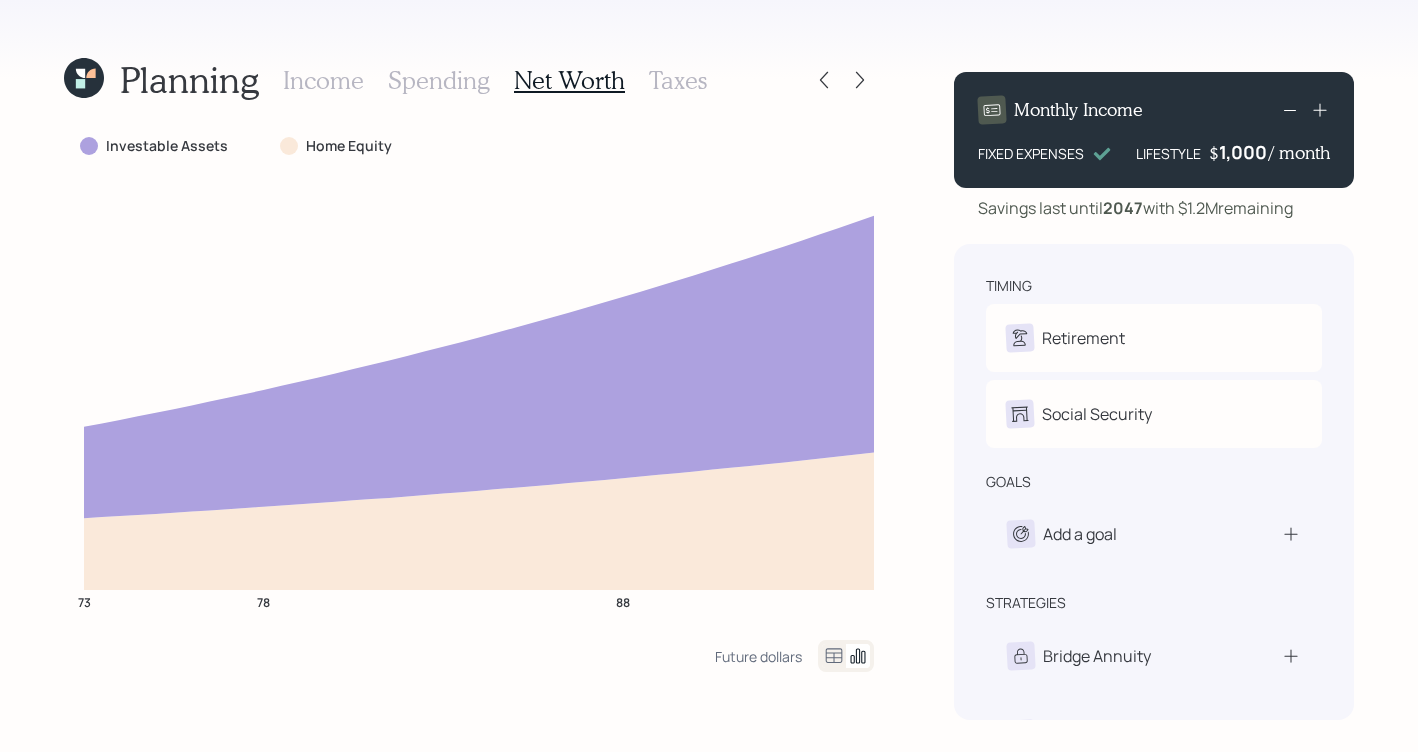click on "Taxes" at bounding box center [678, 80] 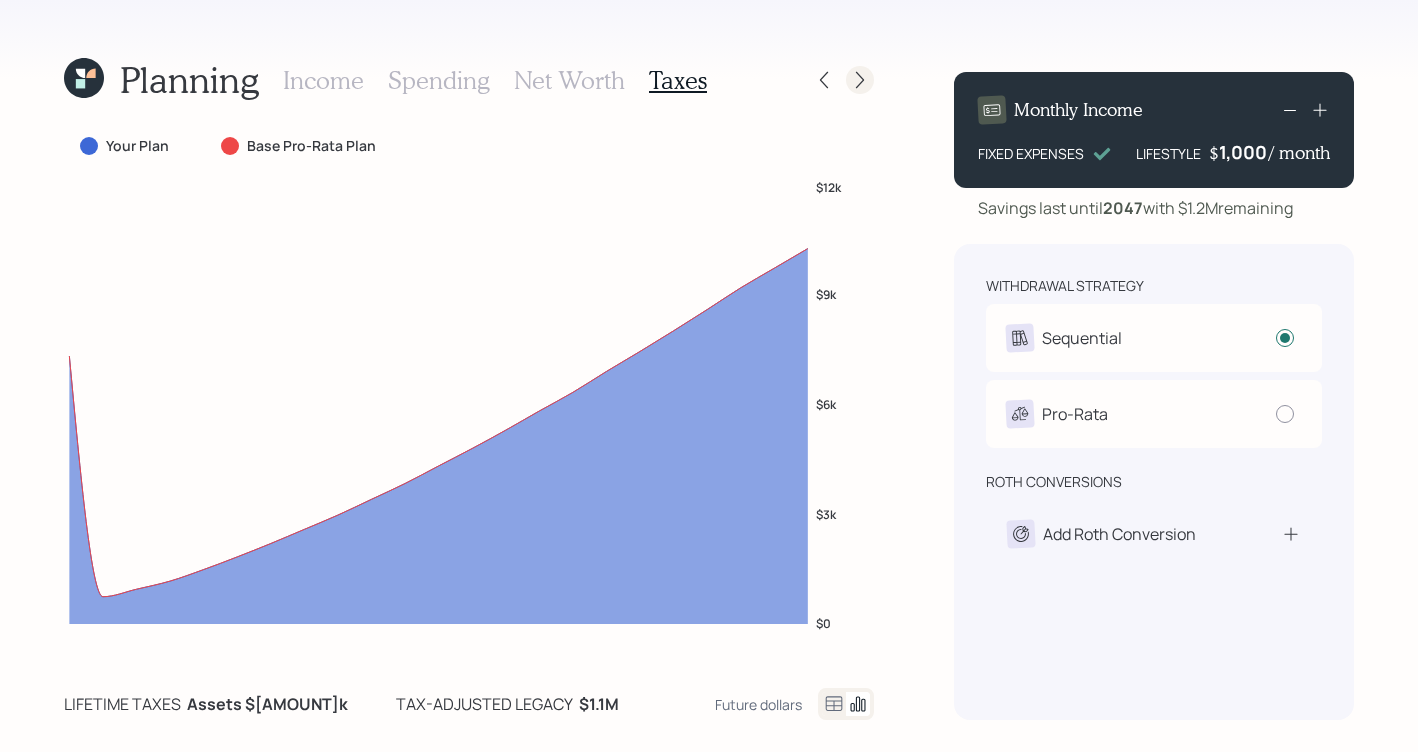 click 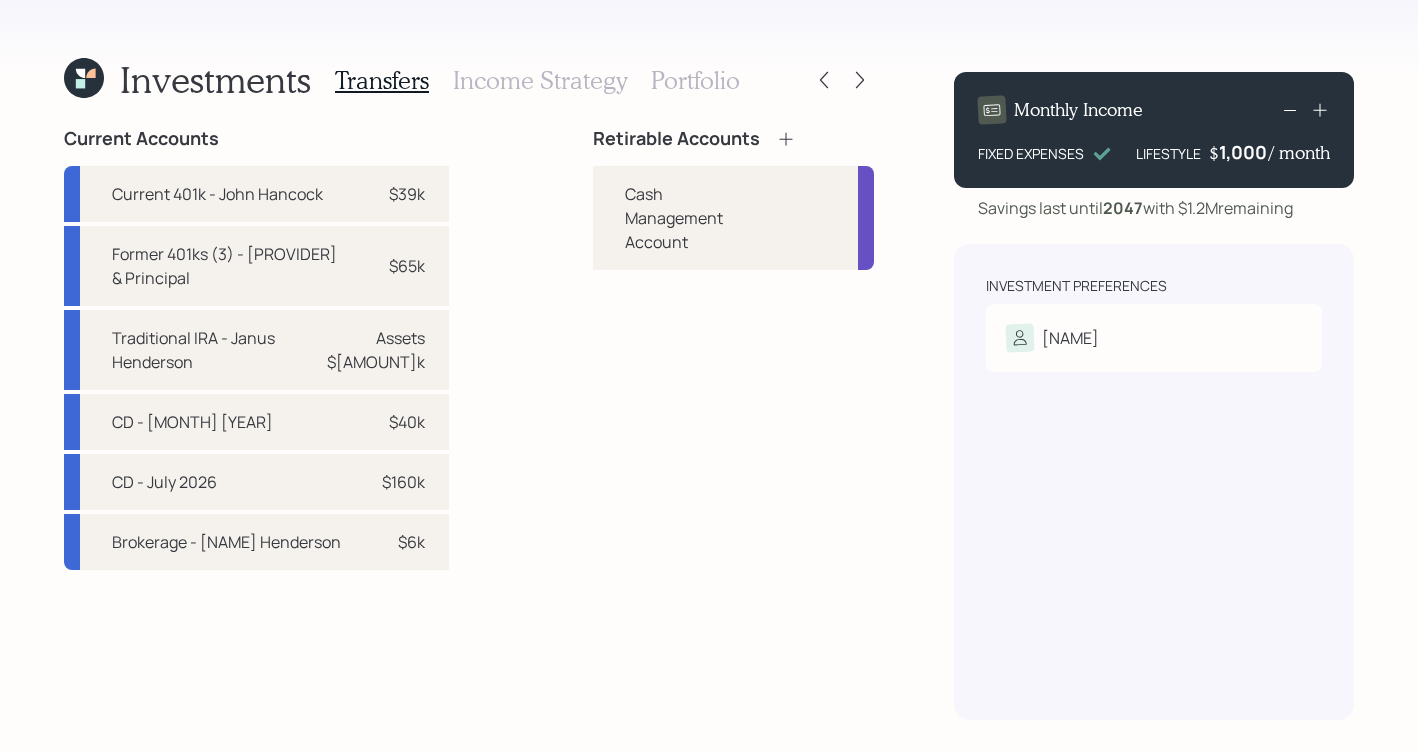 click 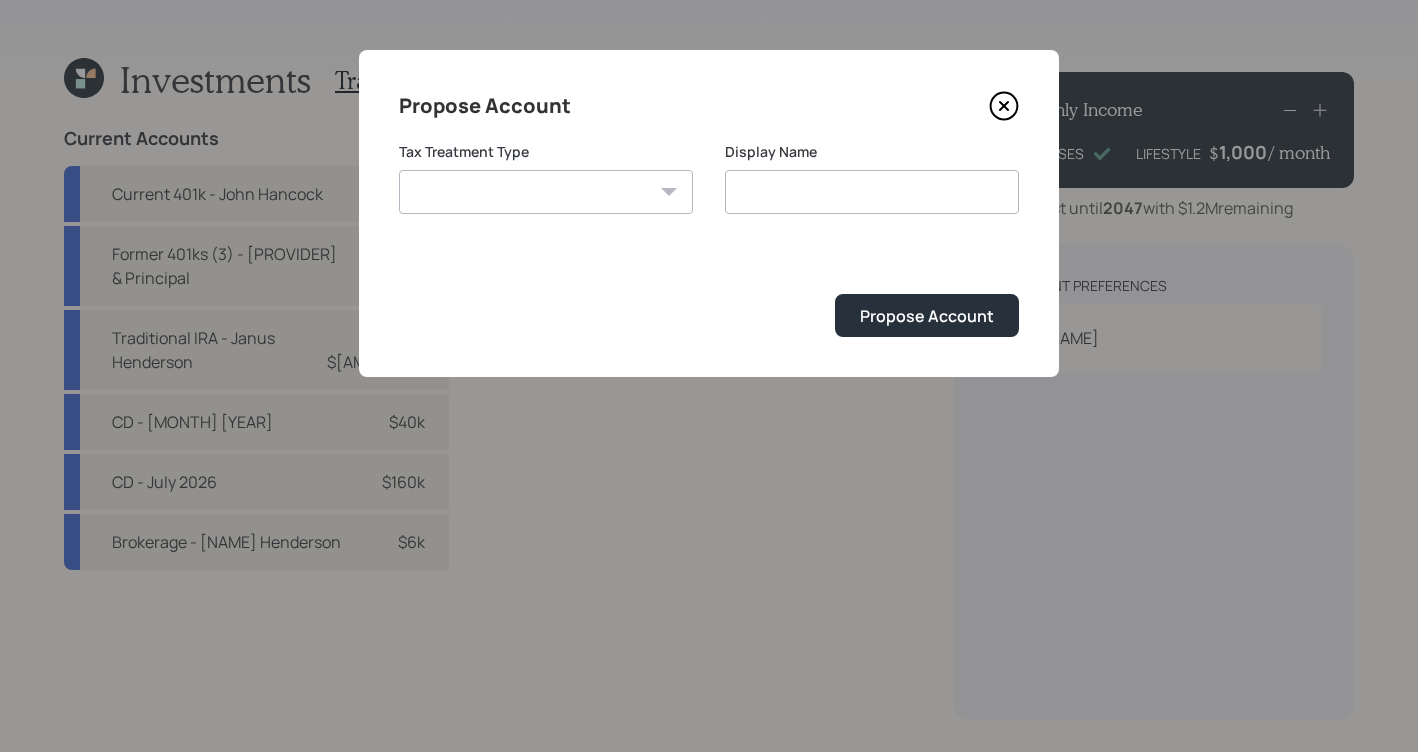 click on "Tax Treatment Type Roth Taxable Traditional" at bounding box center [546, 178] 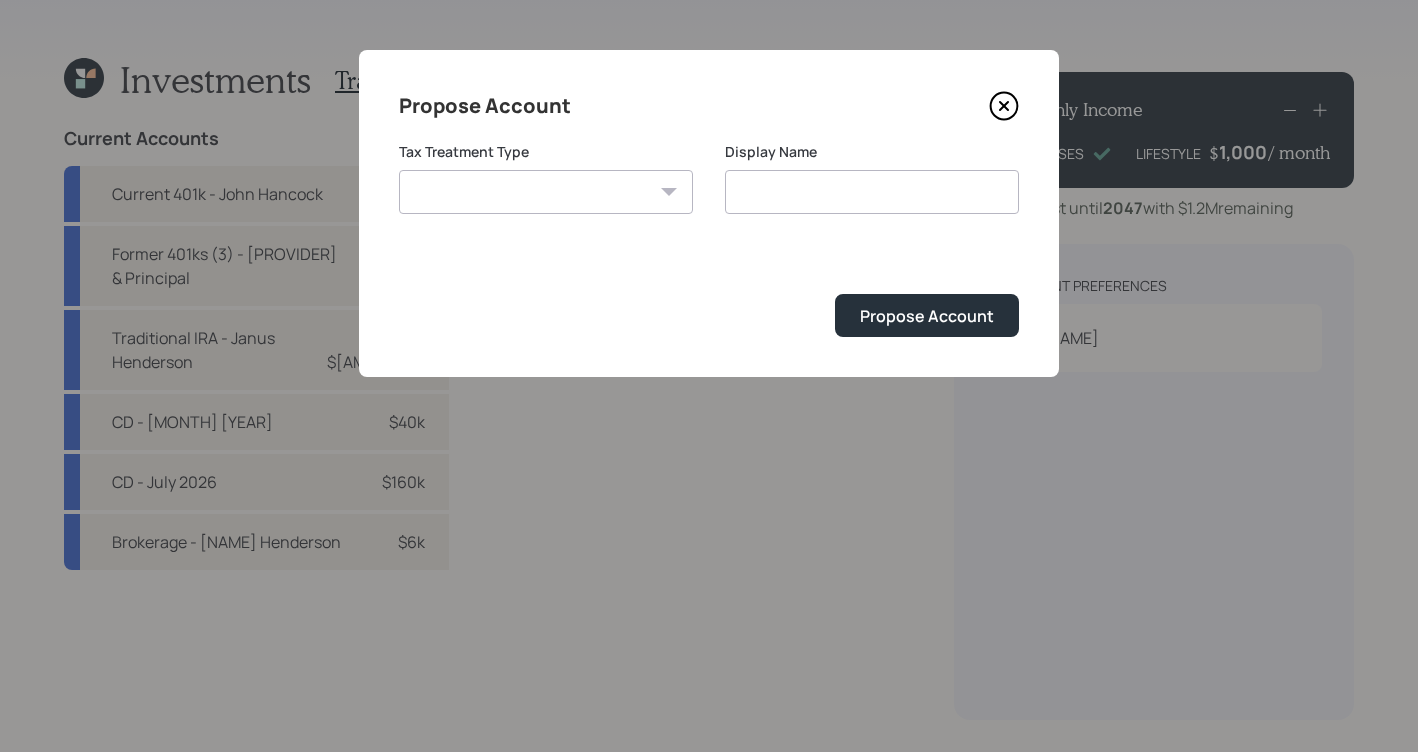 click on "Roth Taxable Traditional" at bounding box center (546, 192) 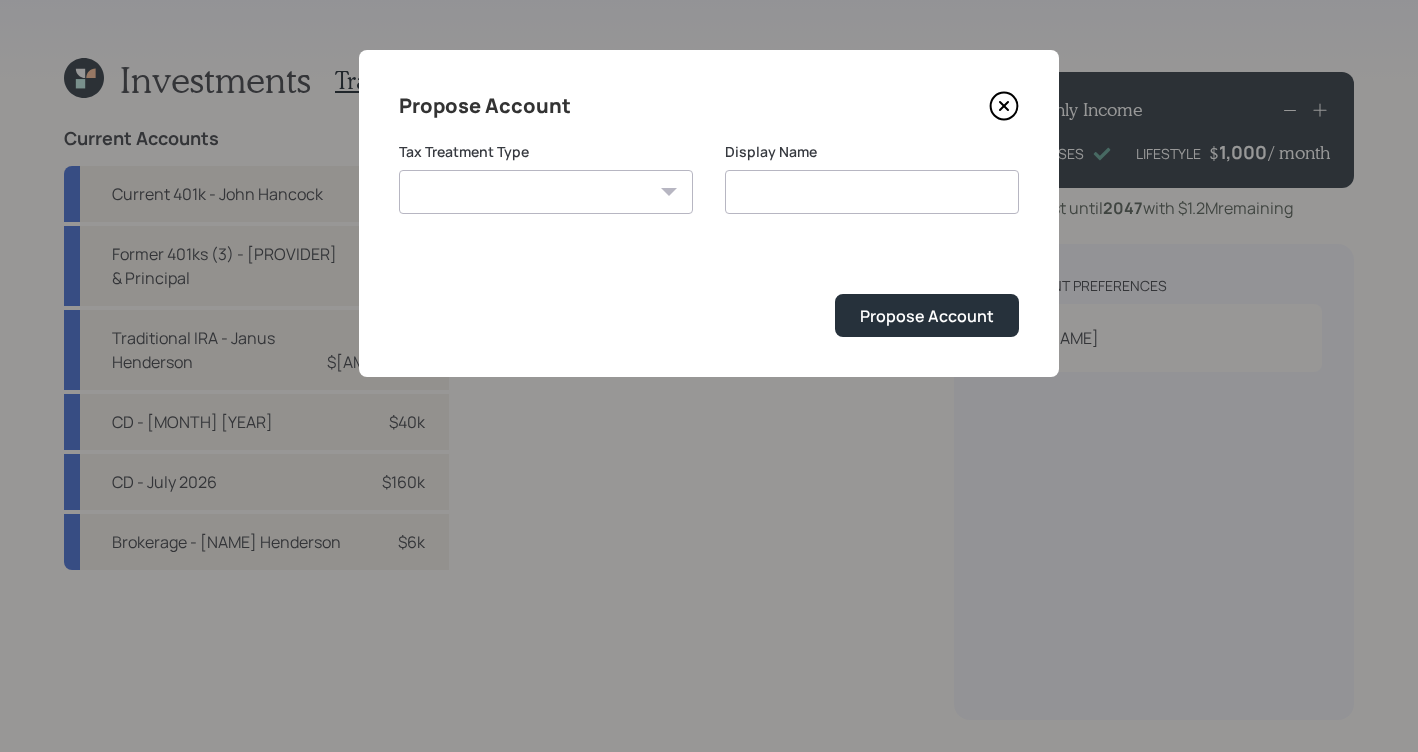 select on "traditional" 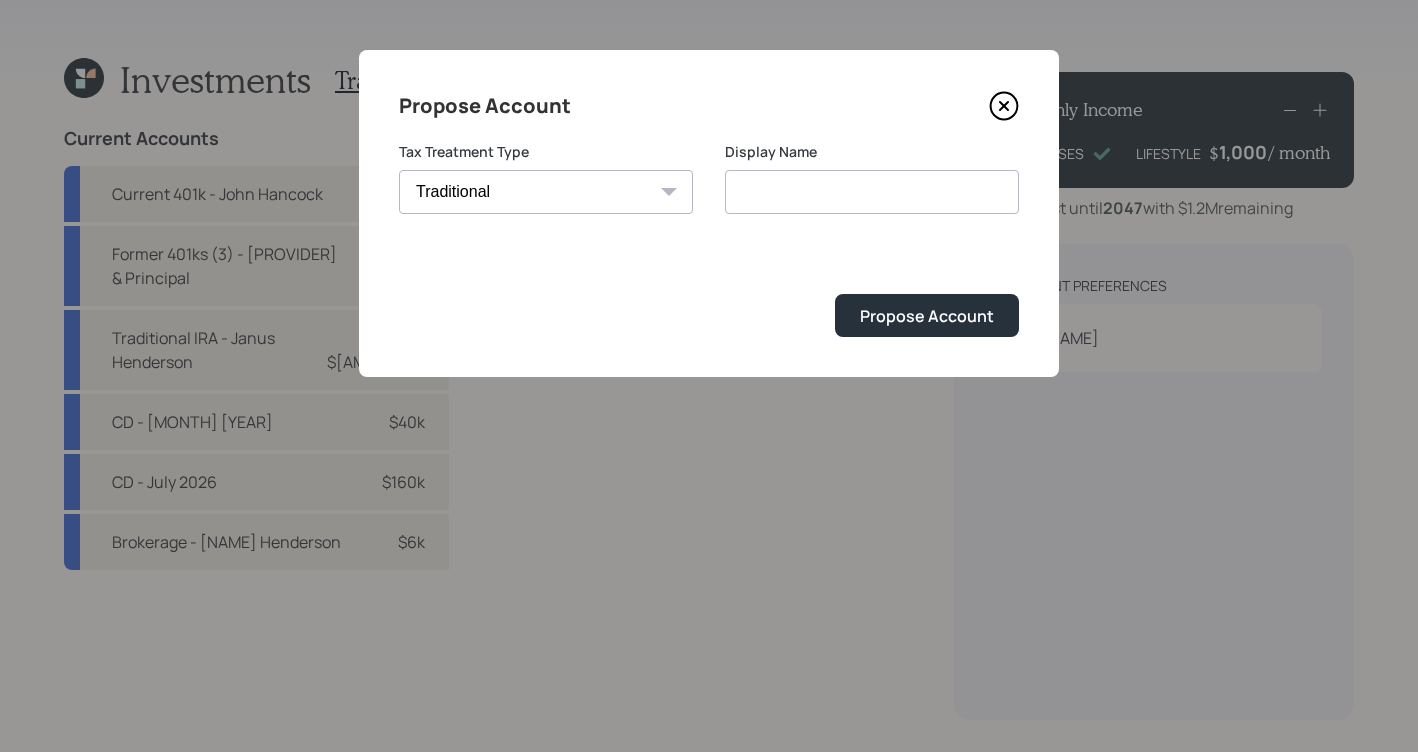 type on "Traditional" 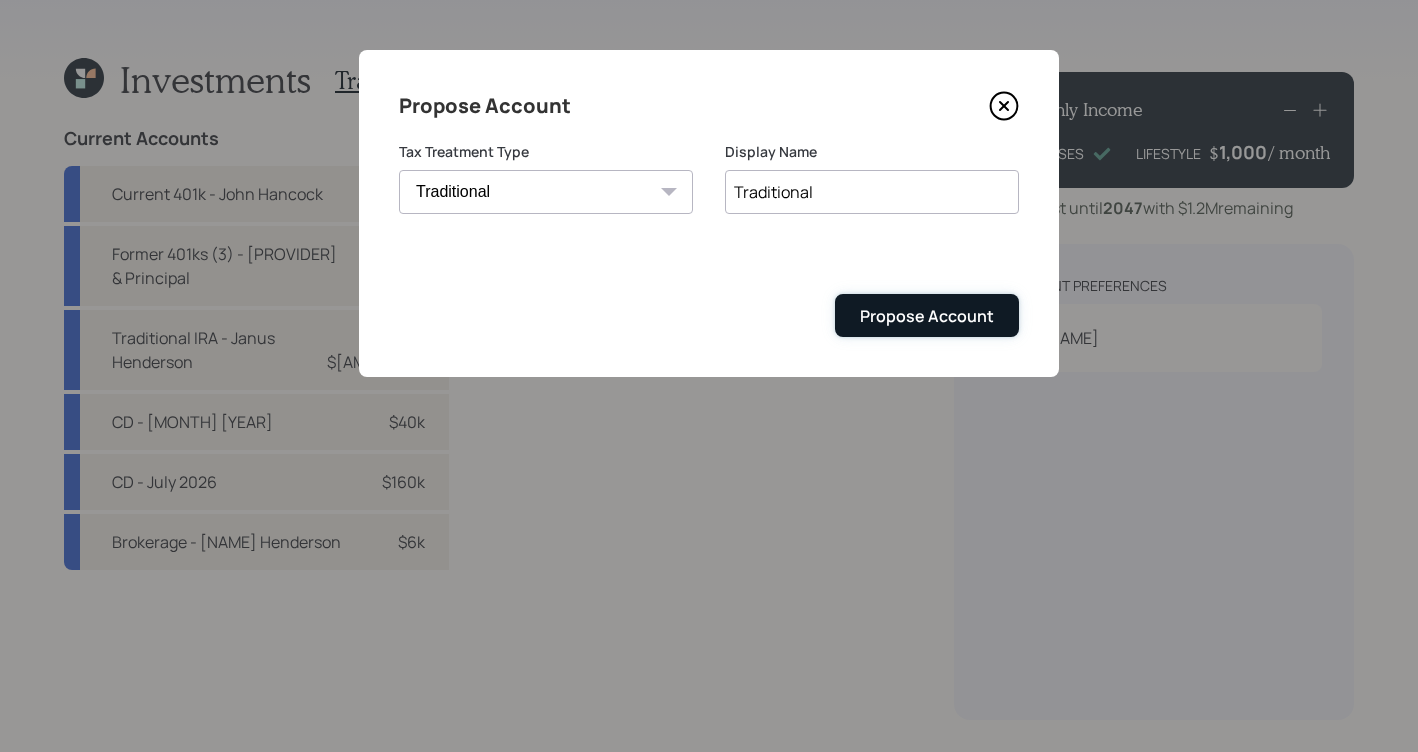 click on "Propose Account" at bounding box center (927, 316) 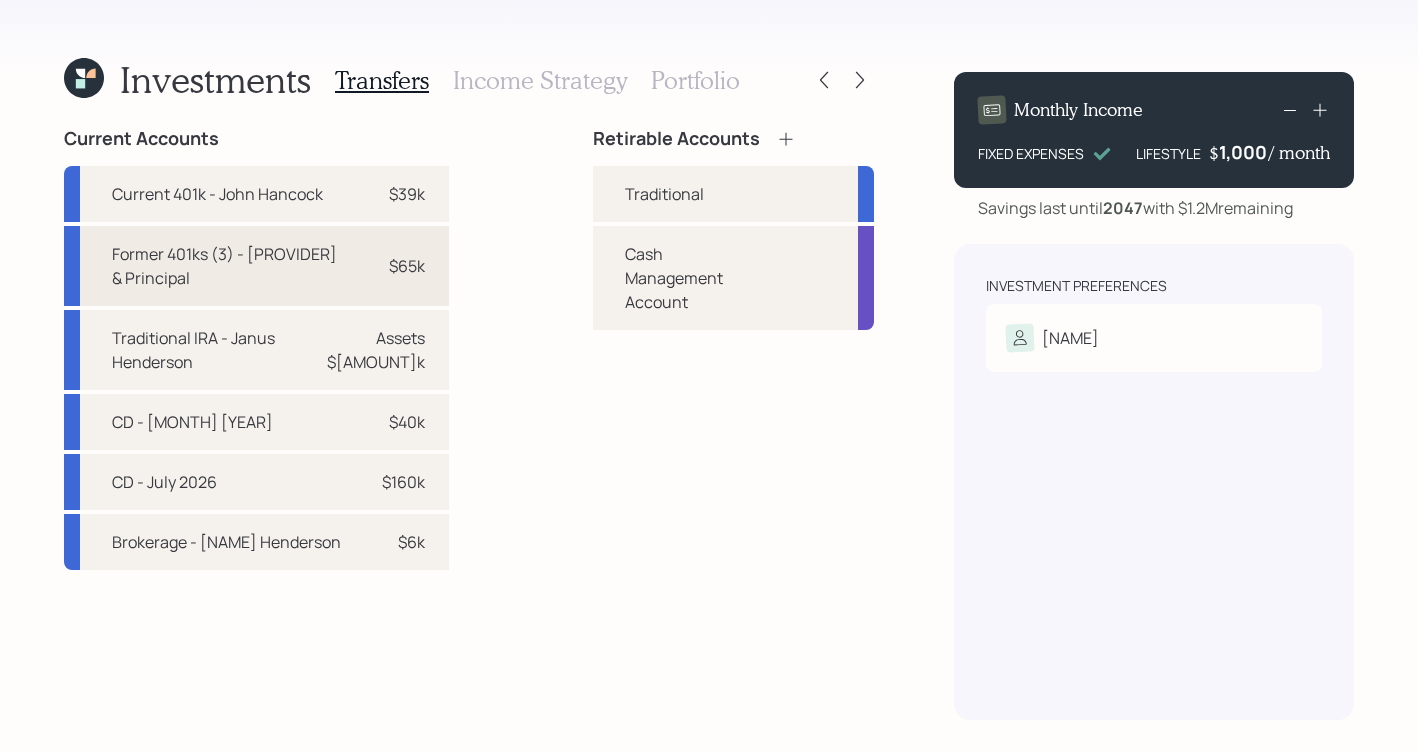click on "$65k" at bounding box center (407, 266) 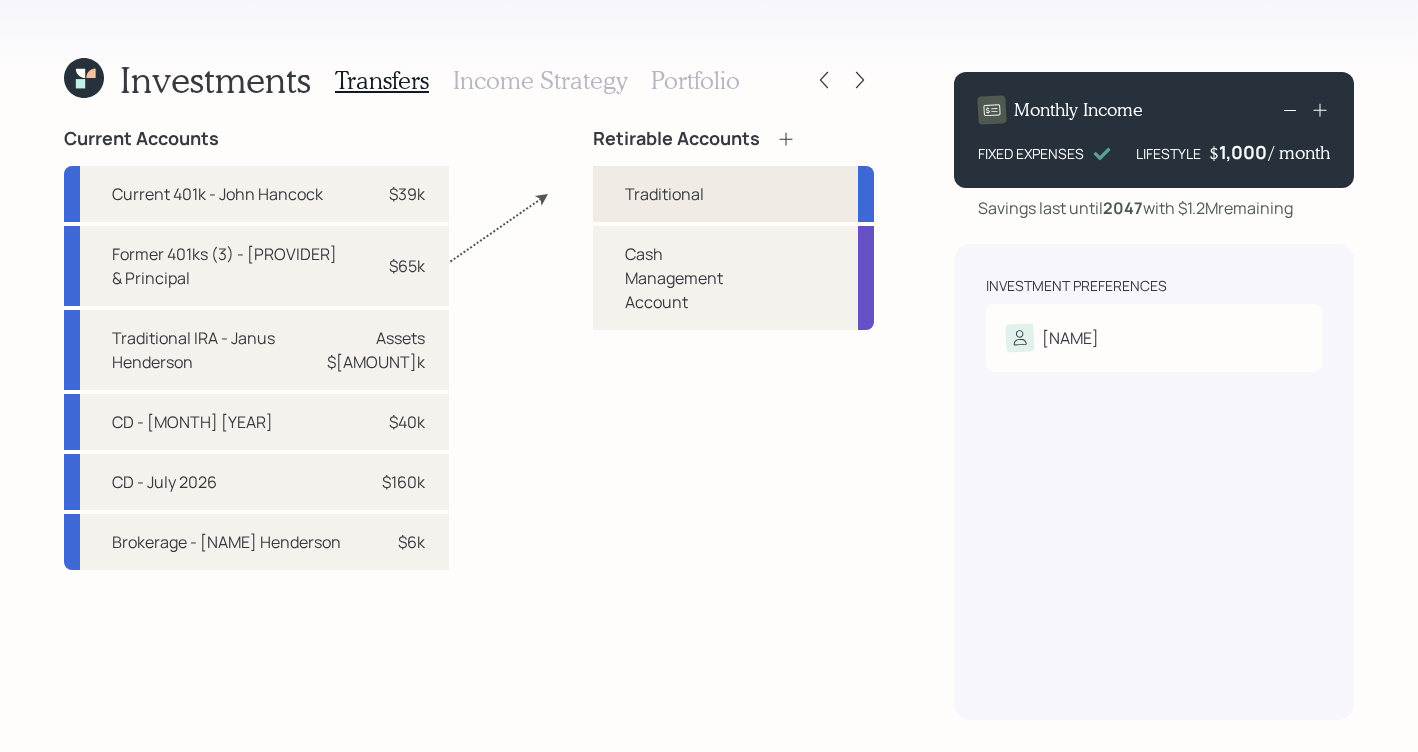 click on "Traditional" at bounding box center (664, 194) 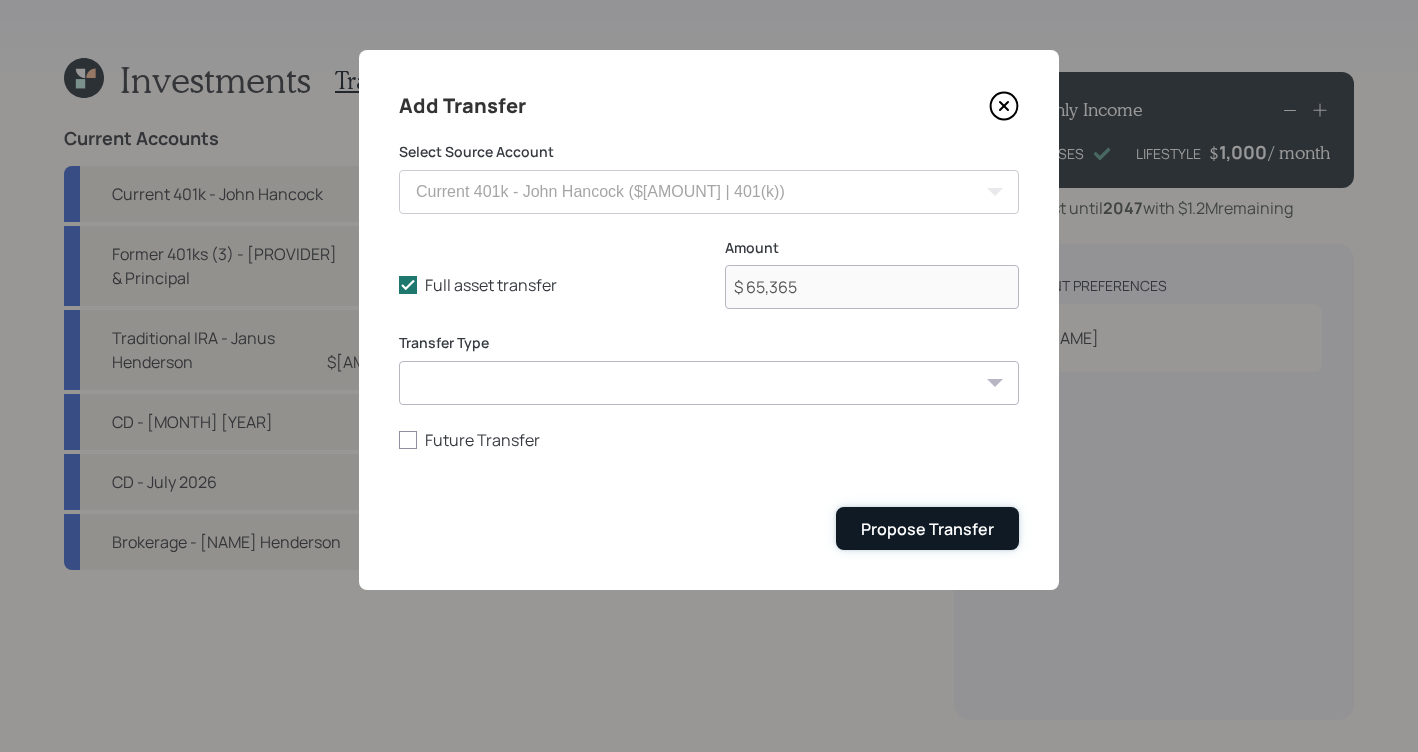 click on "Propose Transfer" at bounding box center [927, 529] 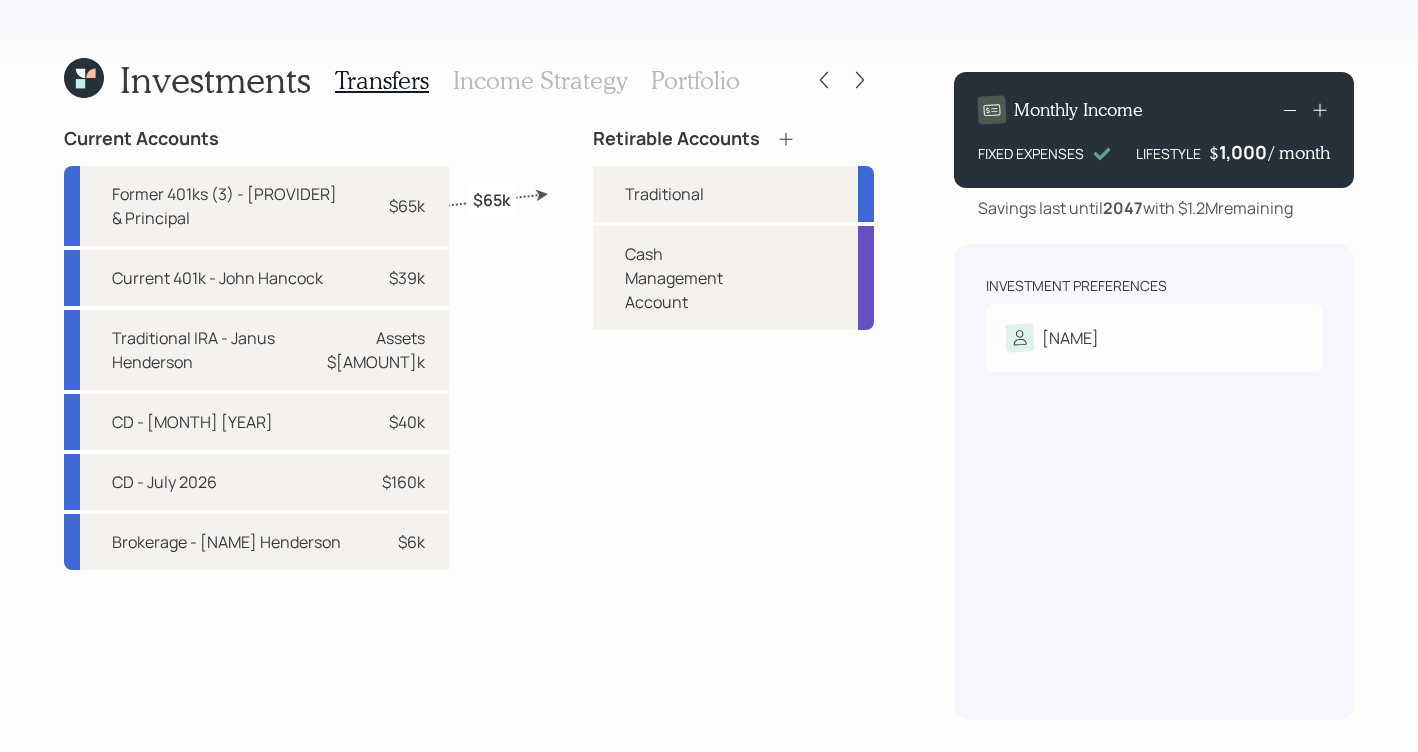 click on "Former 401ks (3) - [PROVIDER] & Principal" at bounding box center [230, 206] 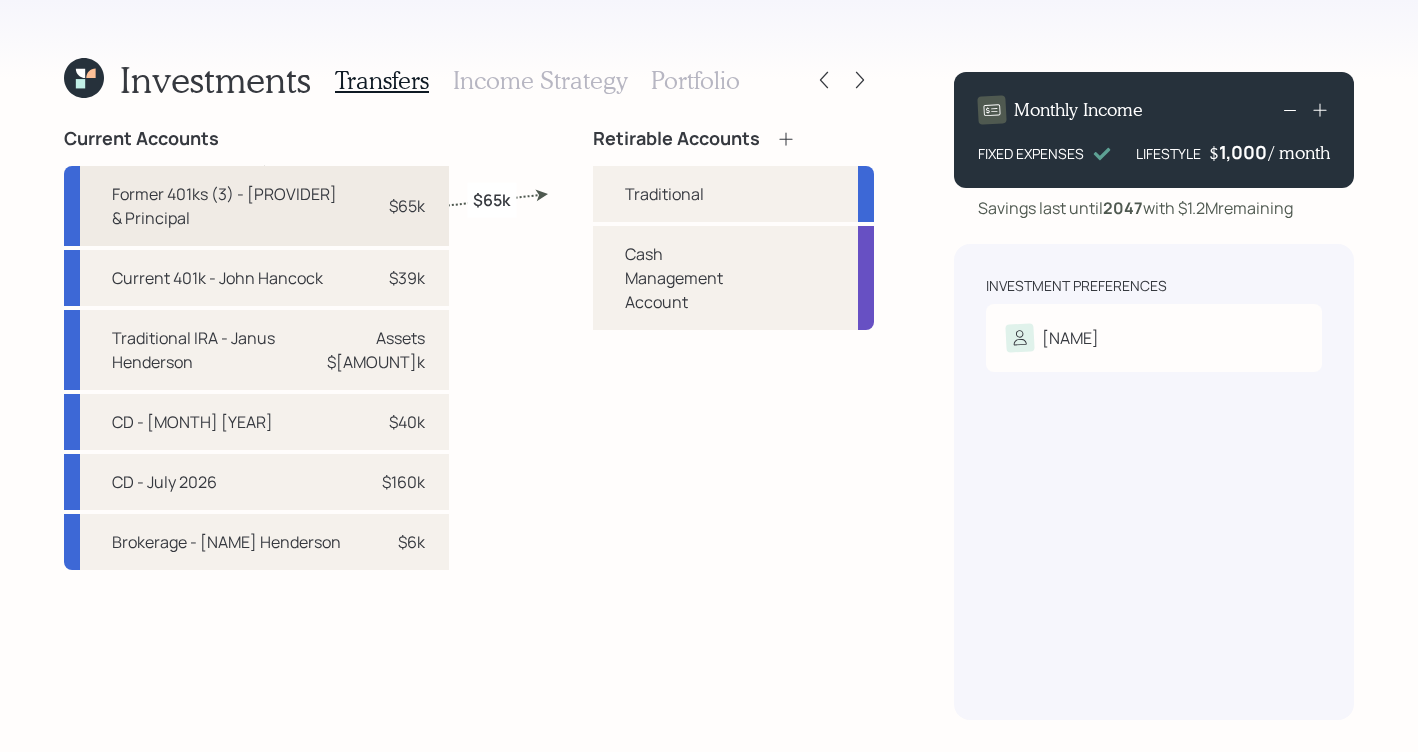 click on "Former 401ks (3) - [PROVIDER] & Principal" at bounding box center [230, 206] 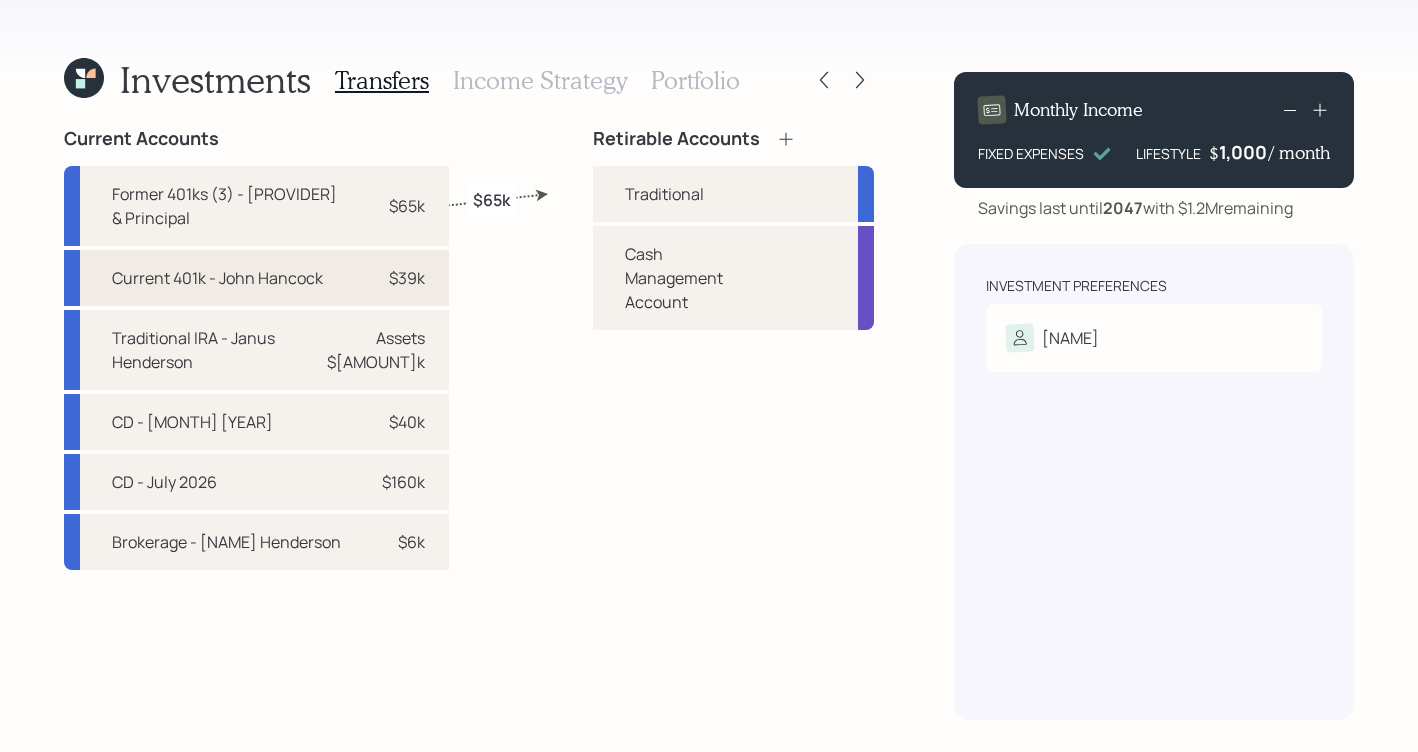 click on "Current 401k - John Hancock" at bounding box center (217, 278) 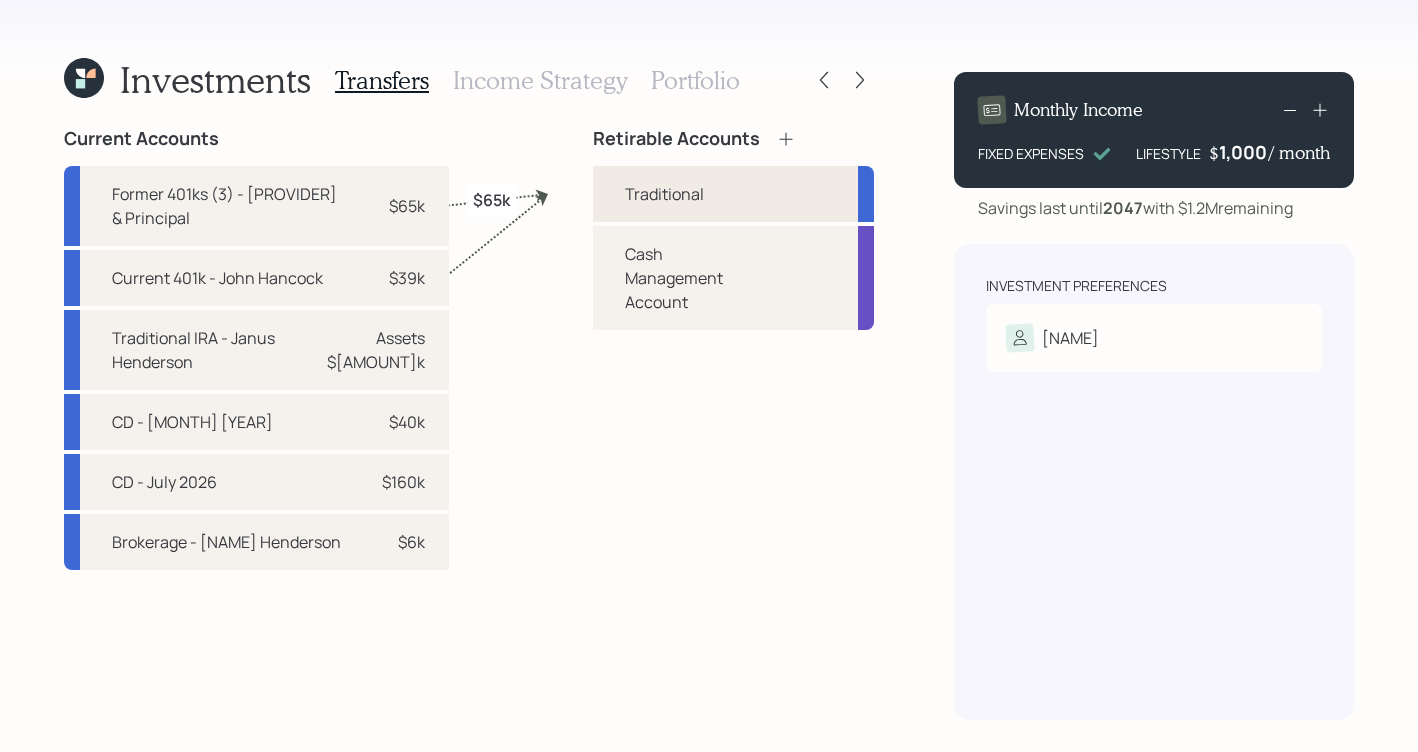 click on "Traditional" at bounding box center (733, 194) 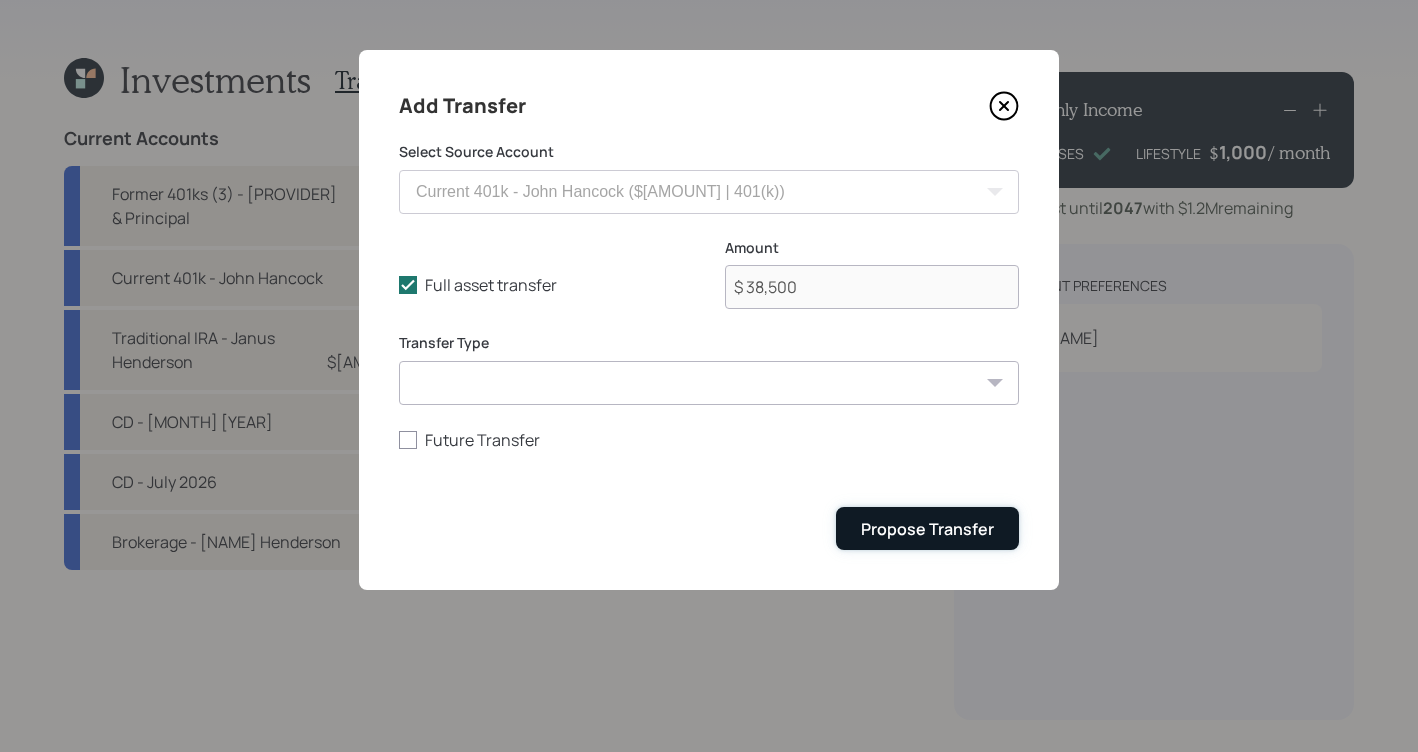 click on "Propose Transfer" at bounding box center (927, 529) 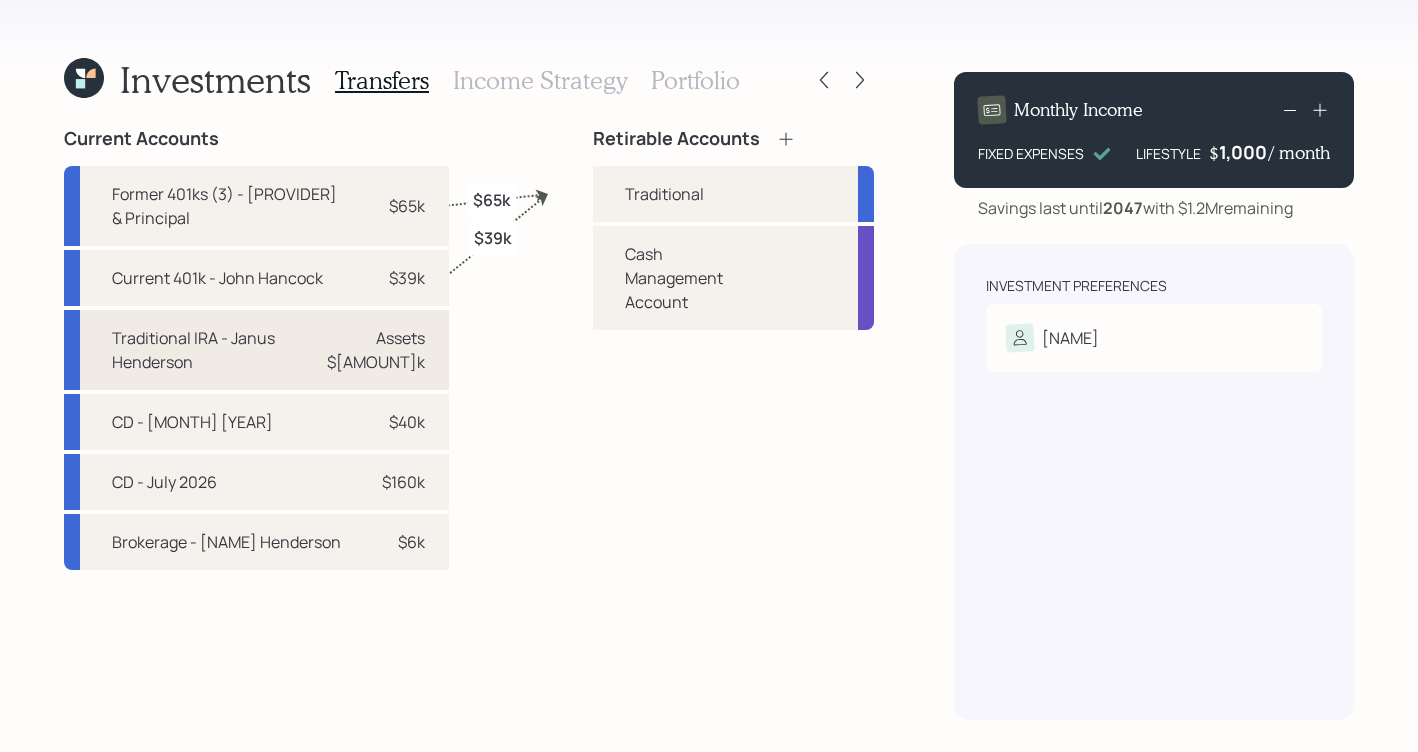 click on "Traditional IRA - Janus Henderson" at bounding box center (204, 350) 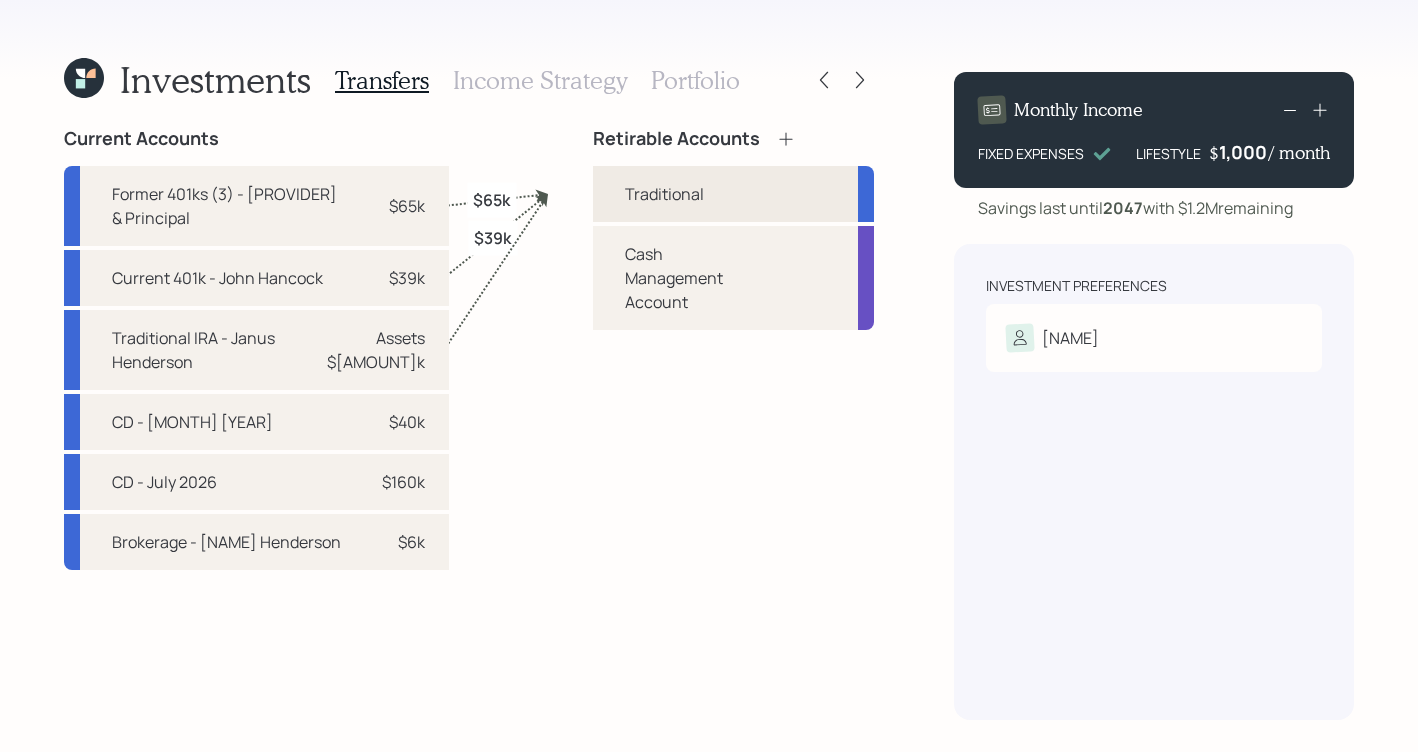 click on "Traditional" at bounding box center (733, 194) 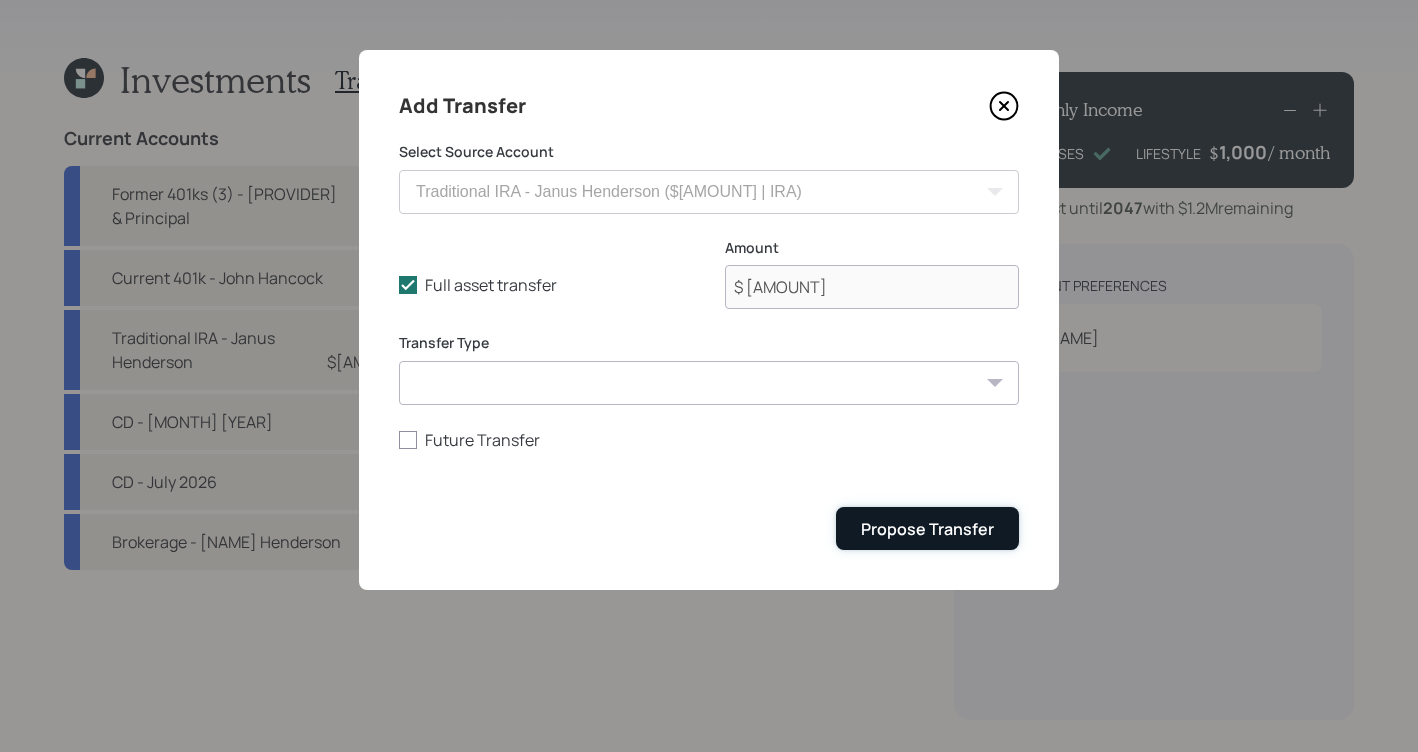 click on "Propose Transfer" at bounding box center [927, 528] 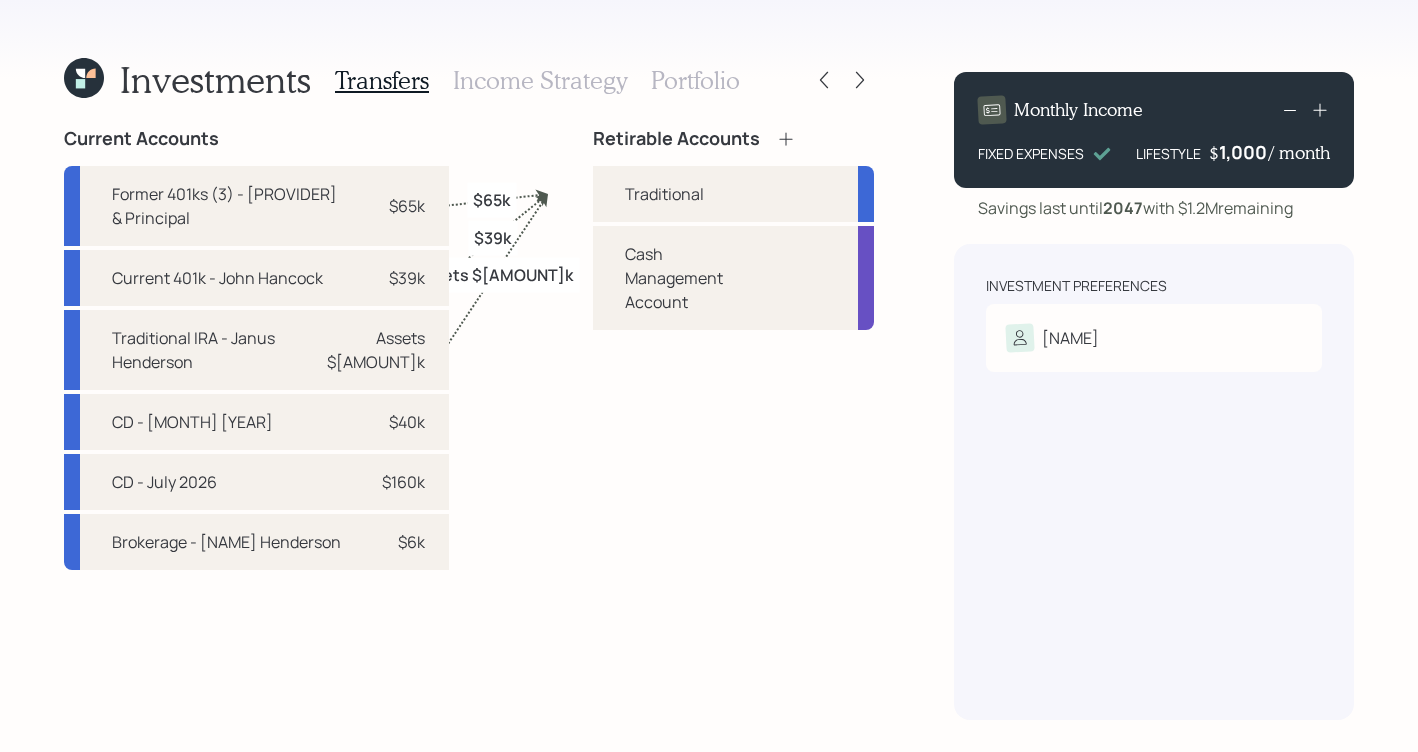 click on "Income Strategy" at bounding box center [540, 80] 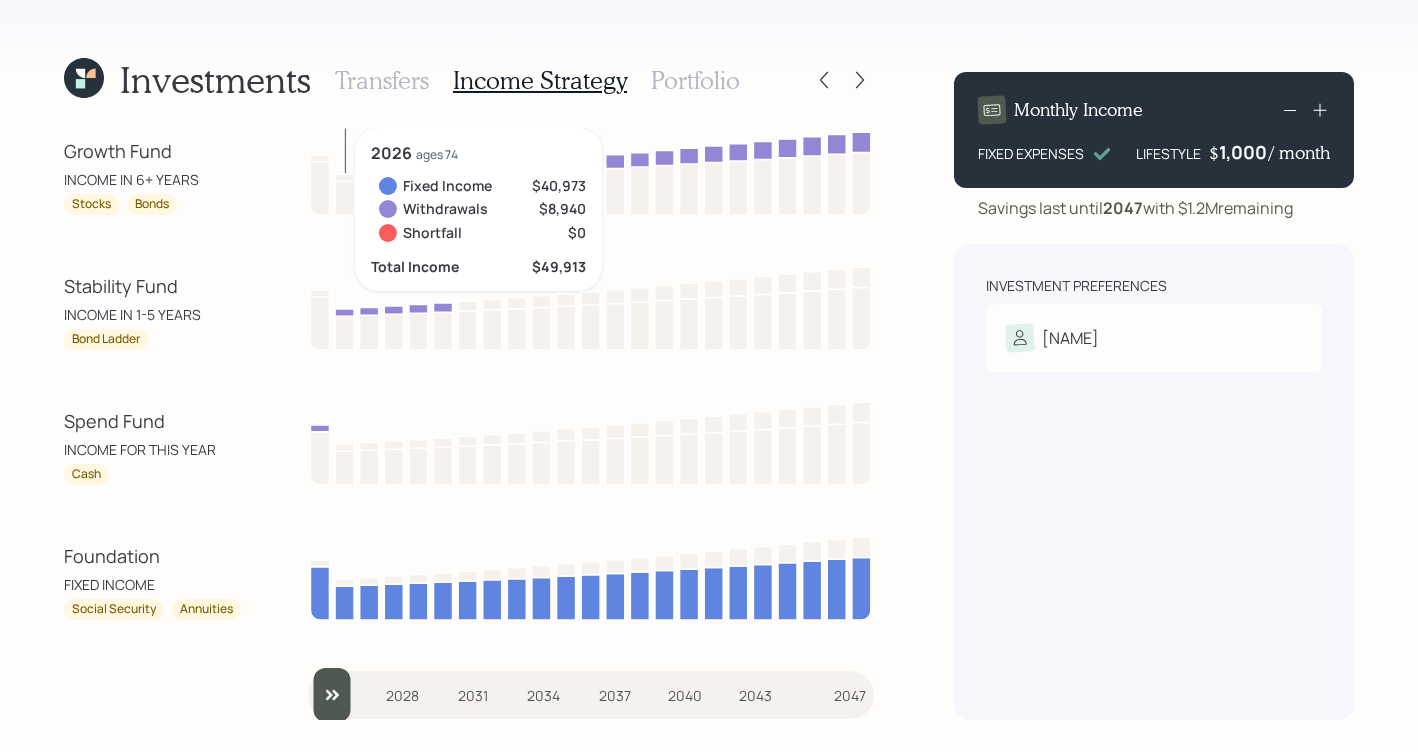 click on "Investments Transfers Income Strategy Portfolio" at bounding box center (402, 80) 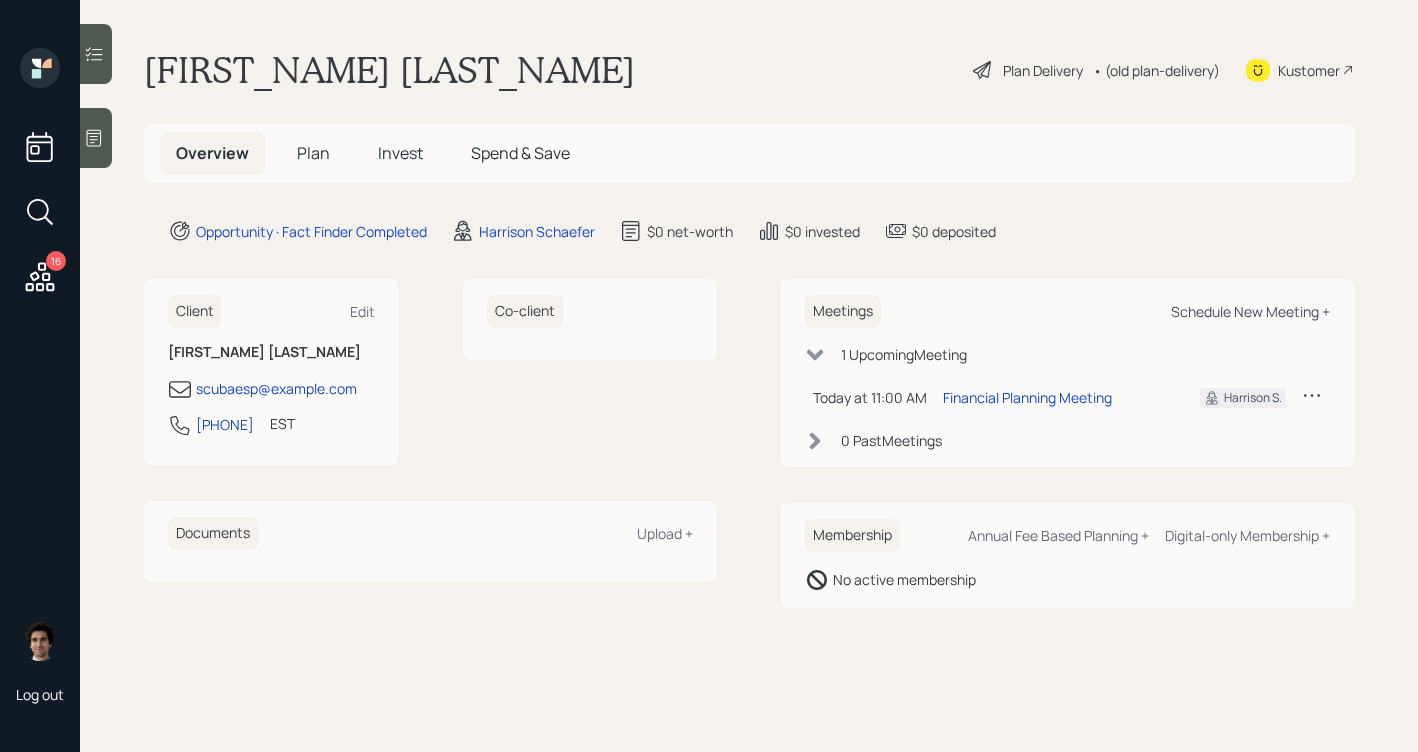 click on "Schedule New Meeting +" at bounding box center [1250, 311] 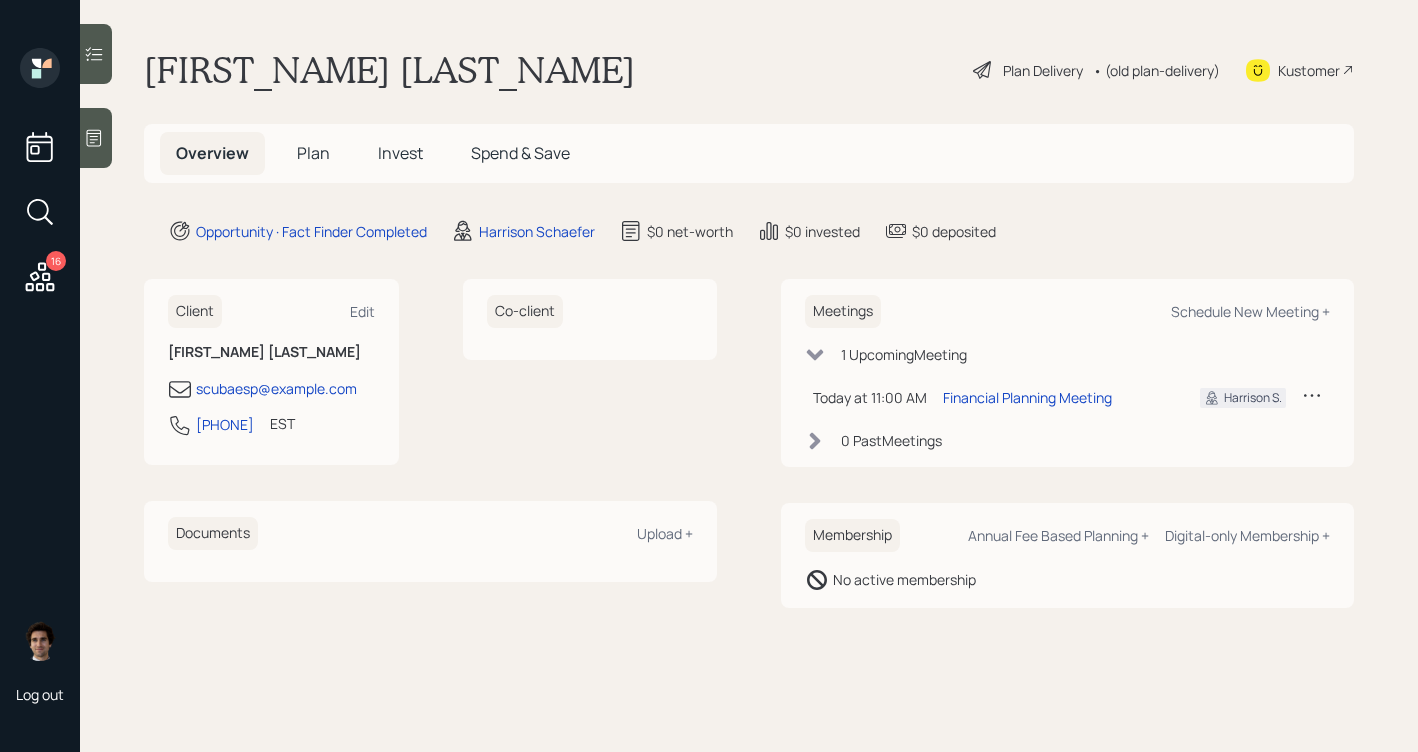 select on "59554aeb-d739-4552-90b9-0d27d70b4bf7" 